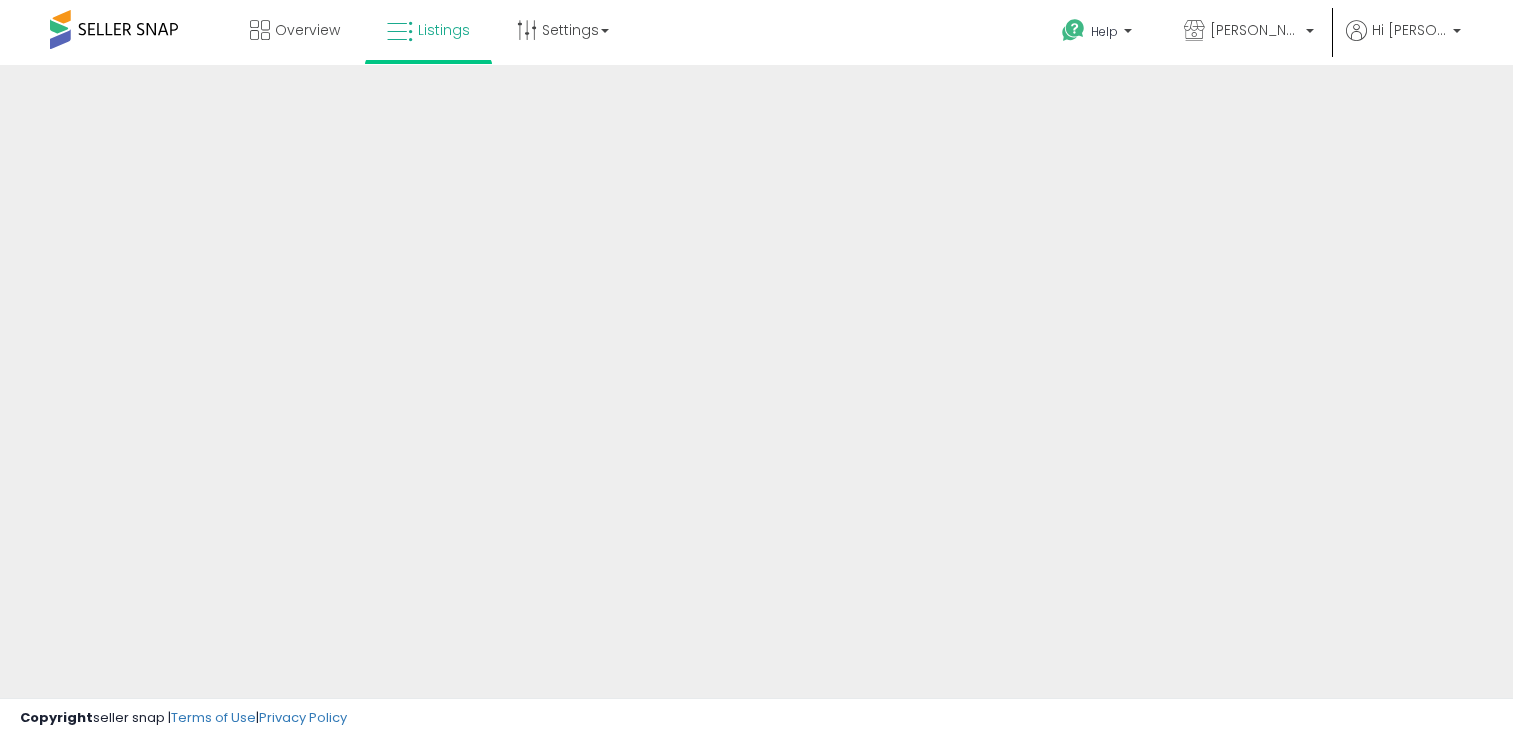 scroll, scrollTop: 0, scrollLeft: 0, axis: both 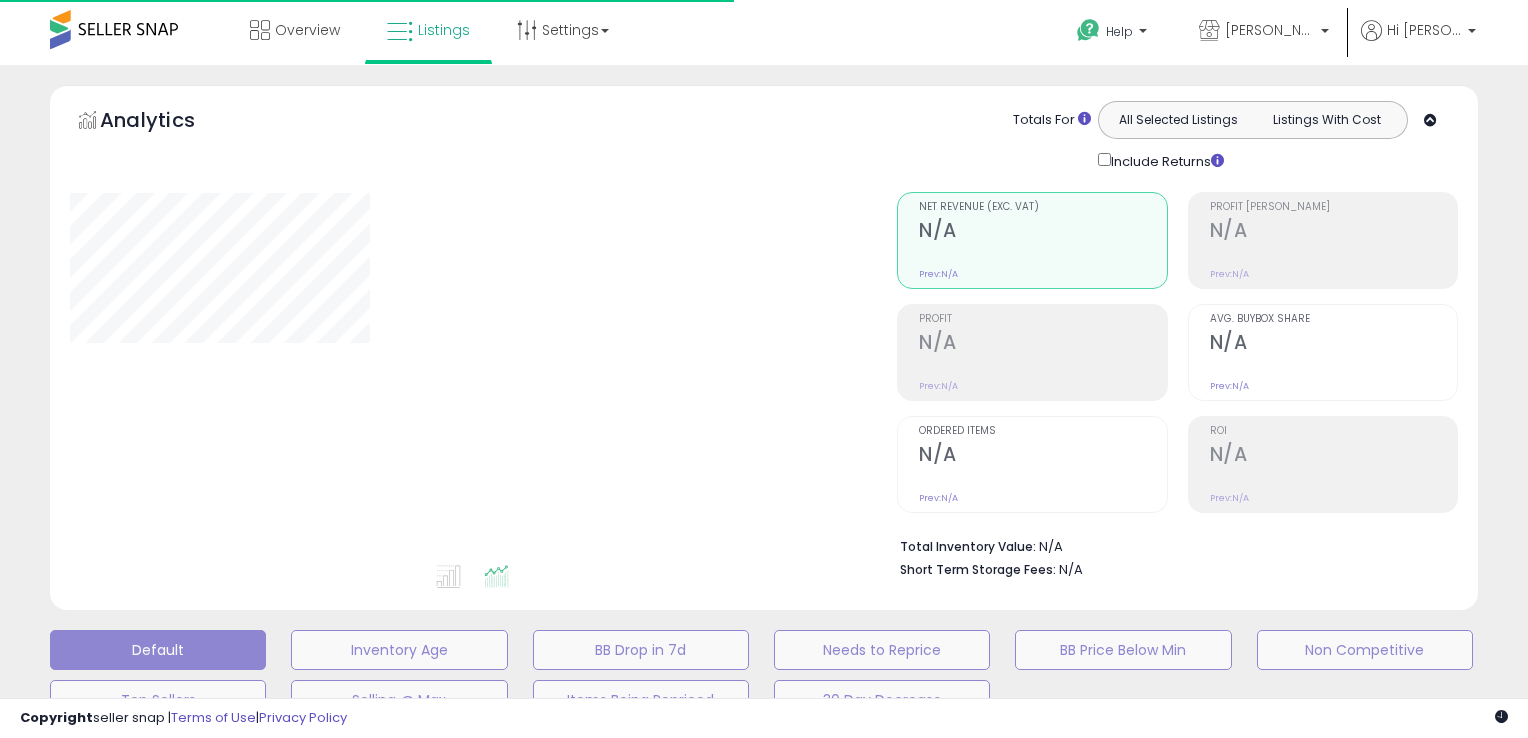 type on "**********" 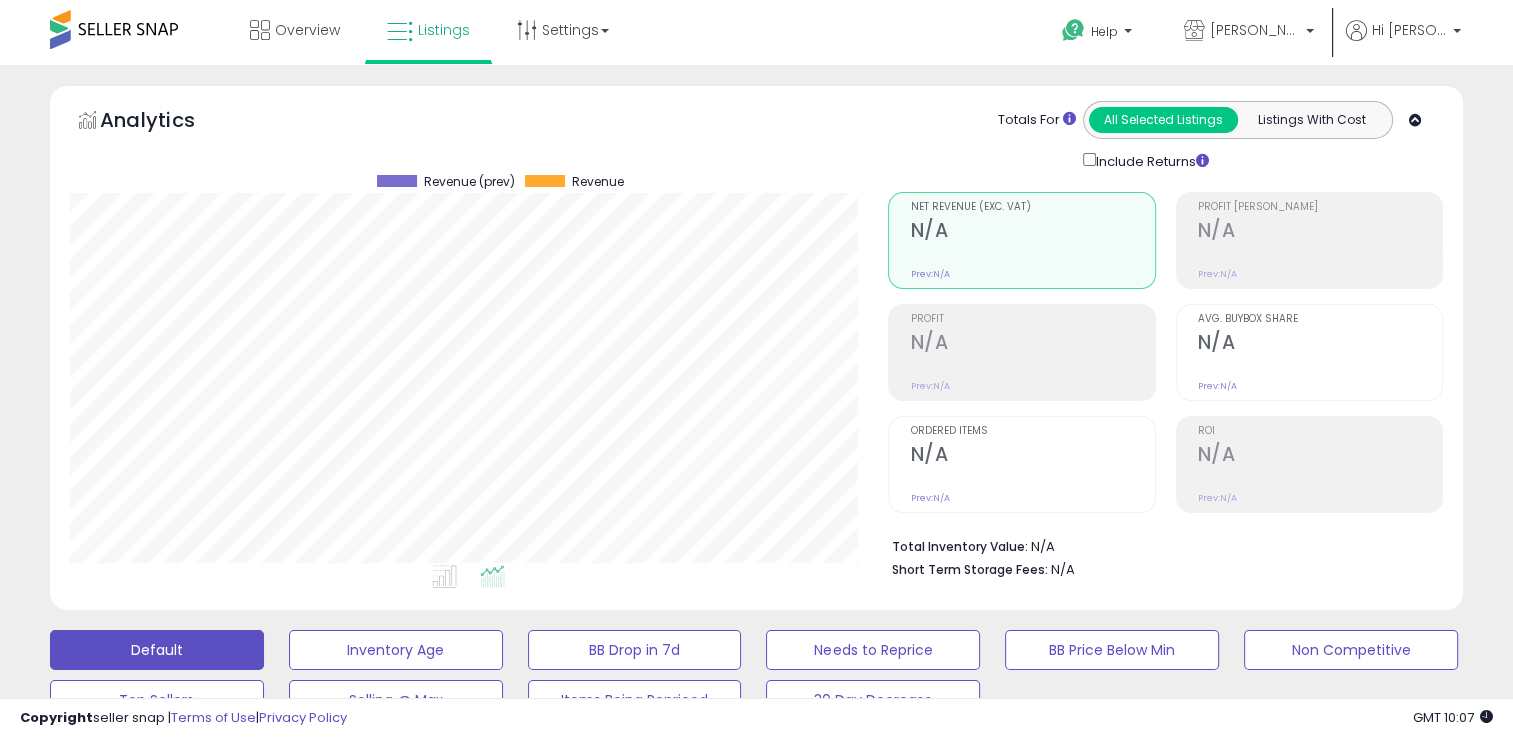 scroll, scrollTop: 999589, scrollLeft: 999181, axis: both 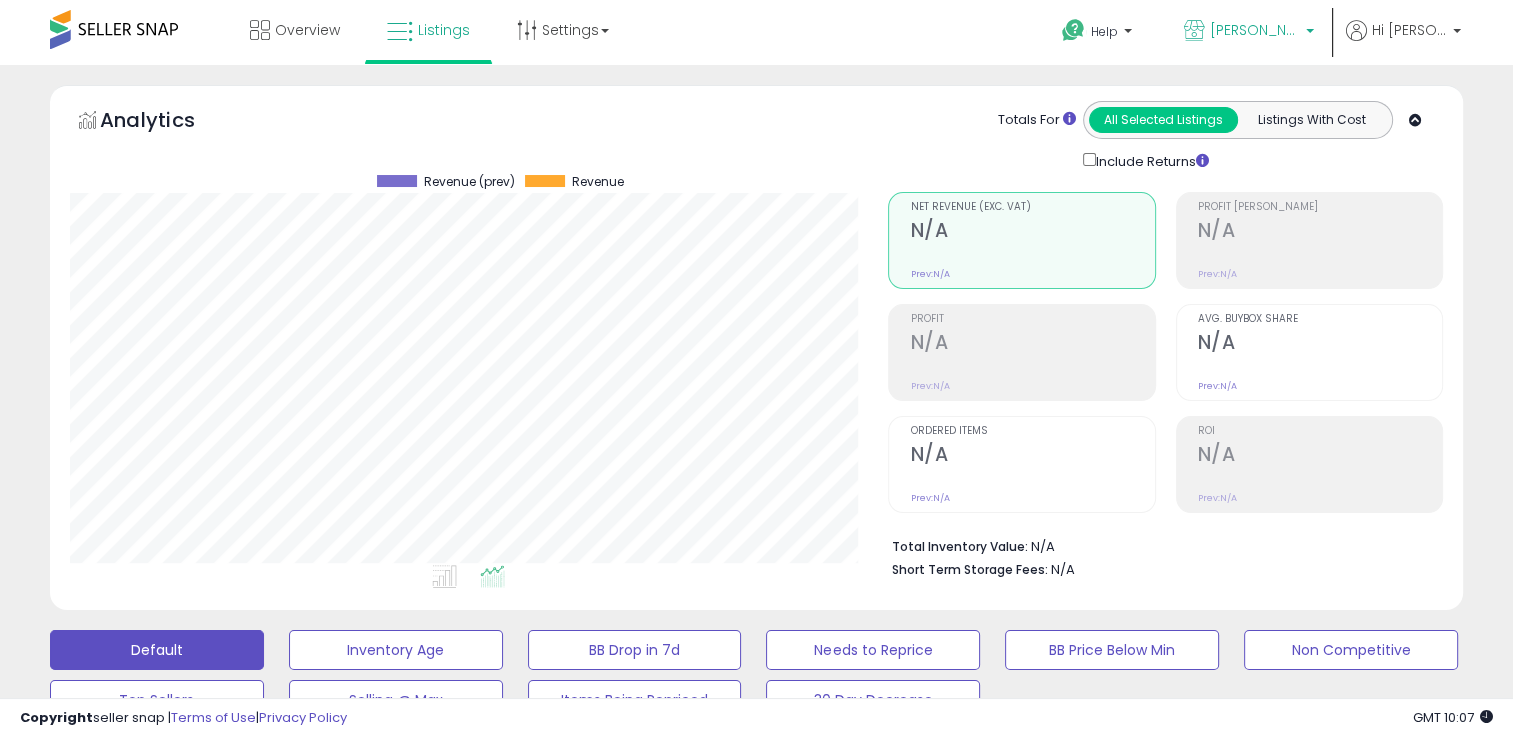 click on "[PERSON_NAME] Retail" at bounding box center (1255, 30) 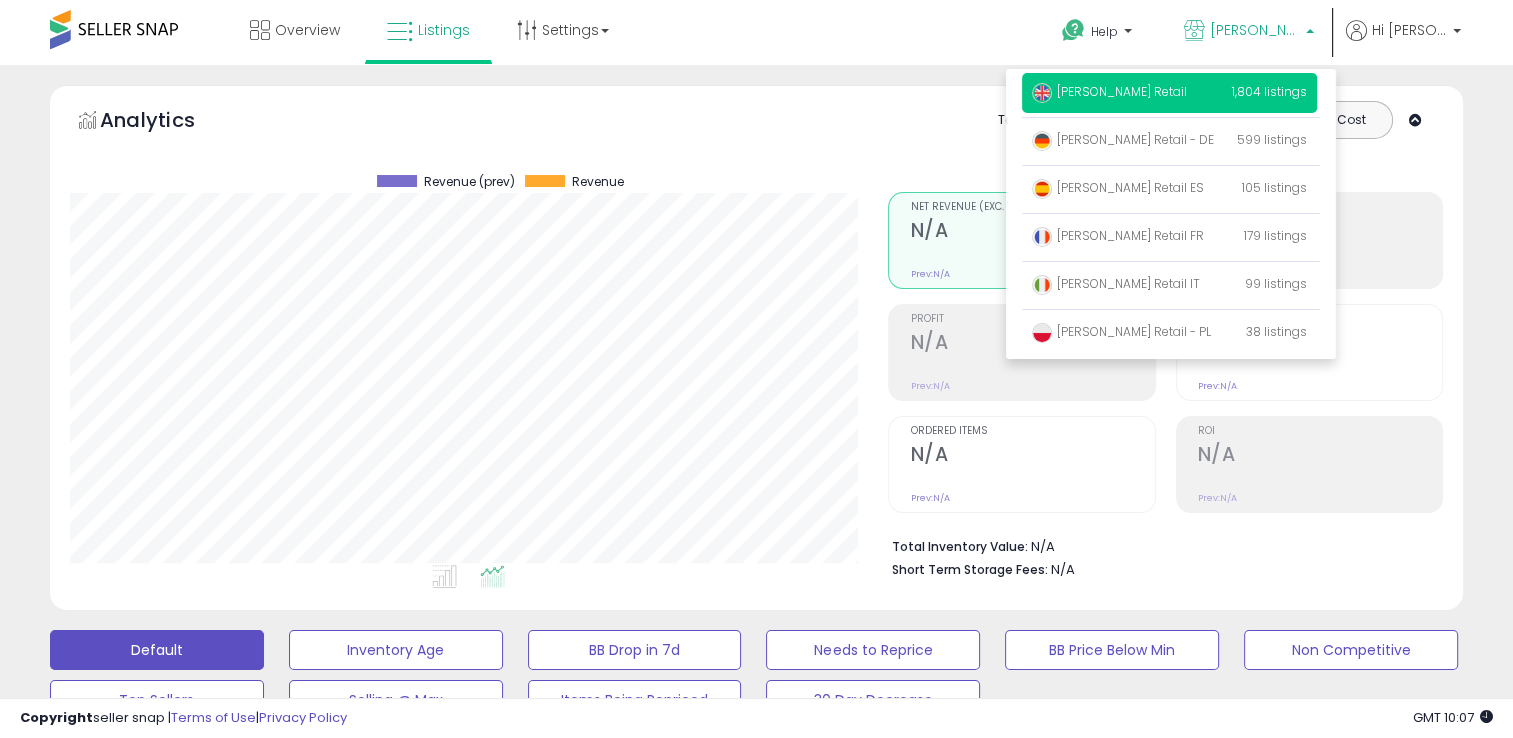 click on "Forde Retail
1,804
listings" at bounding box center [1169, 93] 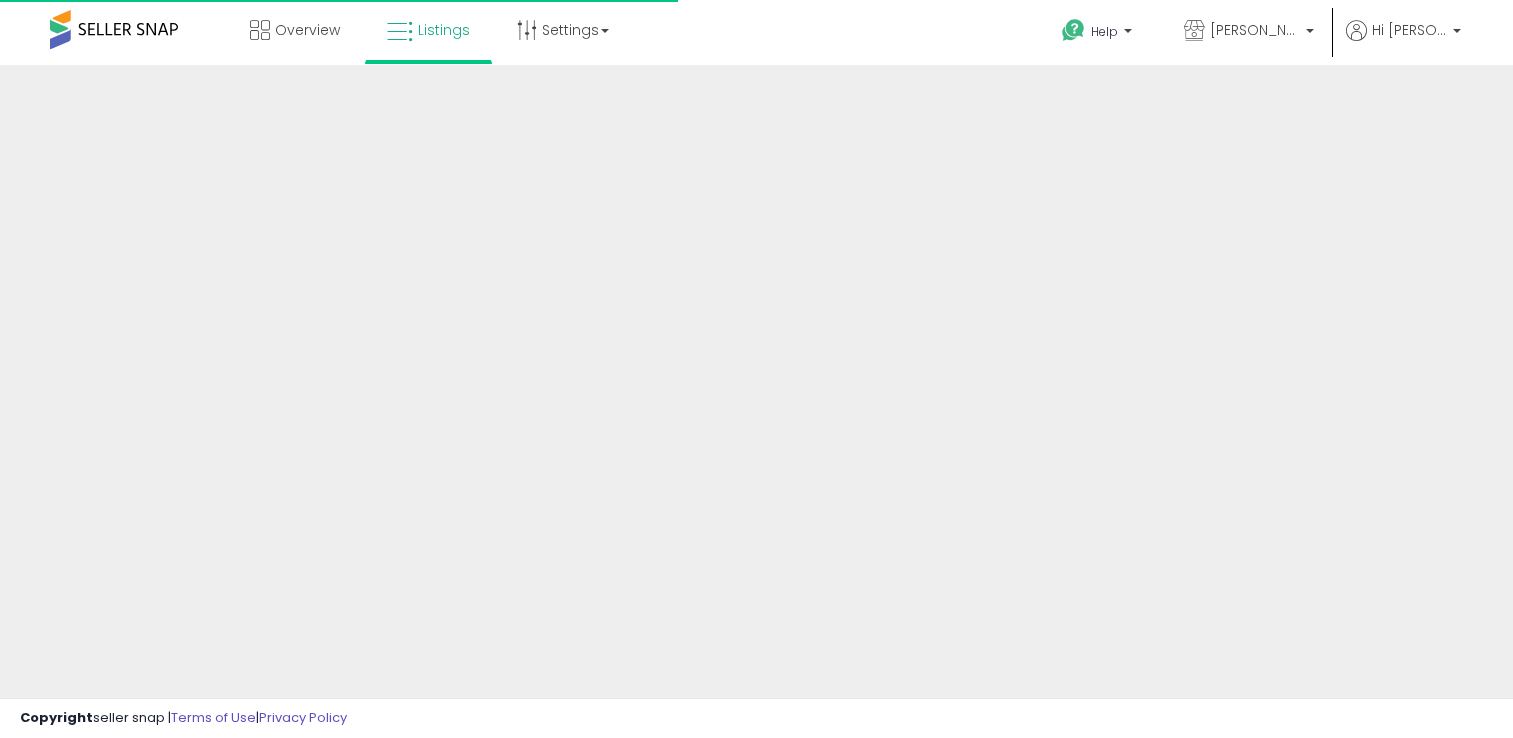 scroll, scrollTop: 0, scrollLeft: 0, axis: both 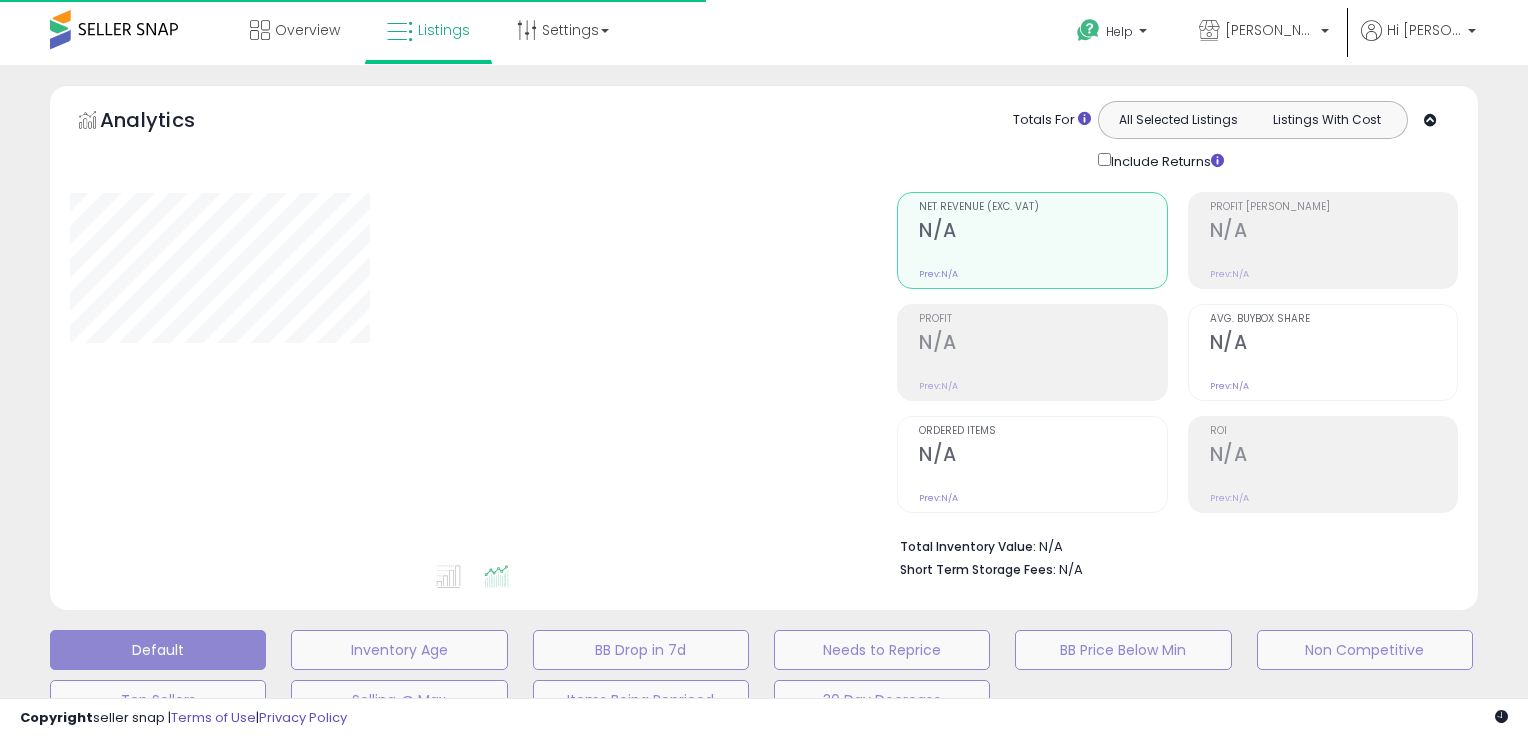 type on "**********" 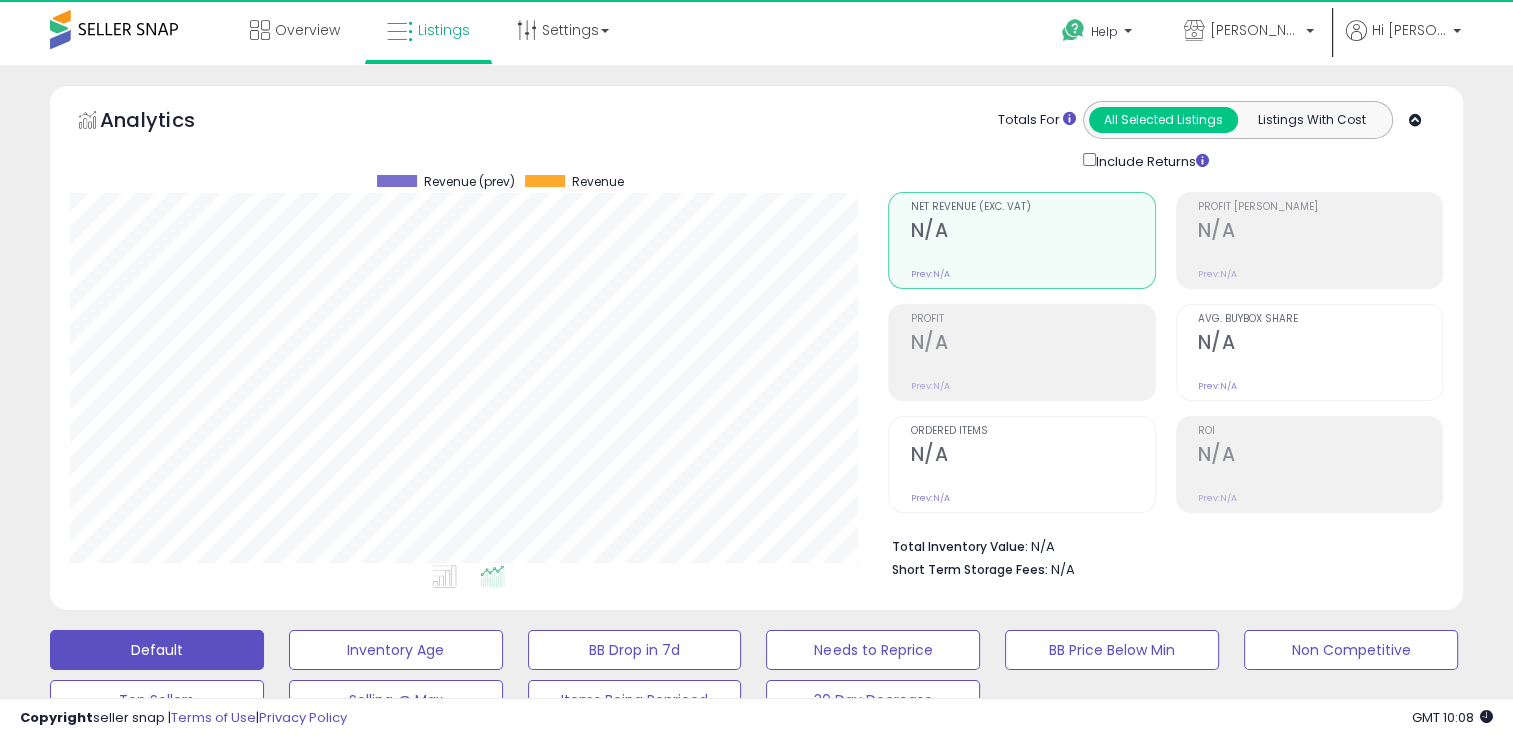 scroll, scrollTop: 999589, scrollLeft: 999181, axis: both 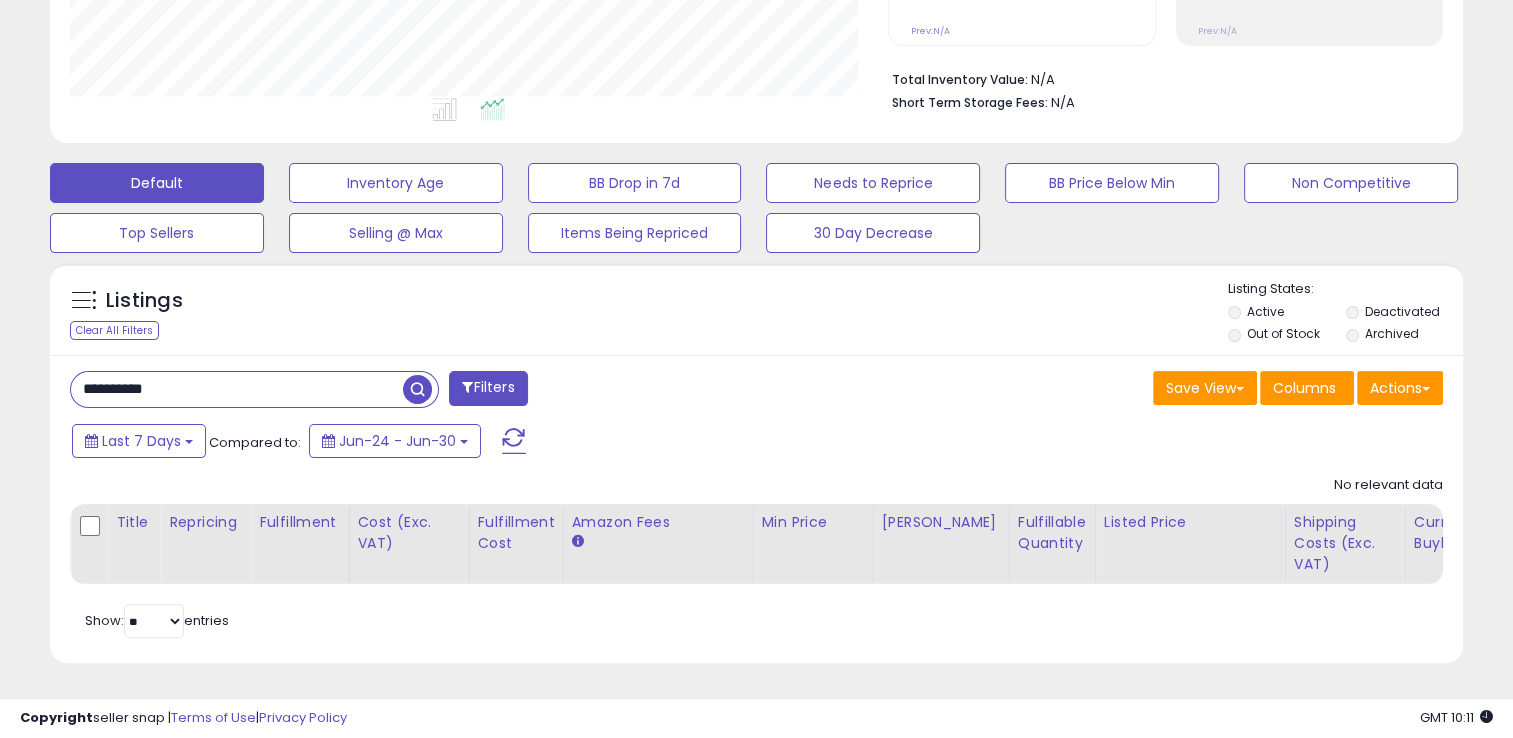 drag, startPoint x: 173, startPoint y: 371, endPoint x: 53, endPoint y: 372, distance: 120.004166 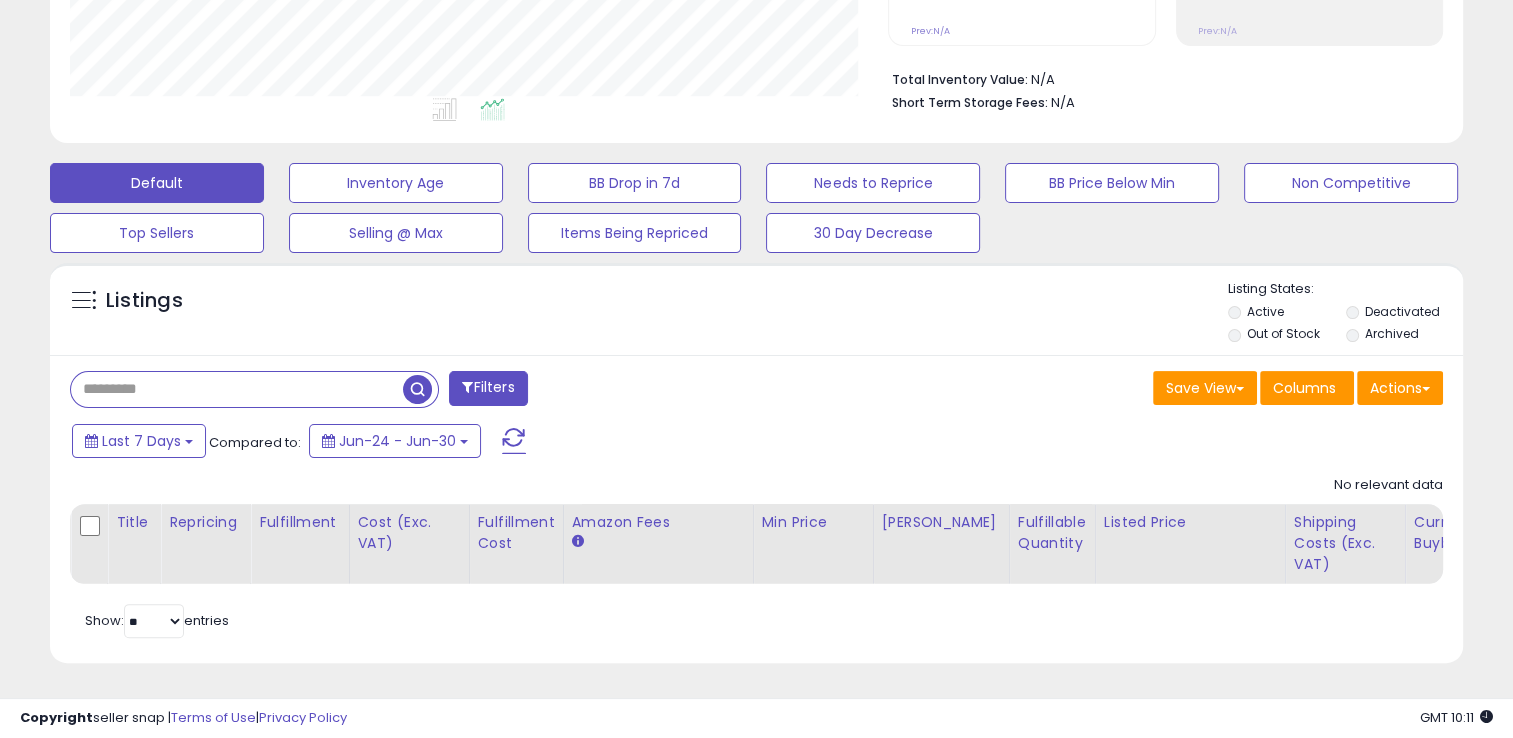 type 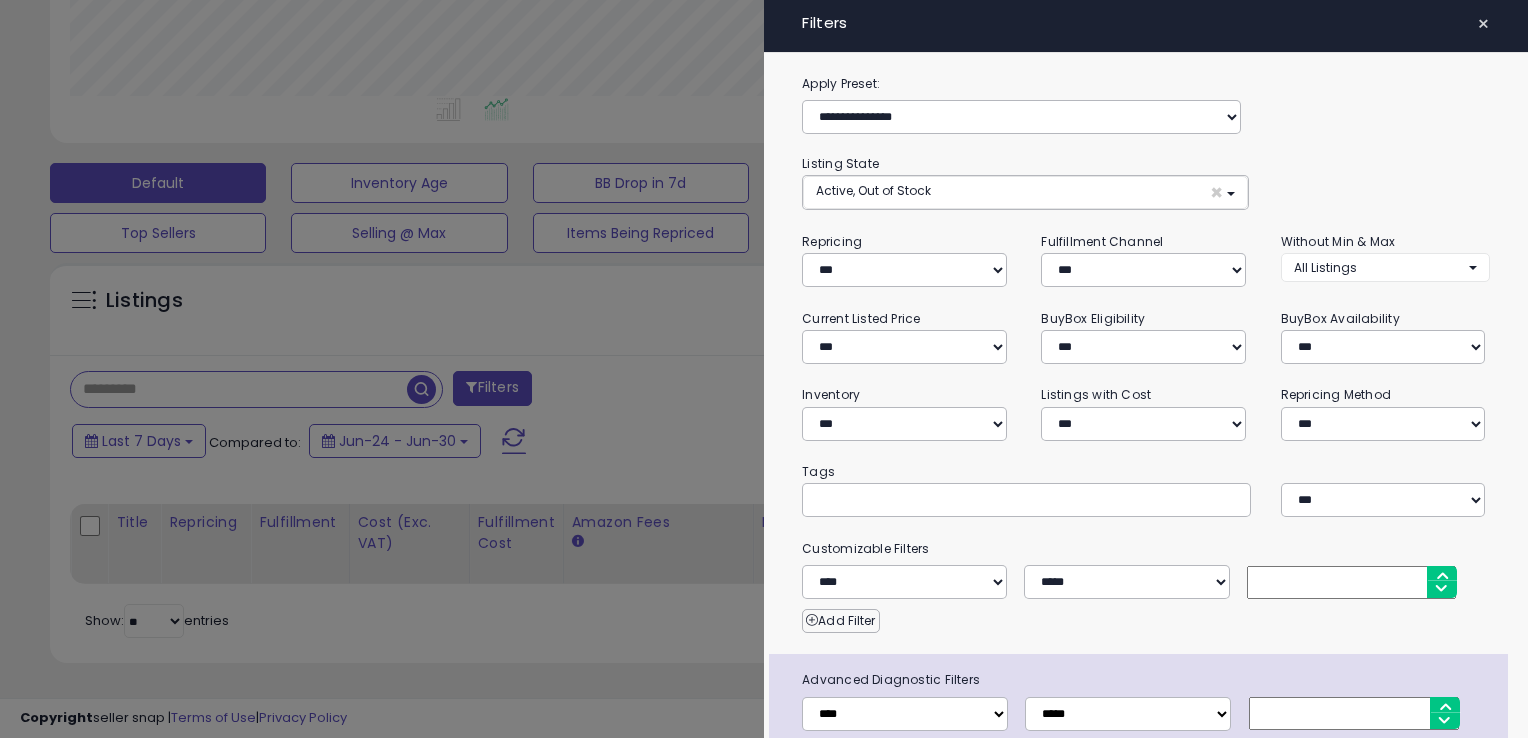 scroll, scrollTop: 999589, scrollLeft: 999172, axis: both 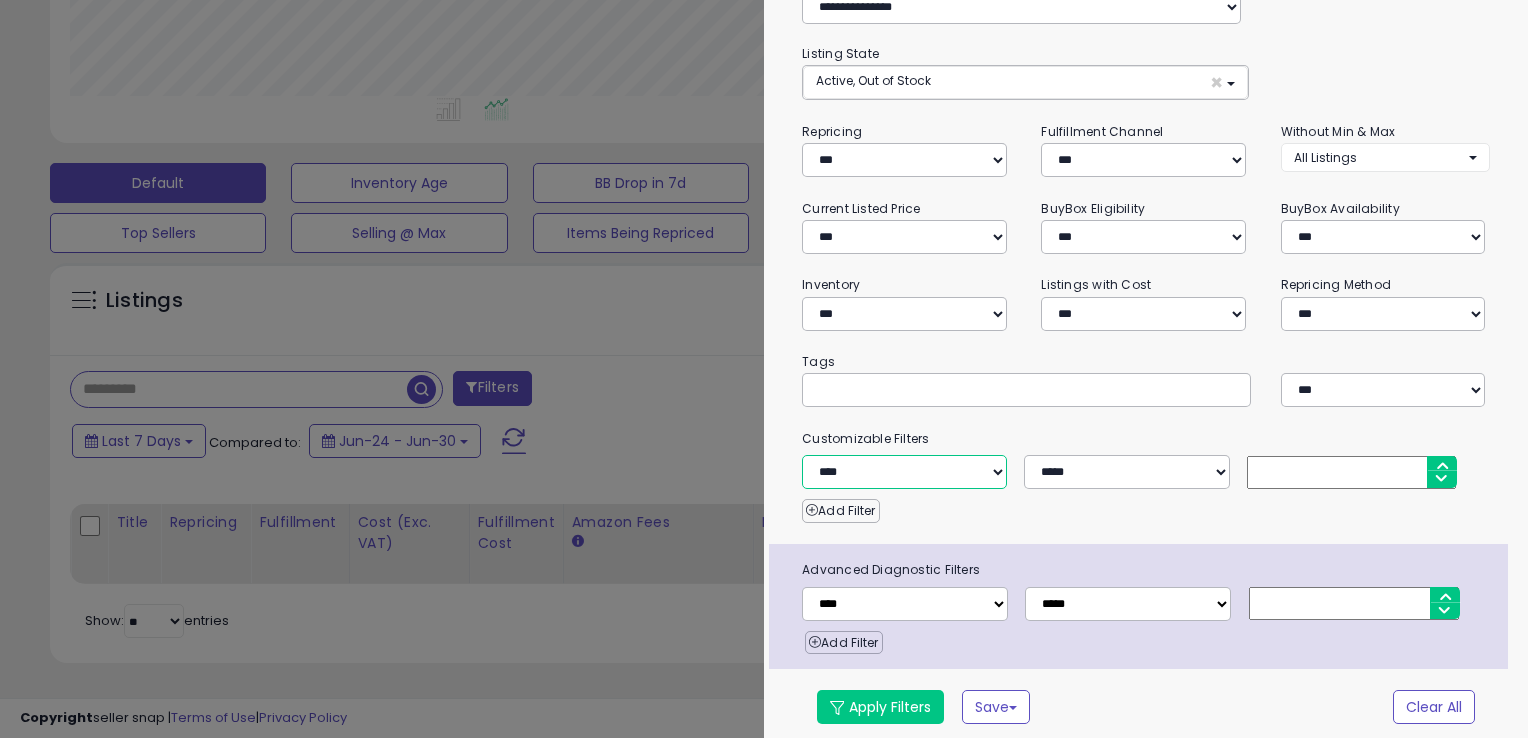 click on "**********" at bounding box center [904, 472] 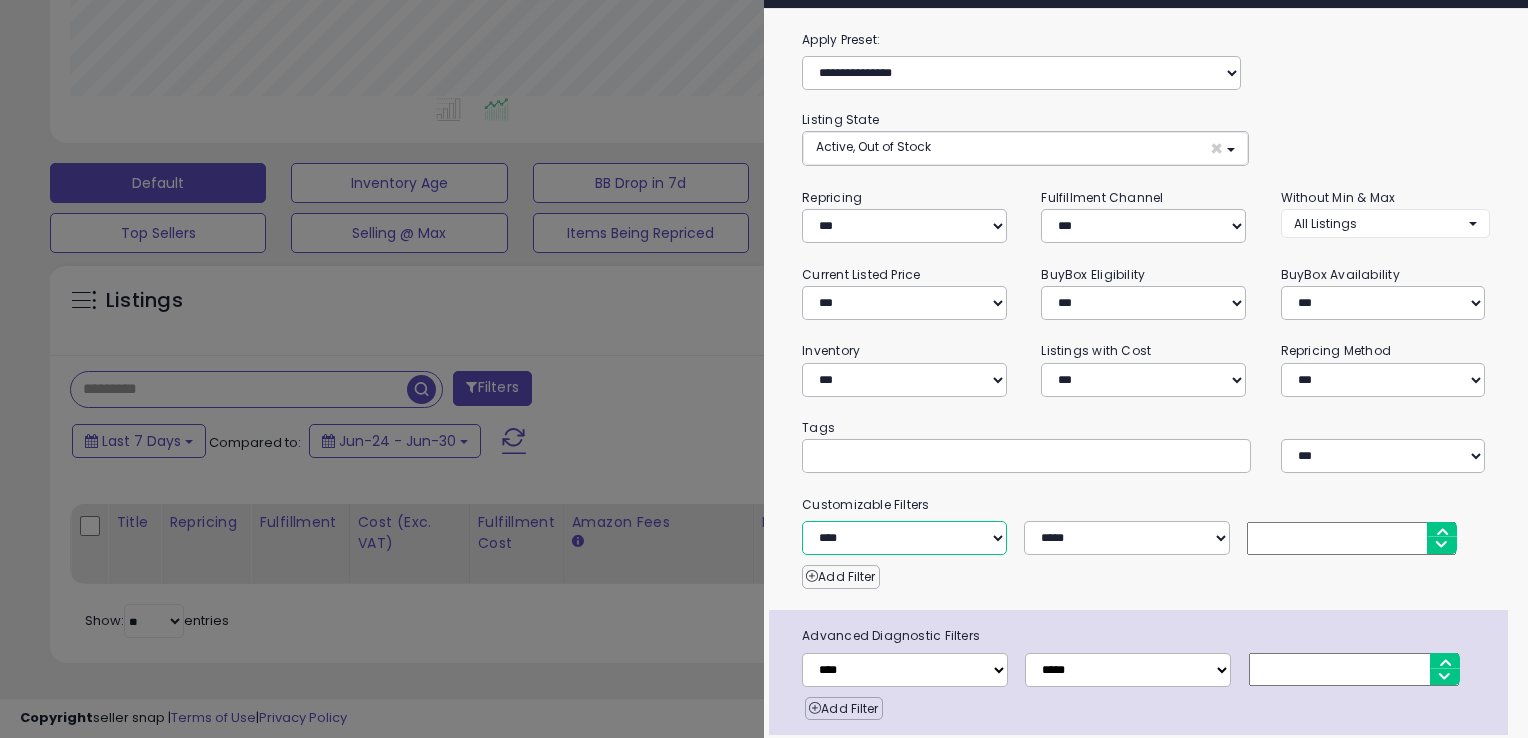 scroll, scrollTop: 0, scrollLeft: 0, axis: both 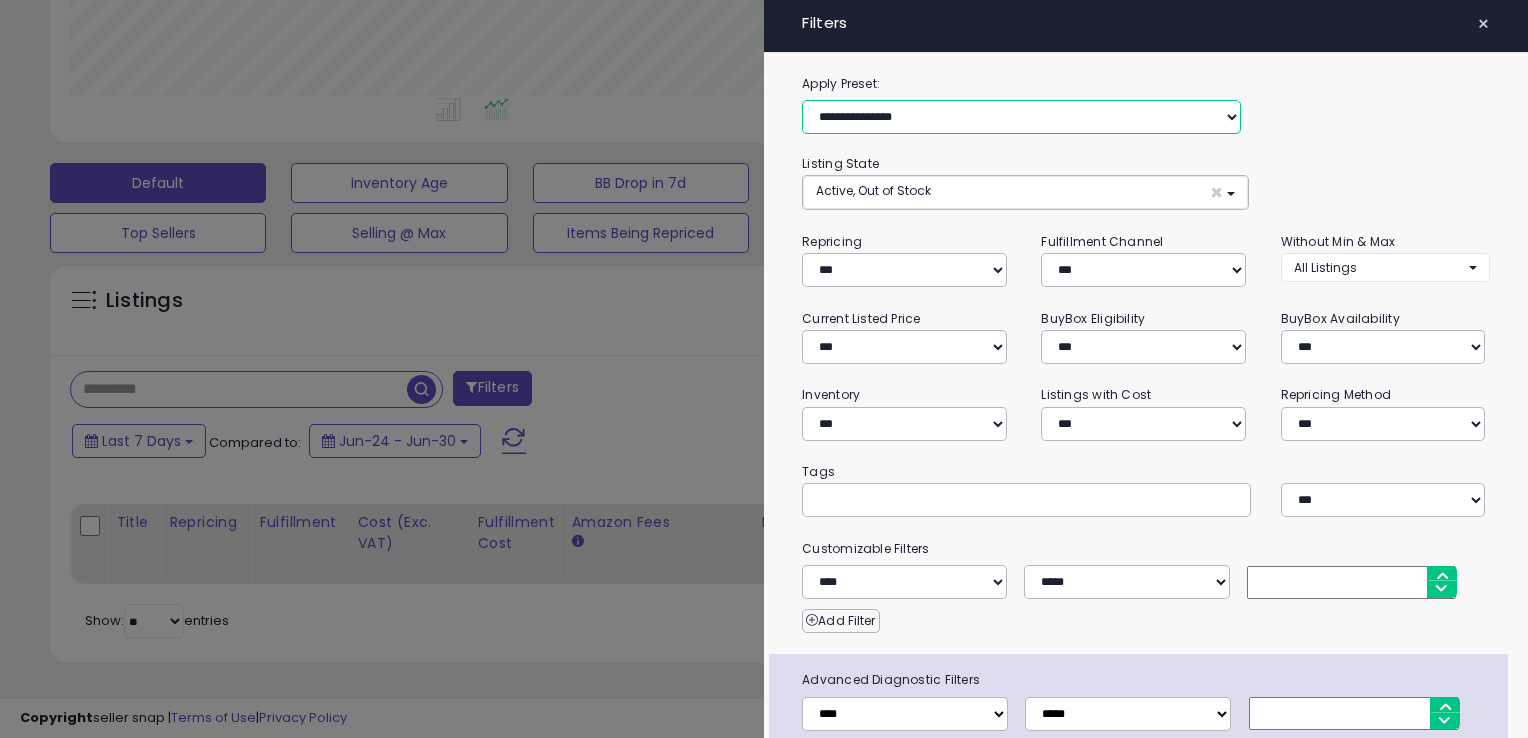 click on "**********" at bounding box center [1021, 117] 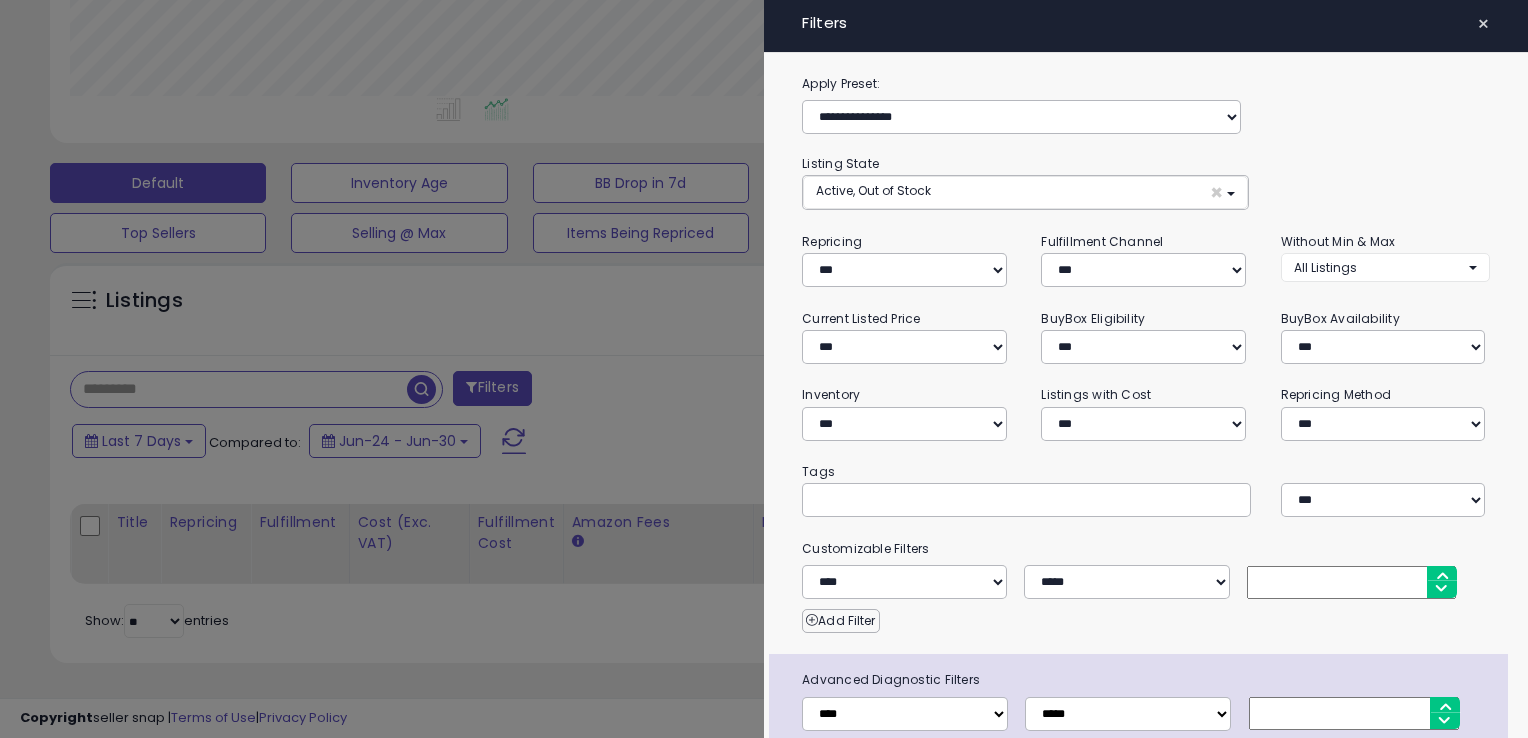 click on "**********" 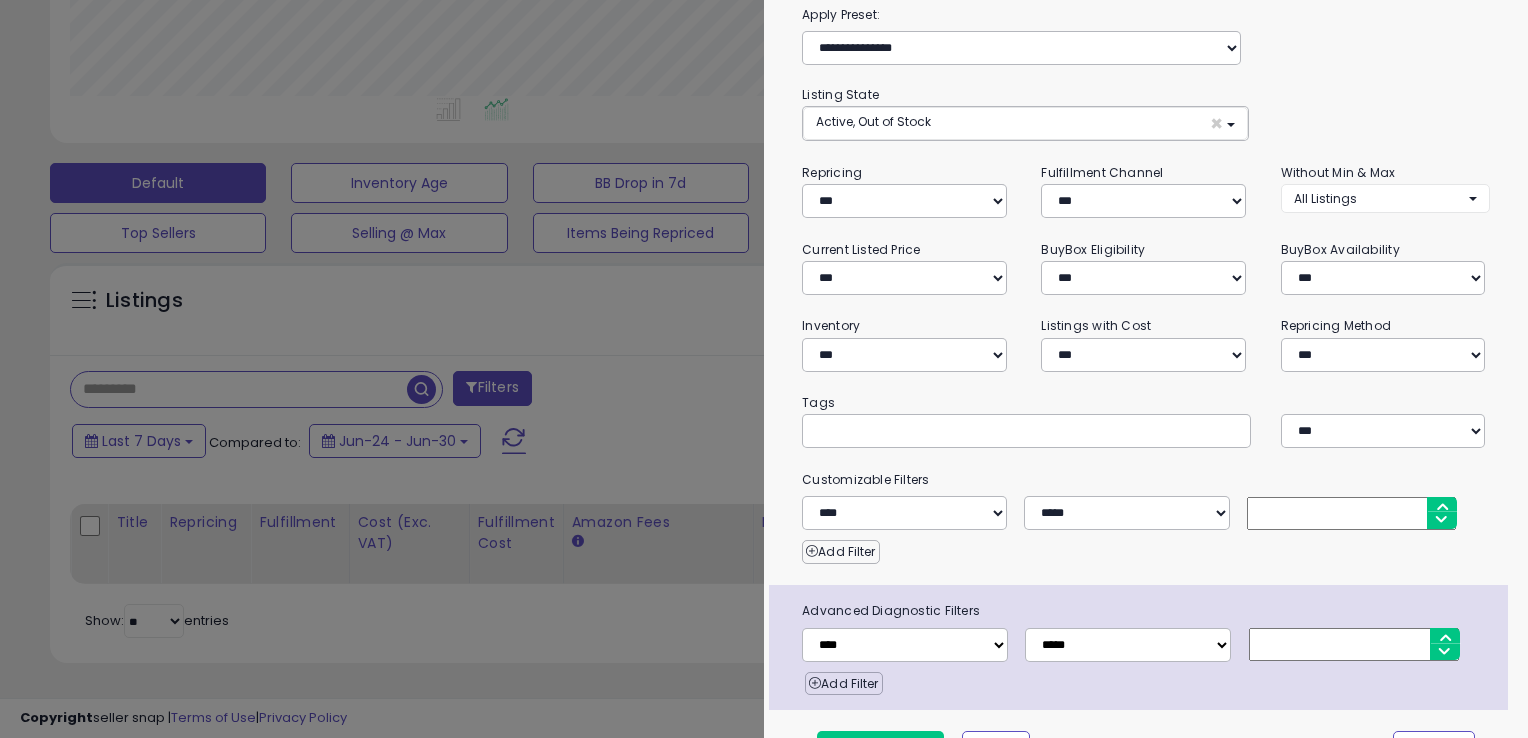 scroll, scrollTop: 100, scrollLeft: 0, axis: vertical 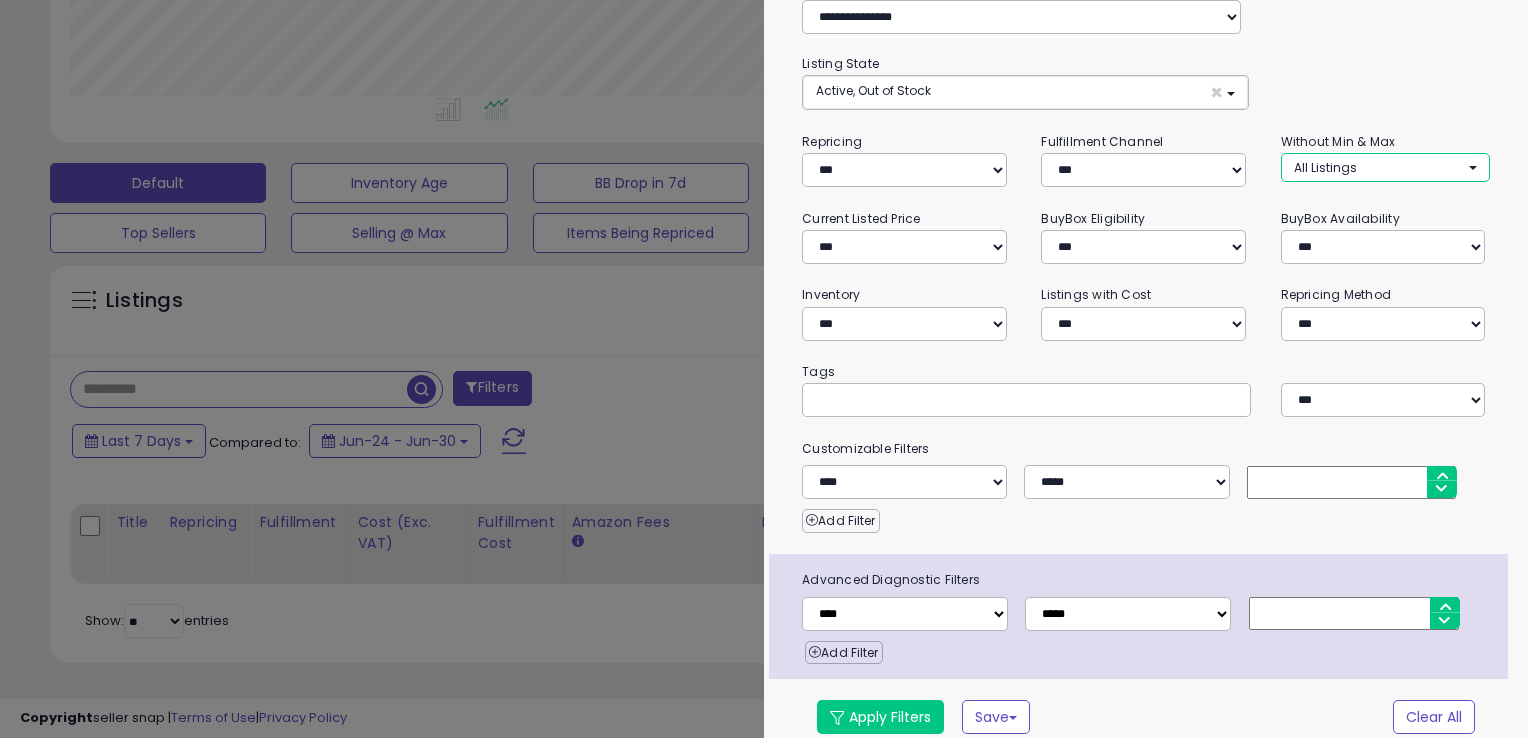 click on "All Listings" at bounding box center (1325, 167) 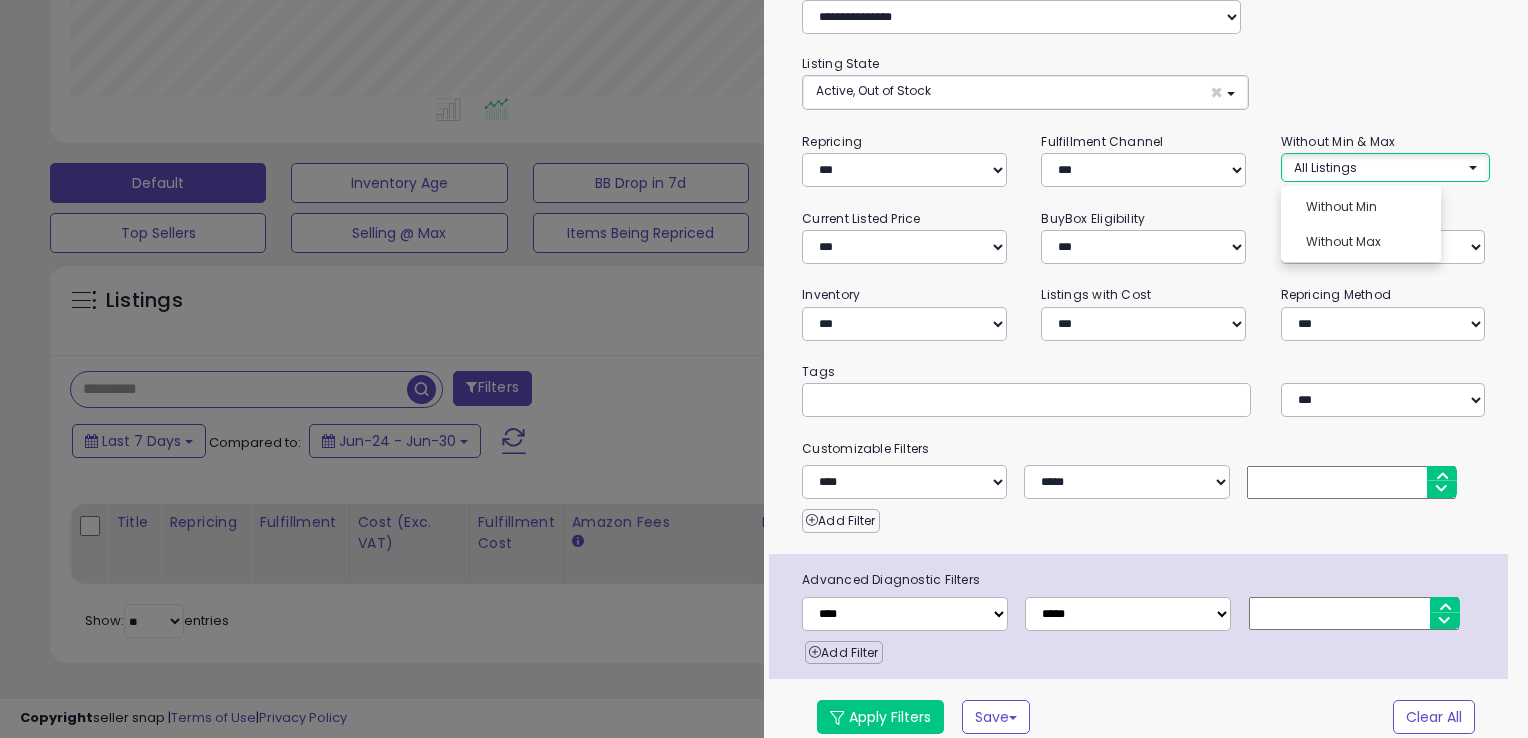click on "All Listings" at bounding box center (1325, 167) 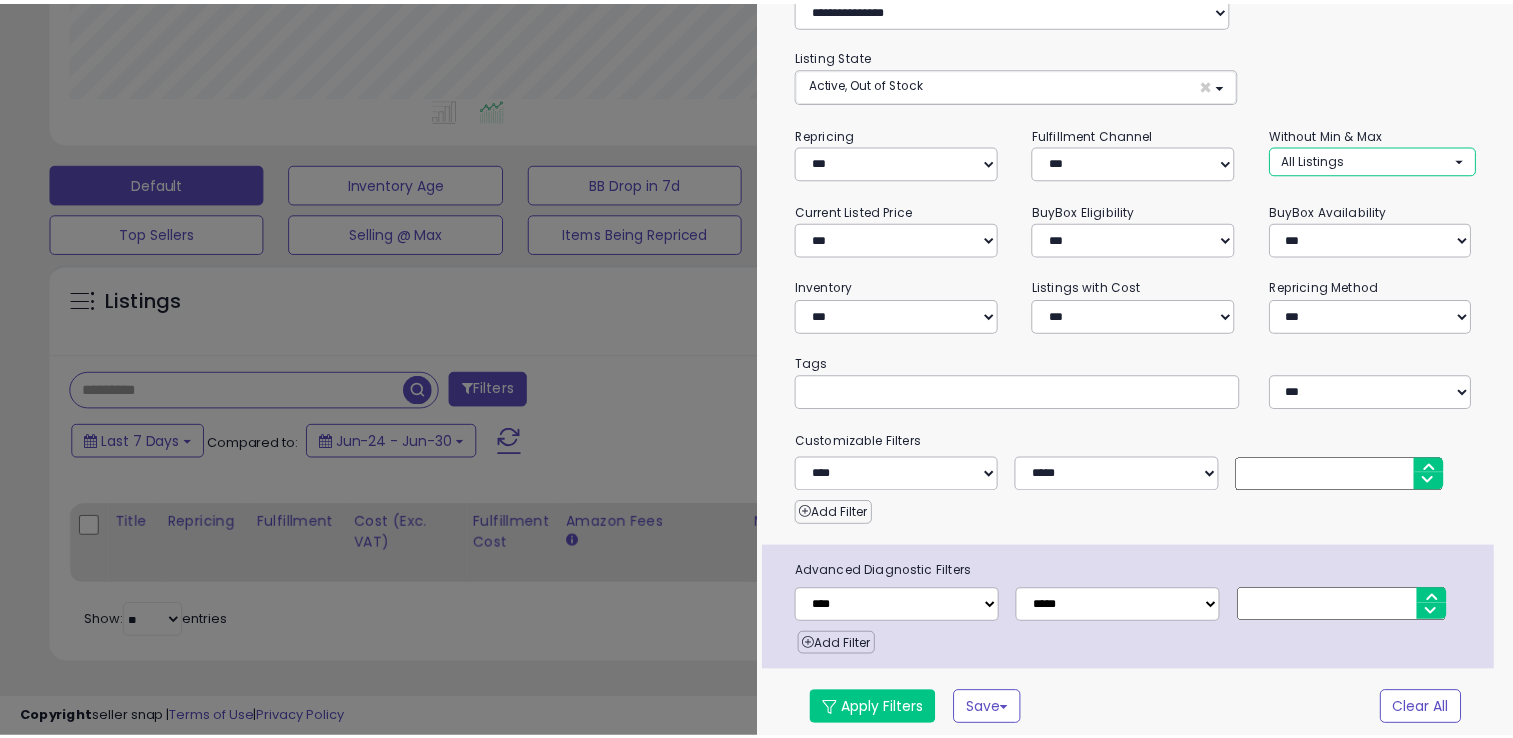 scroll, scrollTop: 110, scrollLeft: 0, axis: vertical 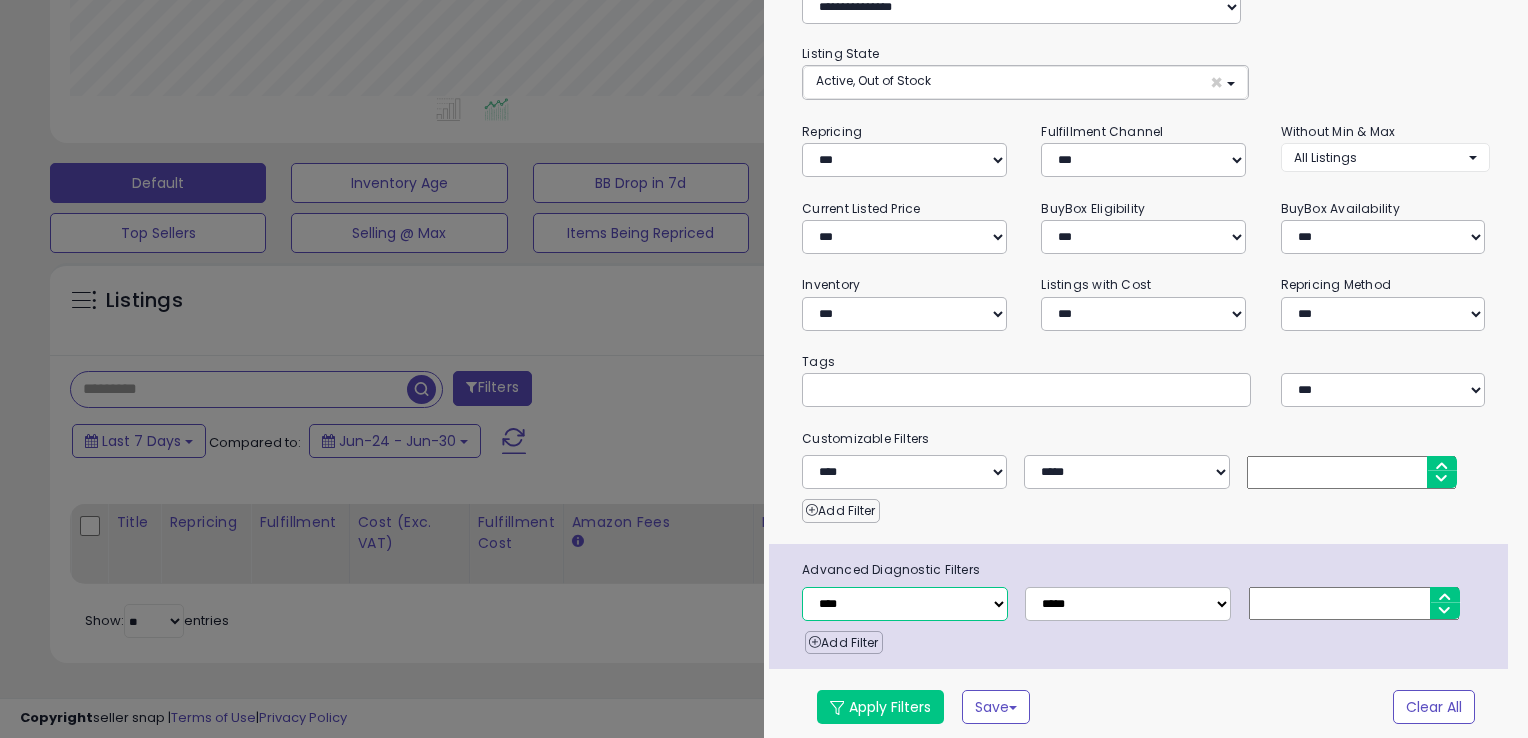 click on "**********" at bounding box center (905, 604) 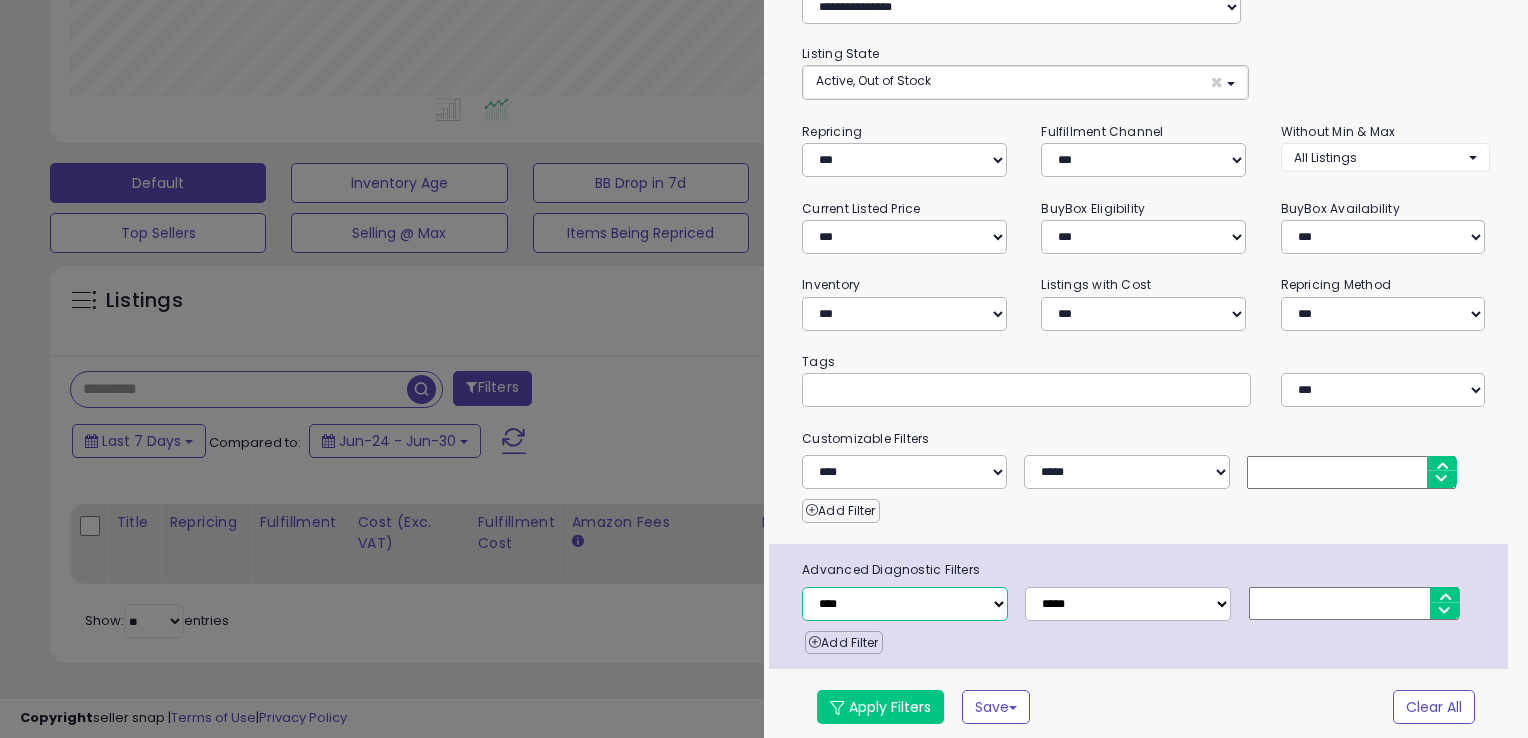 select on "**********" 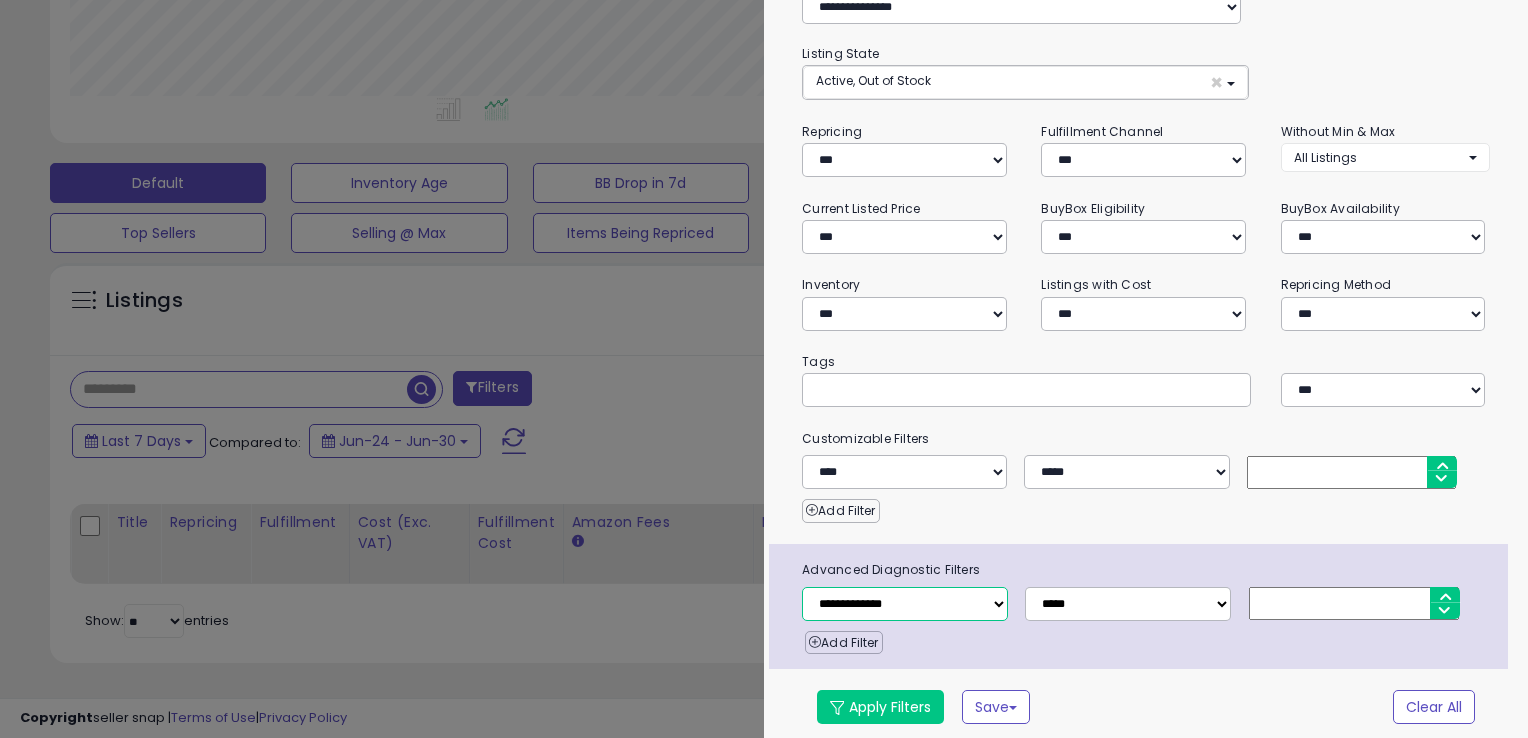 click on "**********" at bounding box center (905, 604) 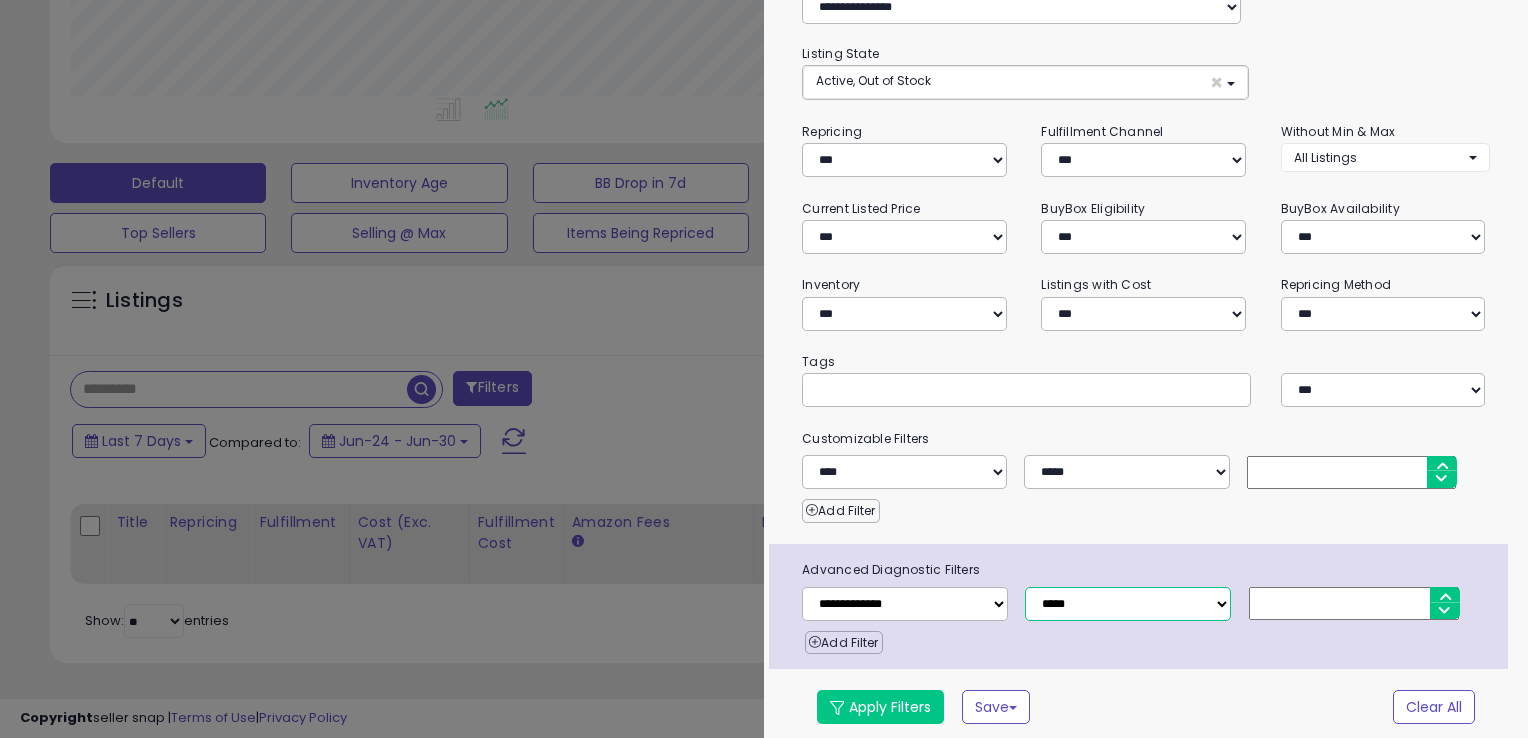 click on "**********" at bounding box center (1128, 604) 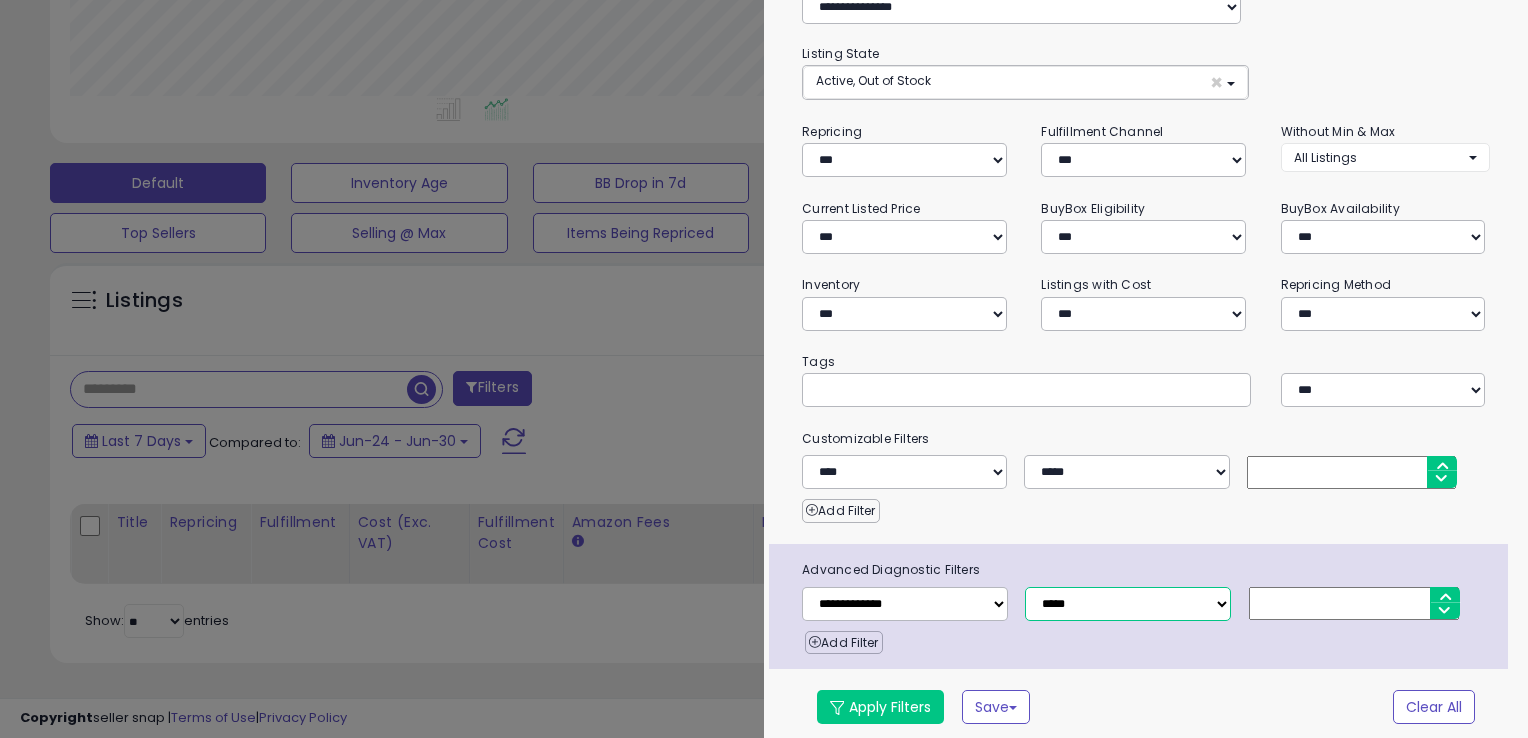 select on "*" 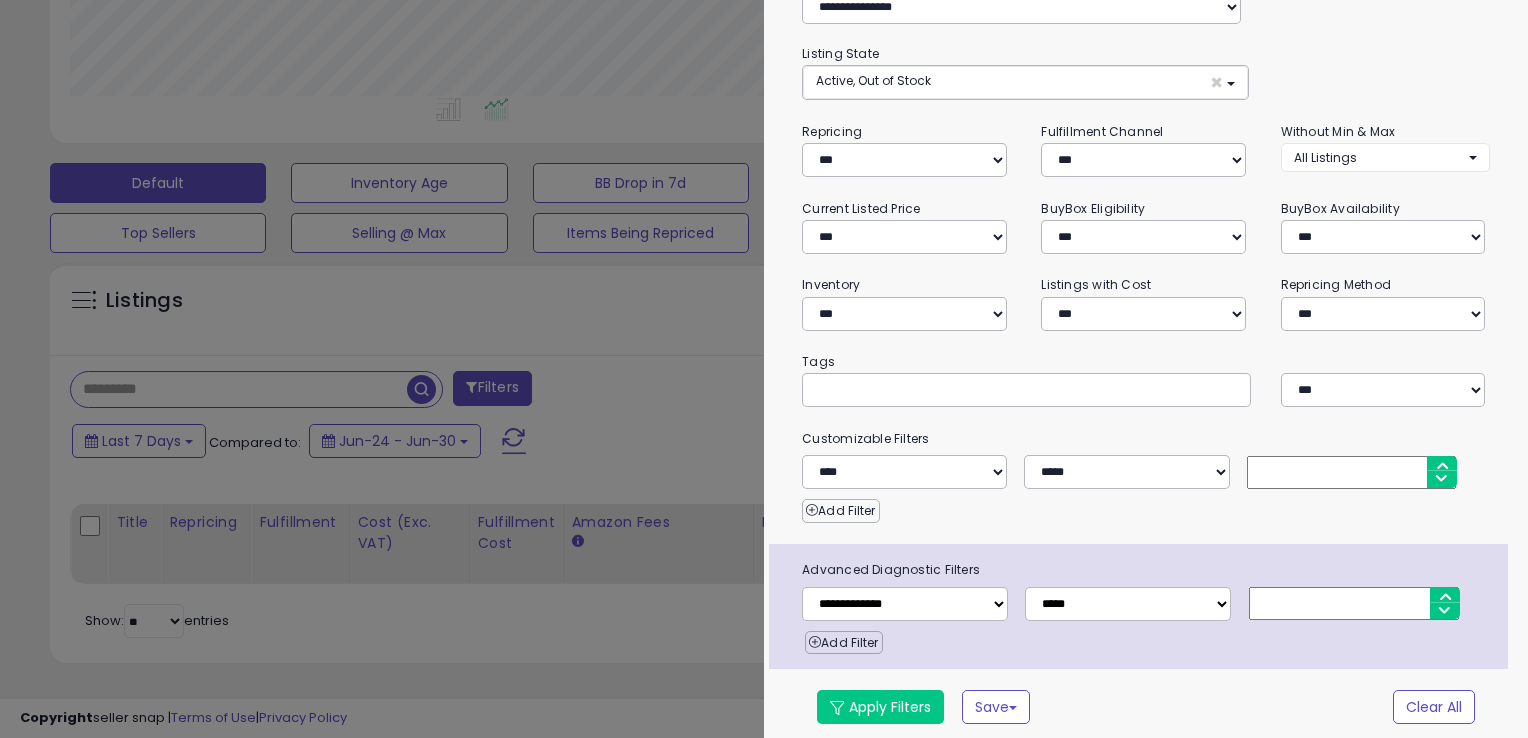 drag, startPoint x: 1278, startPoint y: 603, endPoint x: 1252, endPoint y: 597, distance: 26.683329 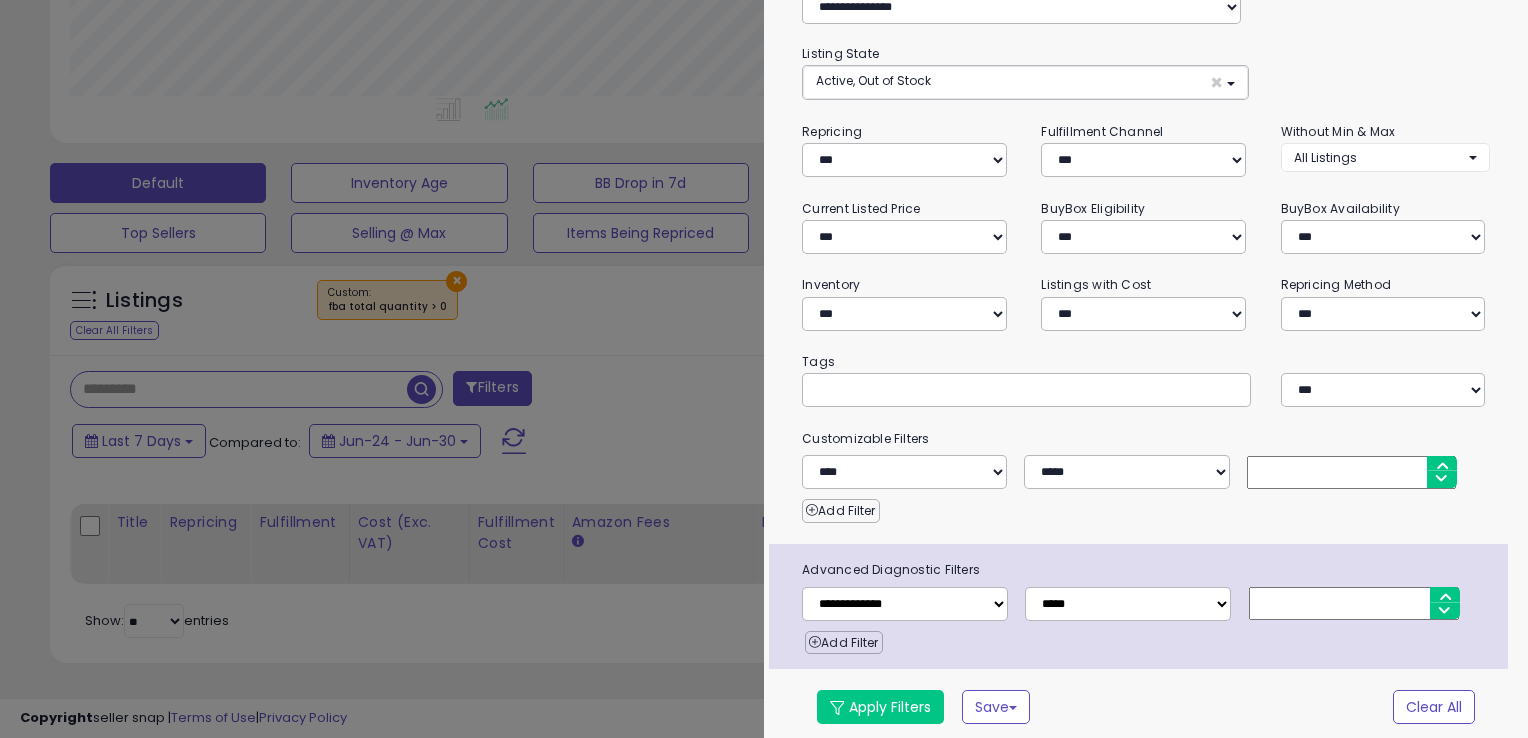 type on "*" 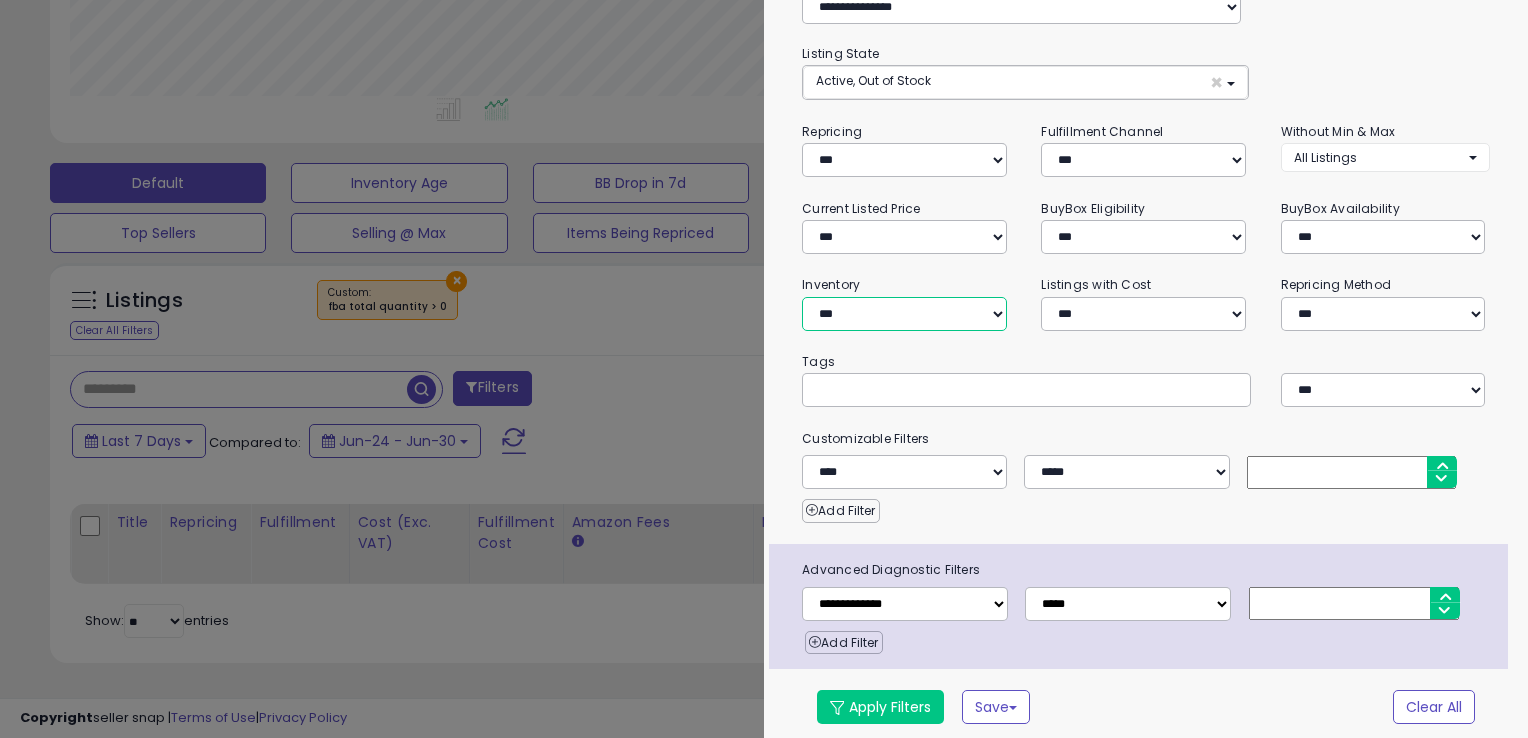click on "**********" at bounding box center (904, 314) 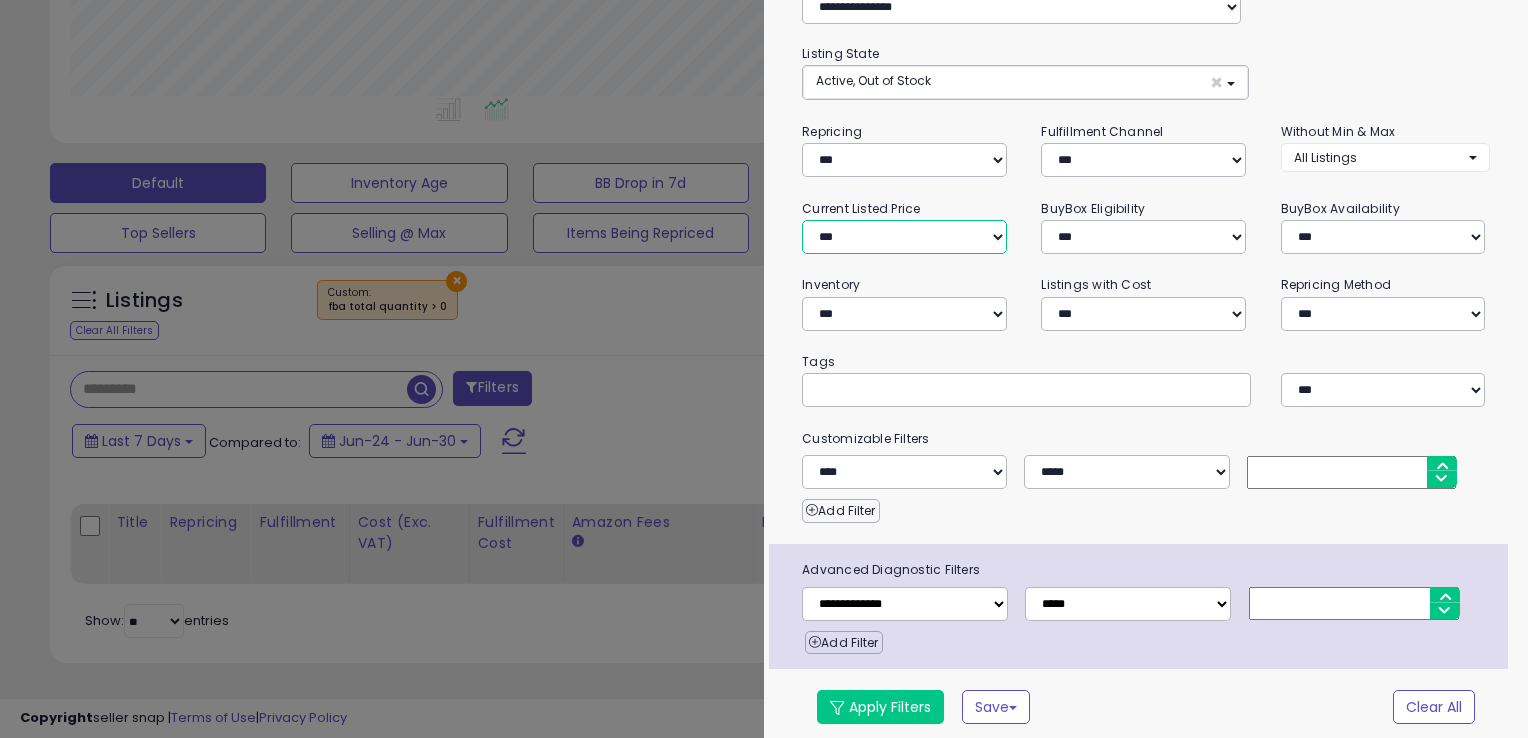 click on "**********" at bounding box center (904, 237) 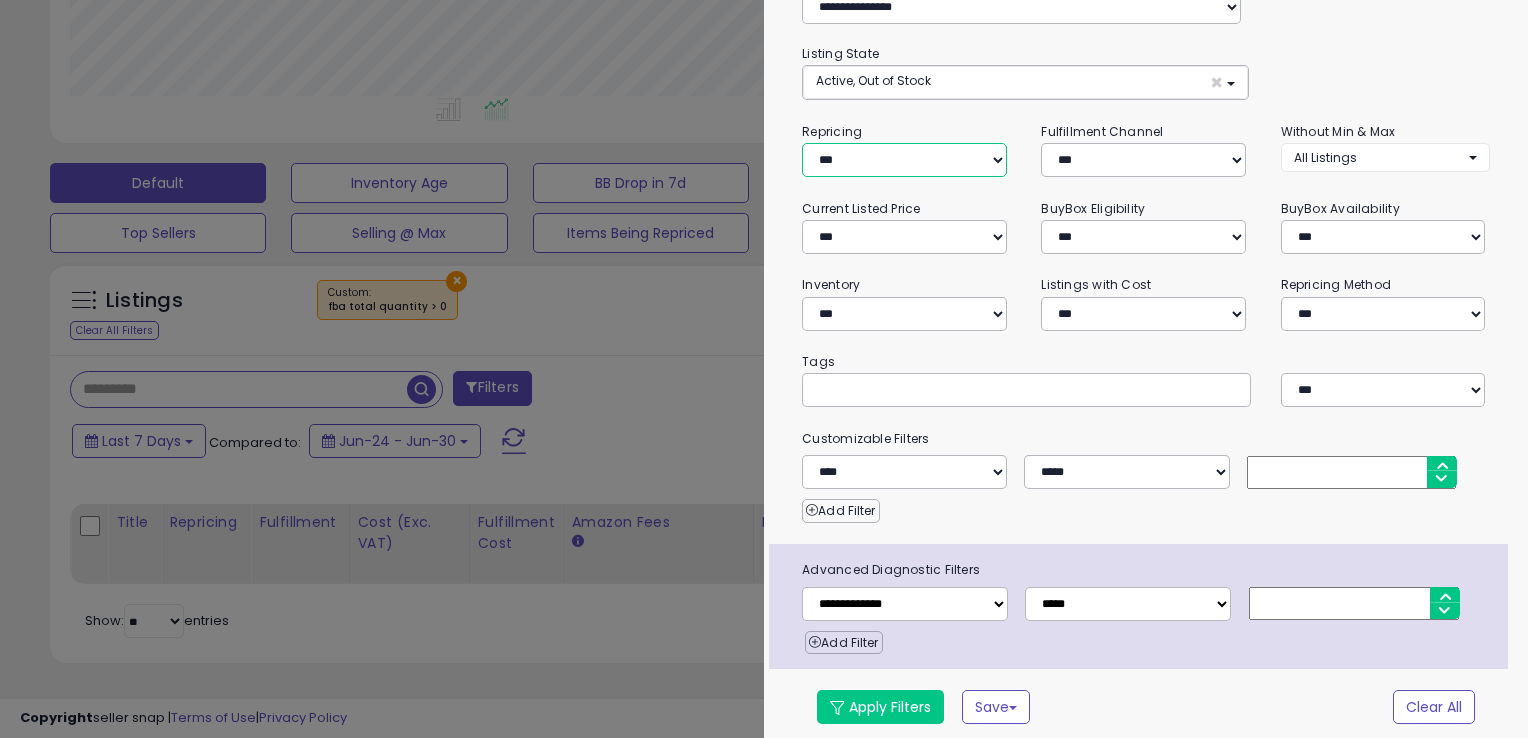 click on "**********" at bounding box center (904, 160) 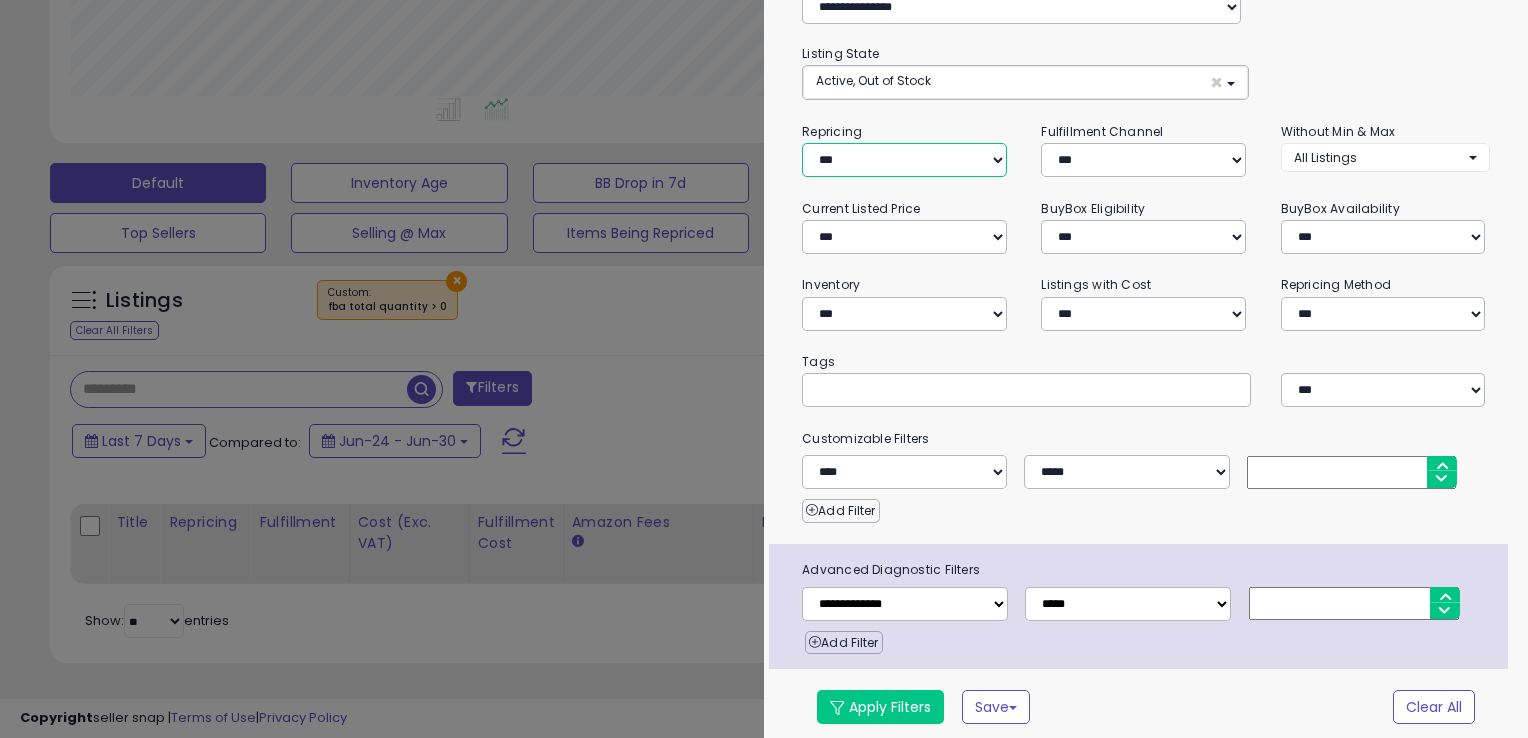 select on "***" 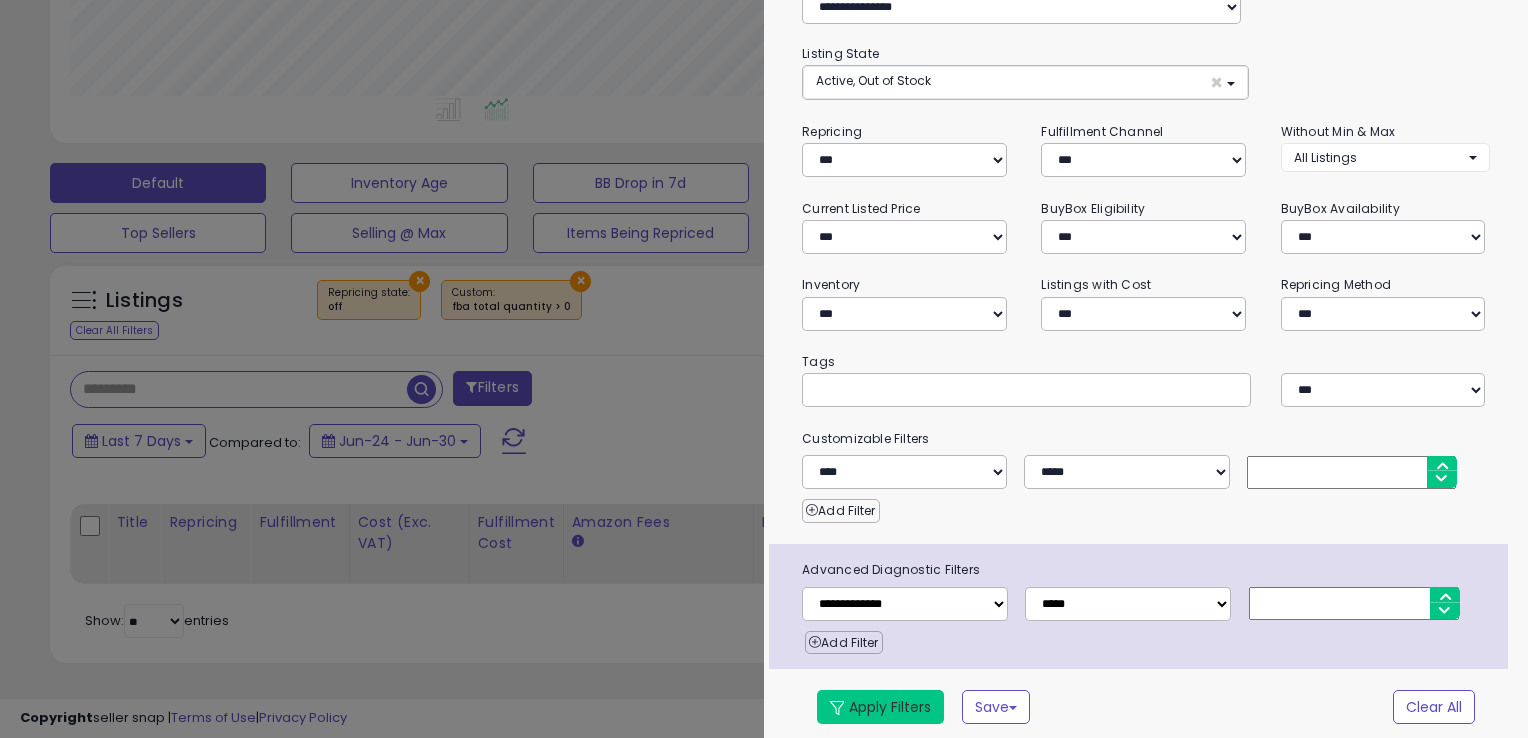 click on "Apply Filters" at bounding box center [880, 707] 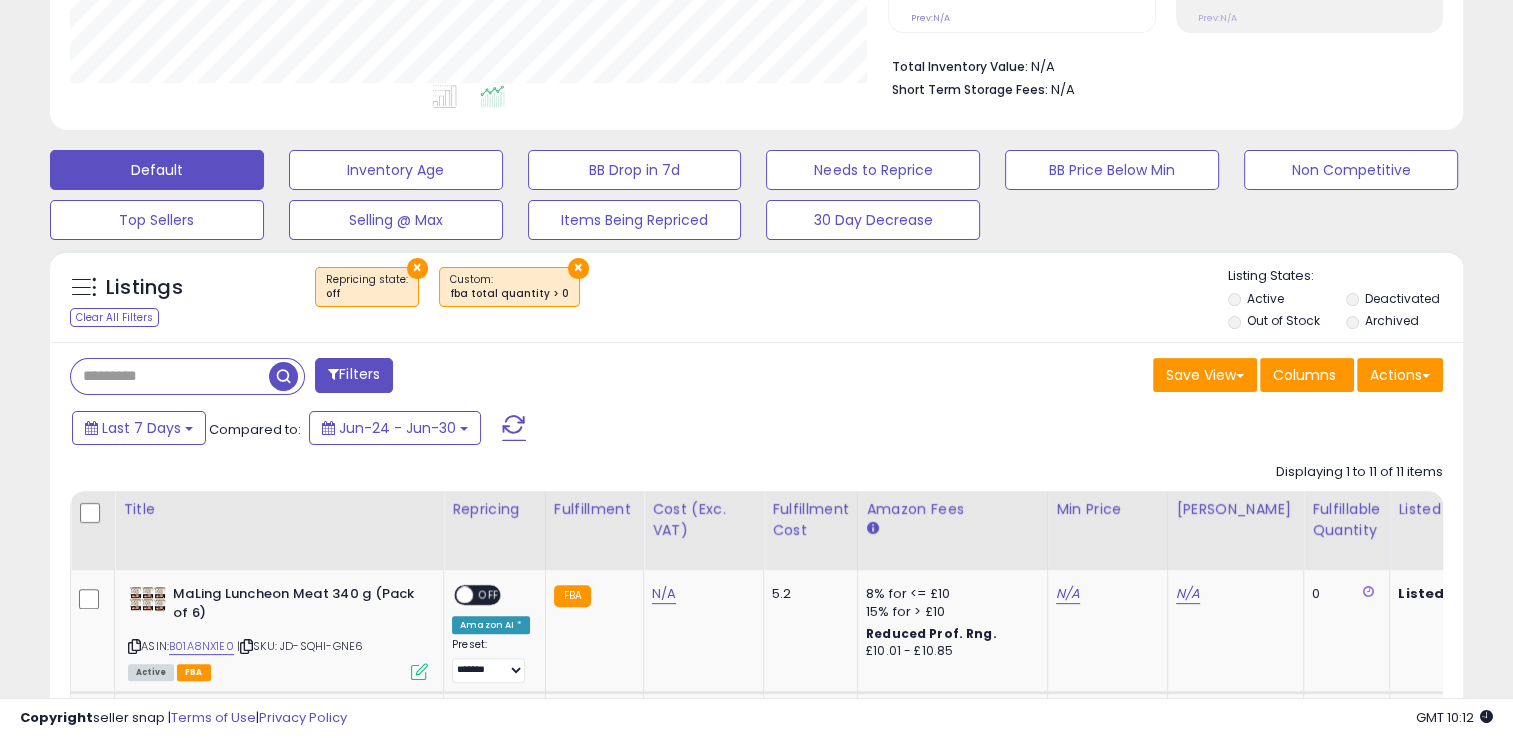 scroll, scrollTop: 409, scrollLeft: 818, axis: both 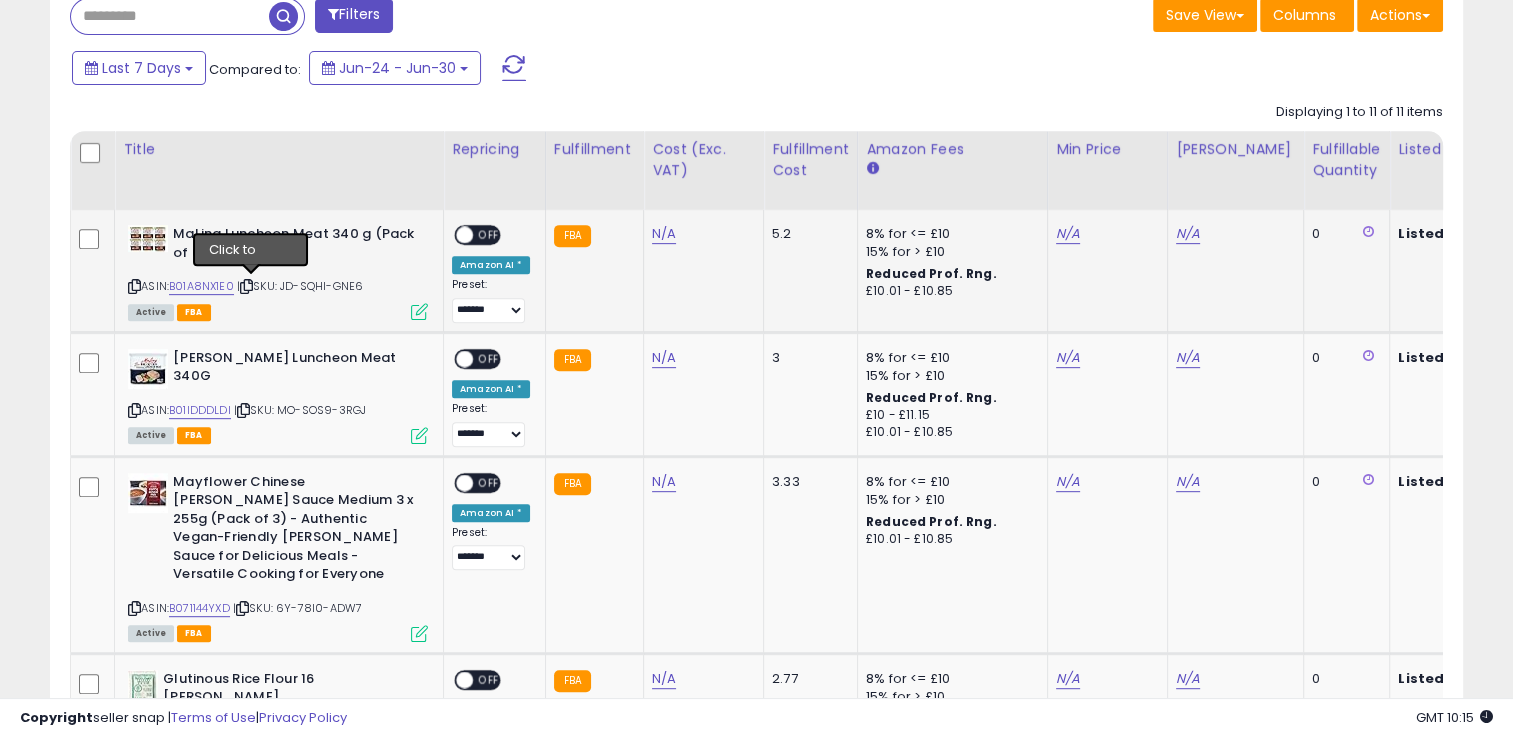 drag, startPoint x: 251, startPoint y: 287, endPoint x: 380, endPoint y: 231, distance: 140.63072 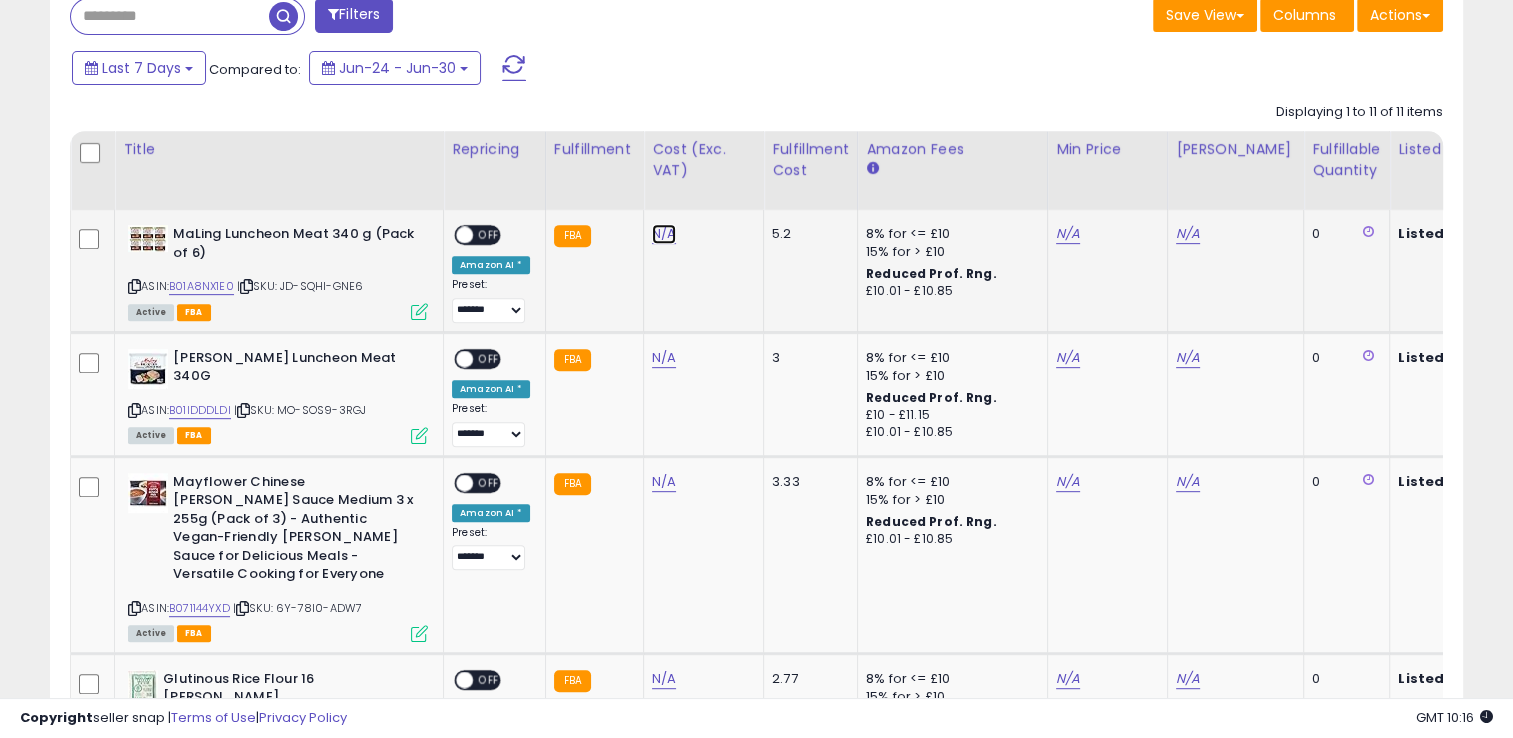 click on "N/A" at bounding box center (664, 234) 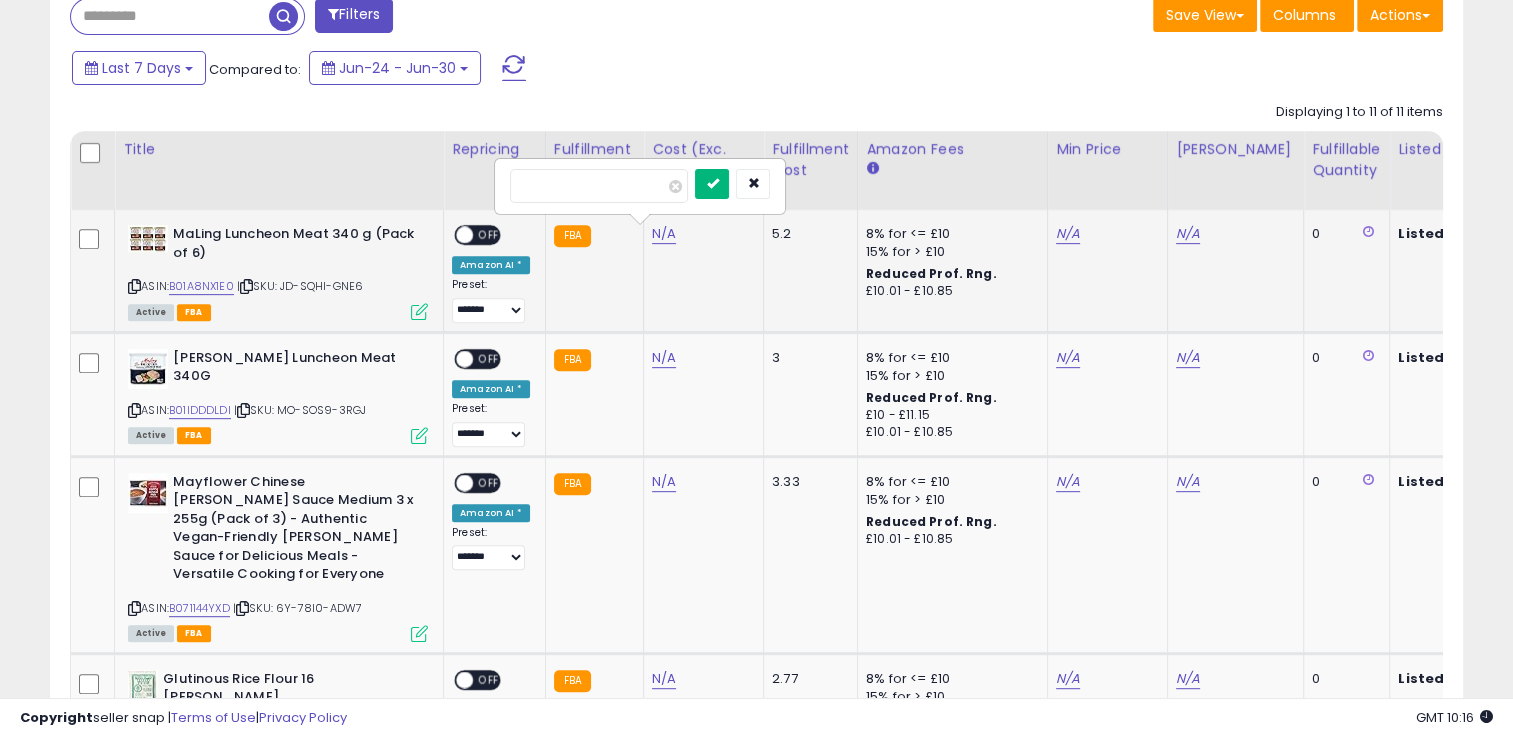 type on "*****" 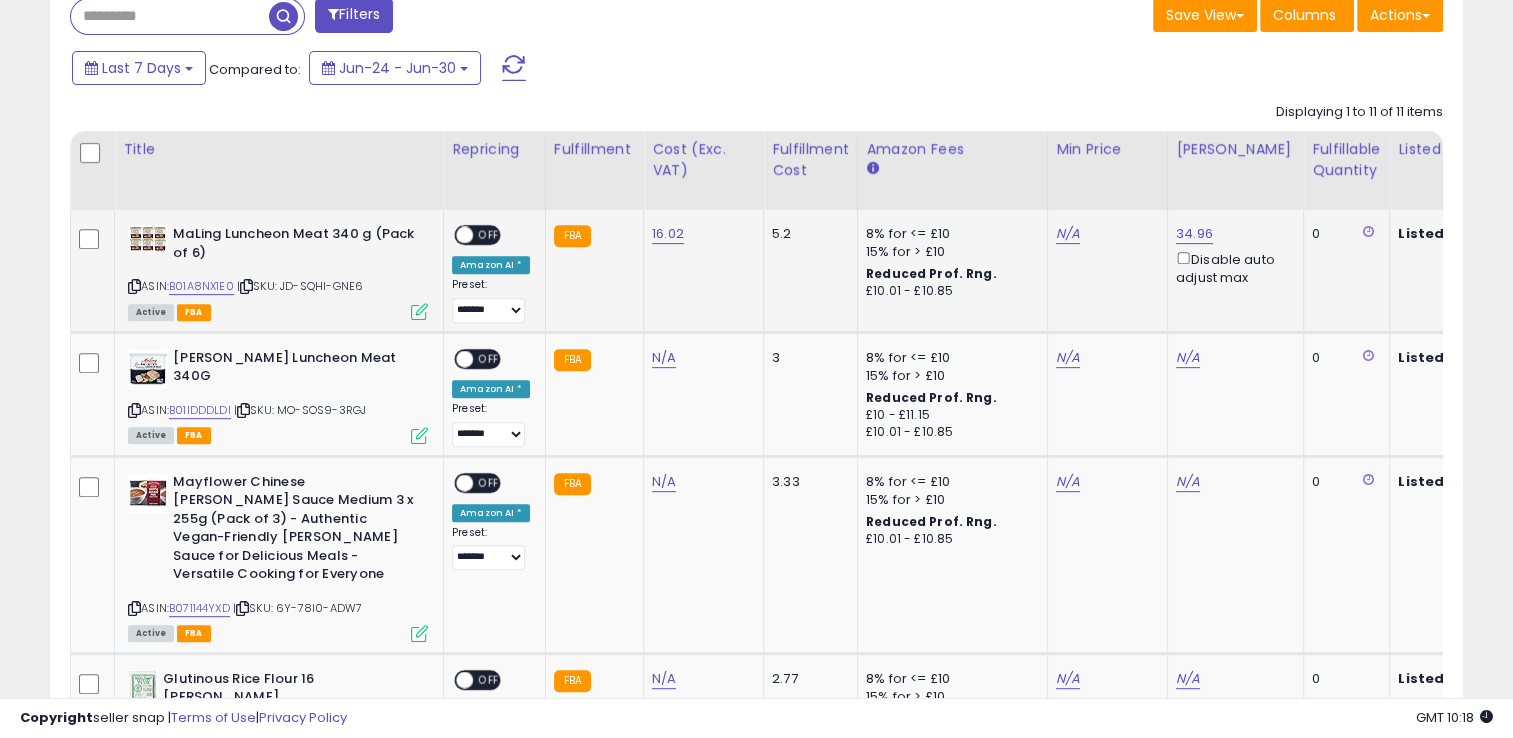 click at bounding box center [419, 311] 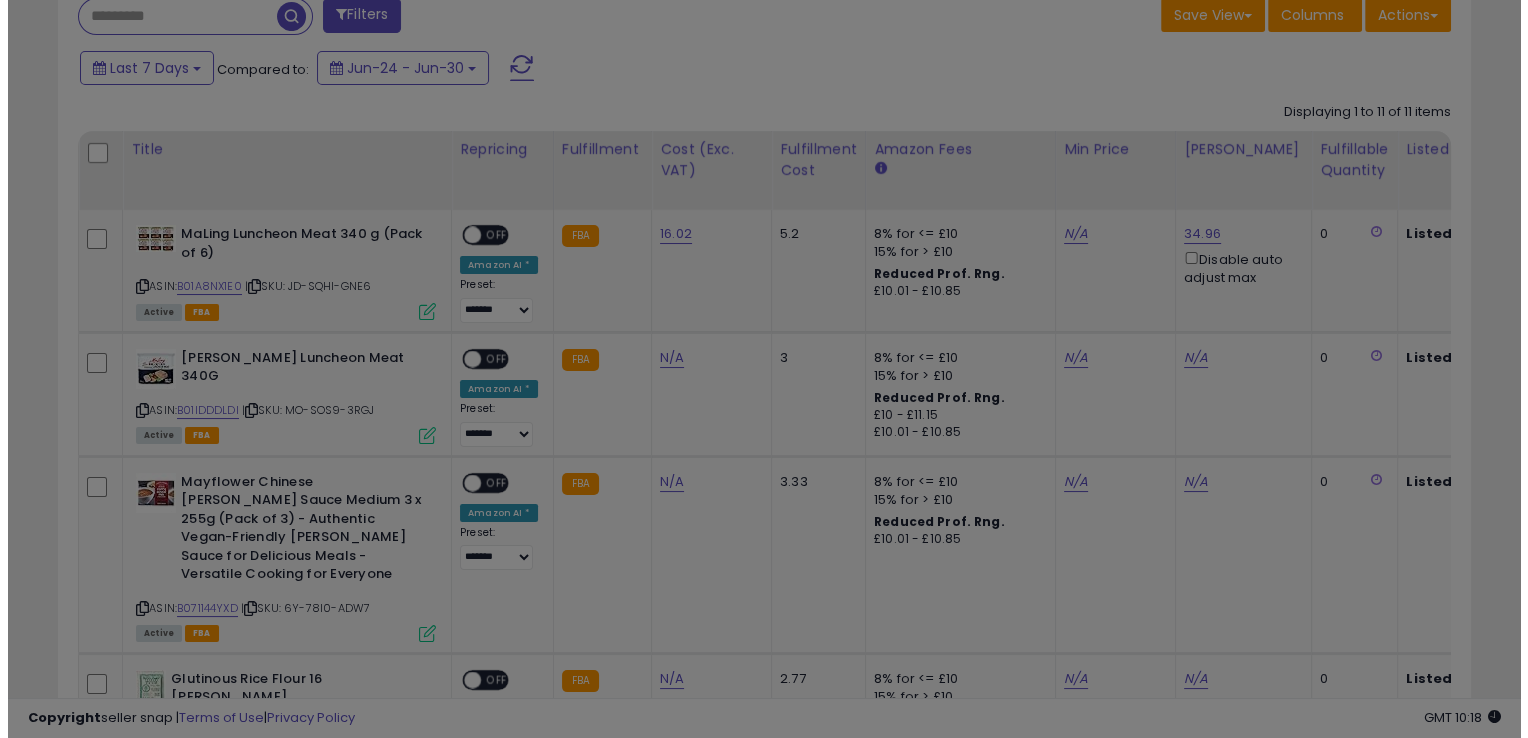 scroll, scrollTop: 999589, scrollLeft: 999172, axis: both 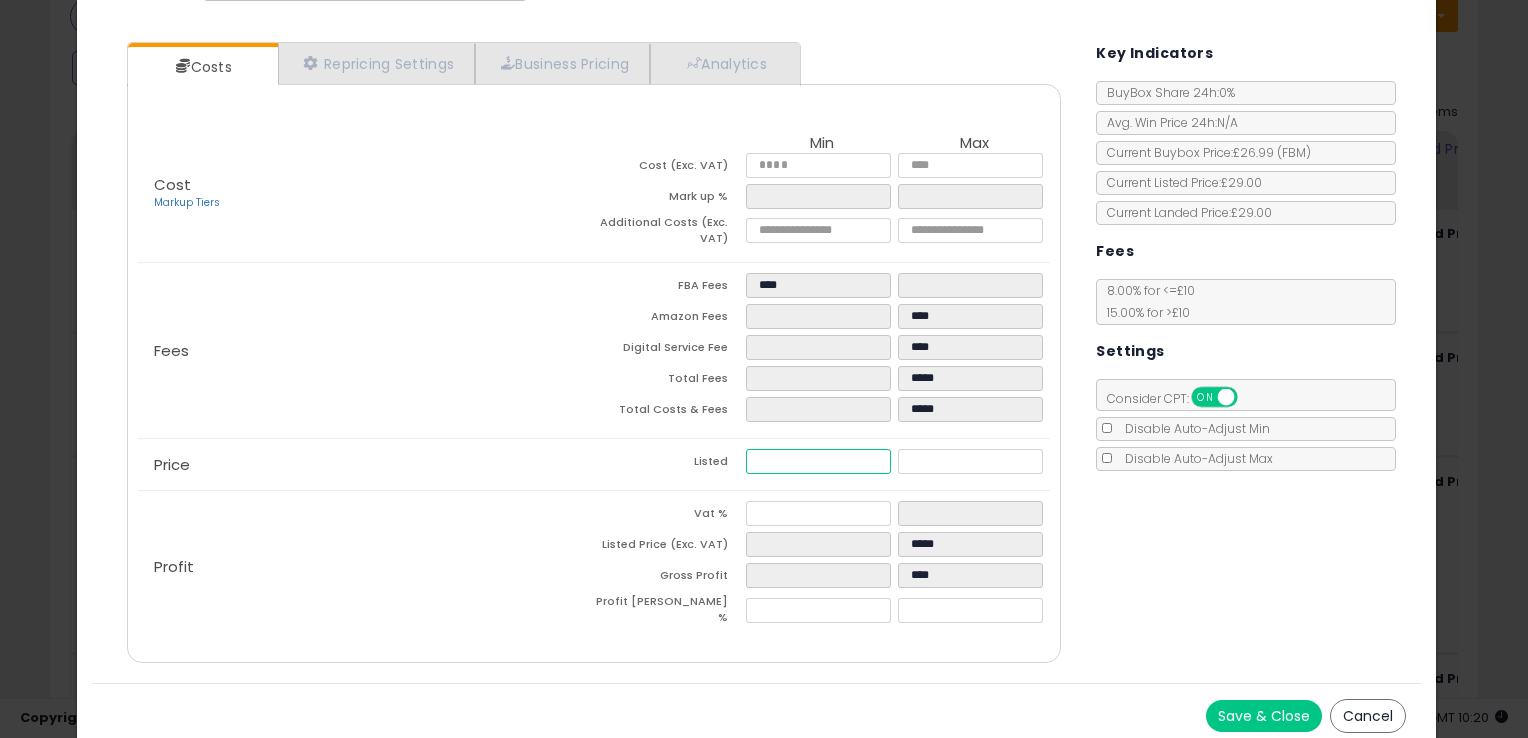 click at bounding box center [818, 461] 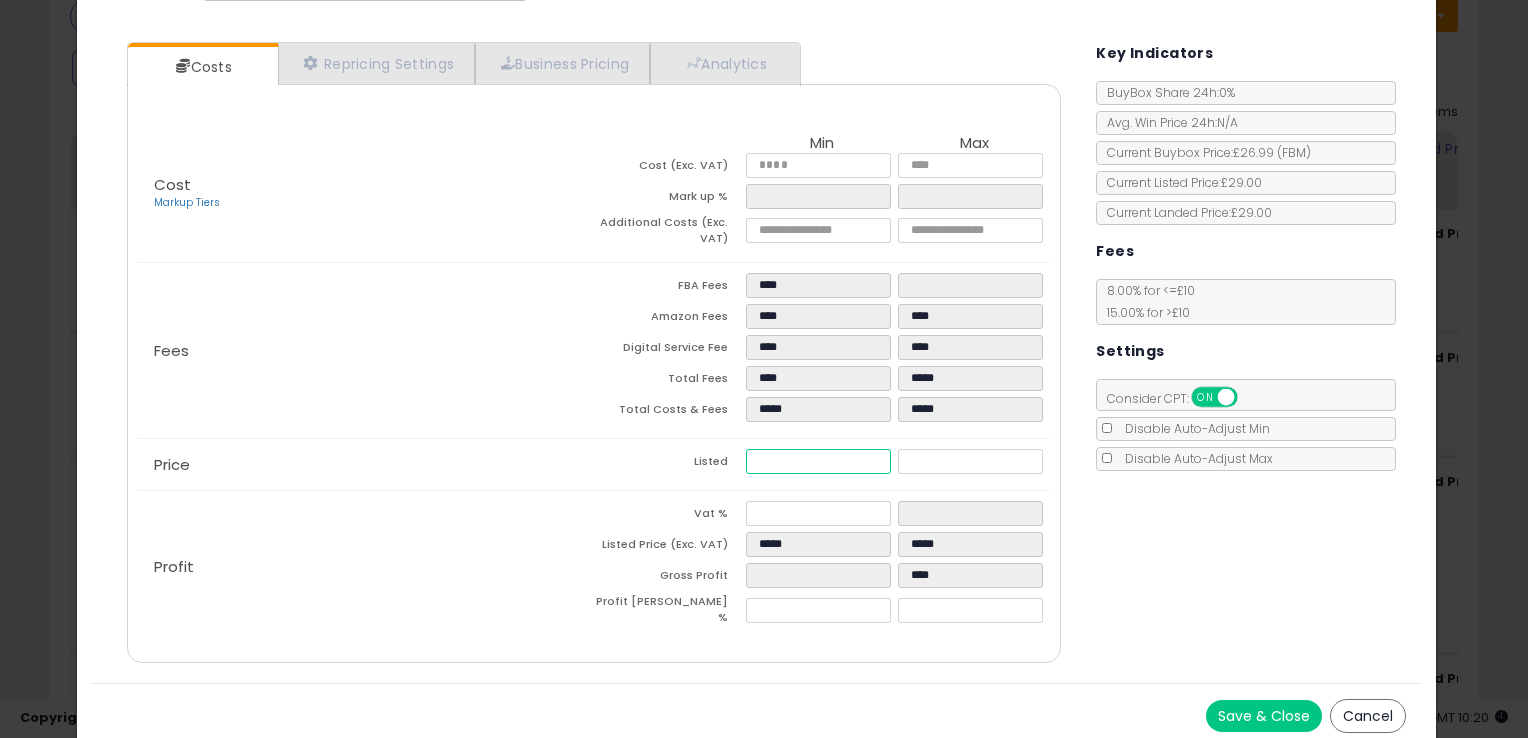 type on "****" 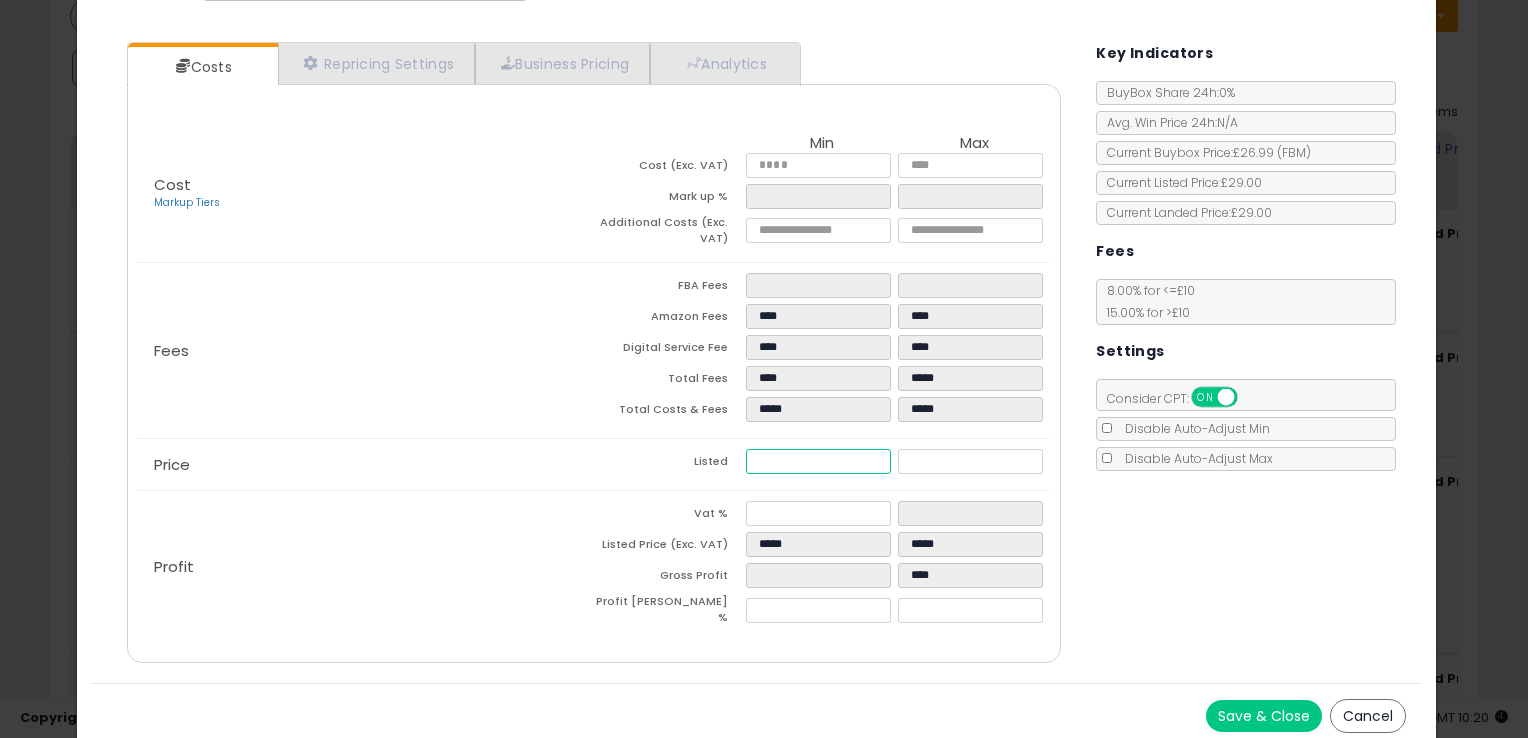 type on "****" 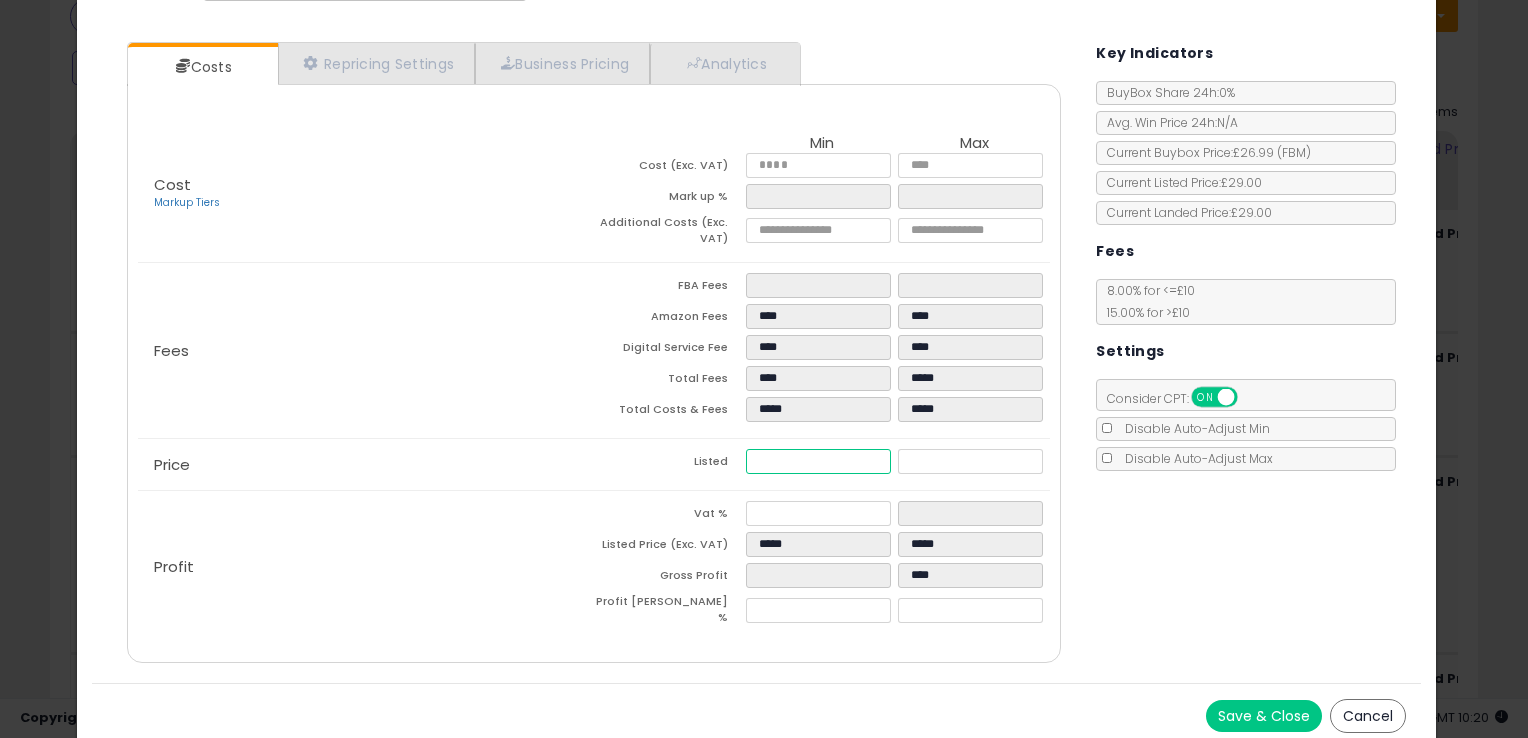 type on "*****" 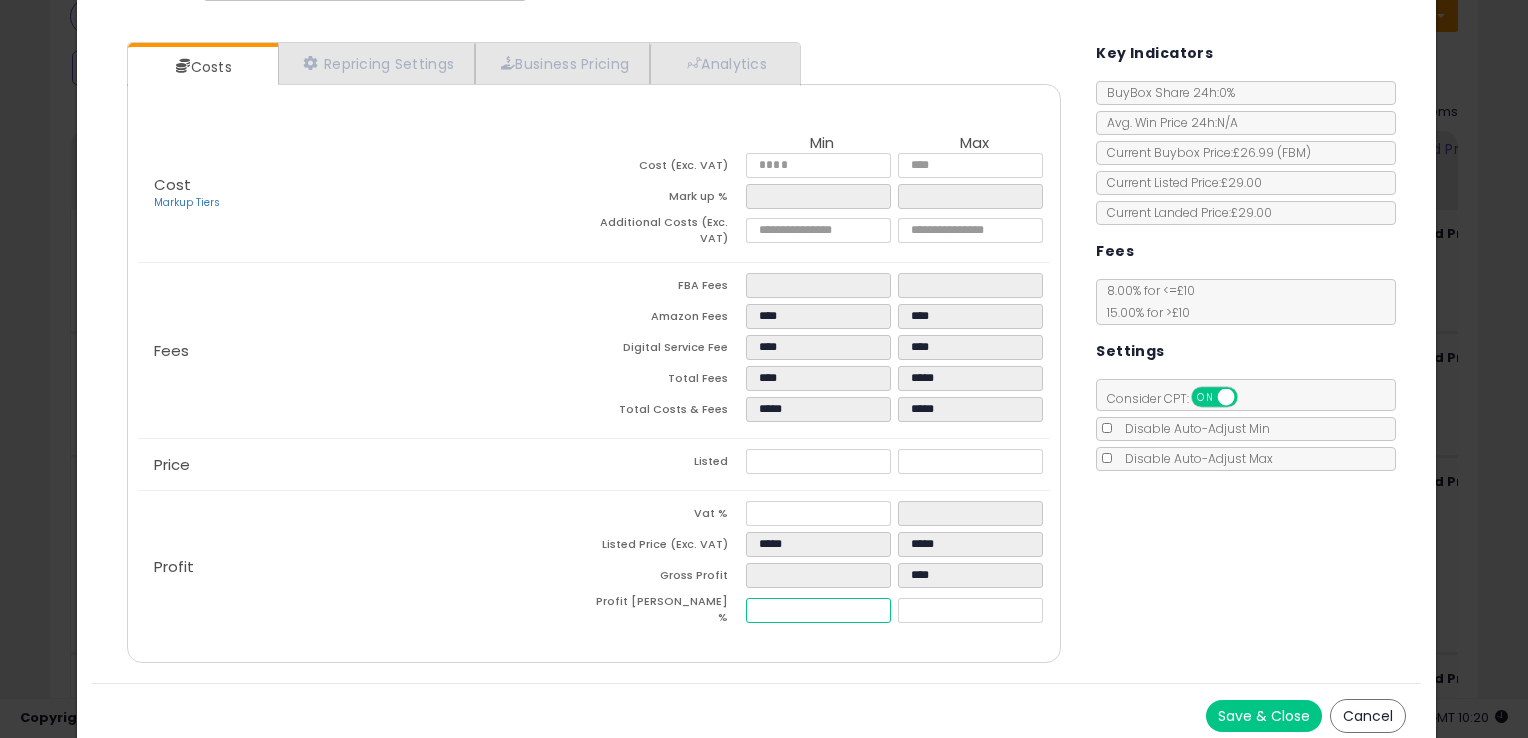 type on "*****" 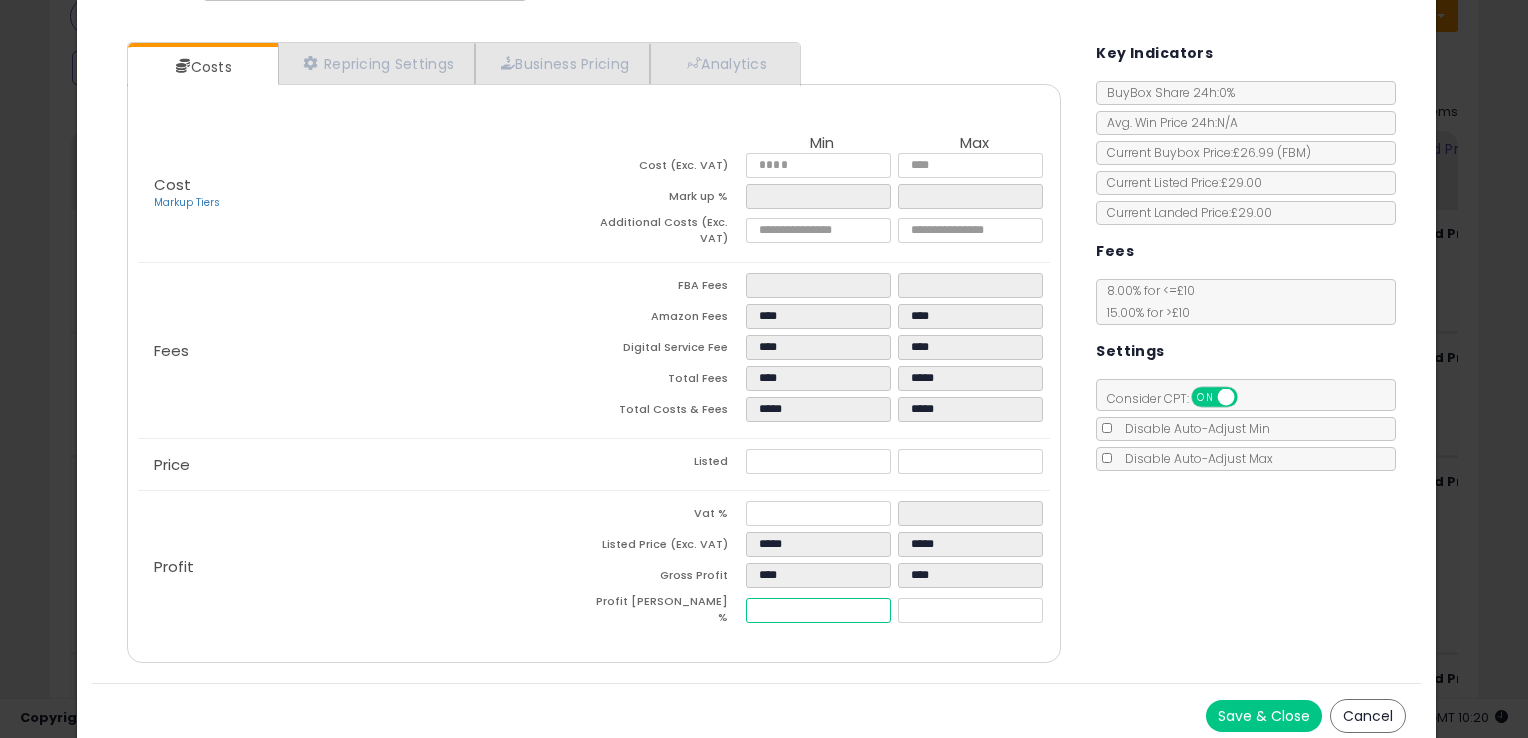 click on "*****" at bounding box center (818, 610) 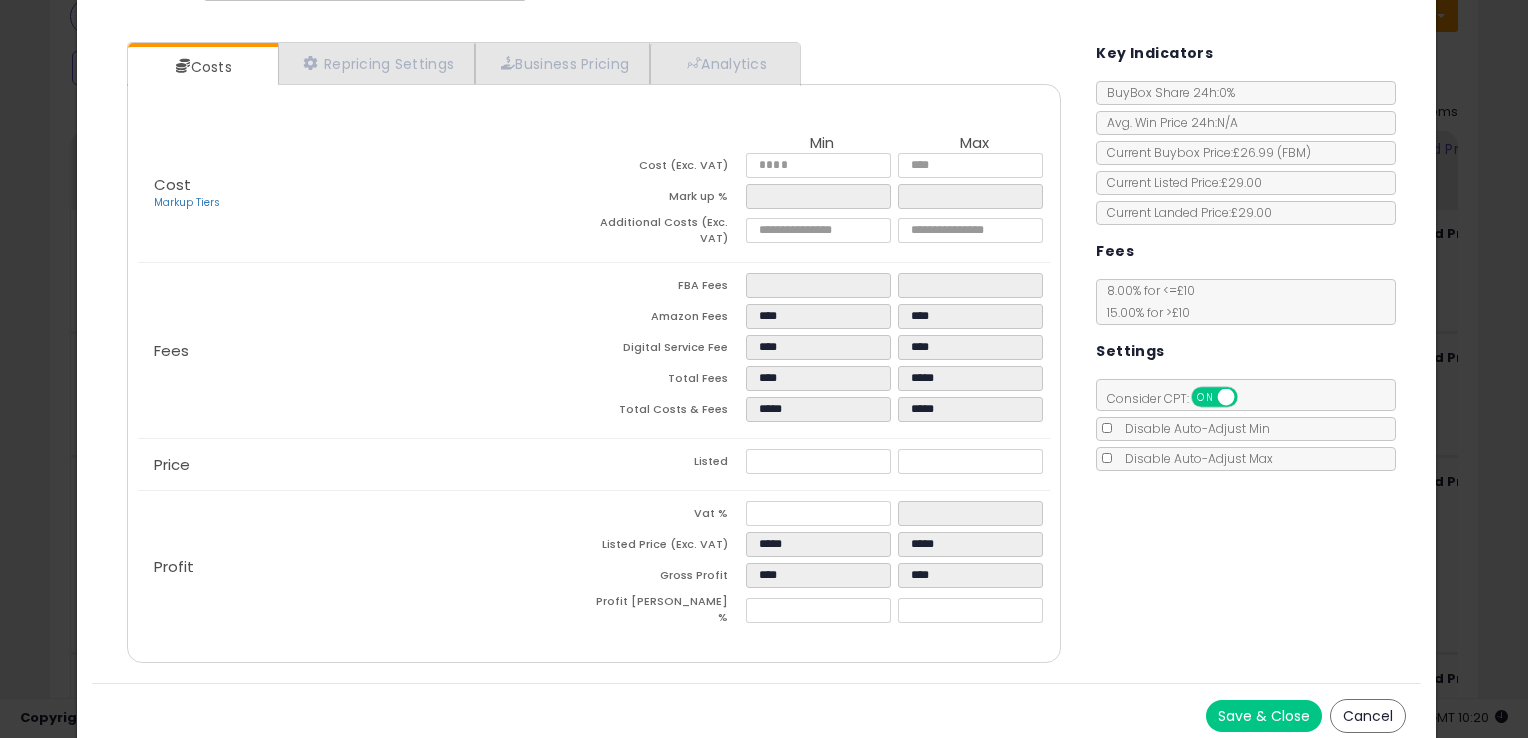 click on "Save & Close" at bounding box center (1264, 716) 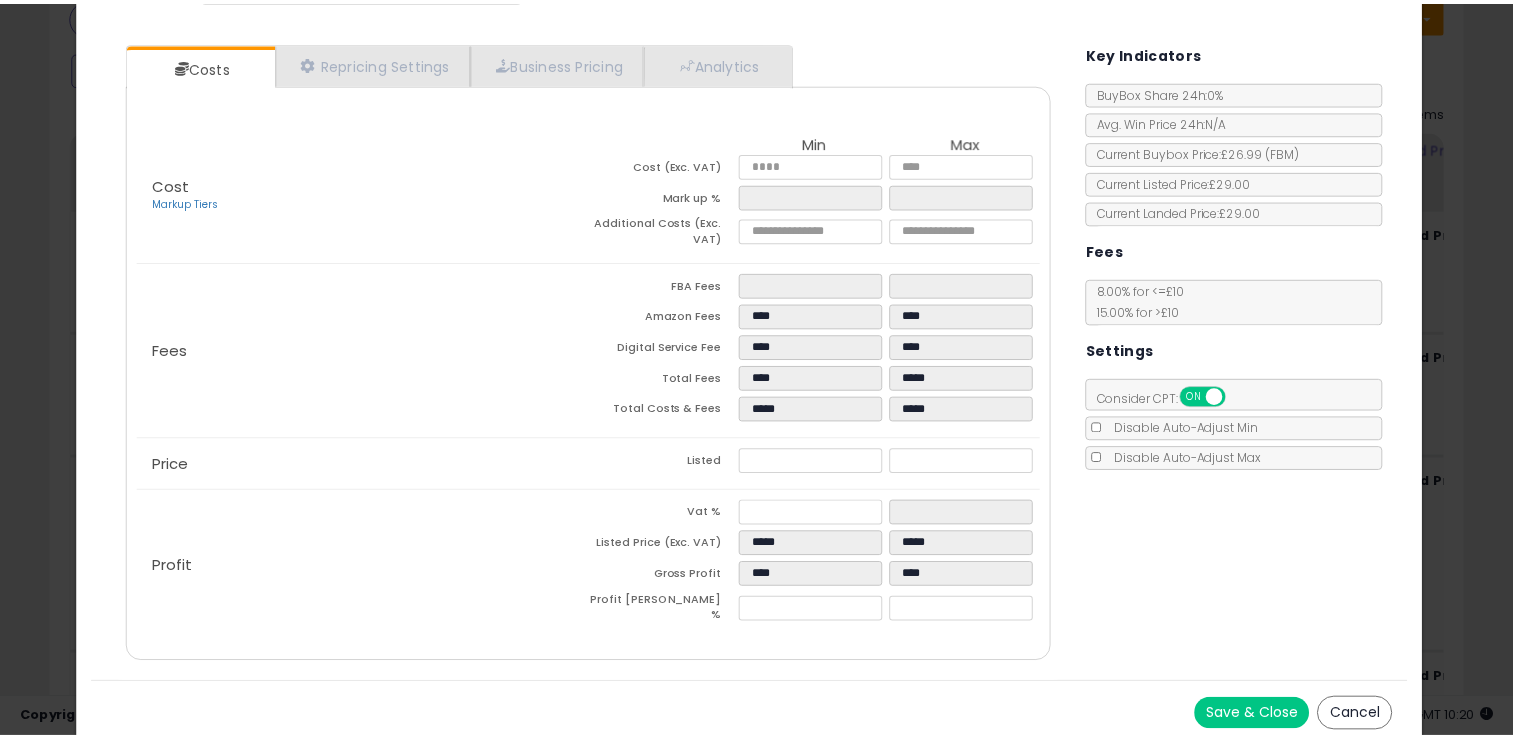 scroll, scrollTop: 0, scrollLeft: 0, axis: both 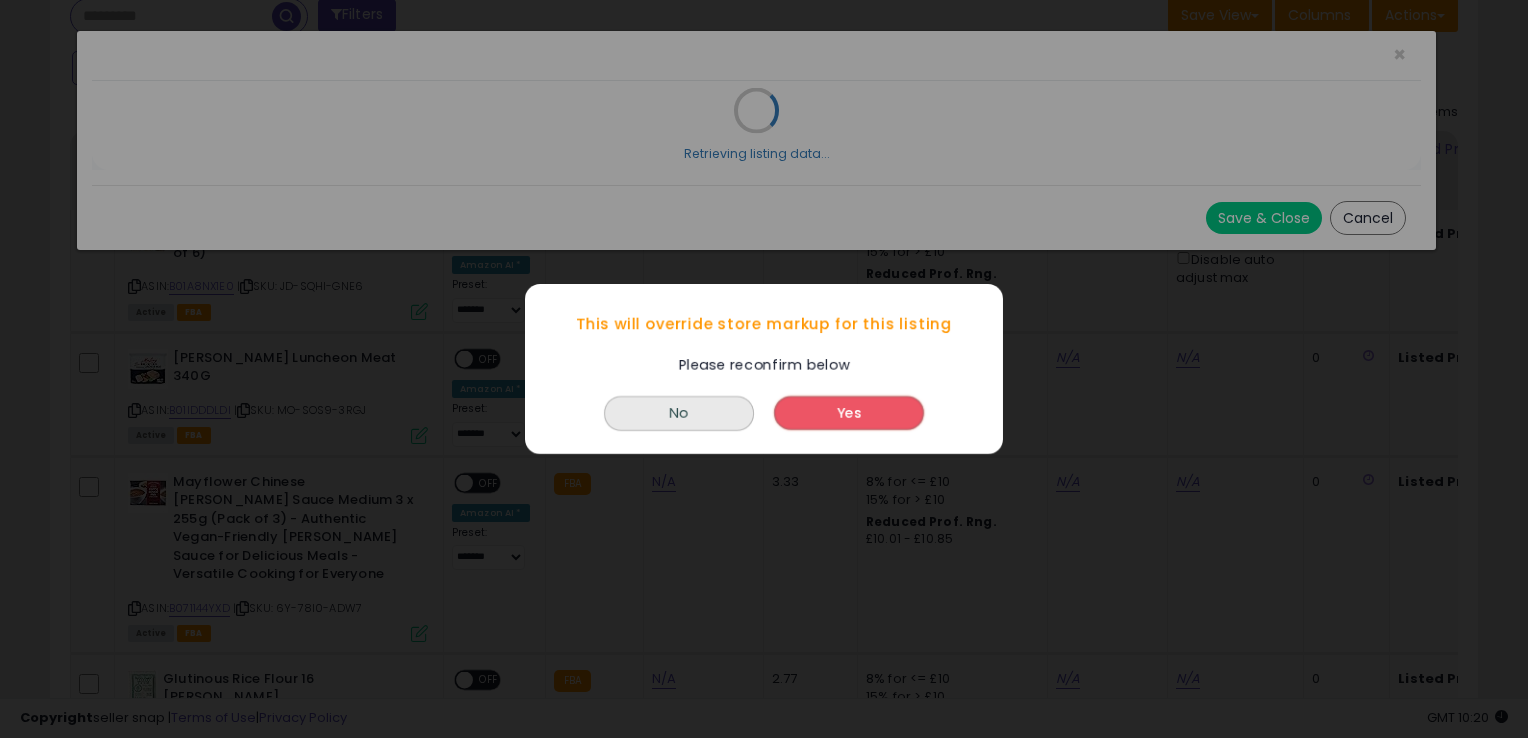 click on "Yes" at bounding box center (849, 413) 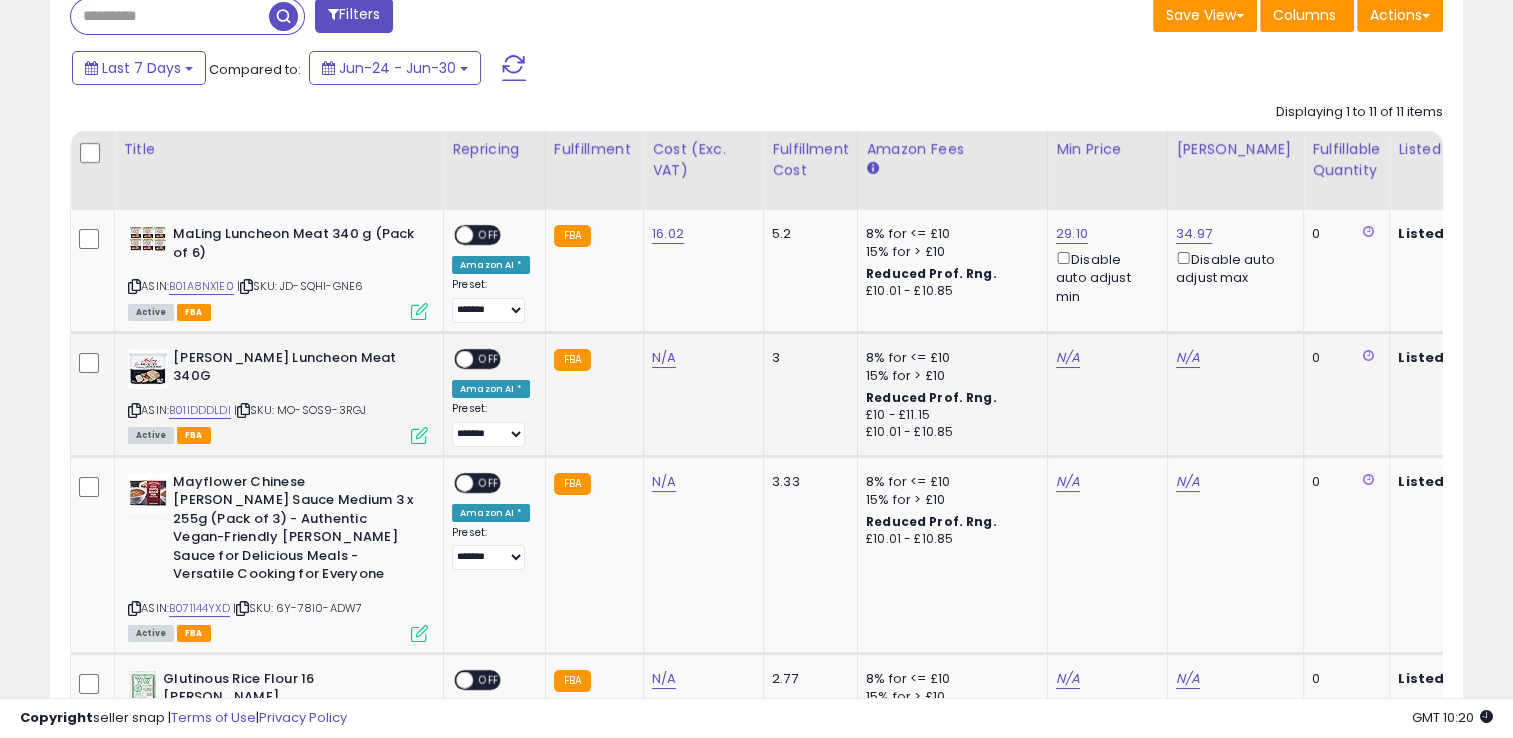 scroll, scrollTop: 409, scrollLeft: 818, axis: both 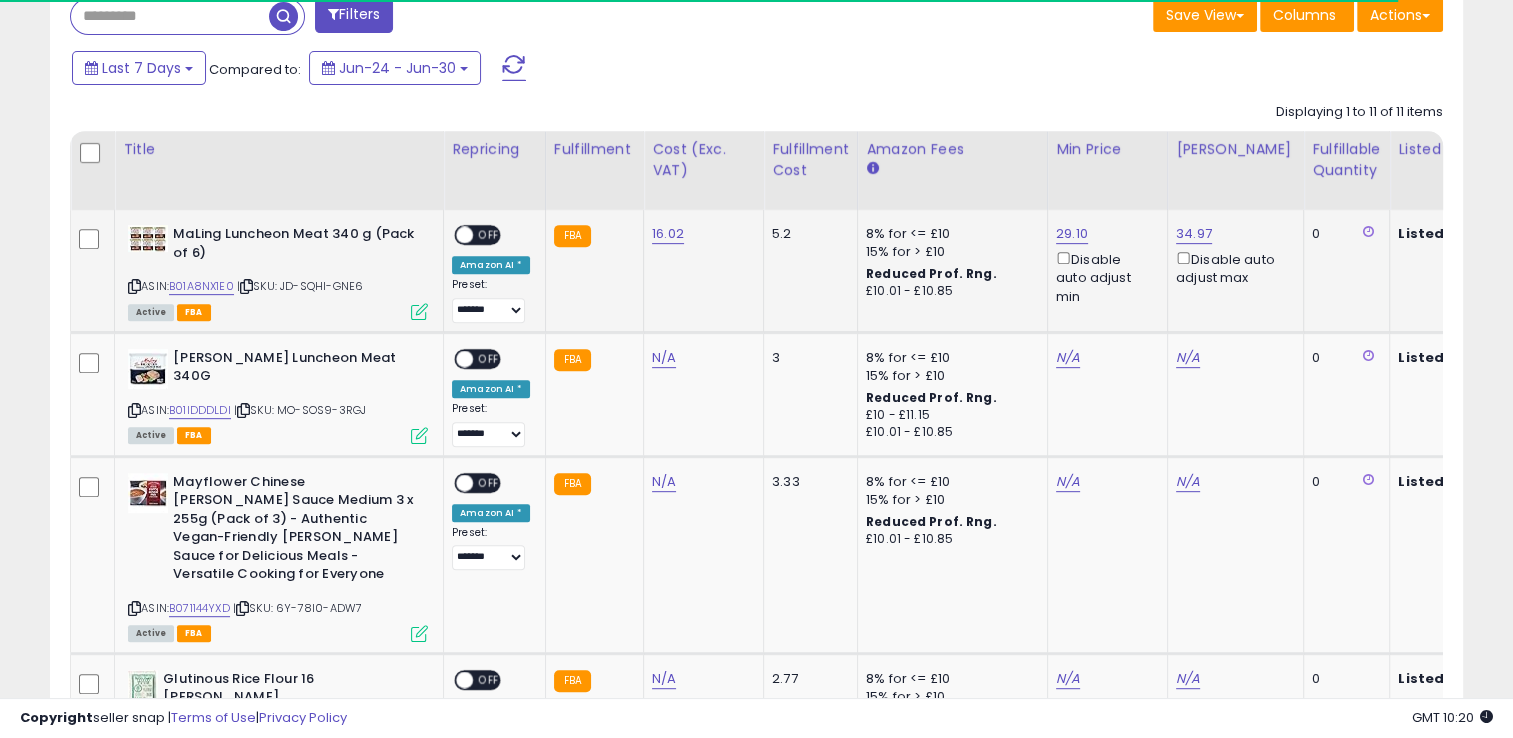 click on "OFF" at bounding box center [489, 235] 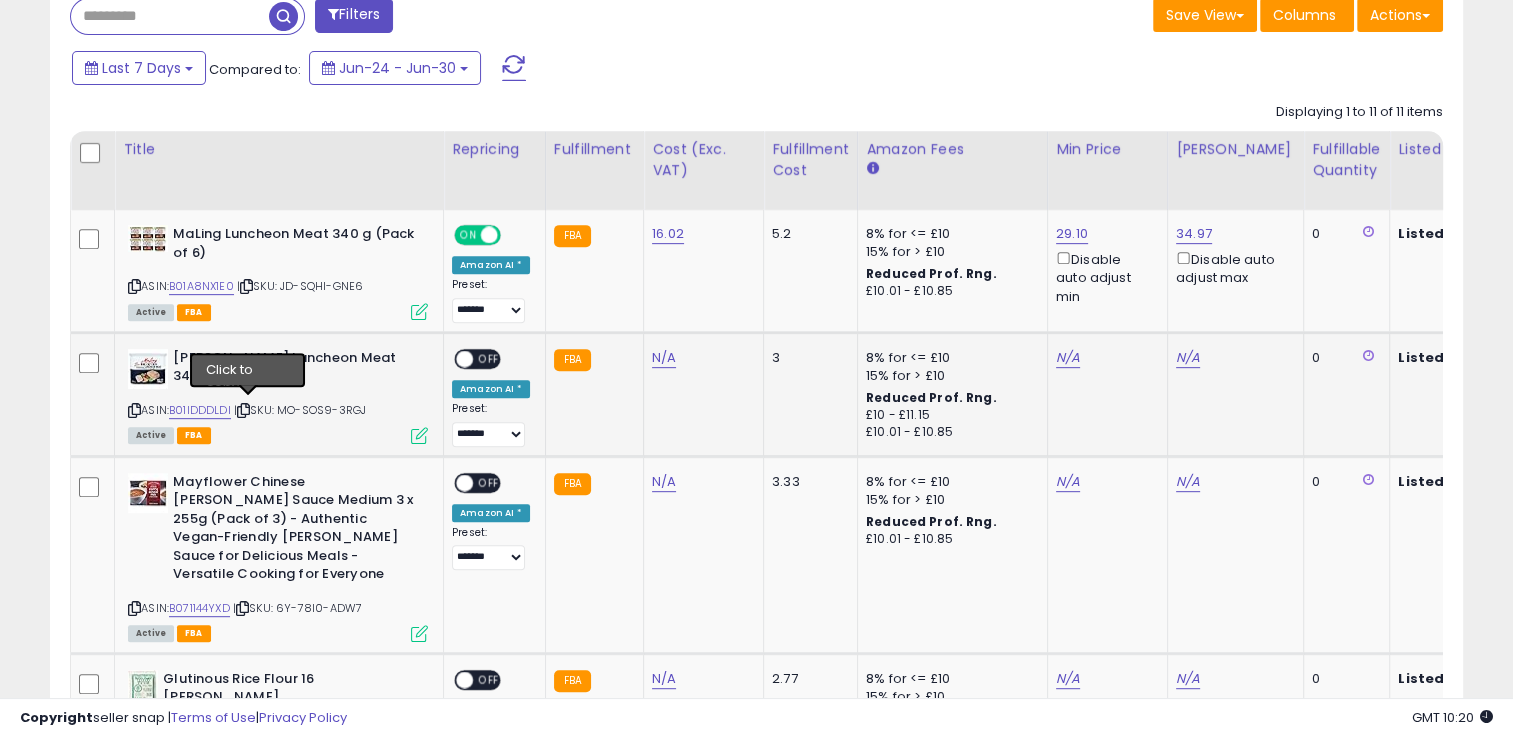 click at bounding box center [243, 410] 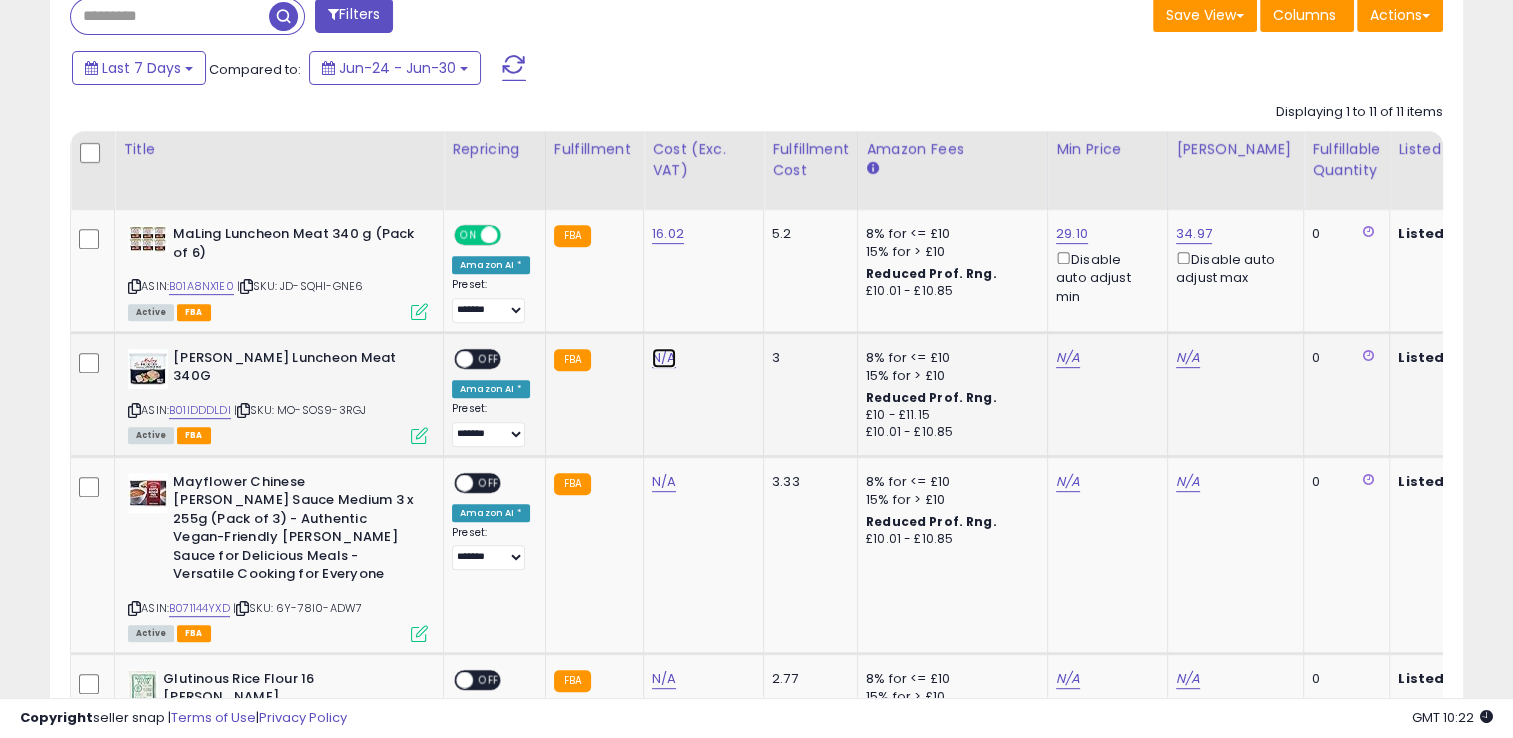 click on "N/A" at bounding box center [664, 358] 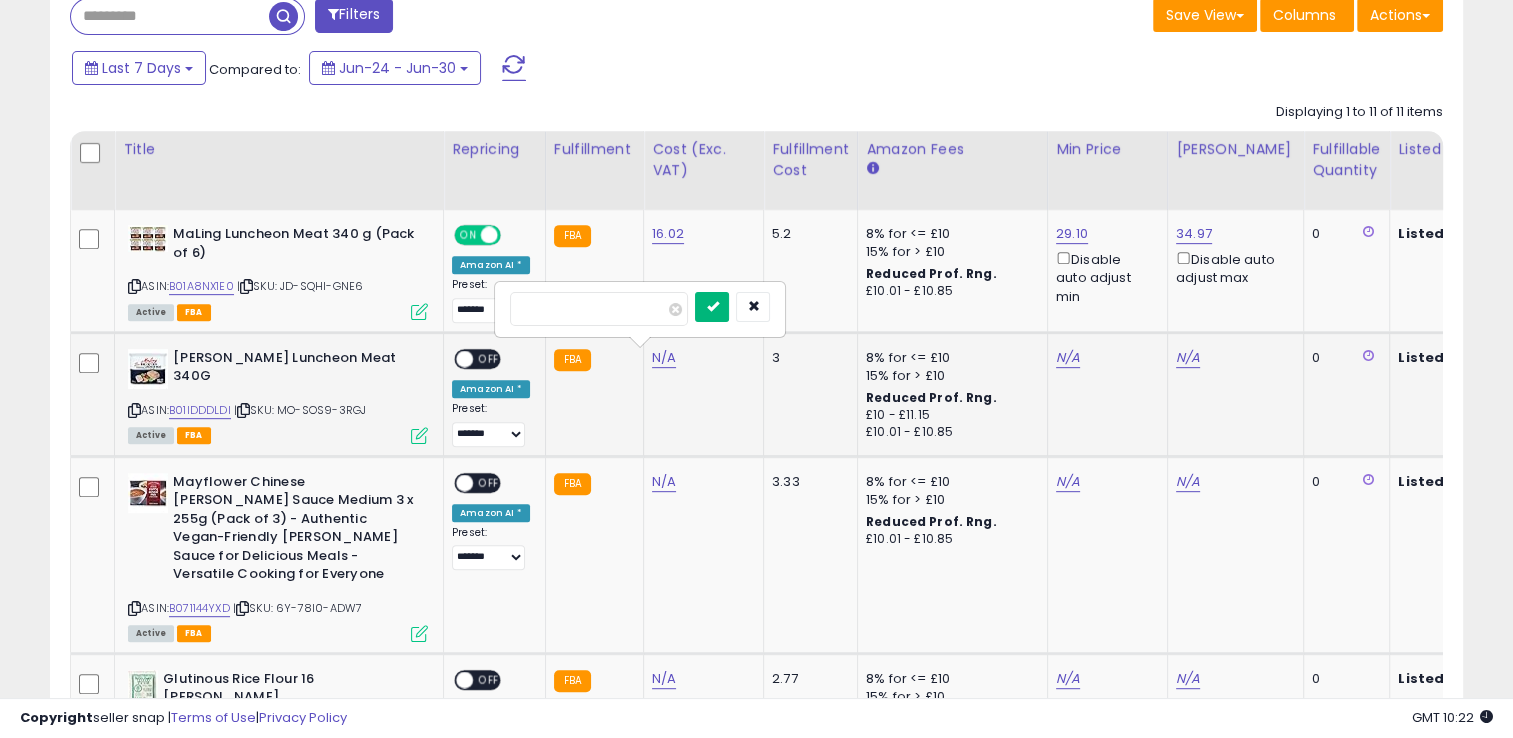 type on "****" 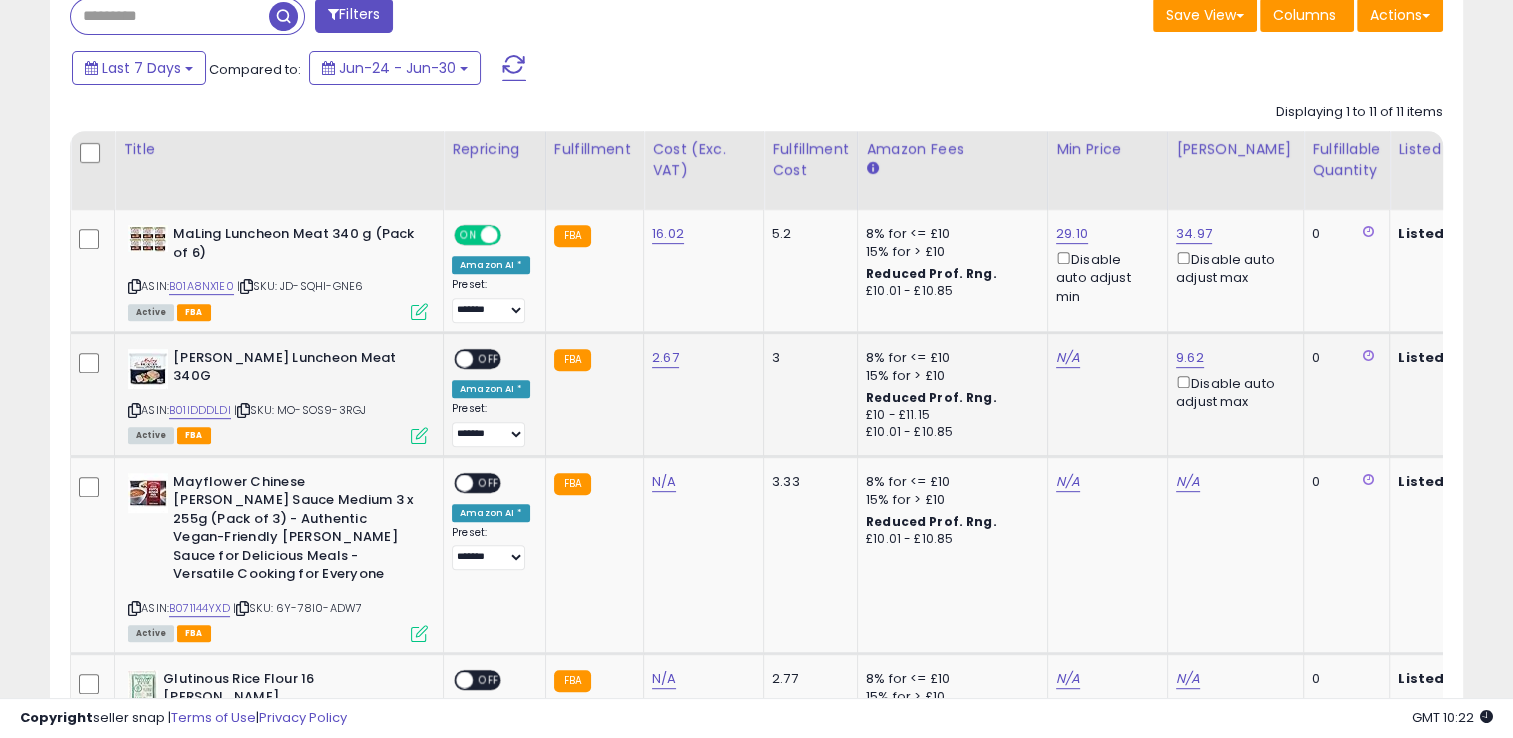 click at bounding box center [419, 435] 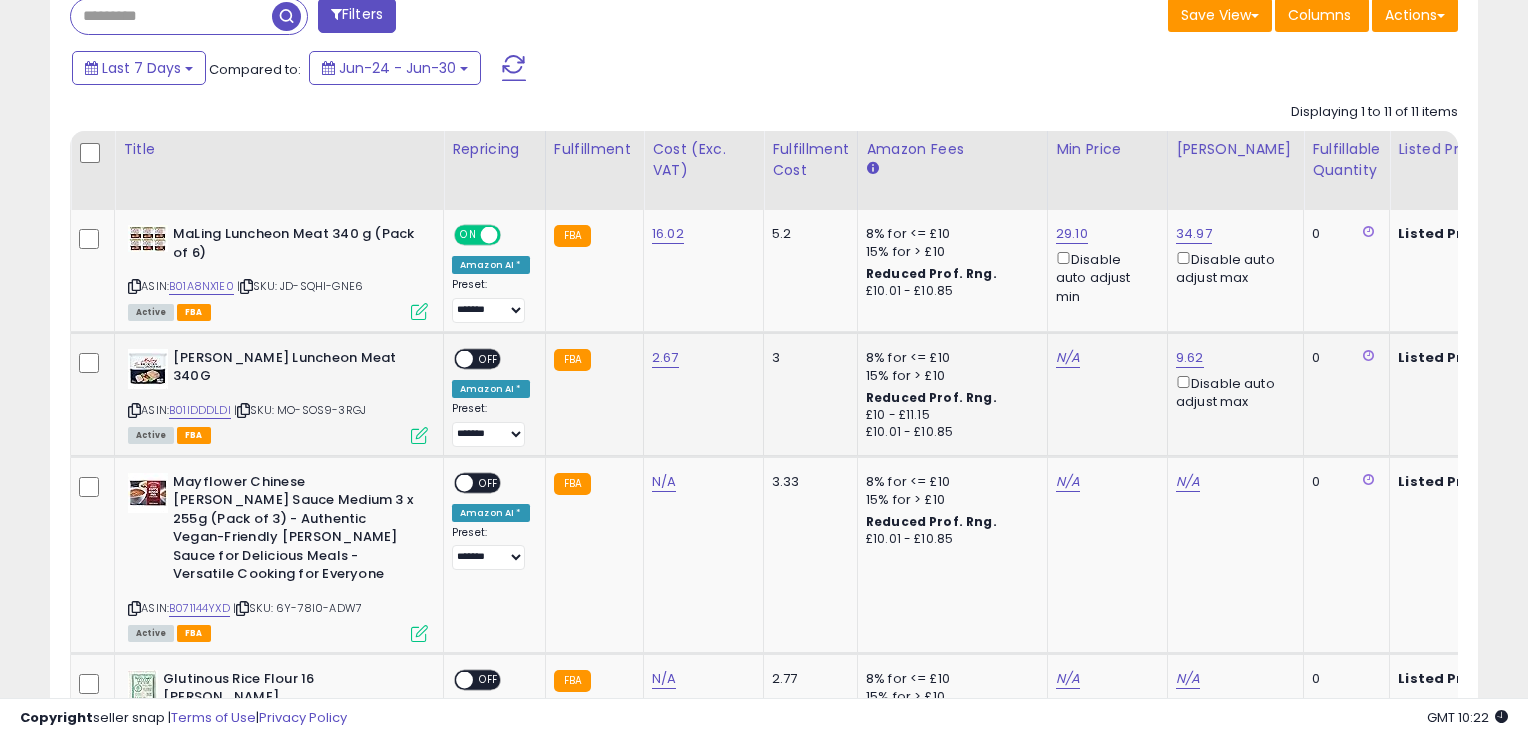 scroll, scrollTop: 999589, scrollLeft: 999172, axis: both 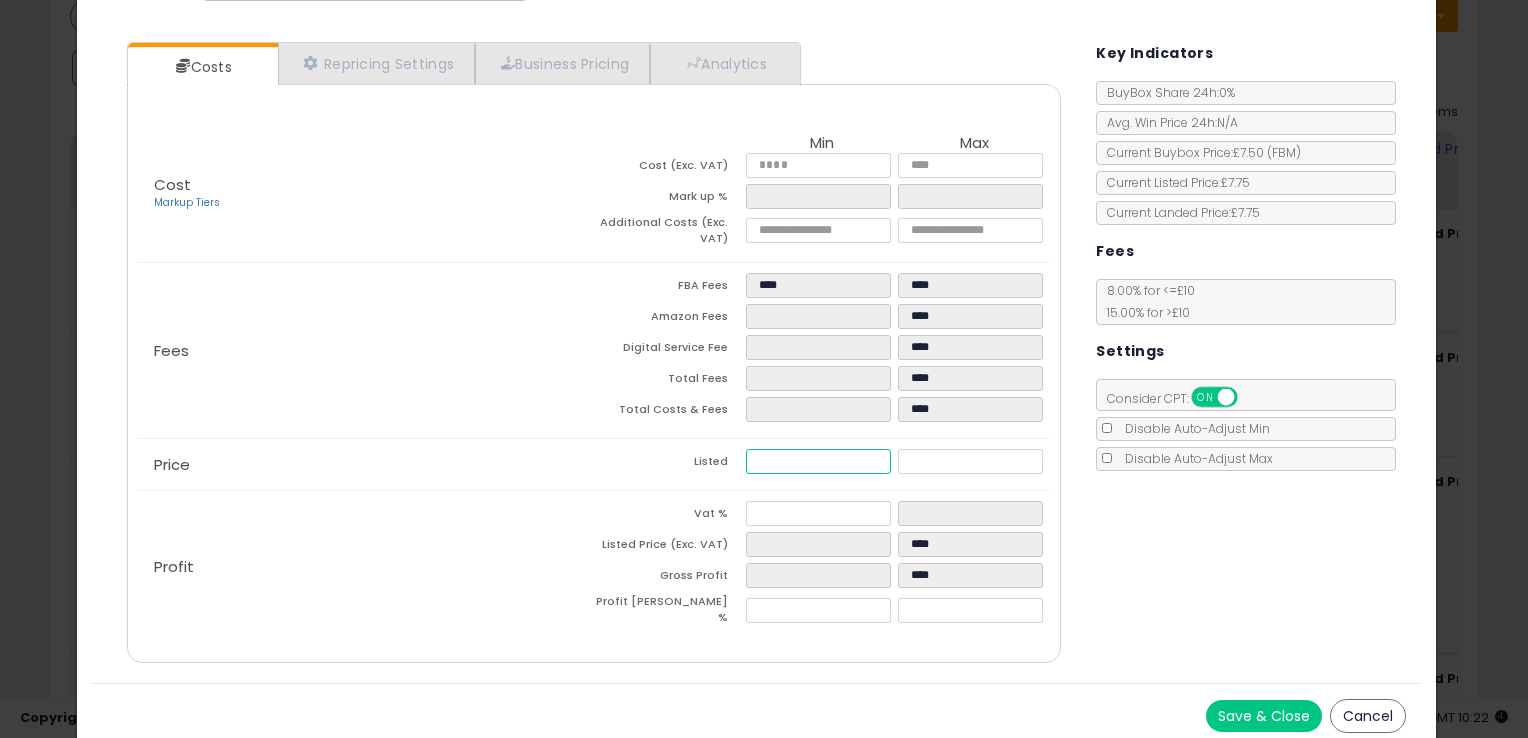 click at bounding box center (818, 461) 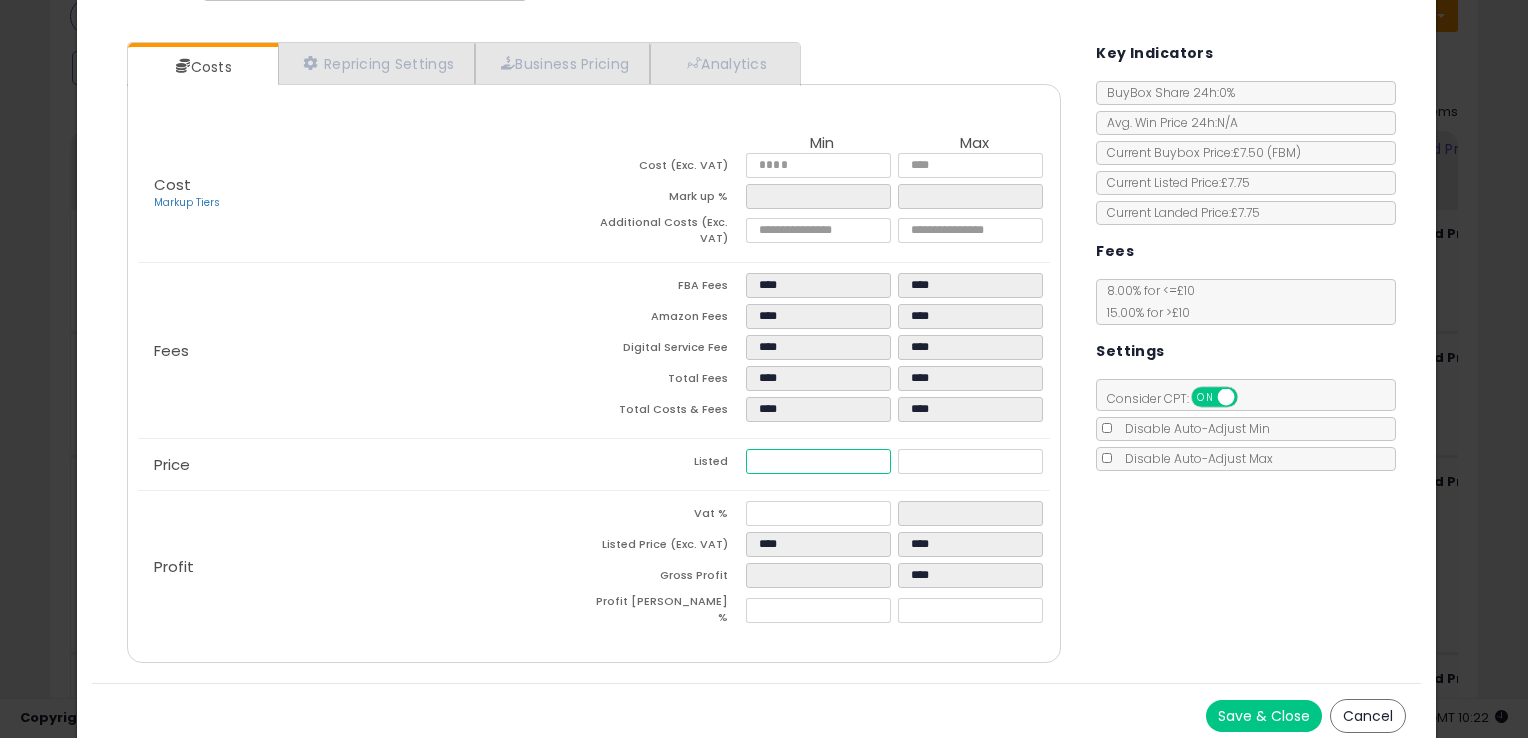 type on "****" 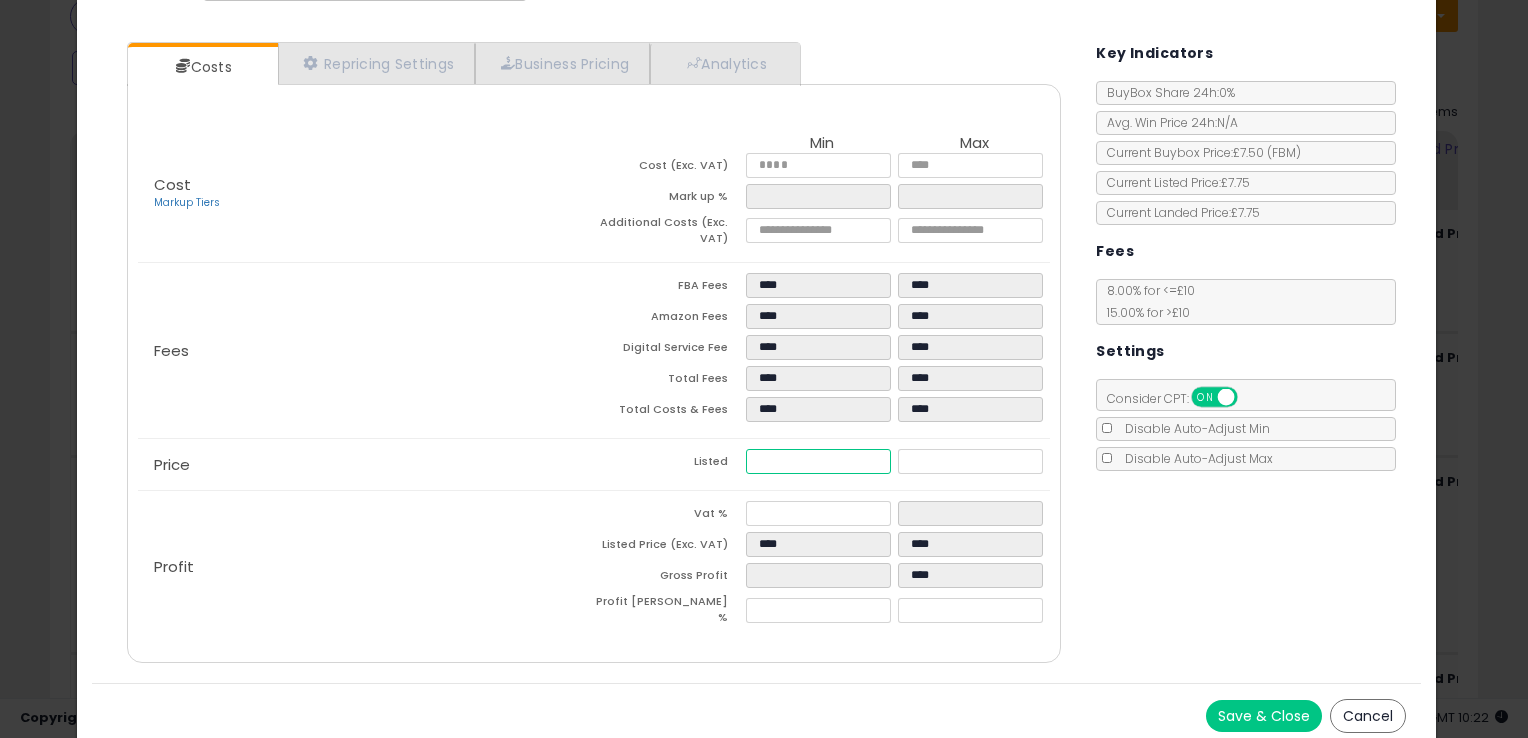 type on "****" 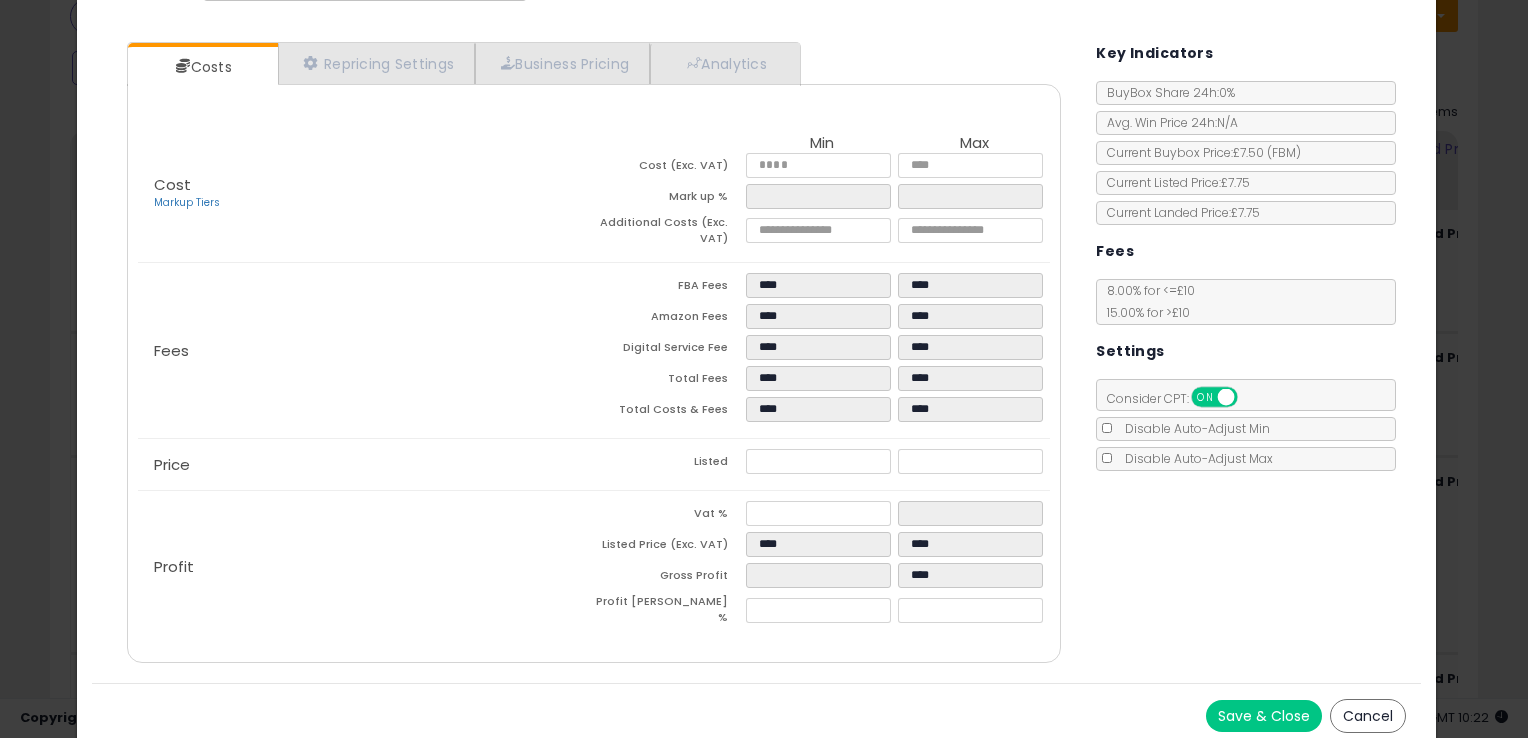 type on "*****" 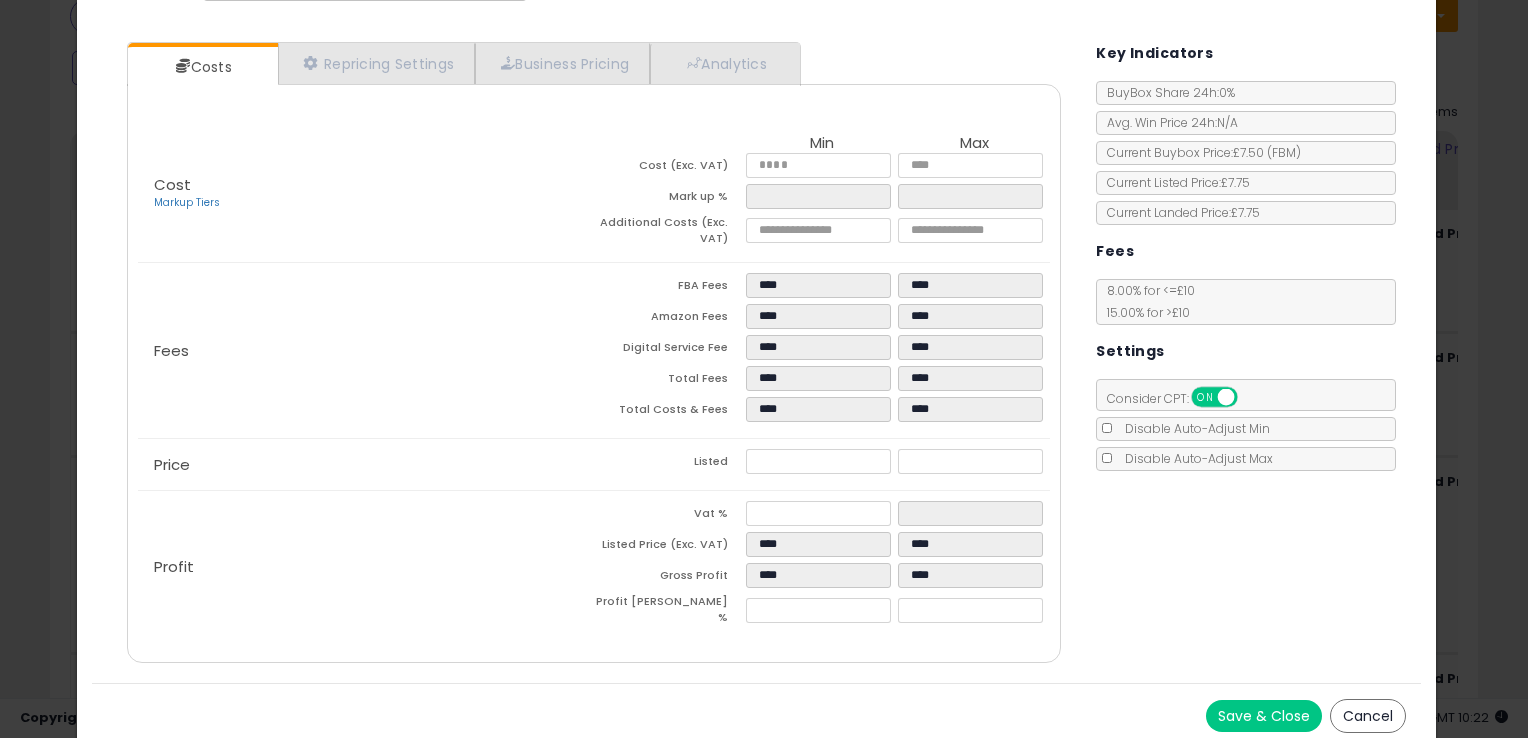 click on "Cost
Markup Tiers
Min
Max
Cost (Exc. VAT)
****
****
Mark up %
*****
******
Additional Costs (Exc. VAT)
Fees" at bounding box center (594, 373) 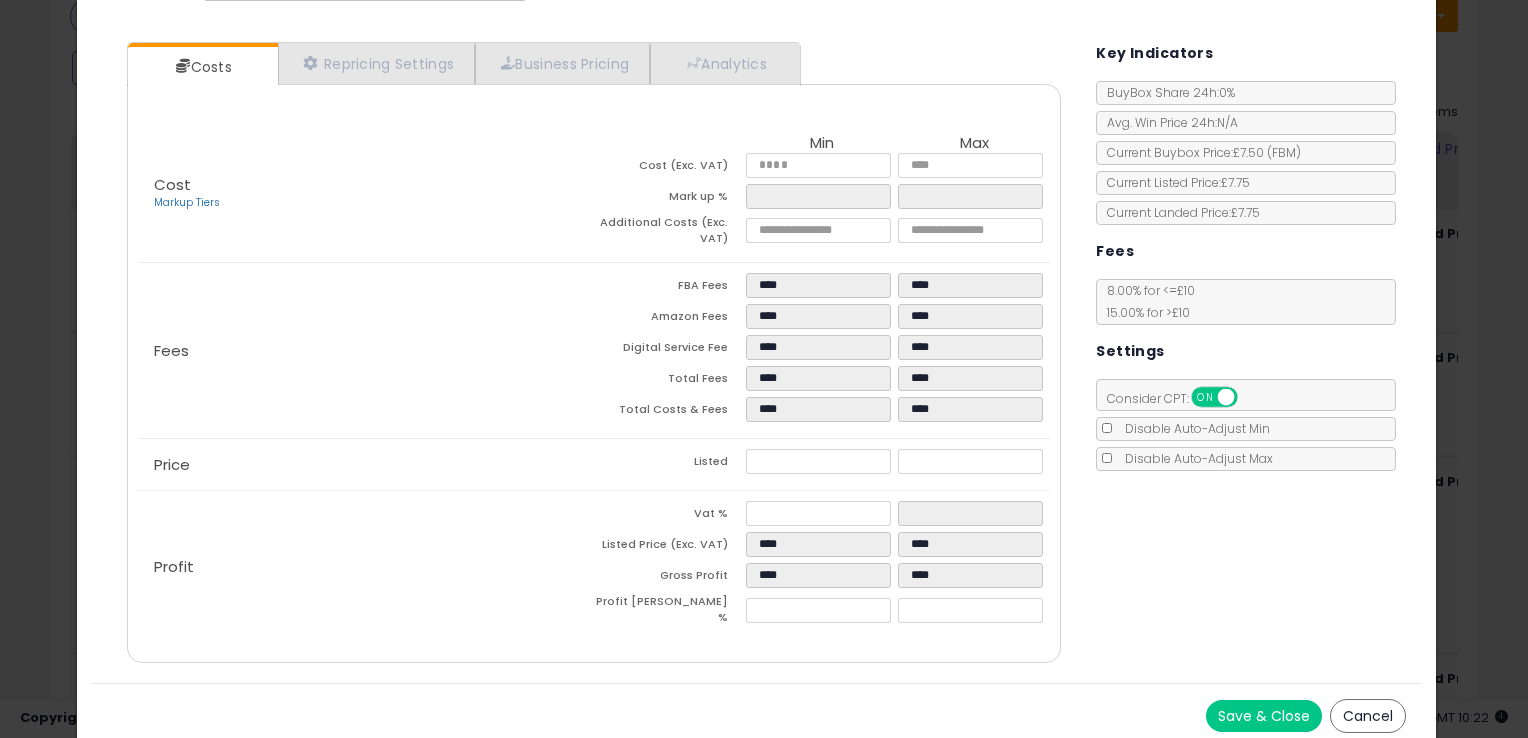 click on "Save & Close" at bounding box center [1264, 716] 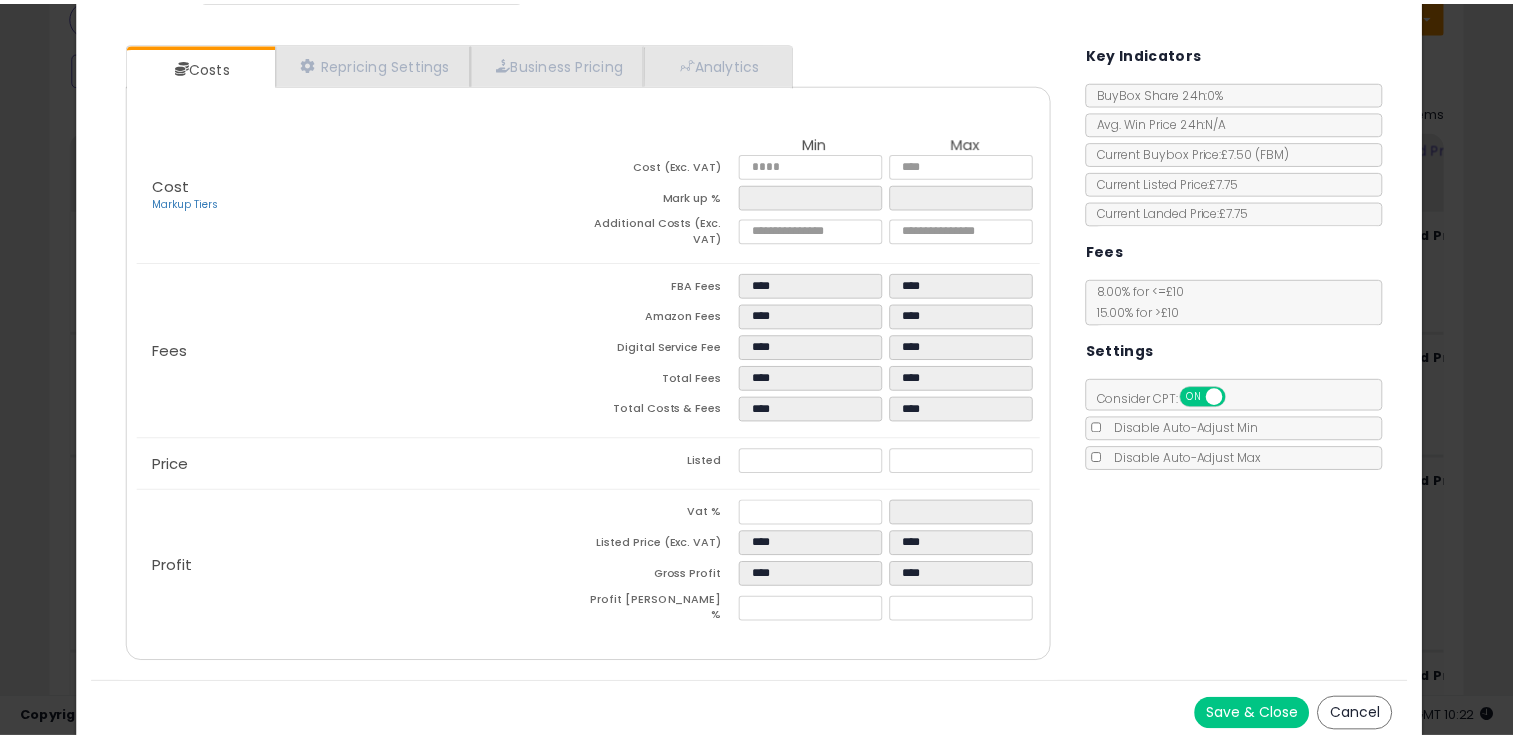 scroll, scrollTop: 0, scrollLeft: 0, axis: both 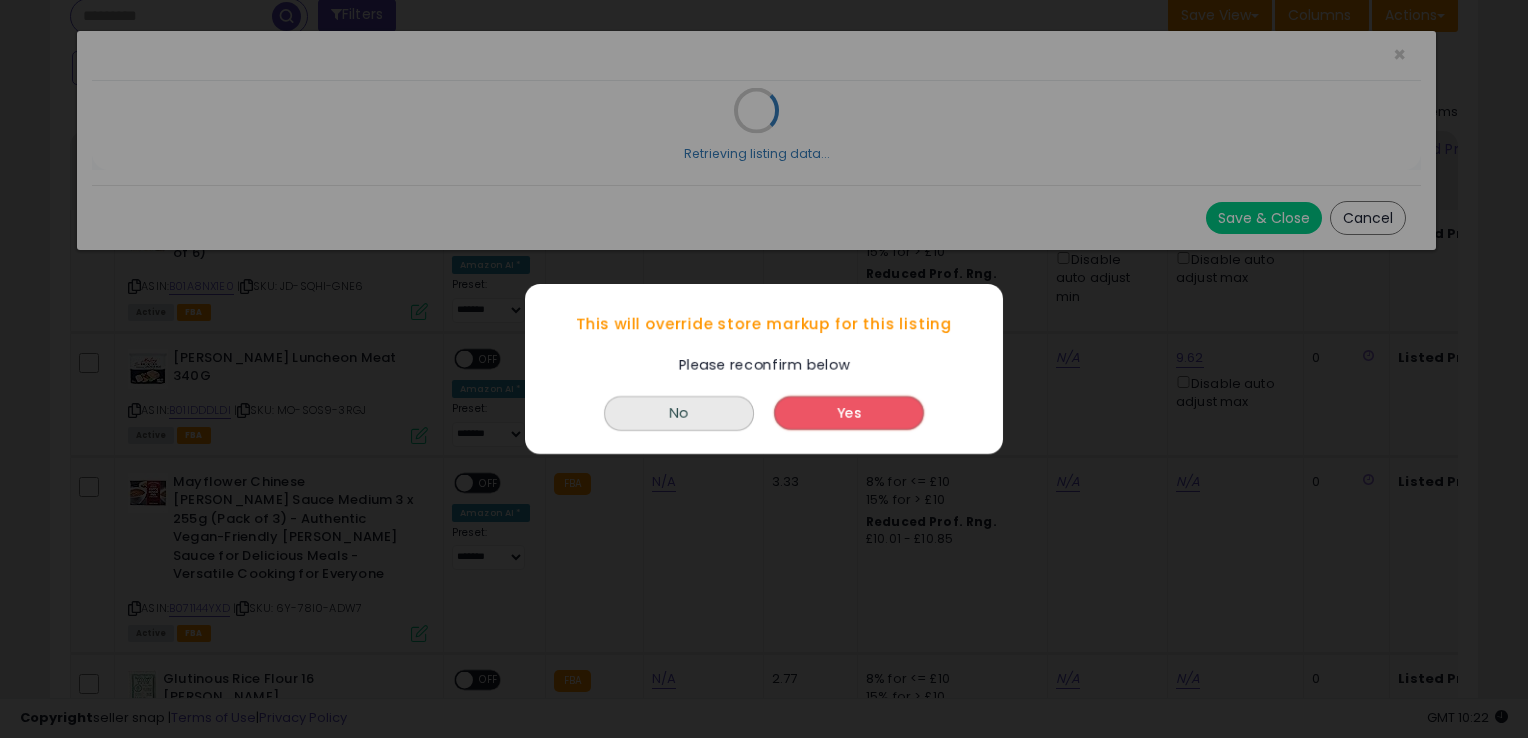 click on "Yes" at bounding box center (849, 413) 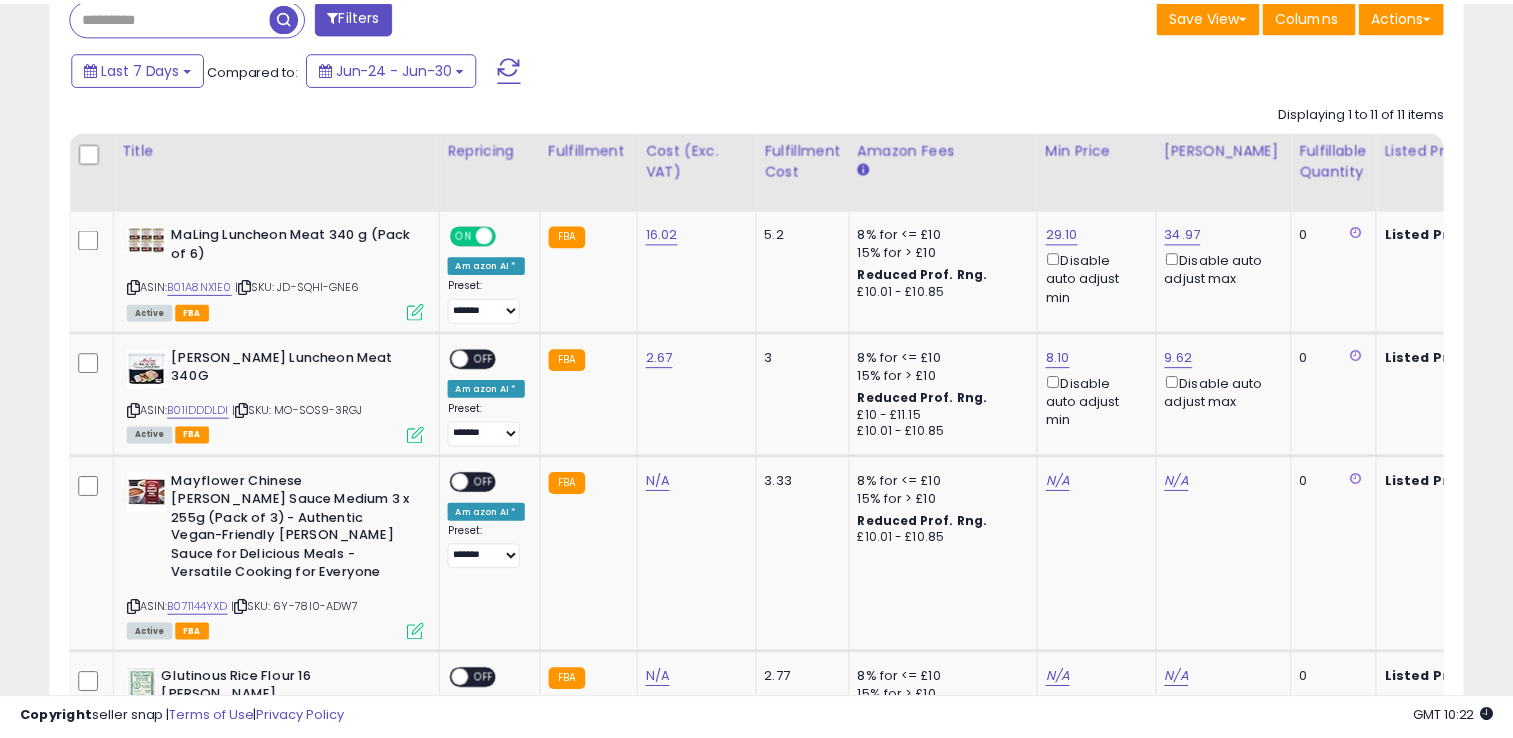 scroll, scrollTop: 409, scrollLeft: 818, axis: both 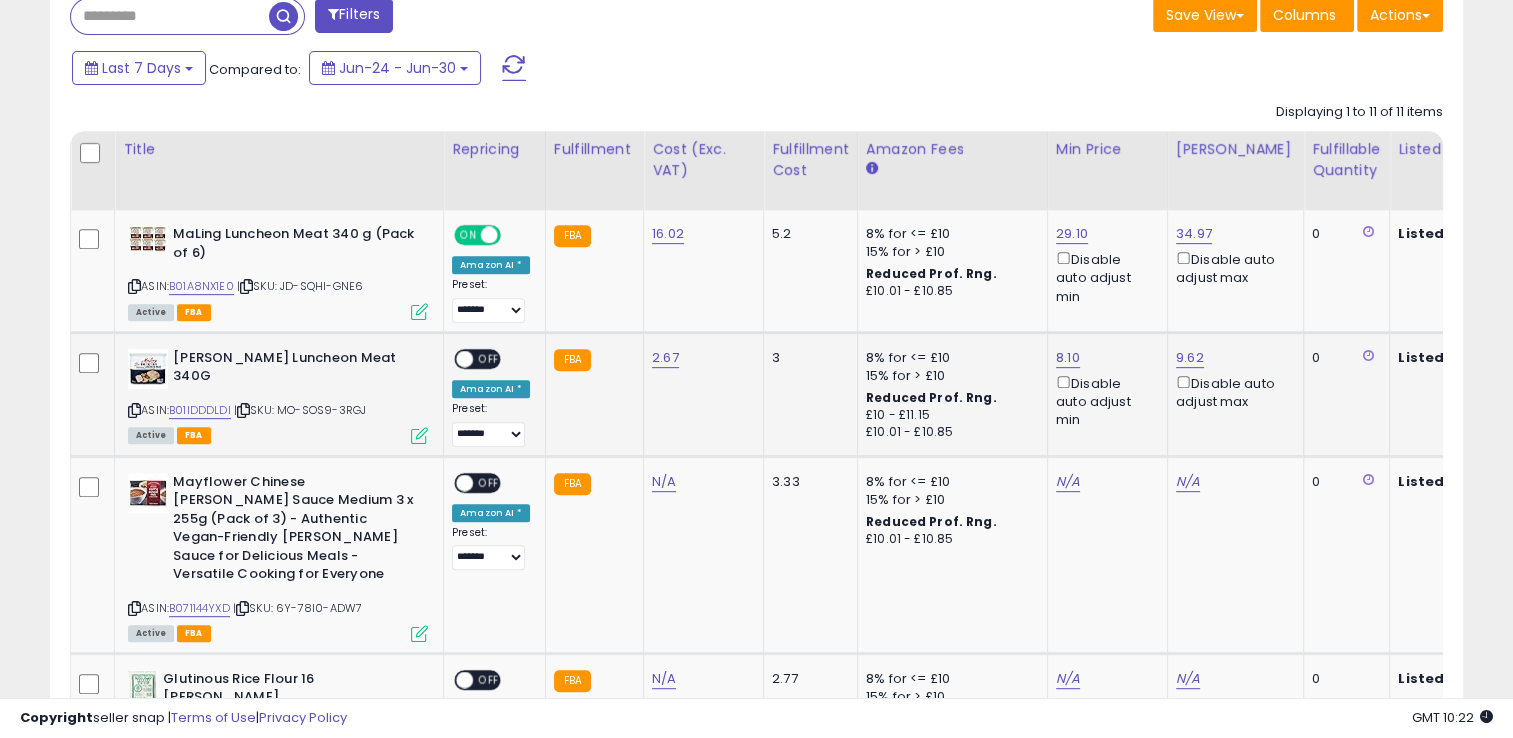 click on "OFF" at bounding box center [489, 358] 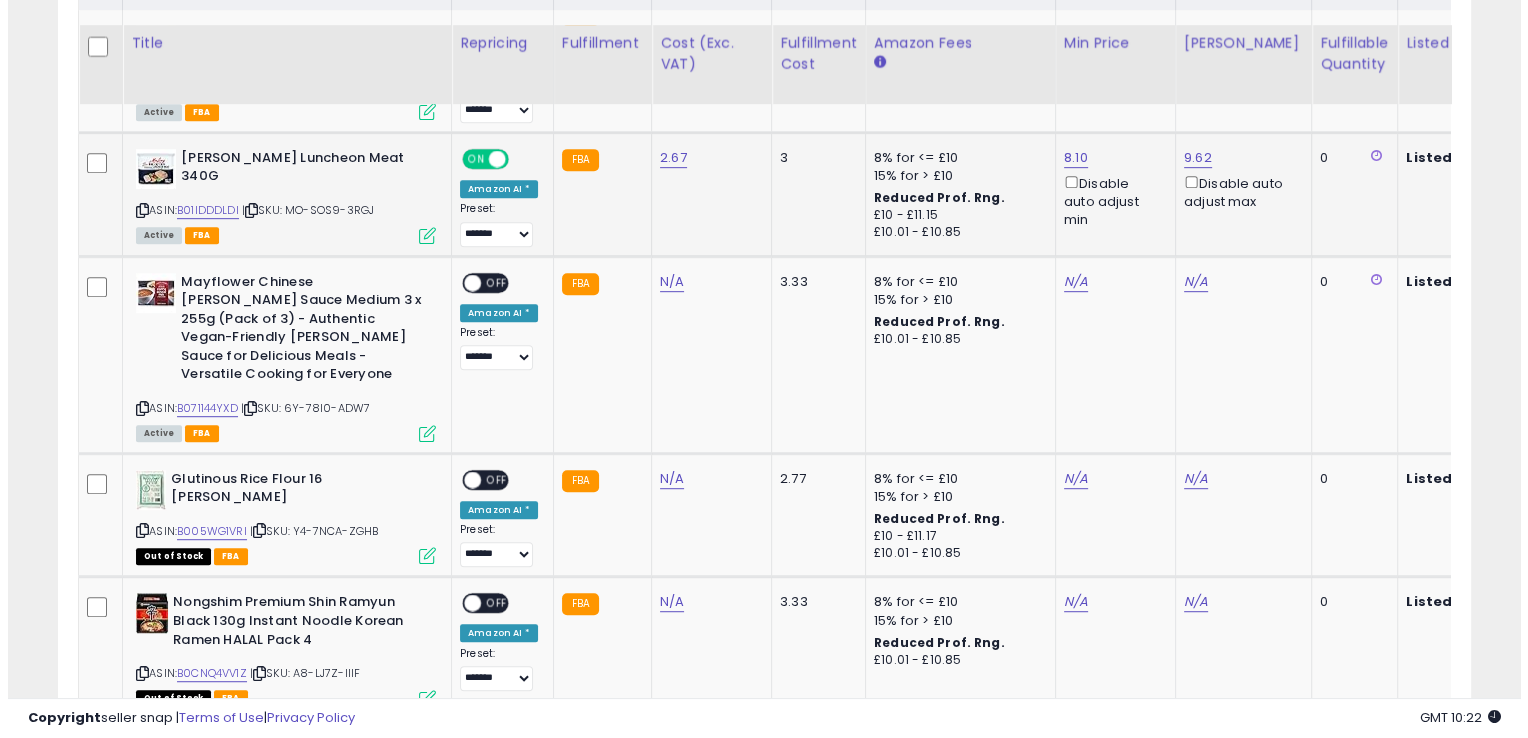 scroll, scrollTop: 1140, scrollLeft: 0, axis: vertical 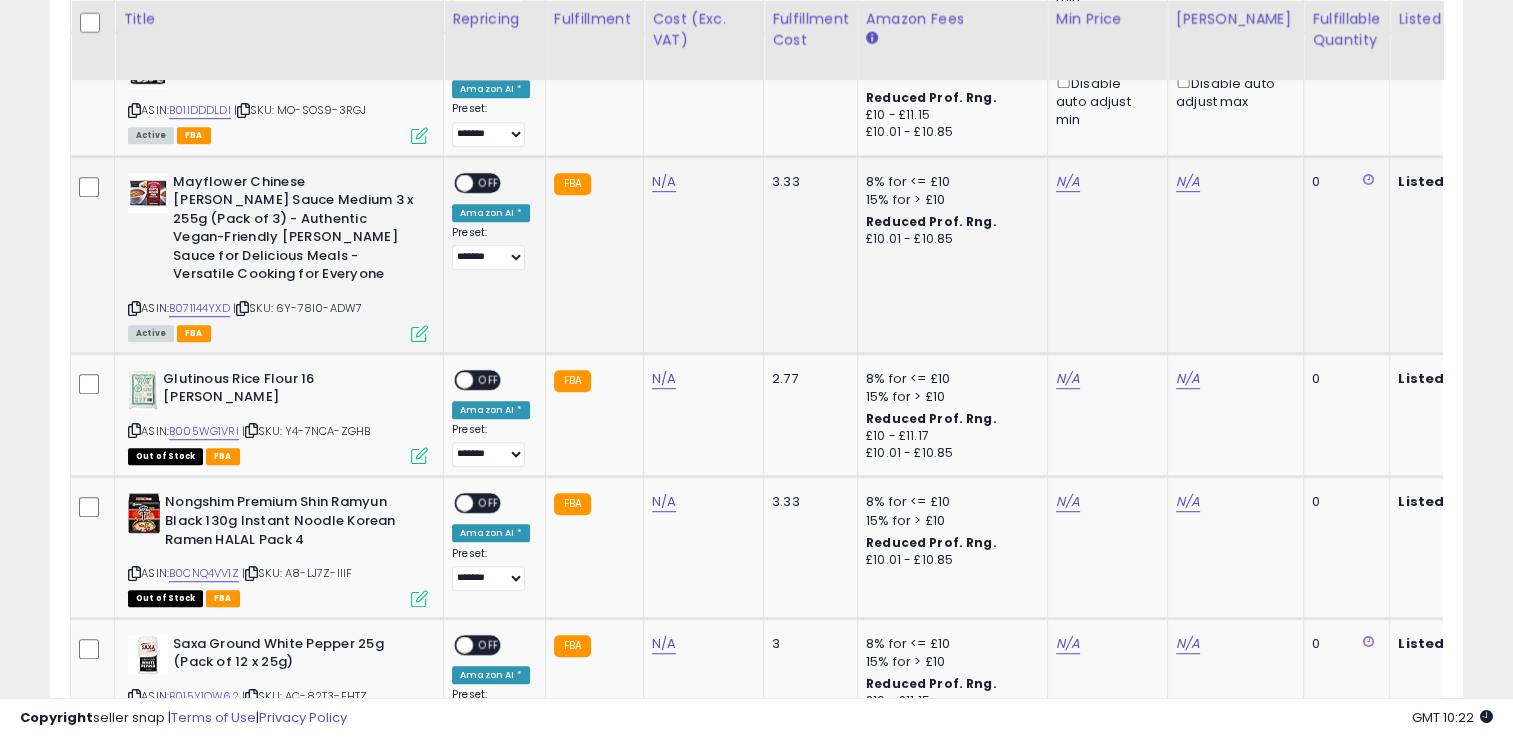 click at bounding box center [242, 308] 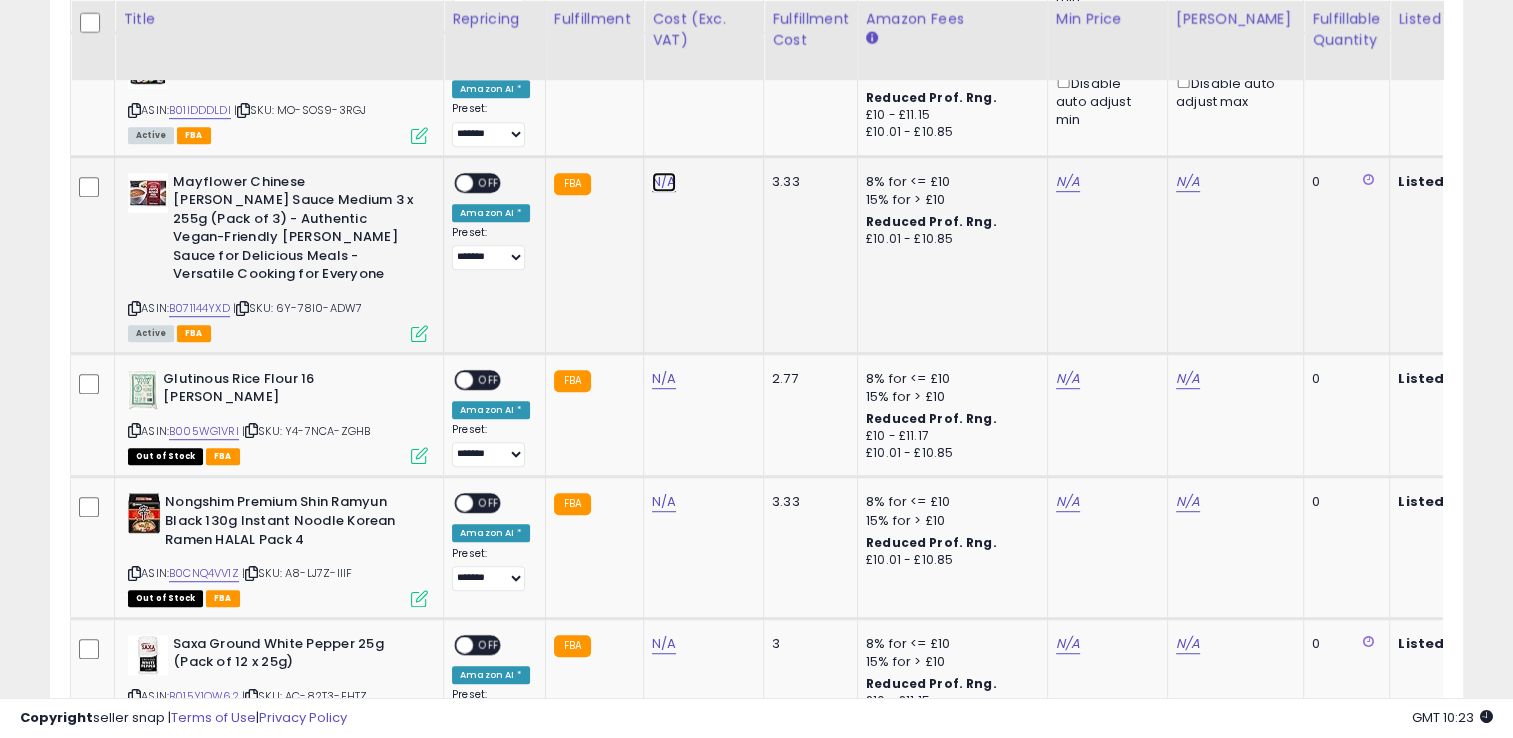 click on "N/A" at bounding box center [664, 182] 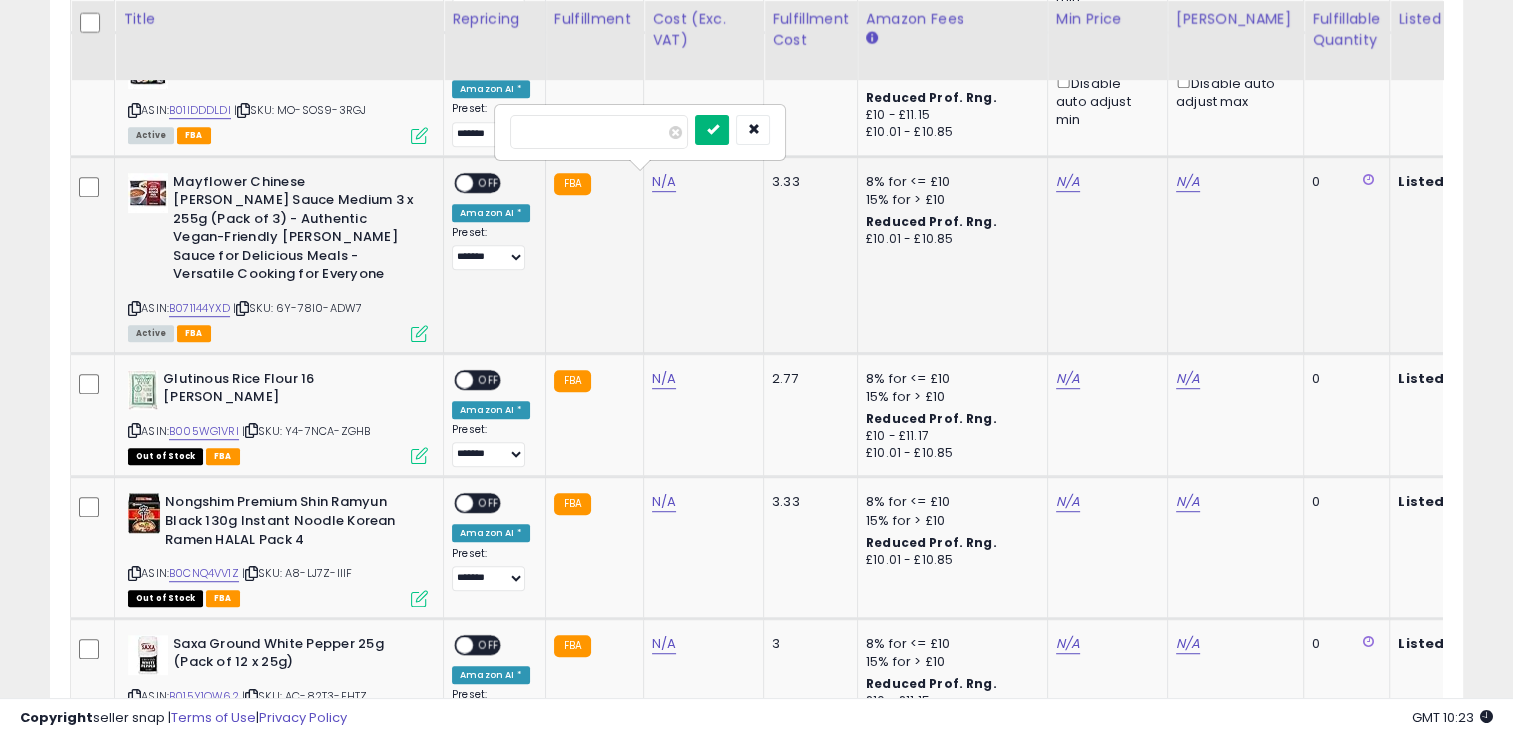 type on "****" 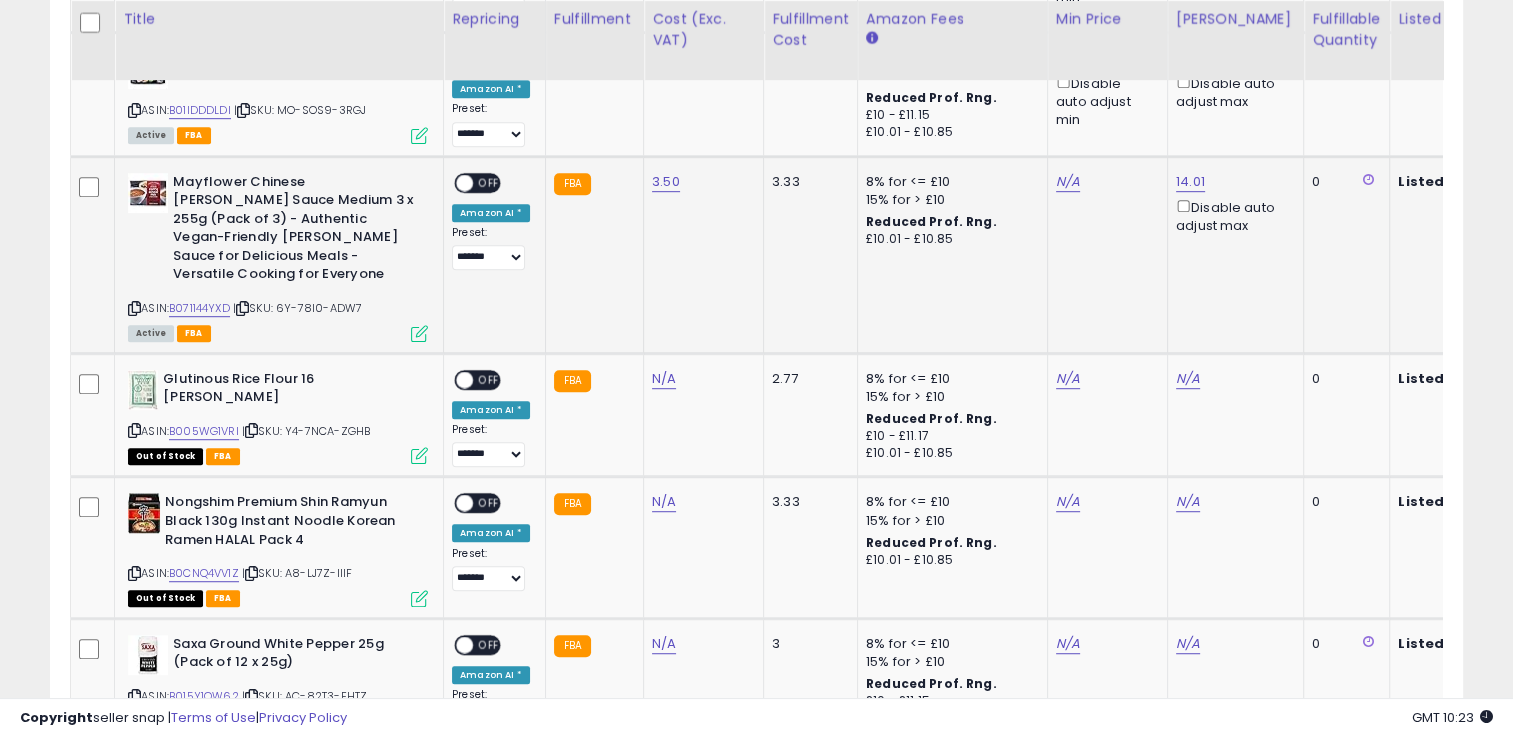 click at bounding box center (419, 333) 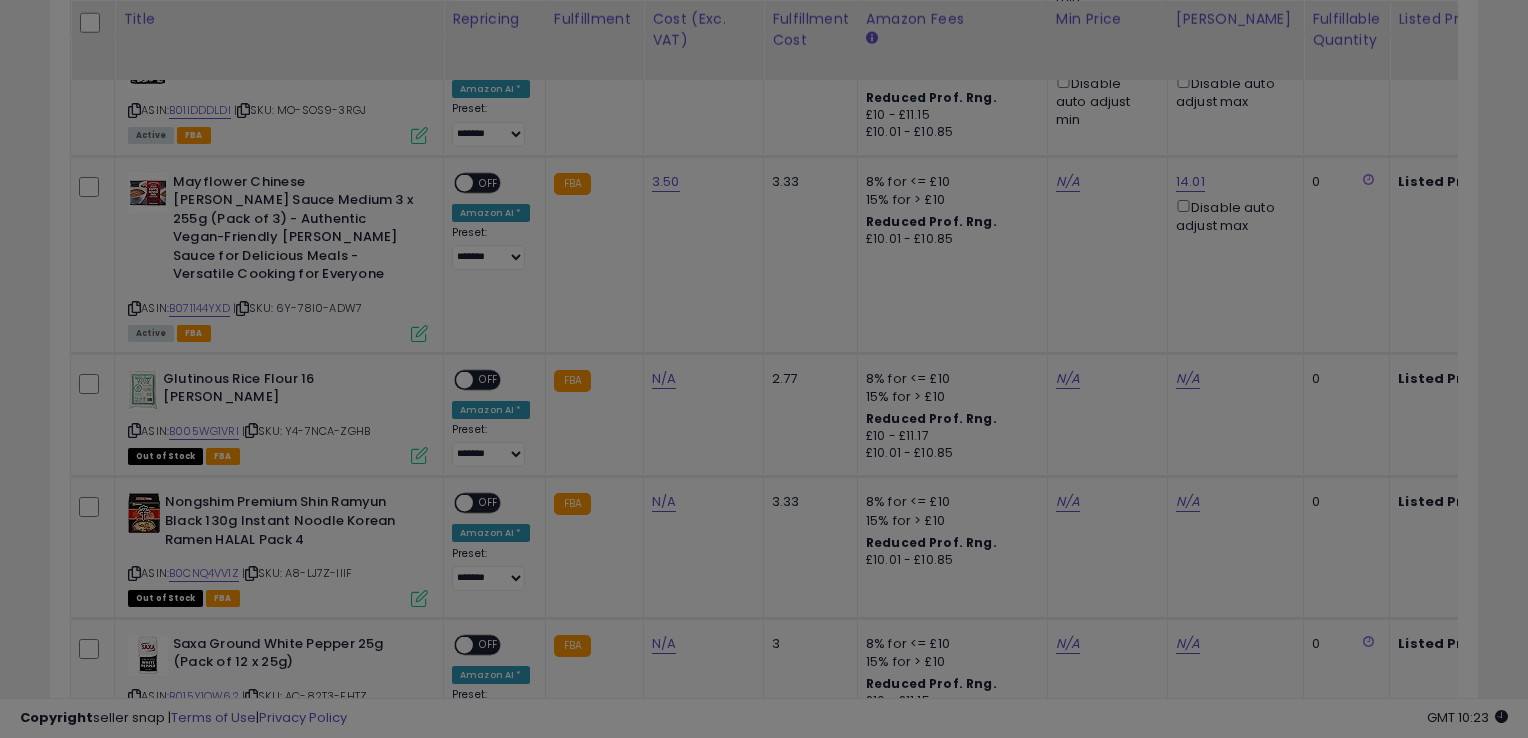 scroll, scrollTop: 999589, scrollLeft: 999172, axis: both 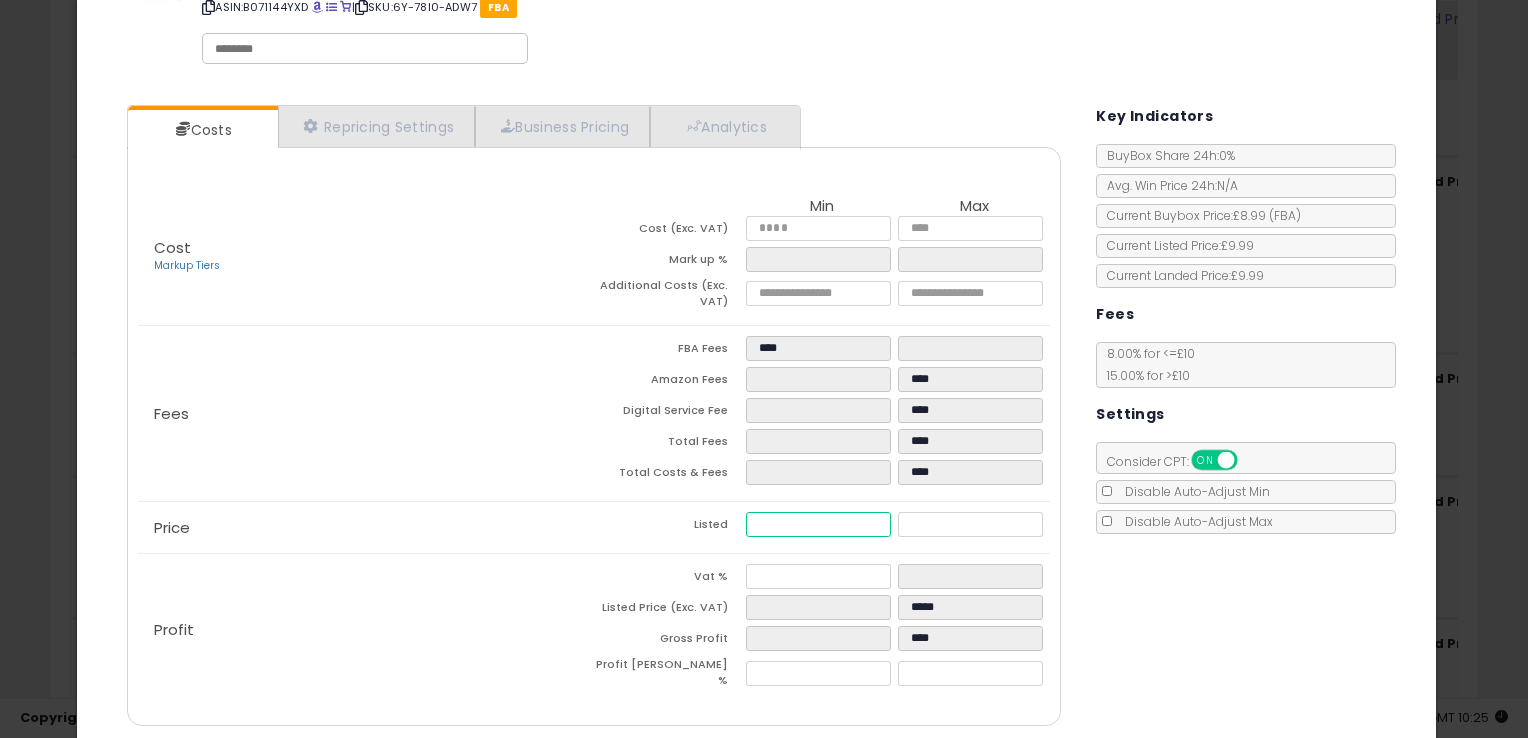 click at bounding box center [818, 524] 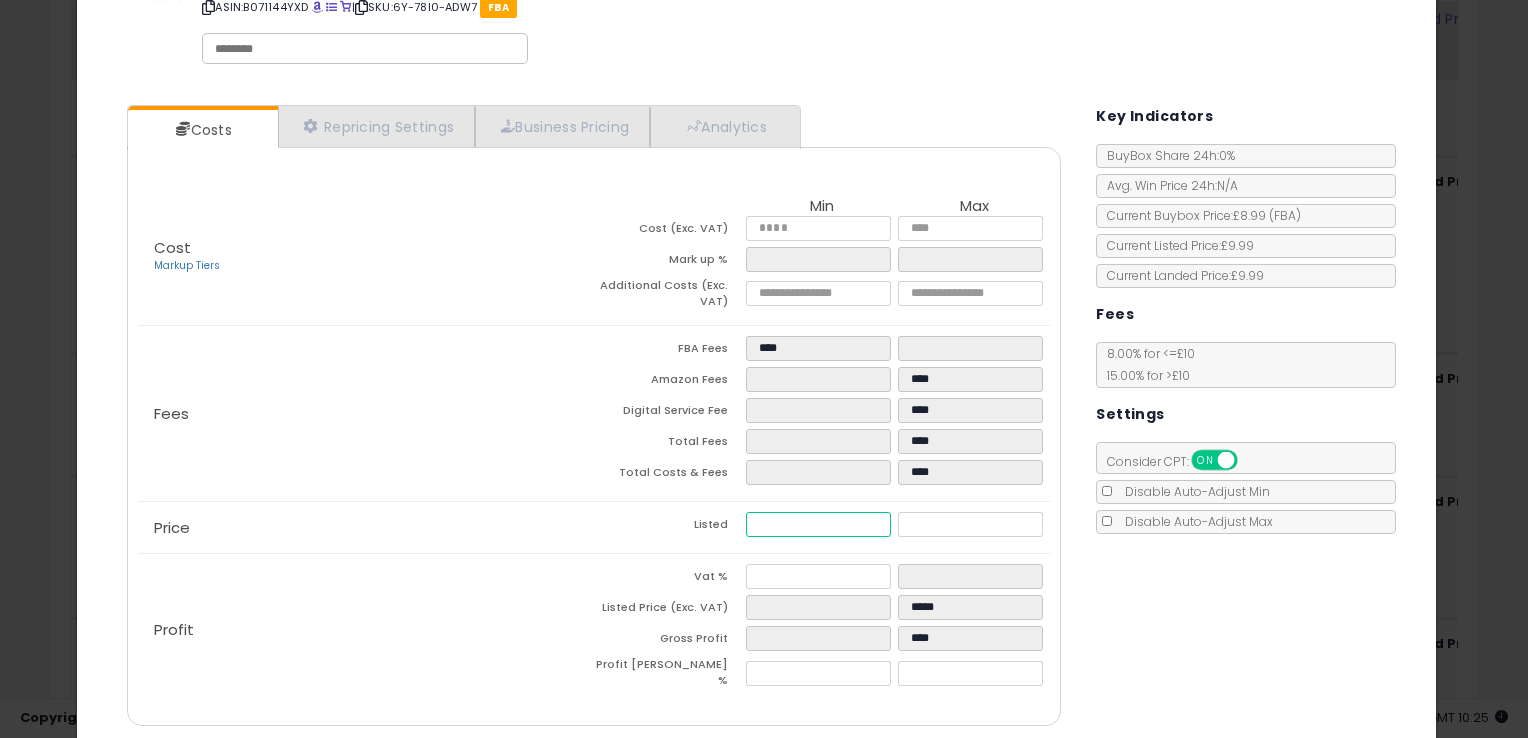 type on "****" 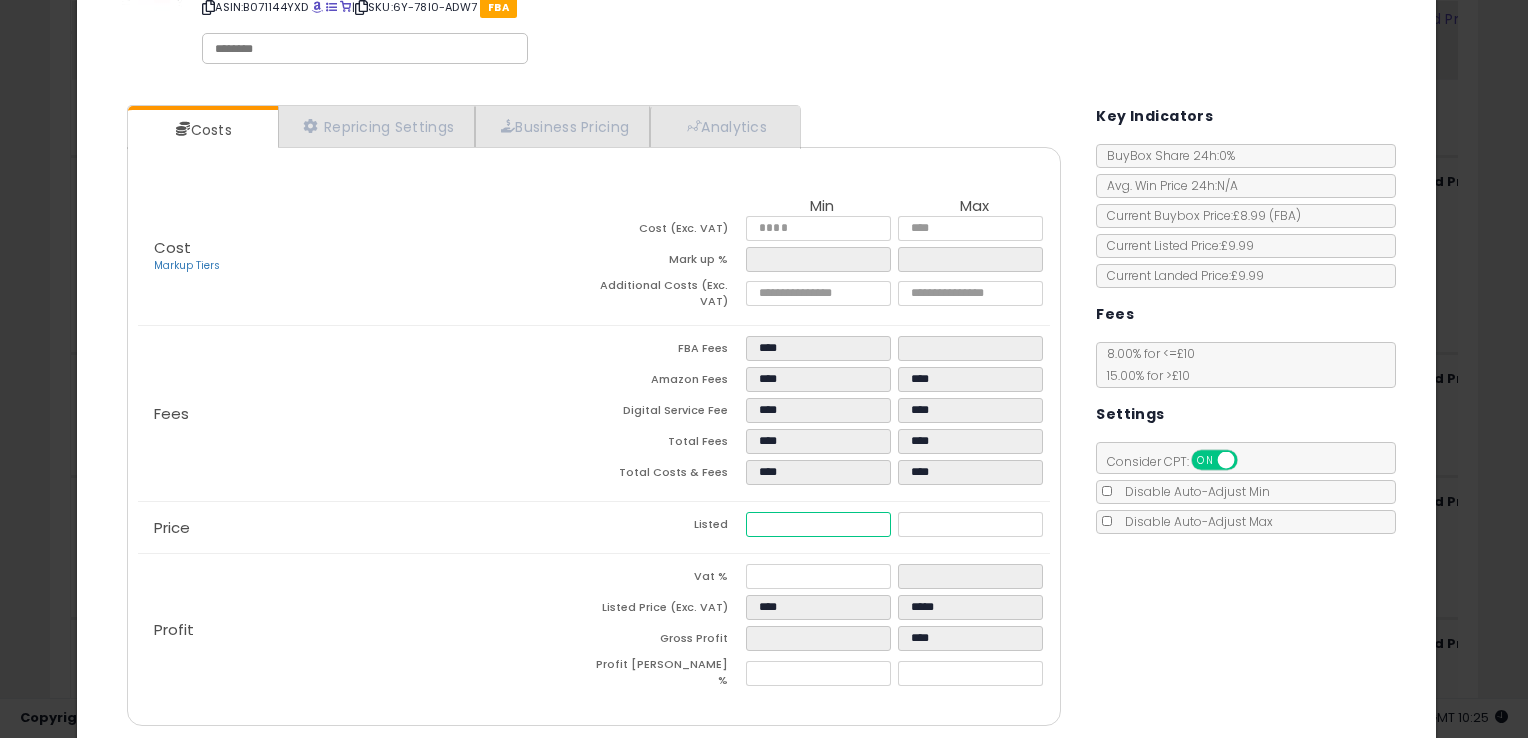 type on "****" 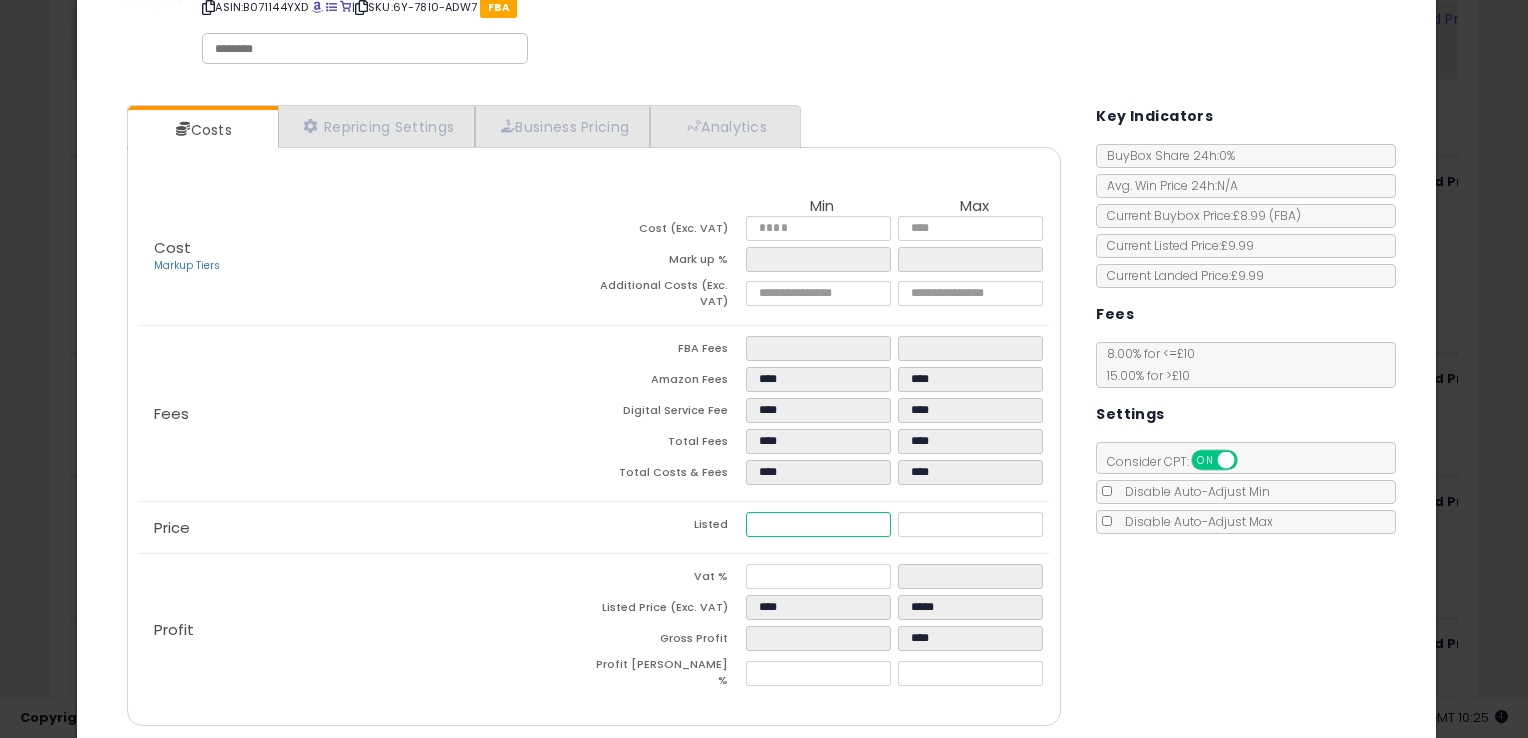 type on "****" 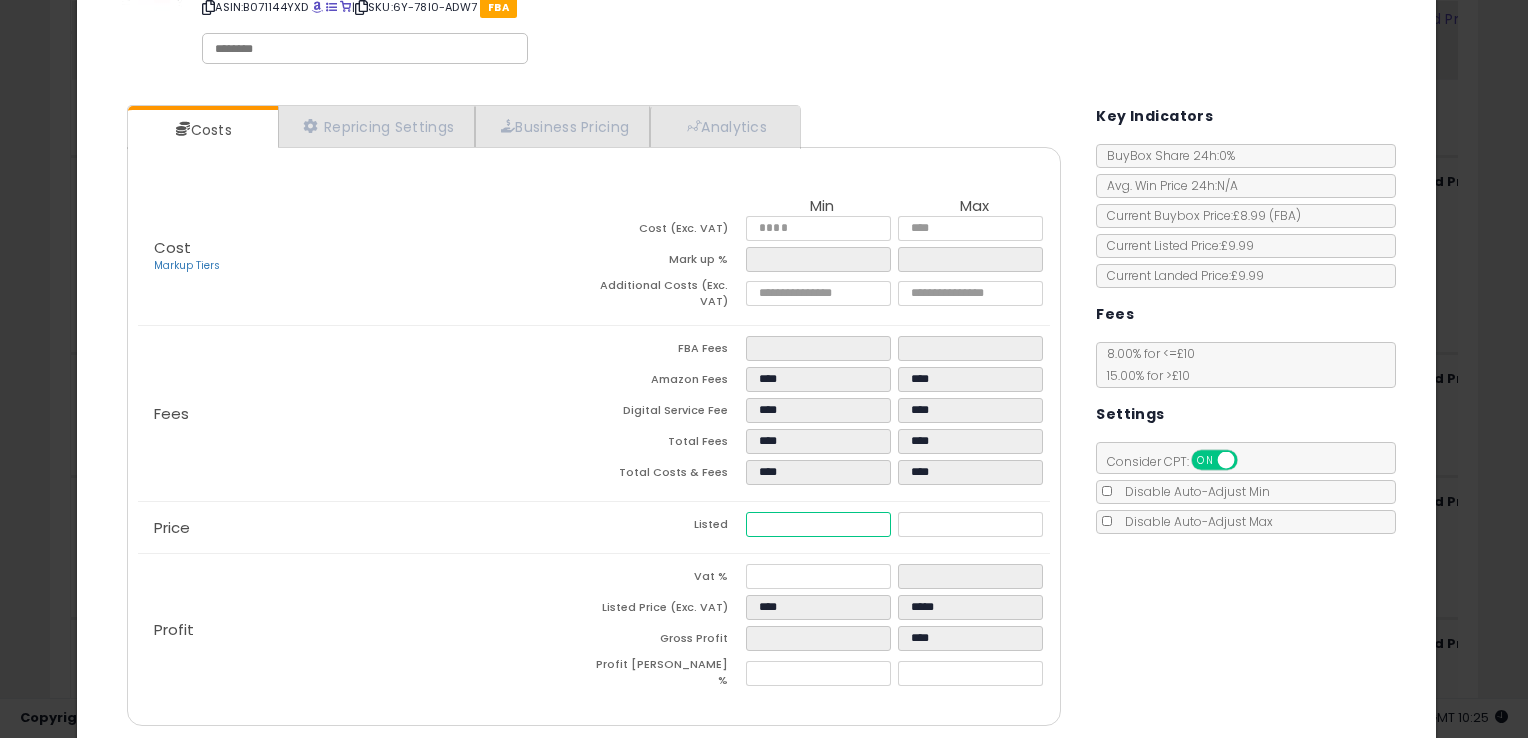 type on "*****" 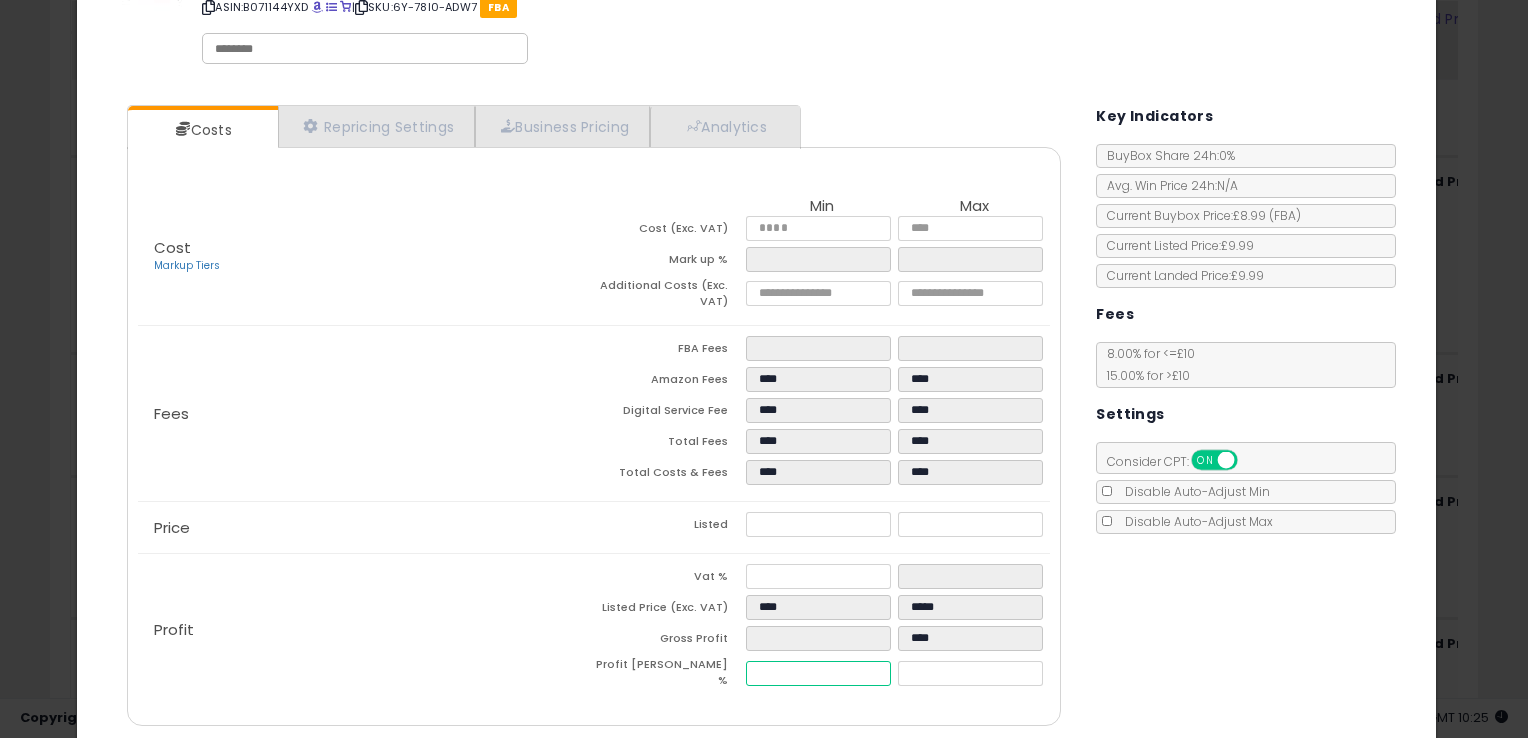 type on "******" 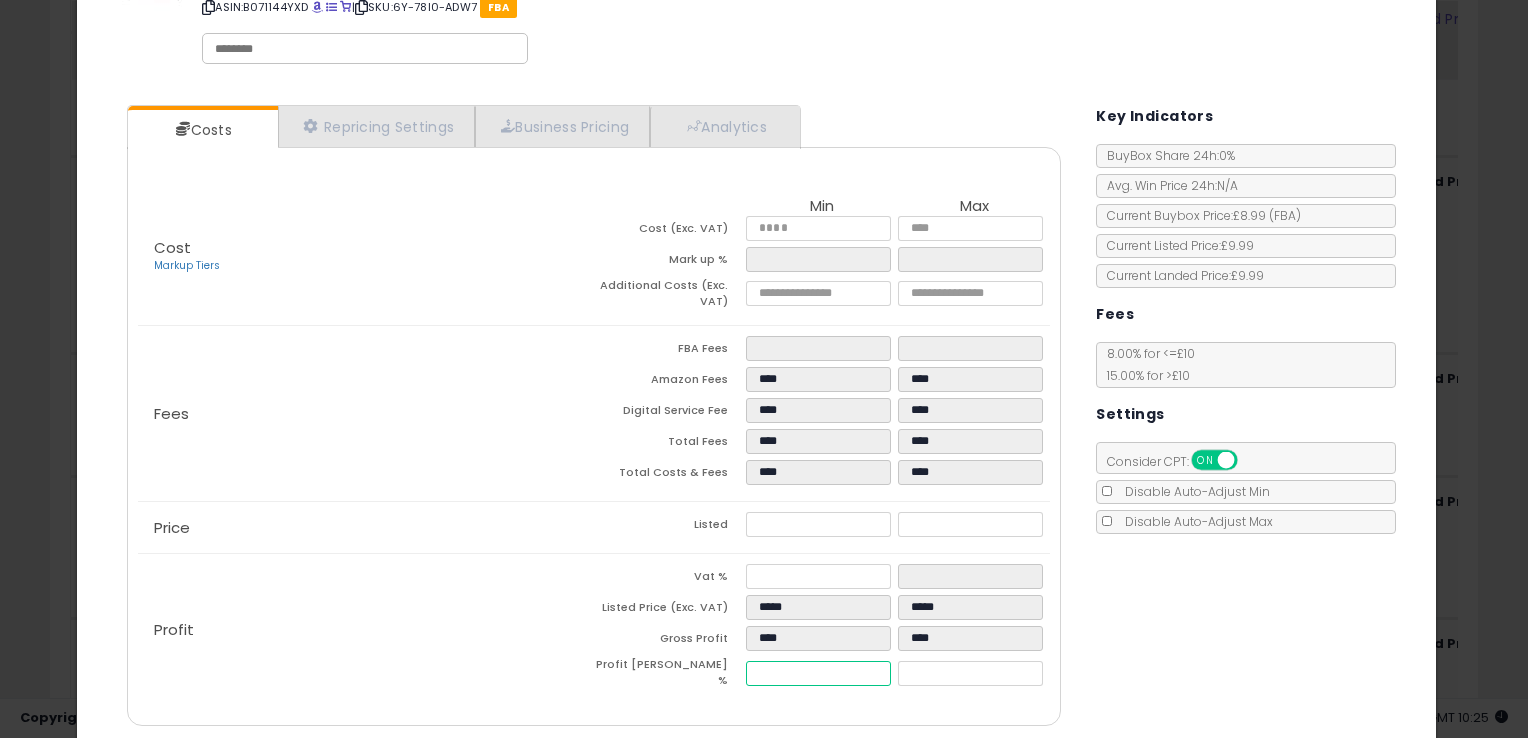 click on "*****" at bounding box center [818, 673] 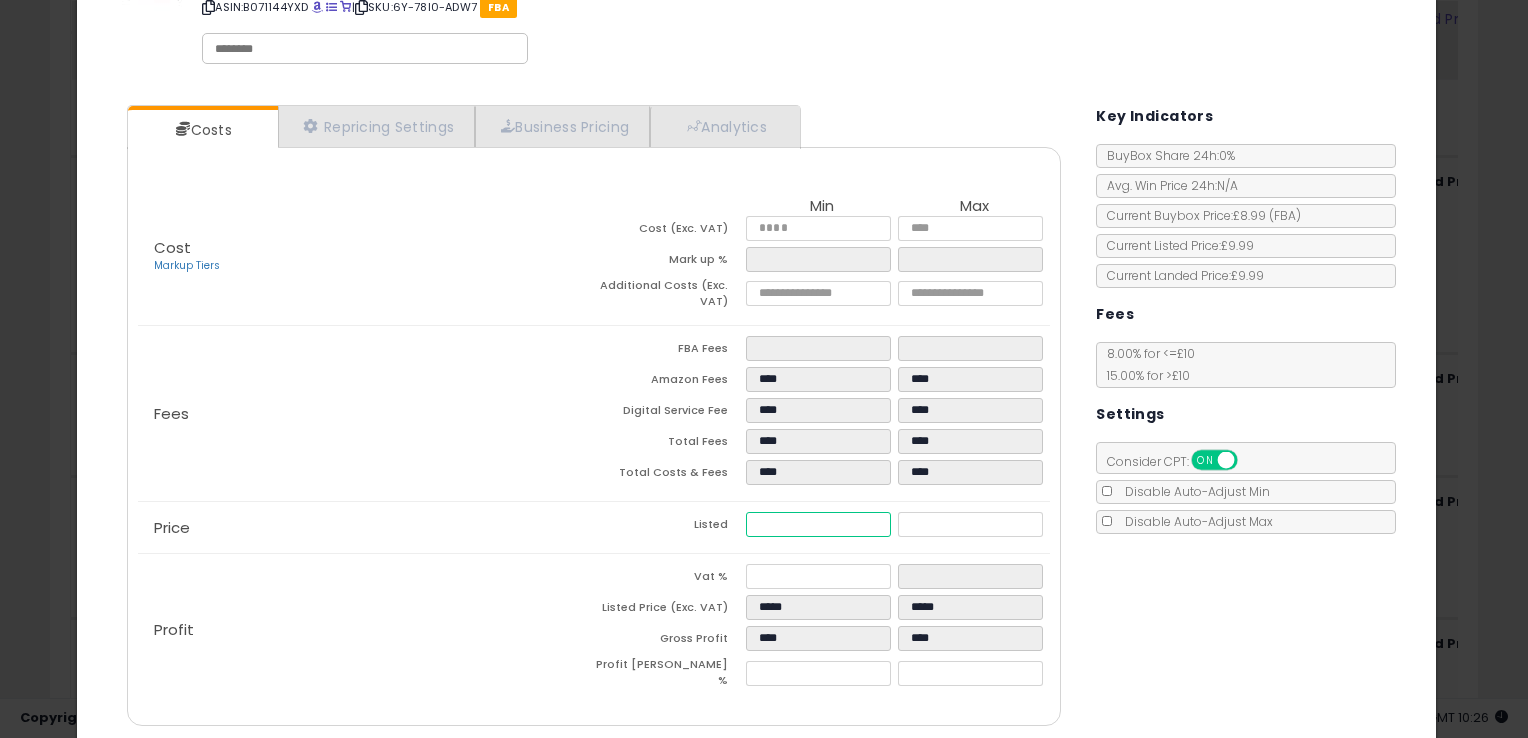 drag, startPoint x: 781, startPoint y: 523, endPoint x: 743, endPoint y: 518, distance: 38.327538 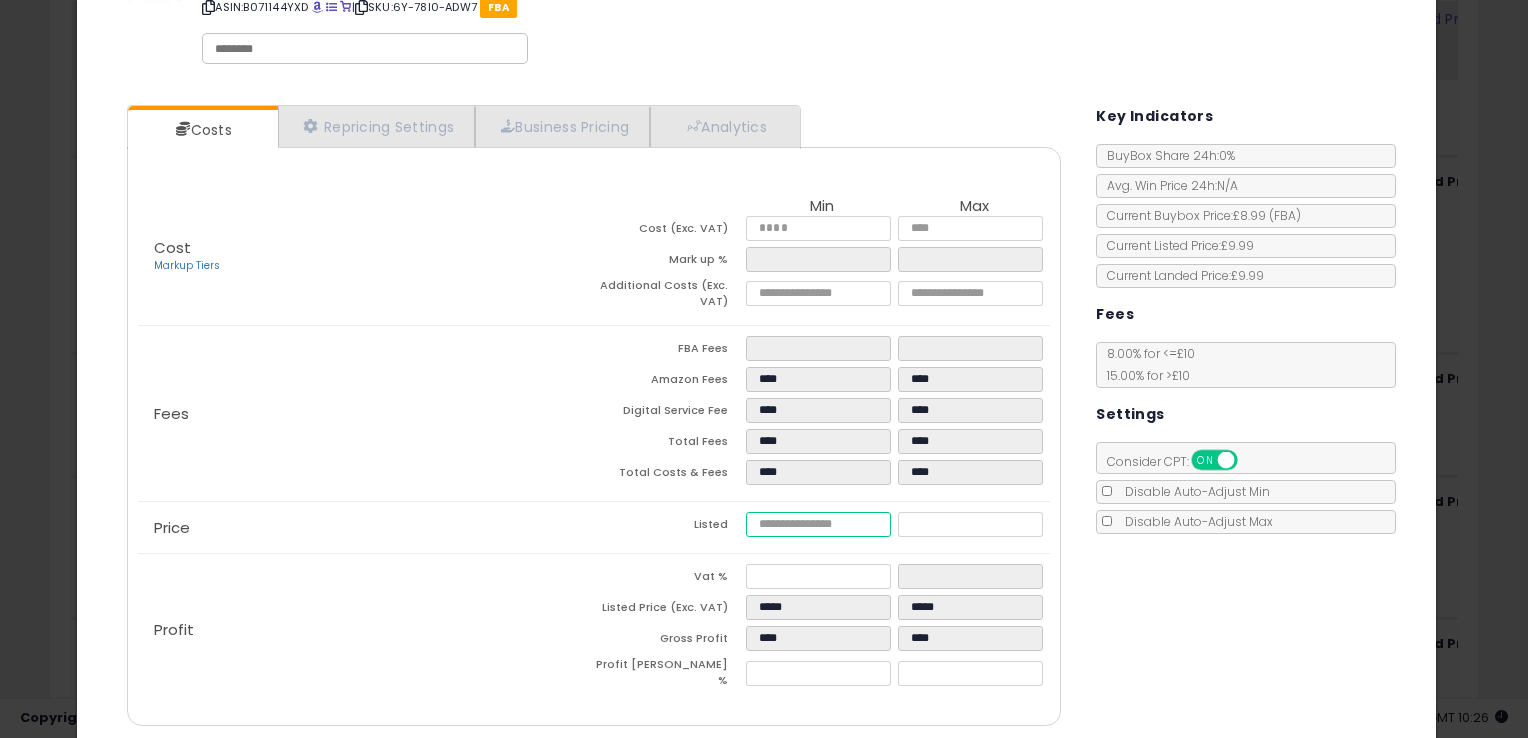 type on "****" 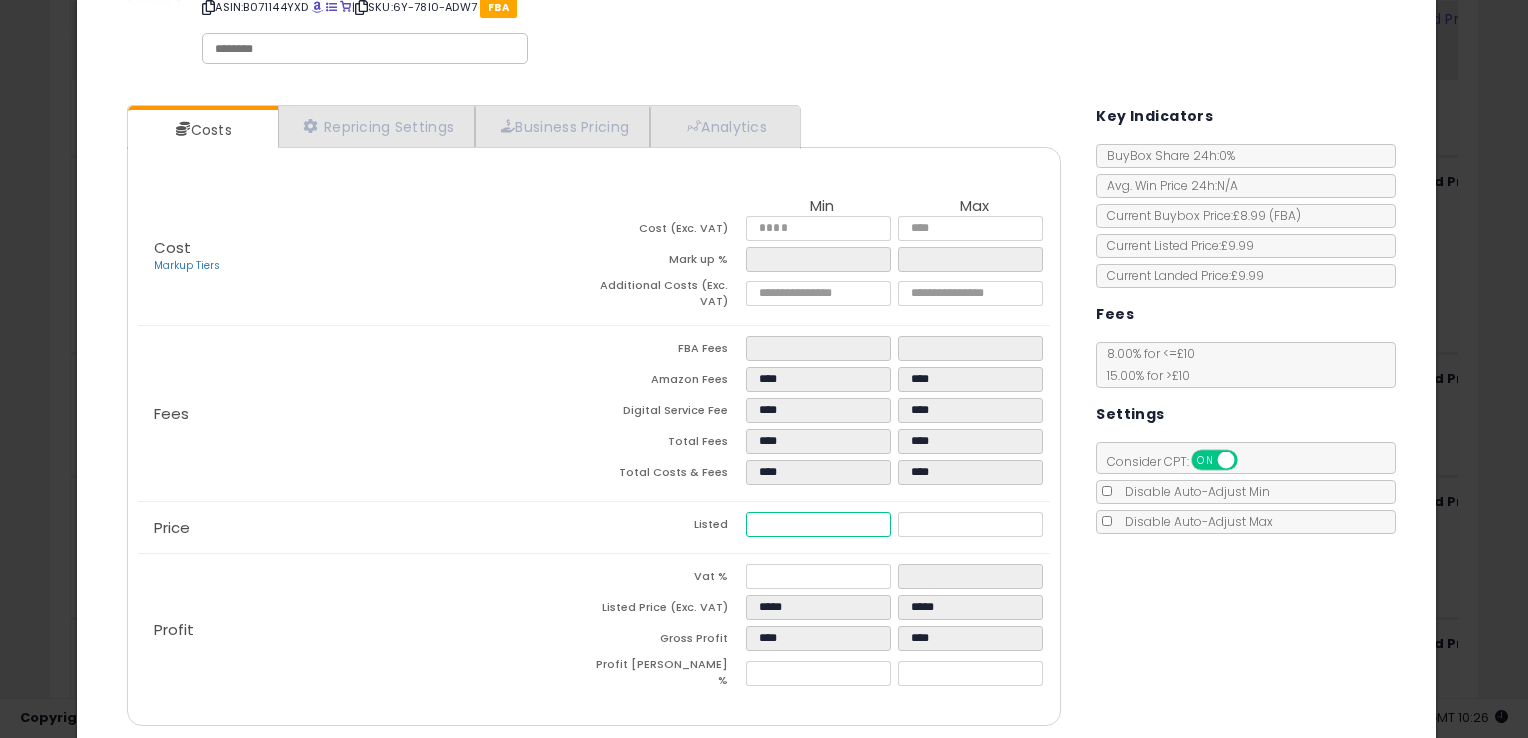 type on "****" 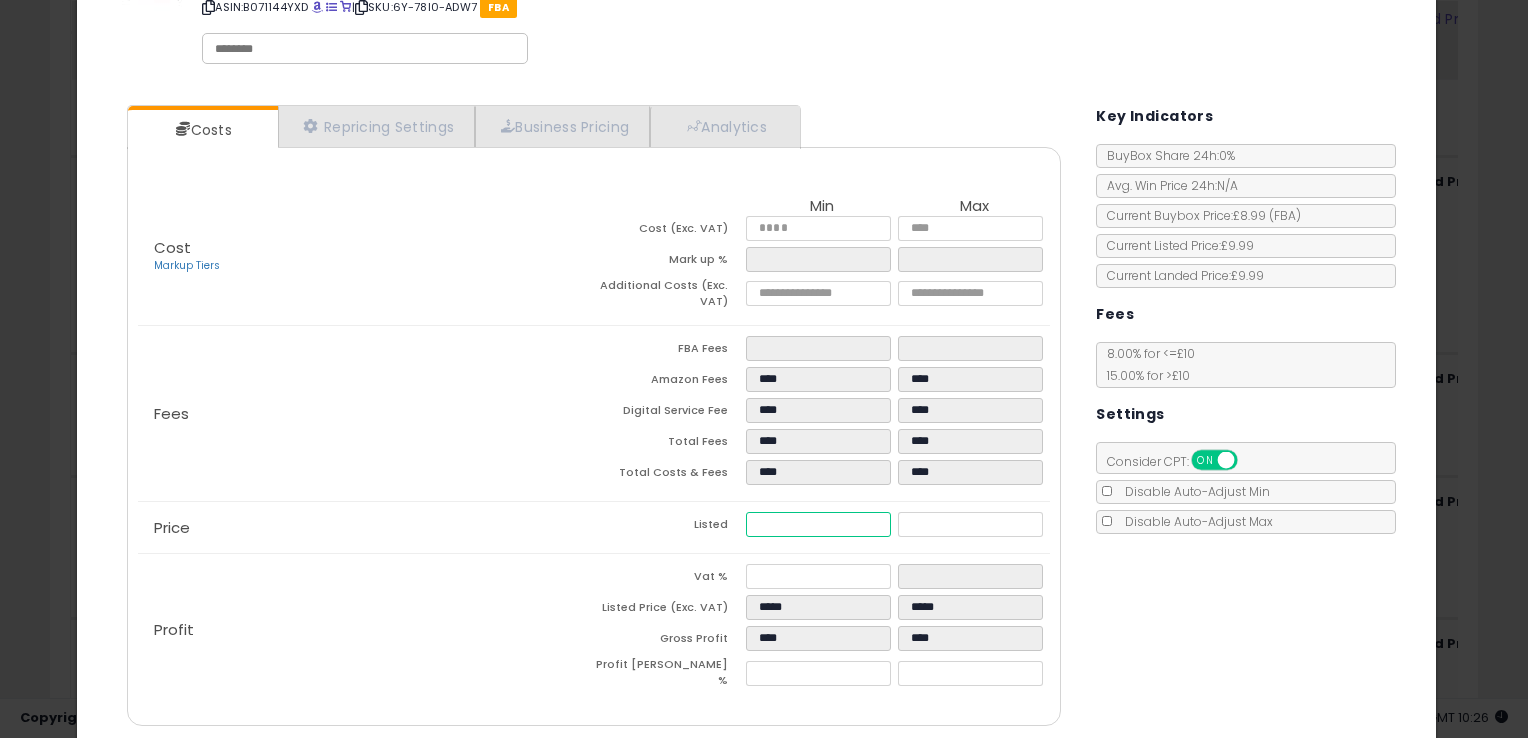 type on "*****" 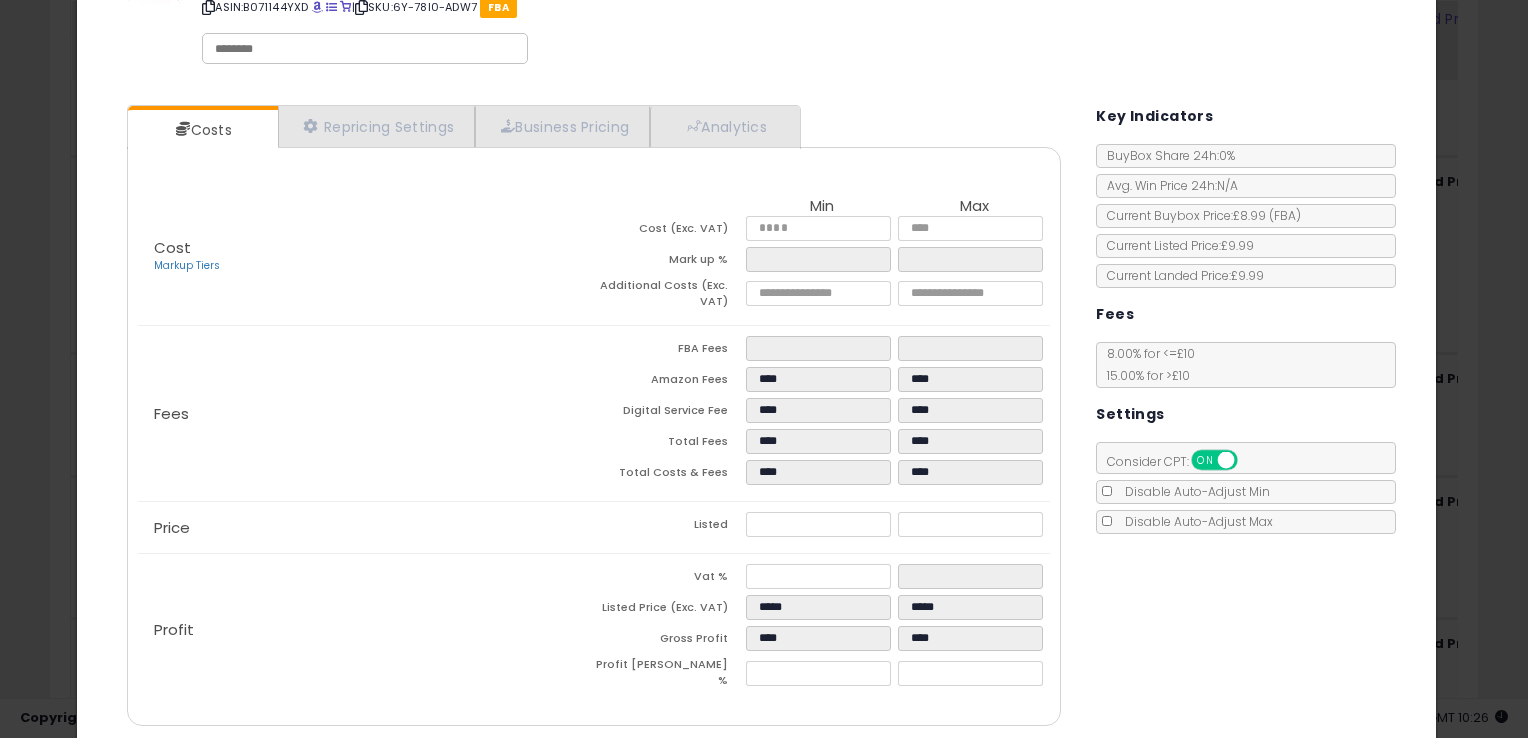 type on "*****" 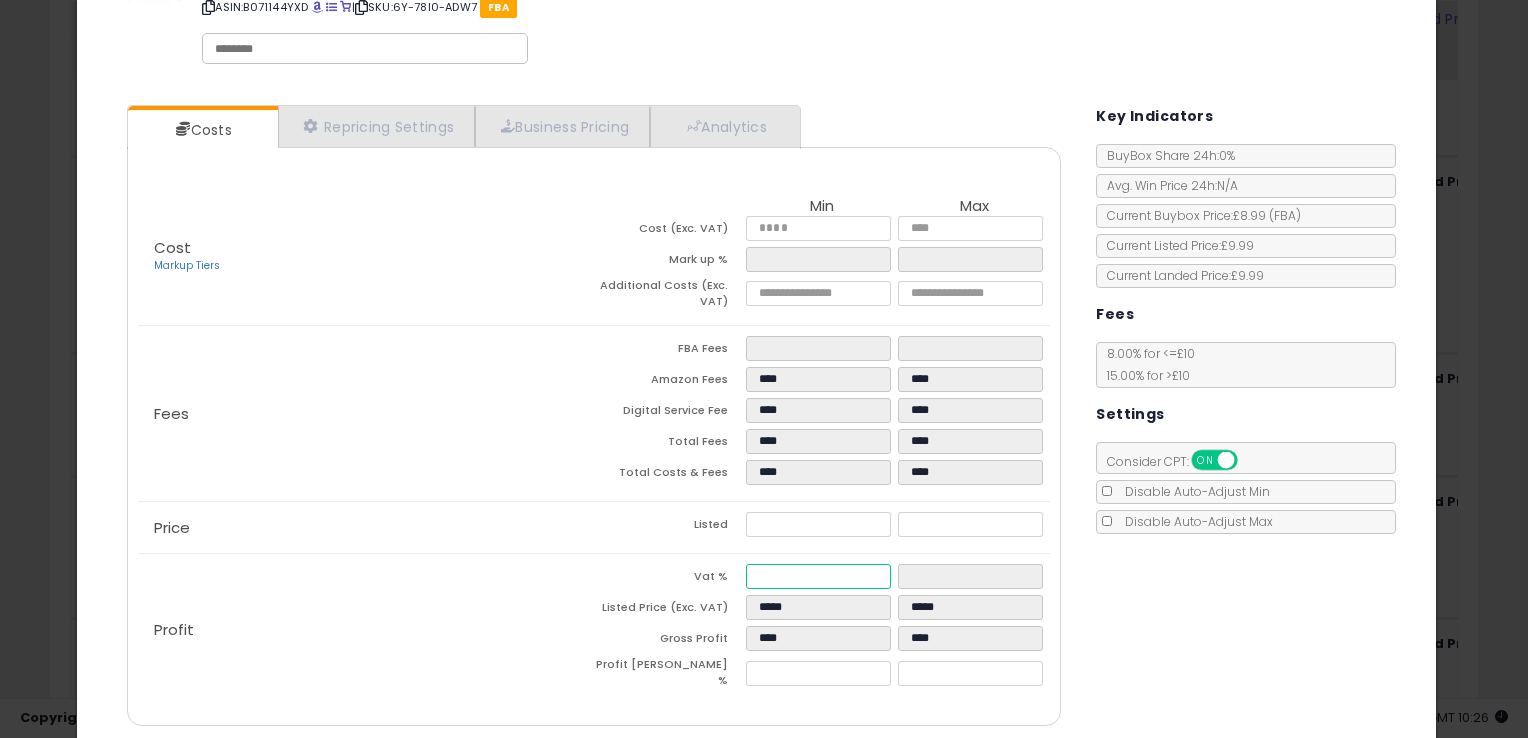 click at bounding box center [818, 576] 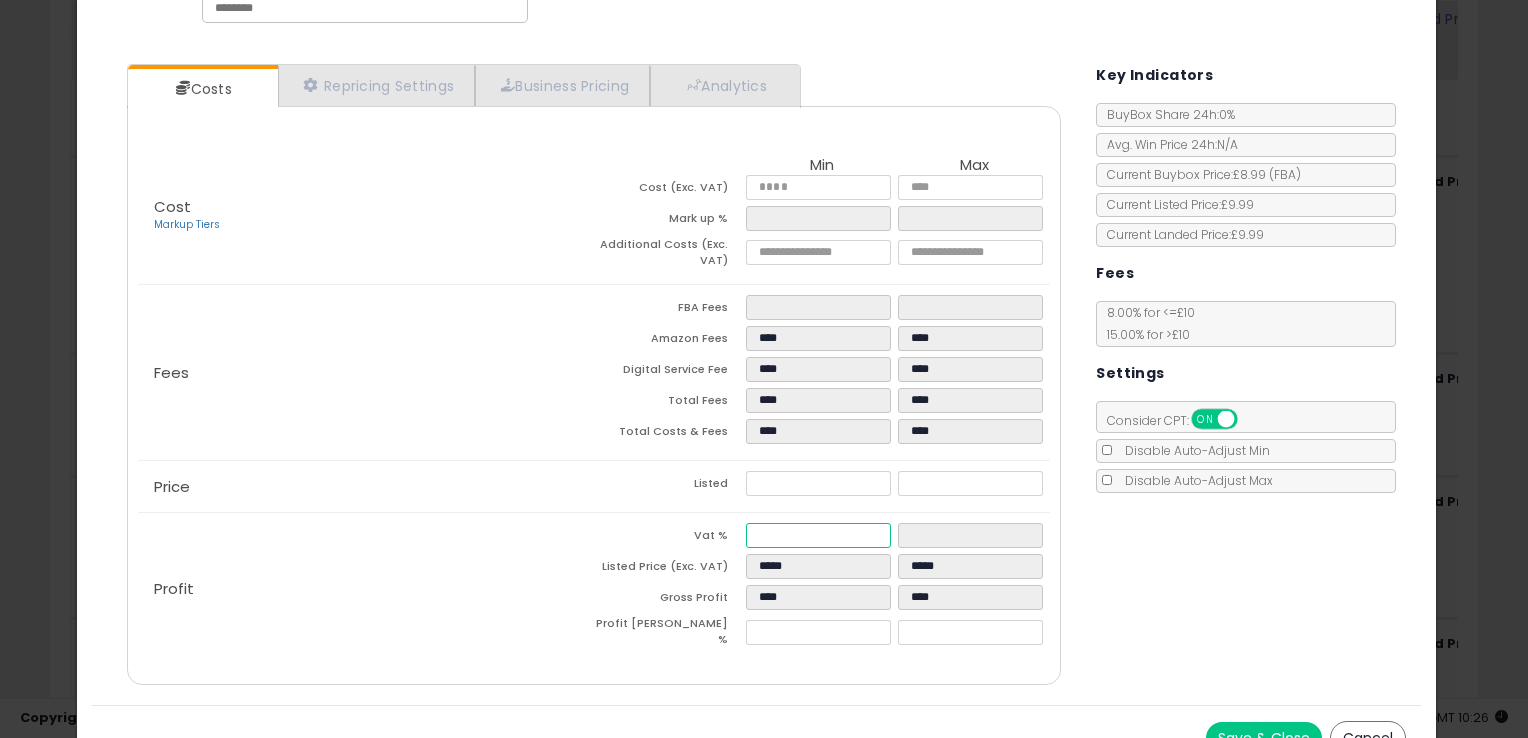 scroll, scrollTop: 164, scrollLeft: 0, axis: vertical 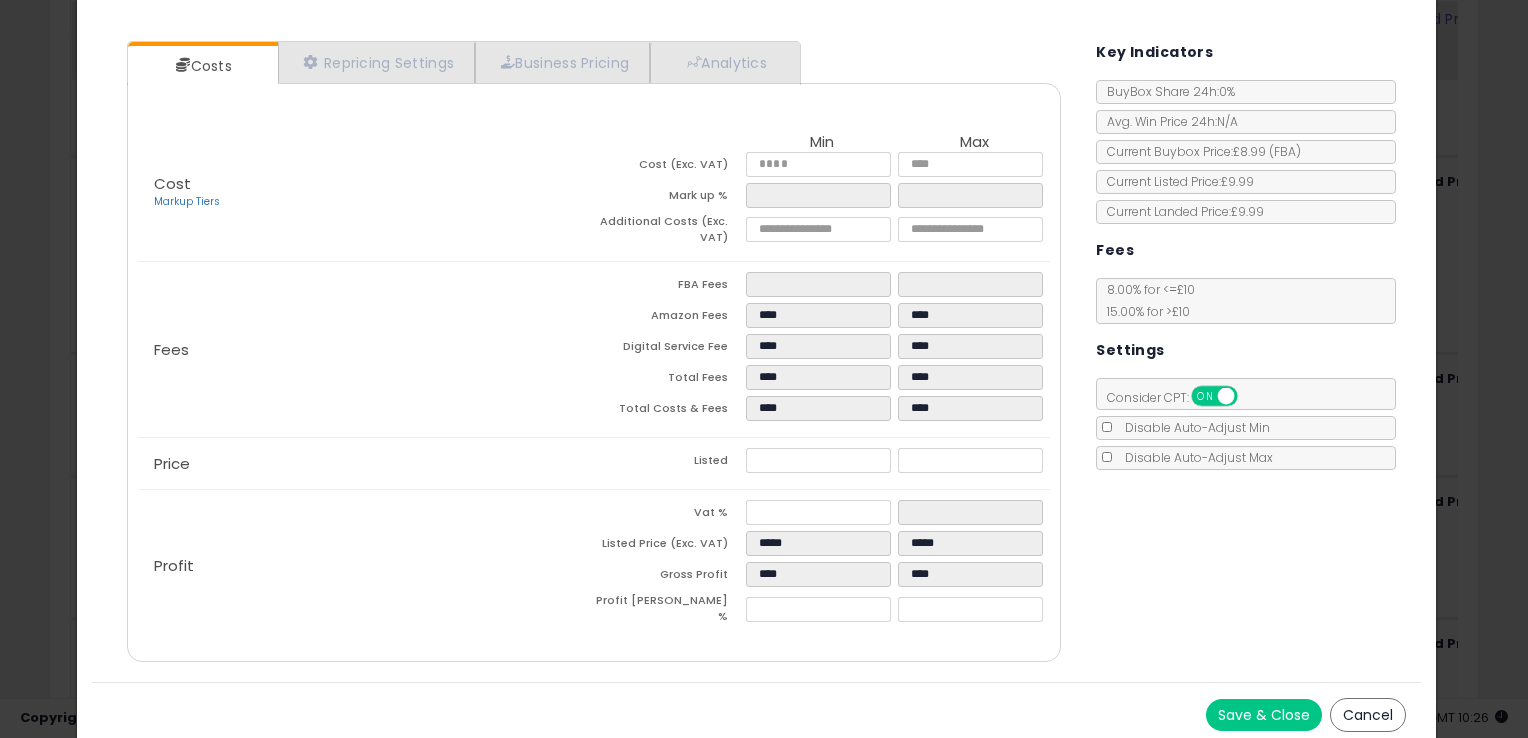 click on "Save & Close" at bounding box center [1264, 715] 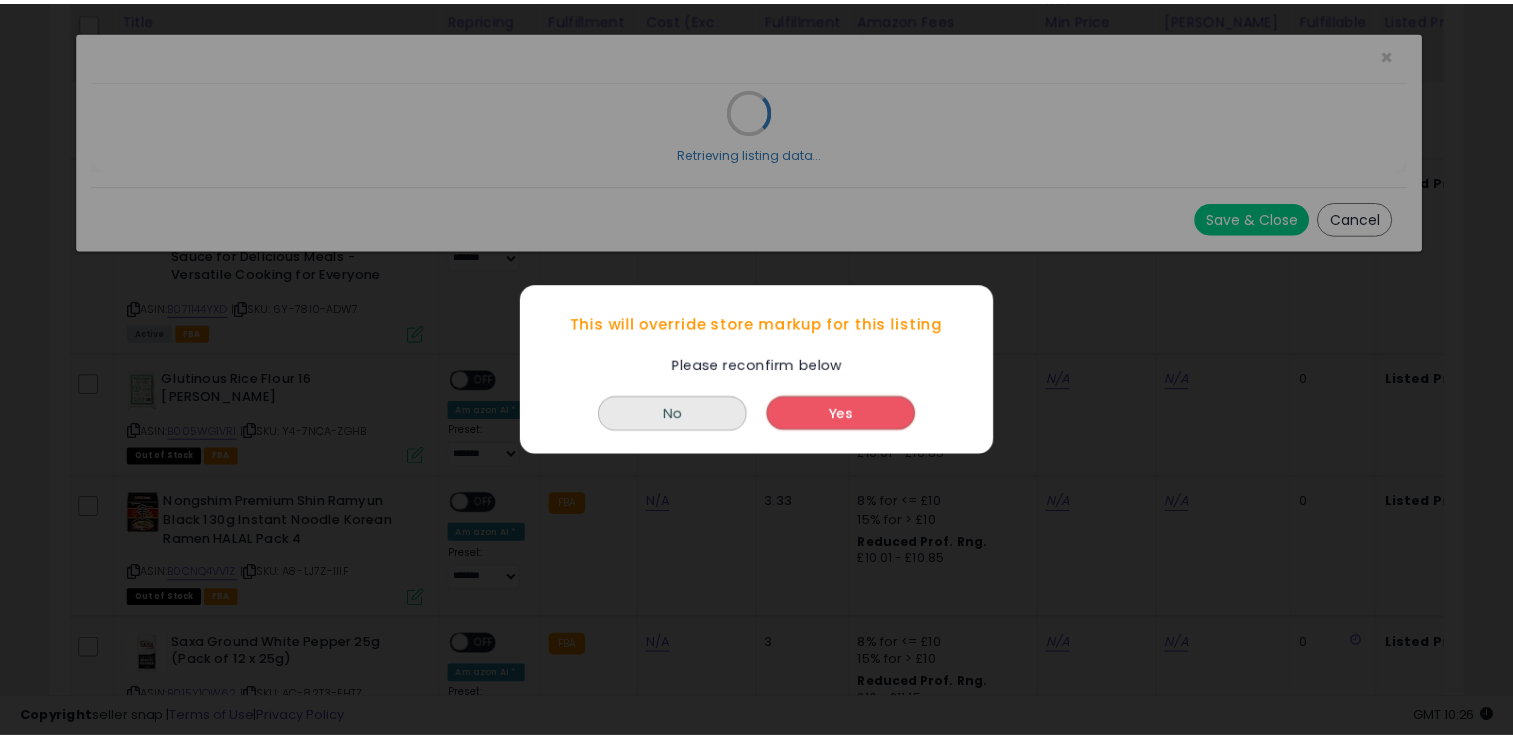 scroll, scrollTop: 0, scrollLeft: 0, axis: both 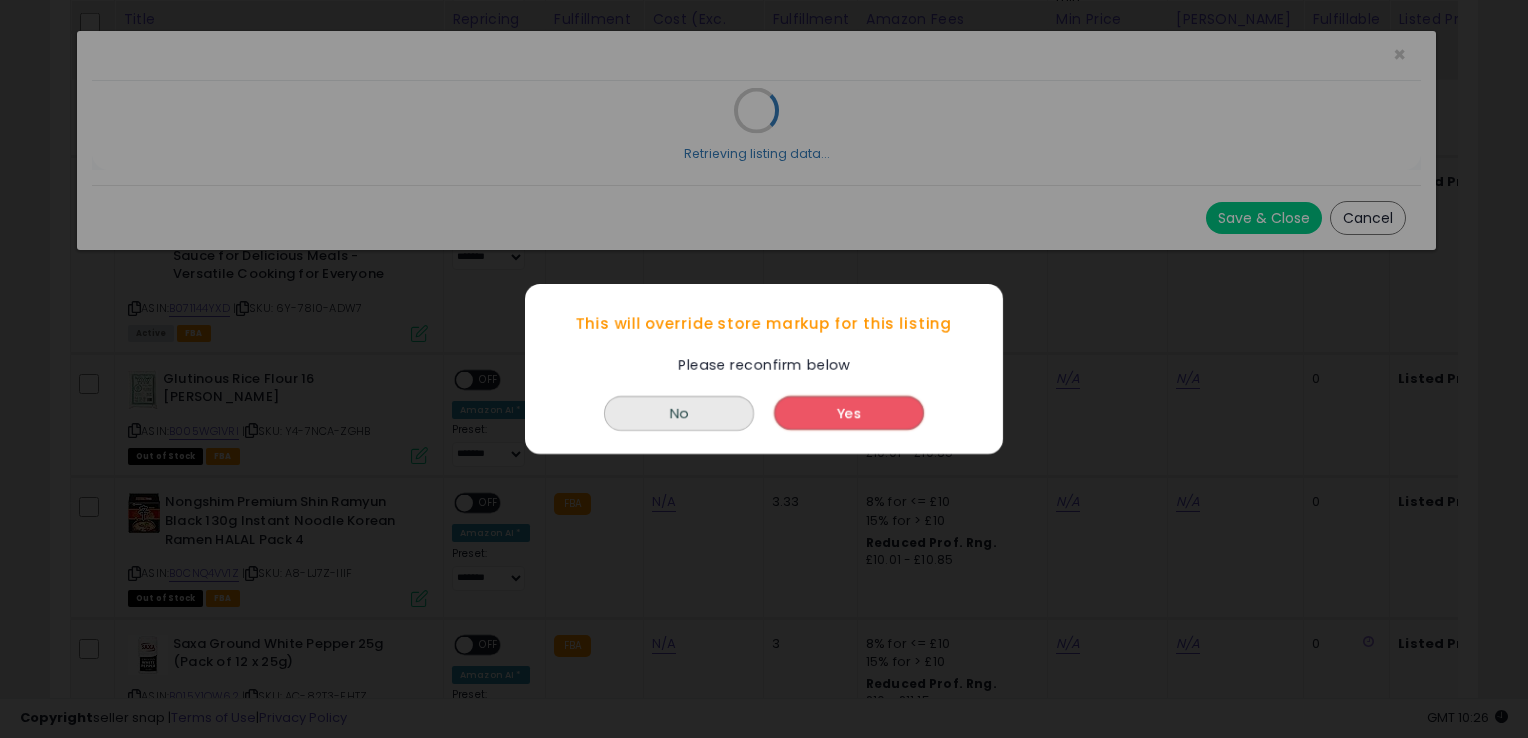 click on "Yes" at bounding box center [849, 413] 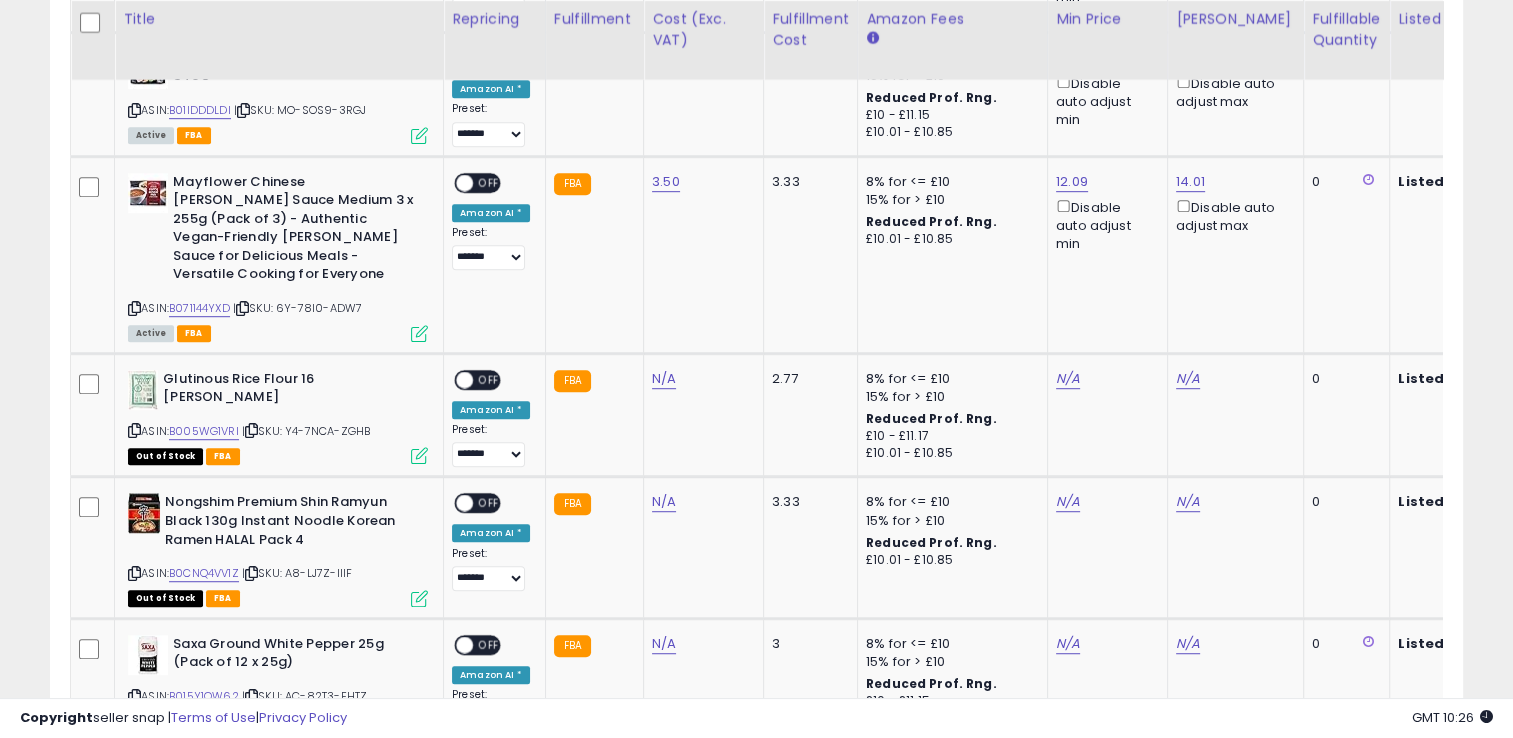scroll, scrollTop: 409, scrollLeft: 818, axis: both 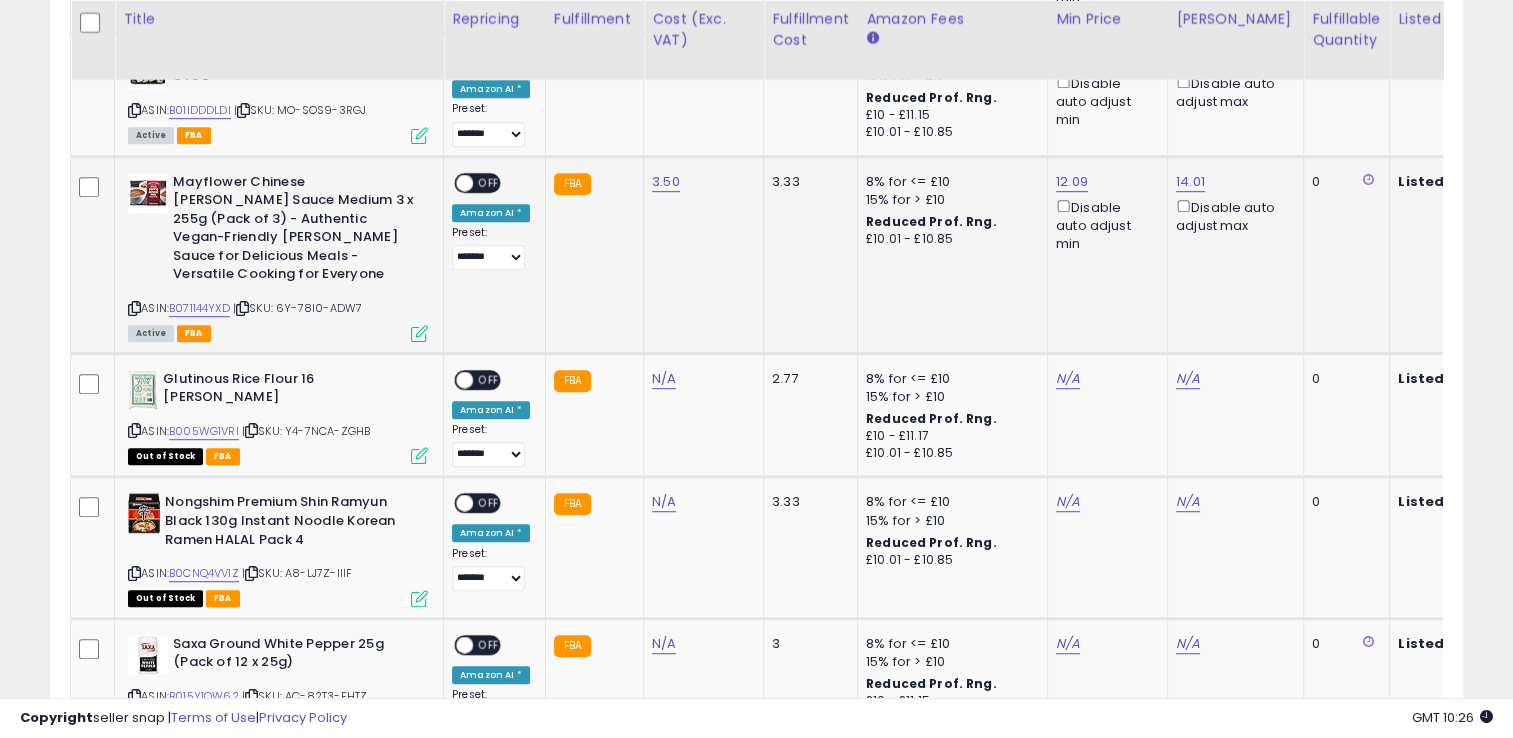 click on "OFF" at bounding box center (489, 182) 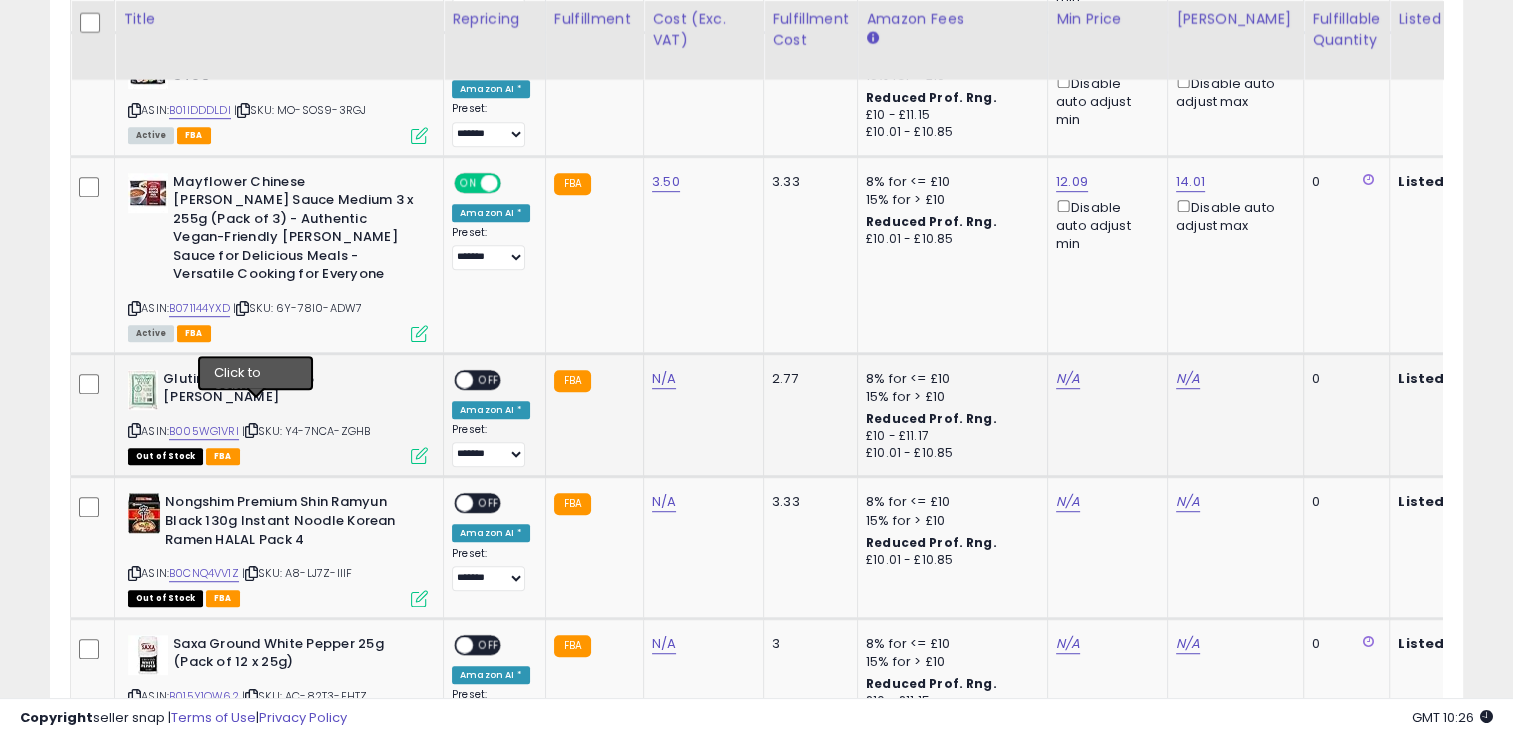 drag, startPoint x: 252, startPoint y: 406, endPoint x: 275, endPoint y: 396, distance: 25.079872 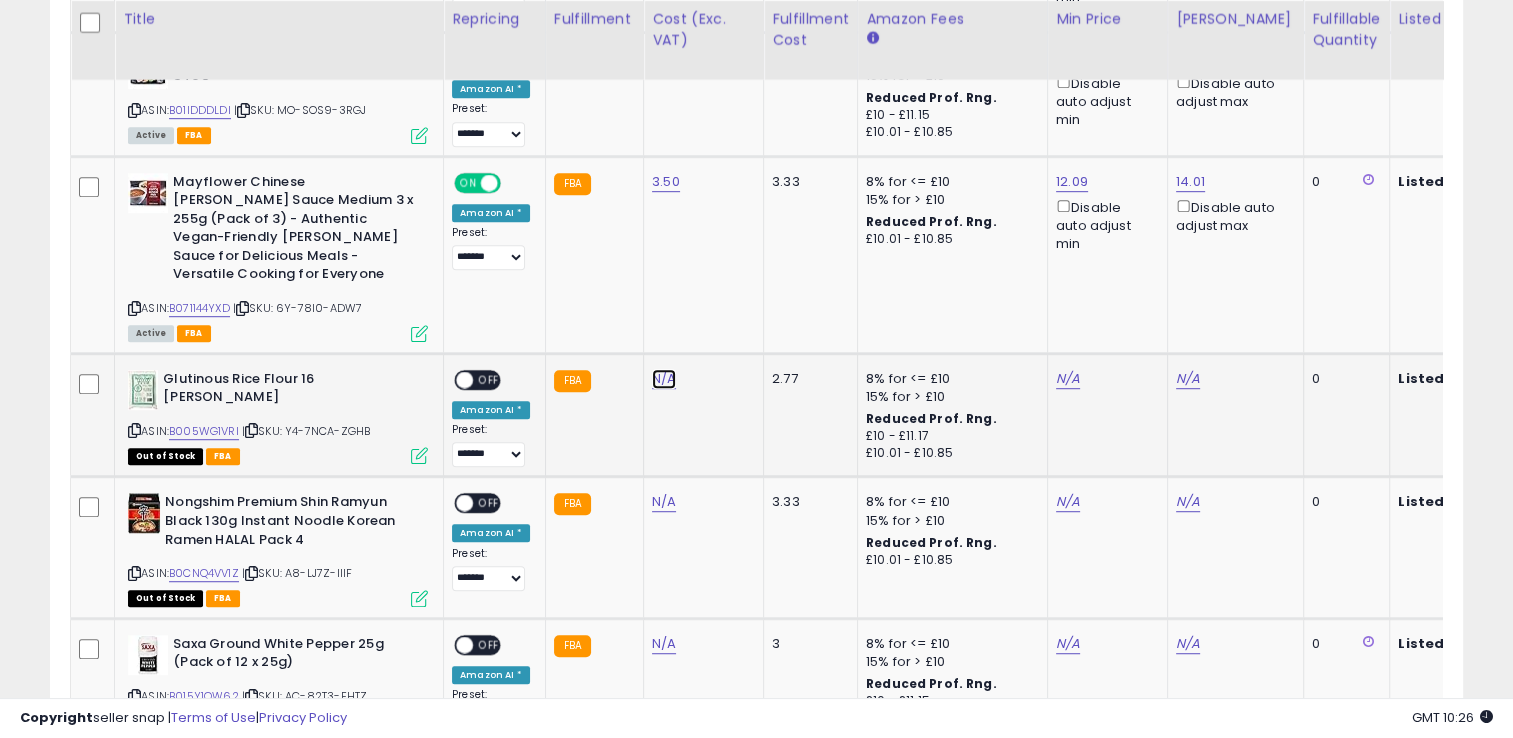 click on "N/A" at bounding box center [664, 379] 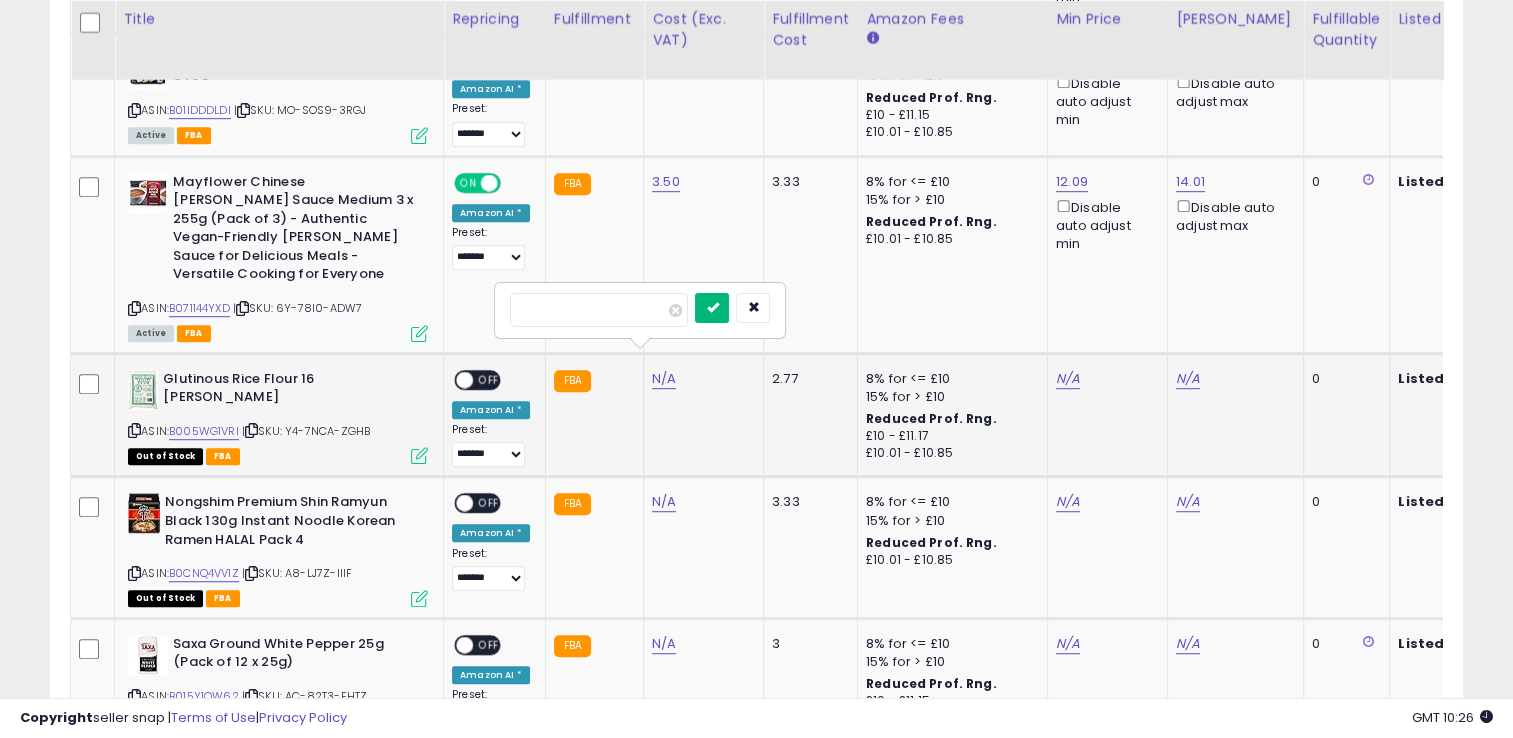 type on "****" 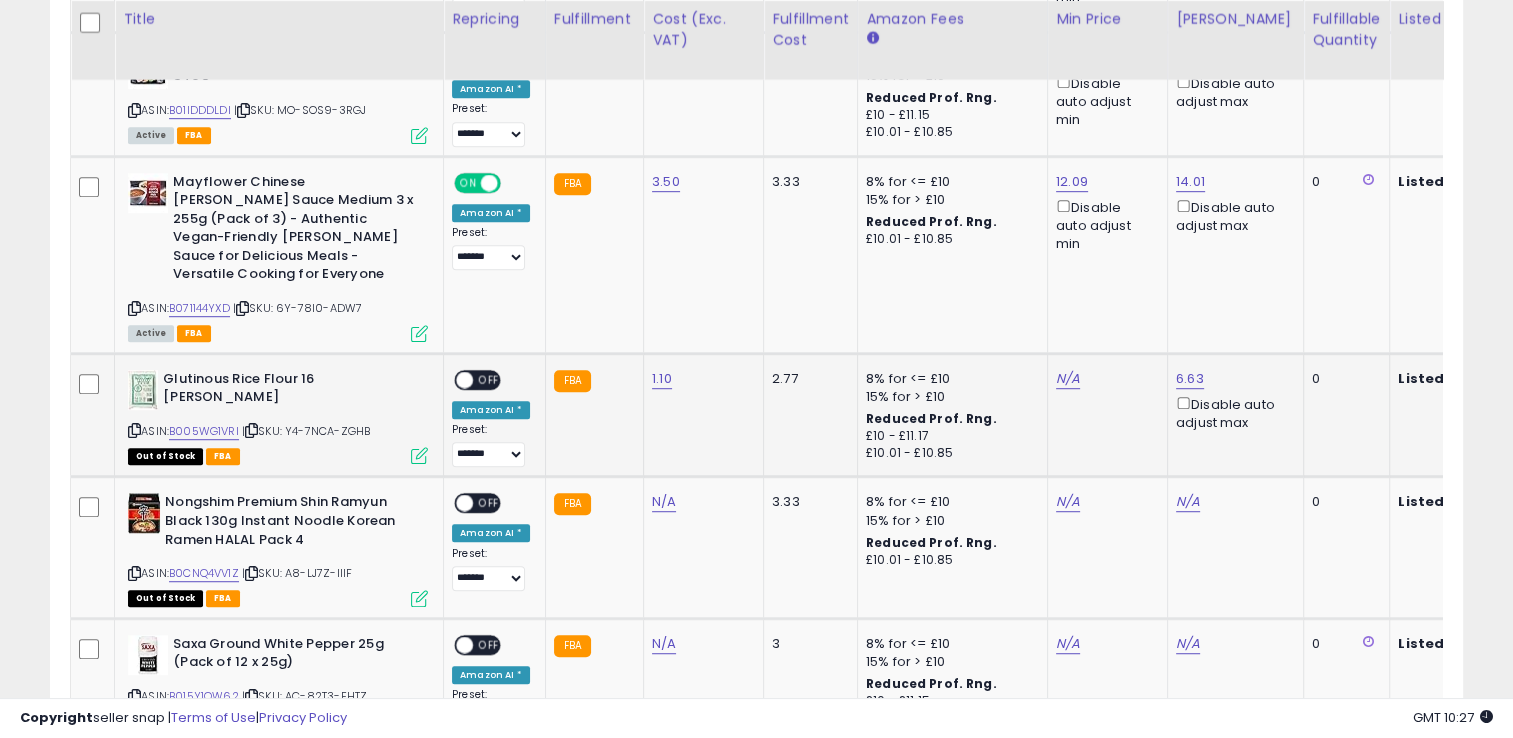 click at bounding box center (419, 455) 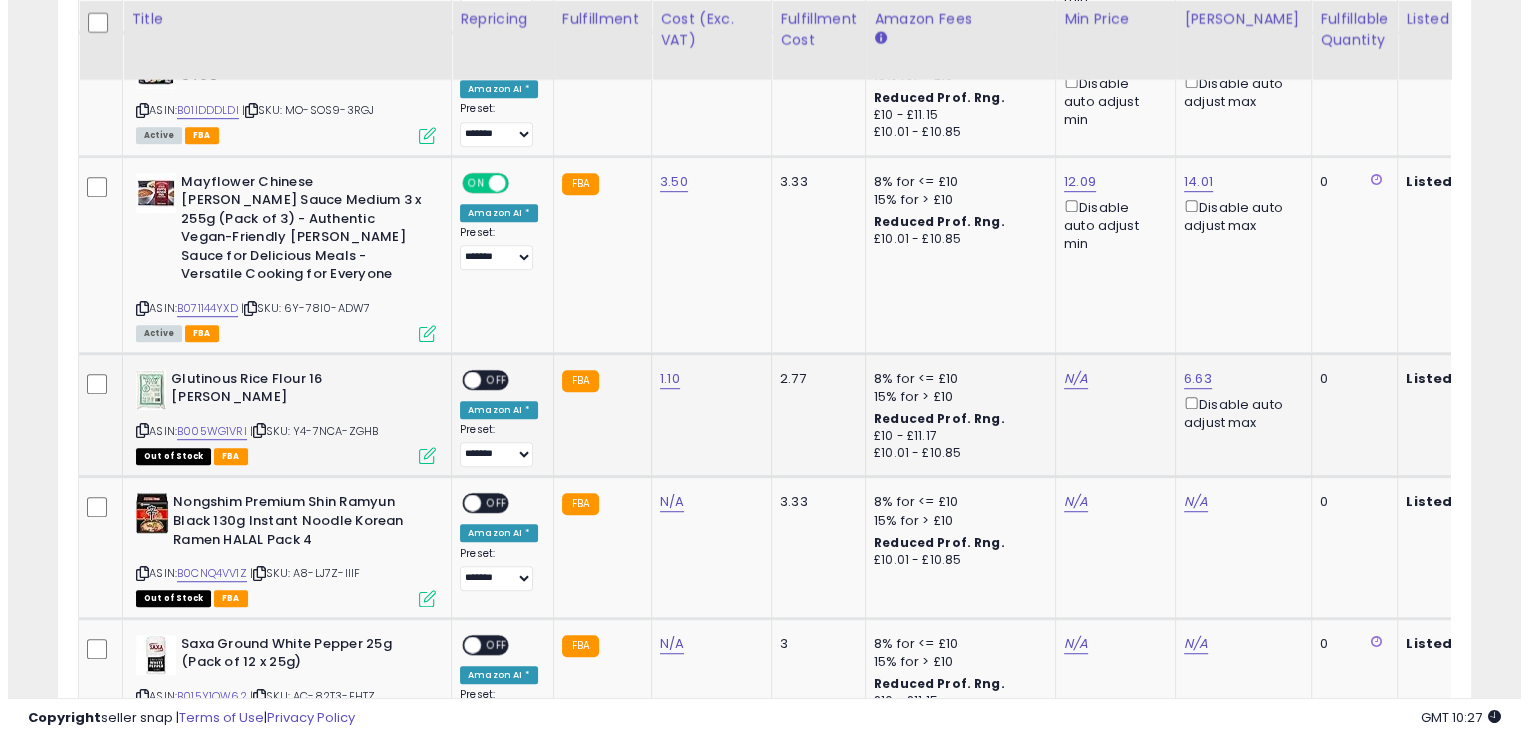 scroll, scrollTop: 999589, scrollLeft: 999172, axis: both 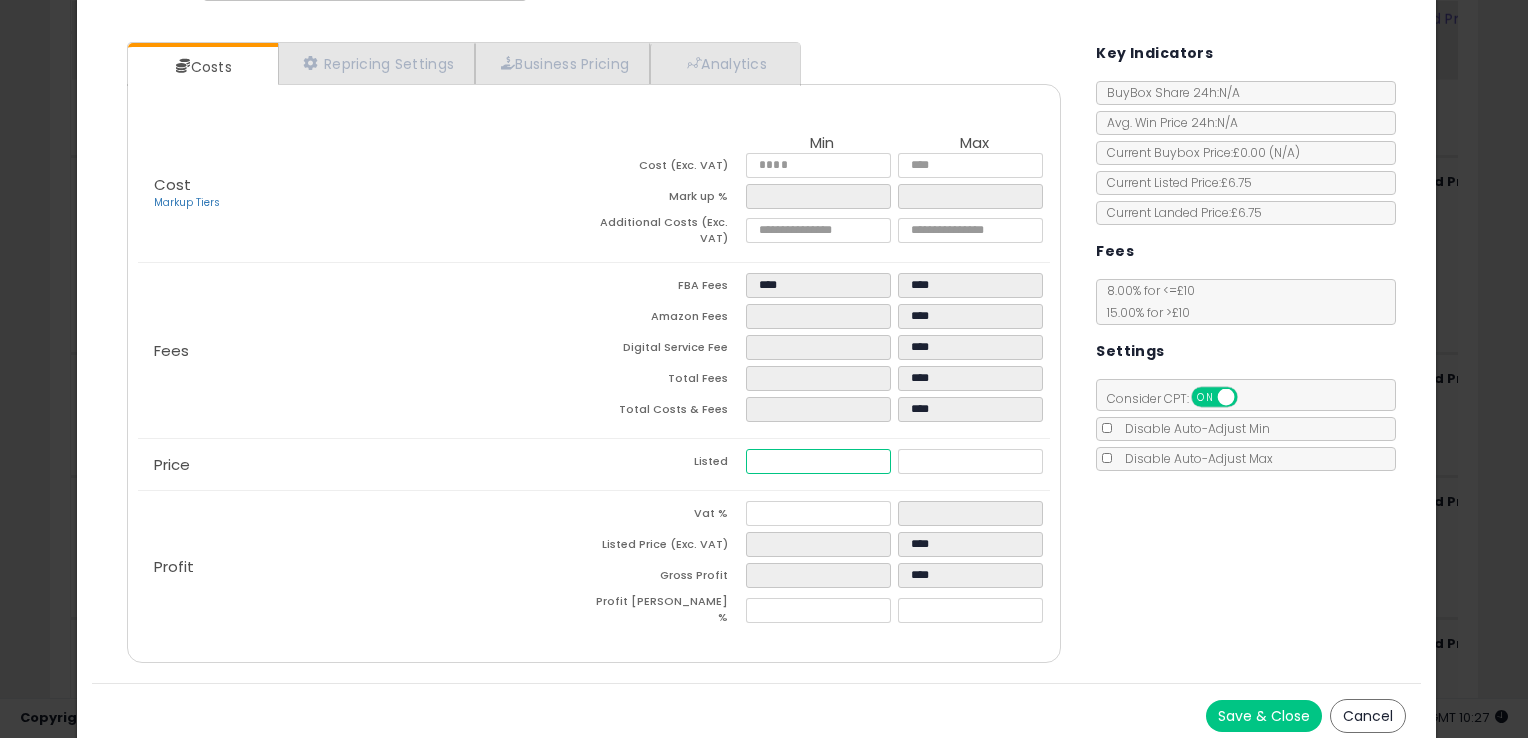 click at bounding box center [818, 461] 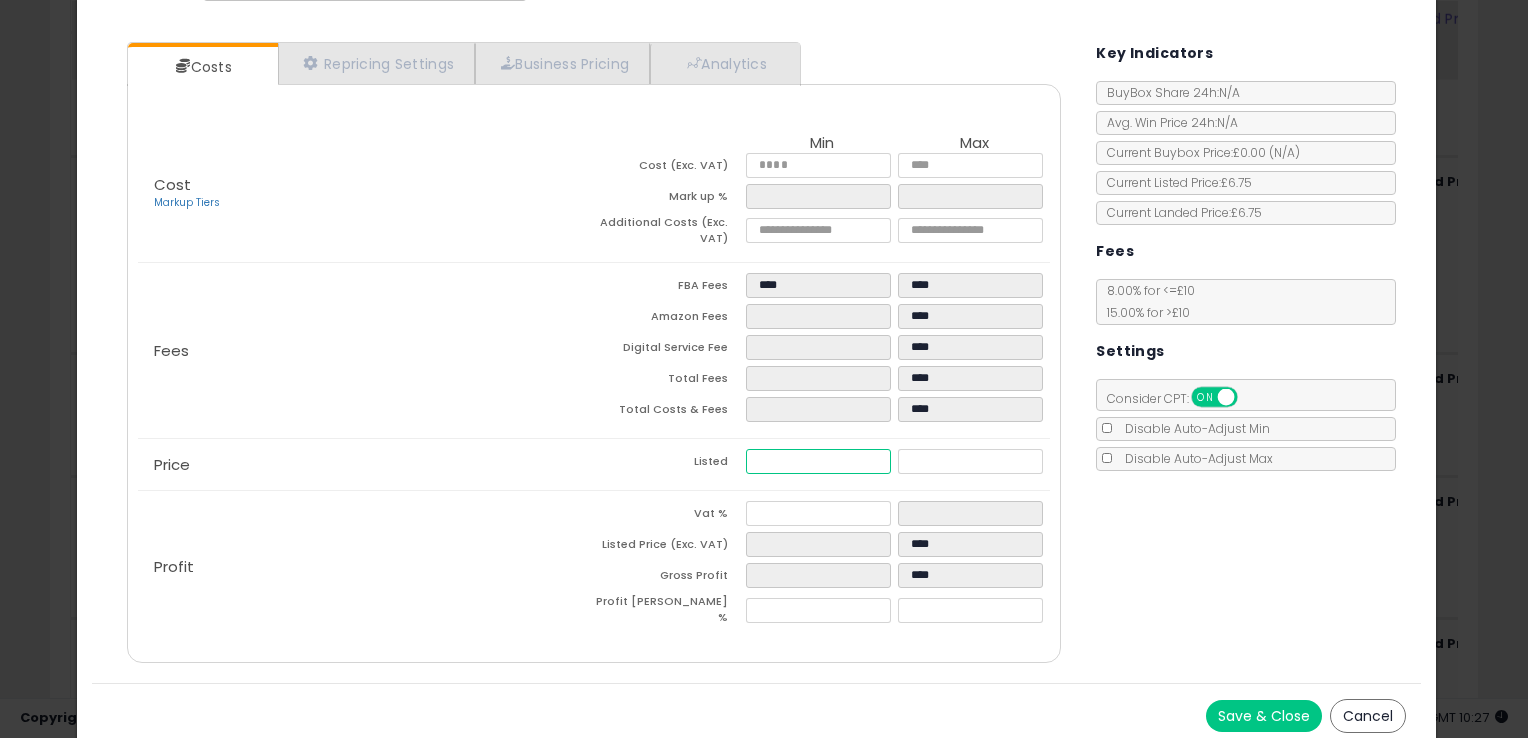 type on "****" 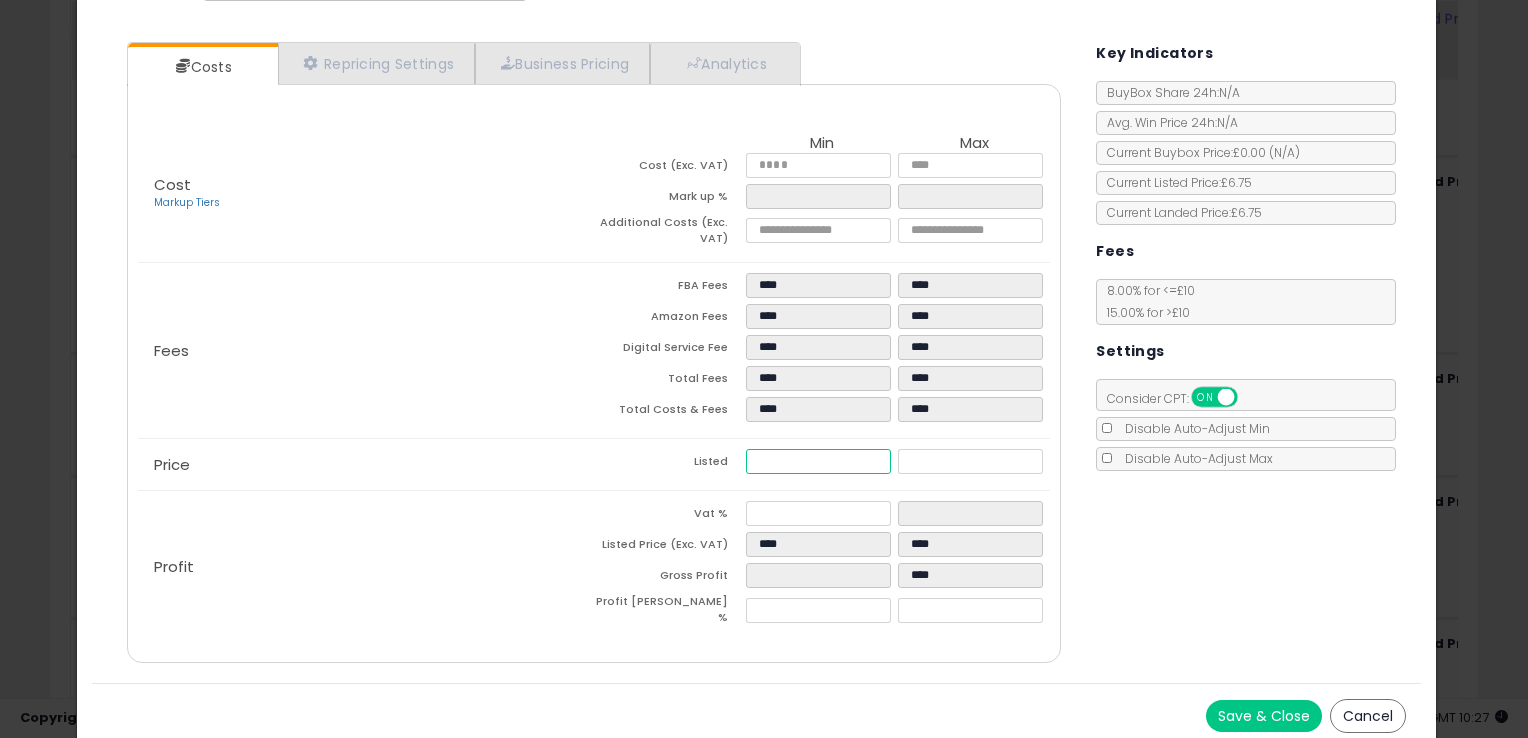 type on "****" 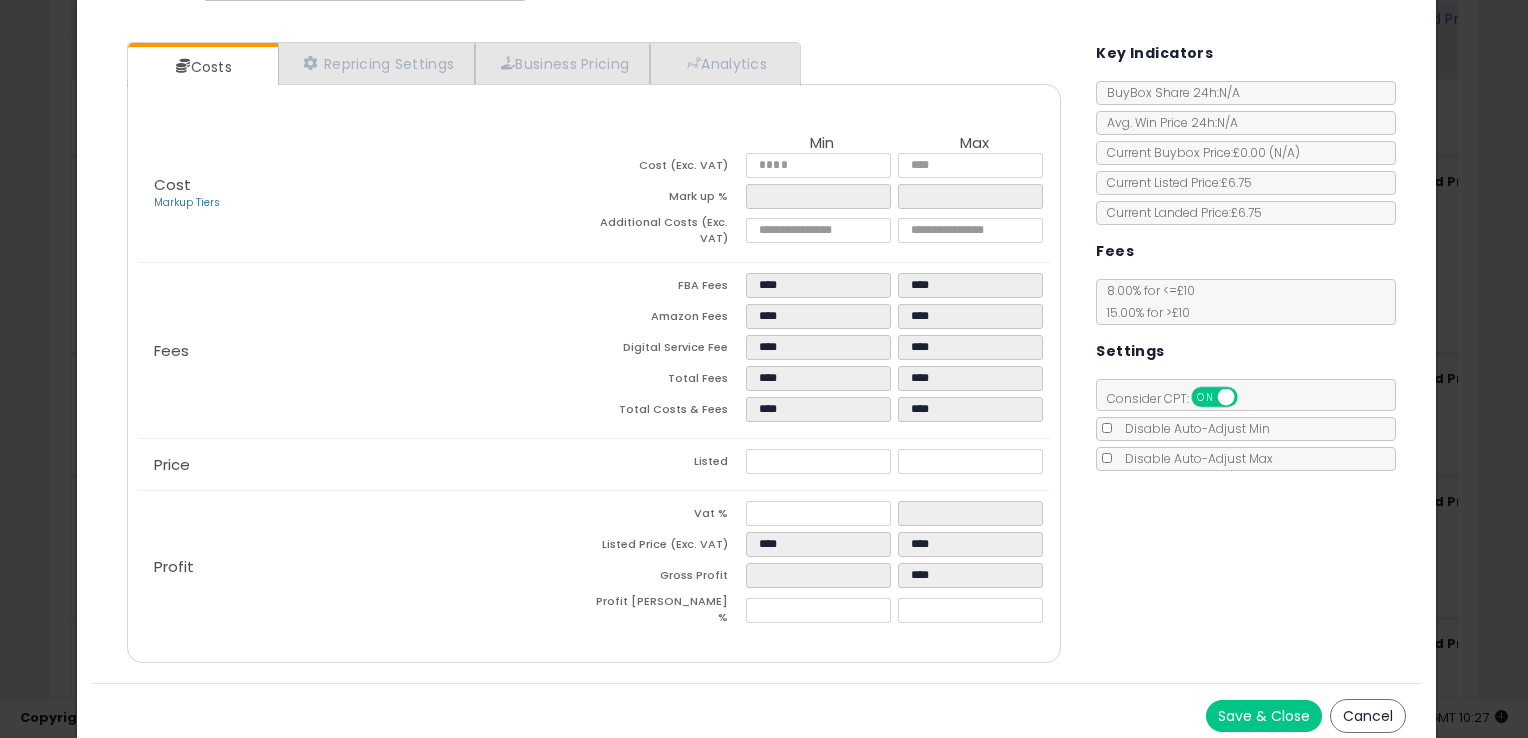 type on "******" 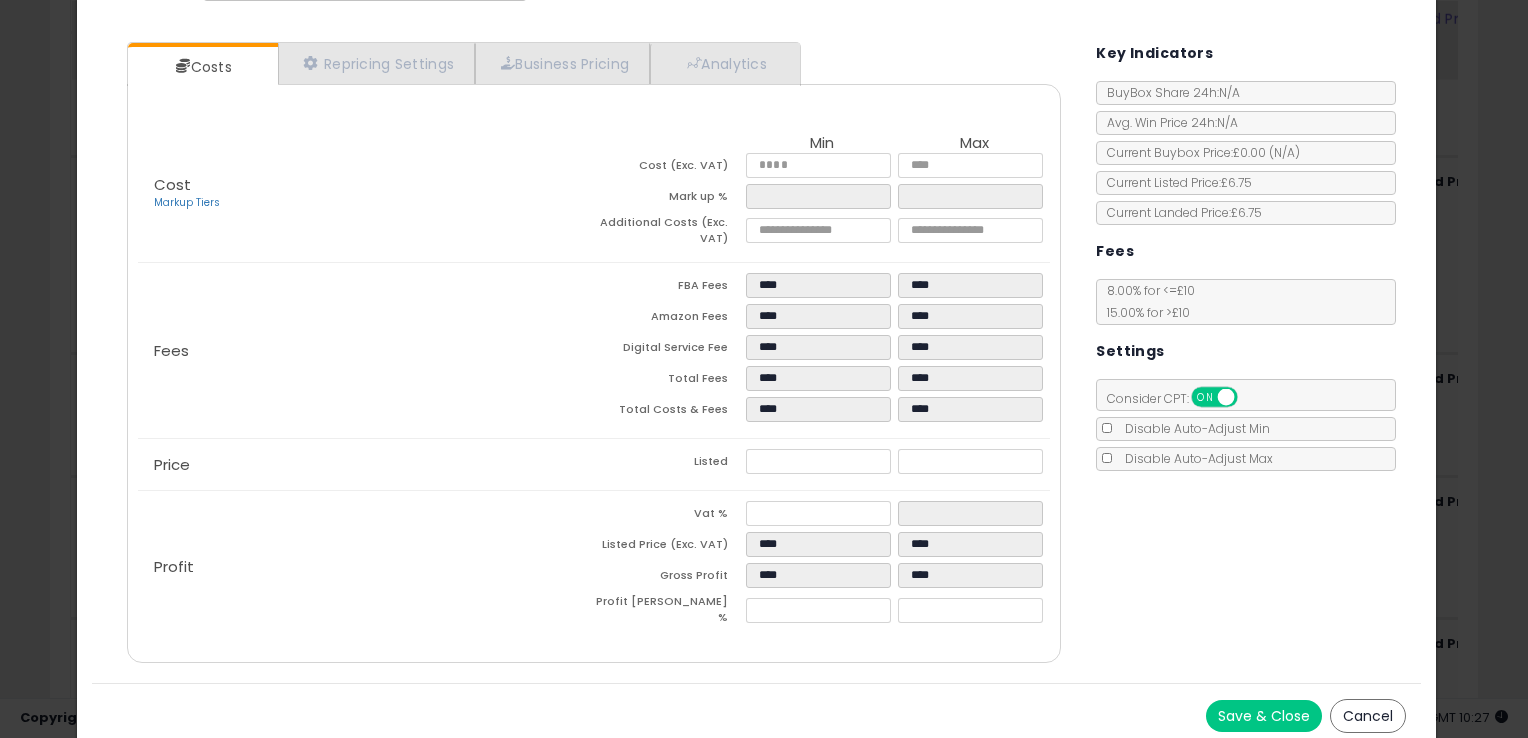 click on "Listed" at bounding box center [670, 464] 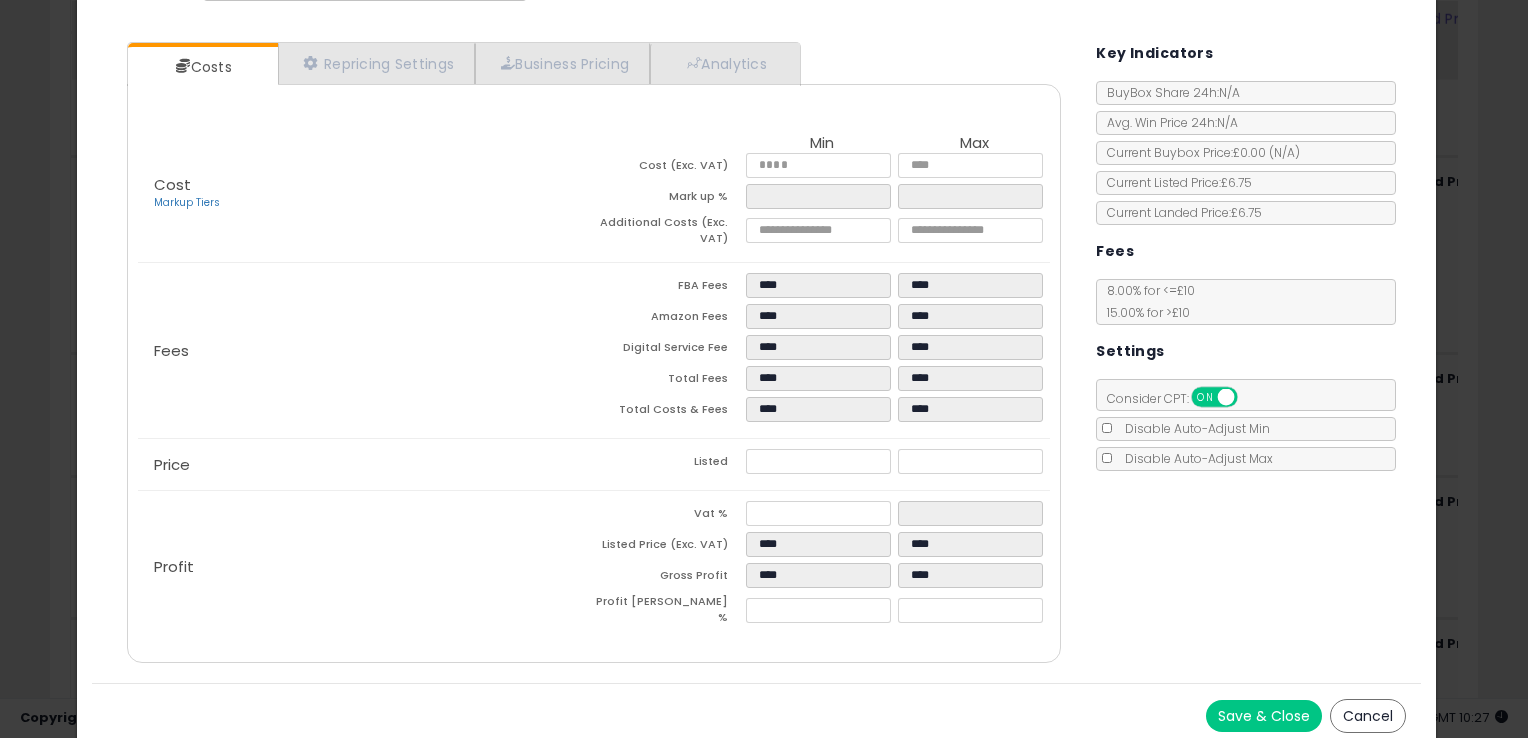 click on "Save & Close" at bounding box center [1264, 716] 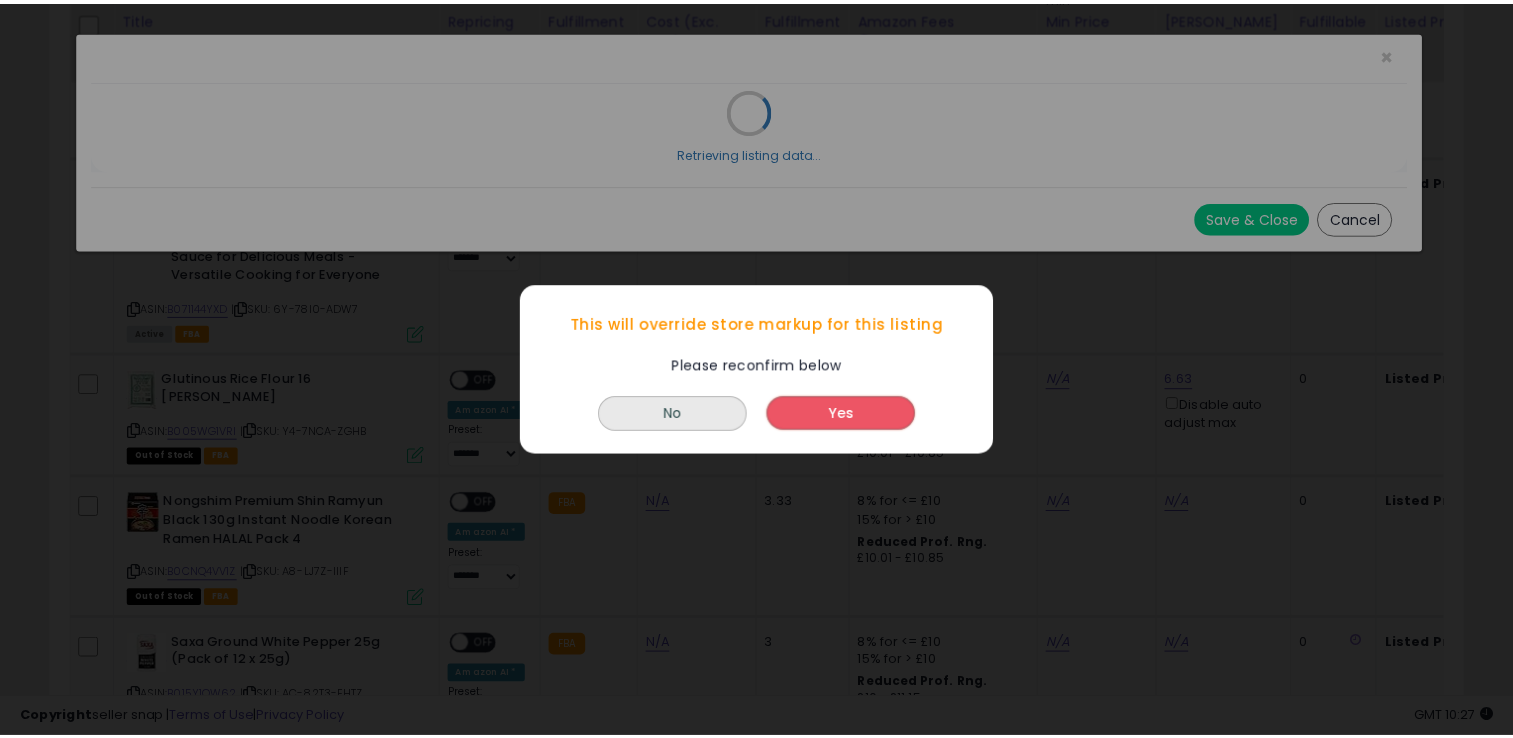 scroll, scrollTop: 0, scrollLeft: 0, axis: both 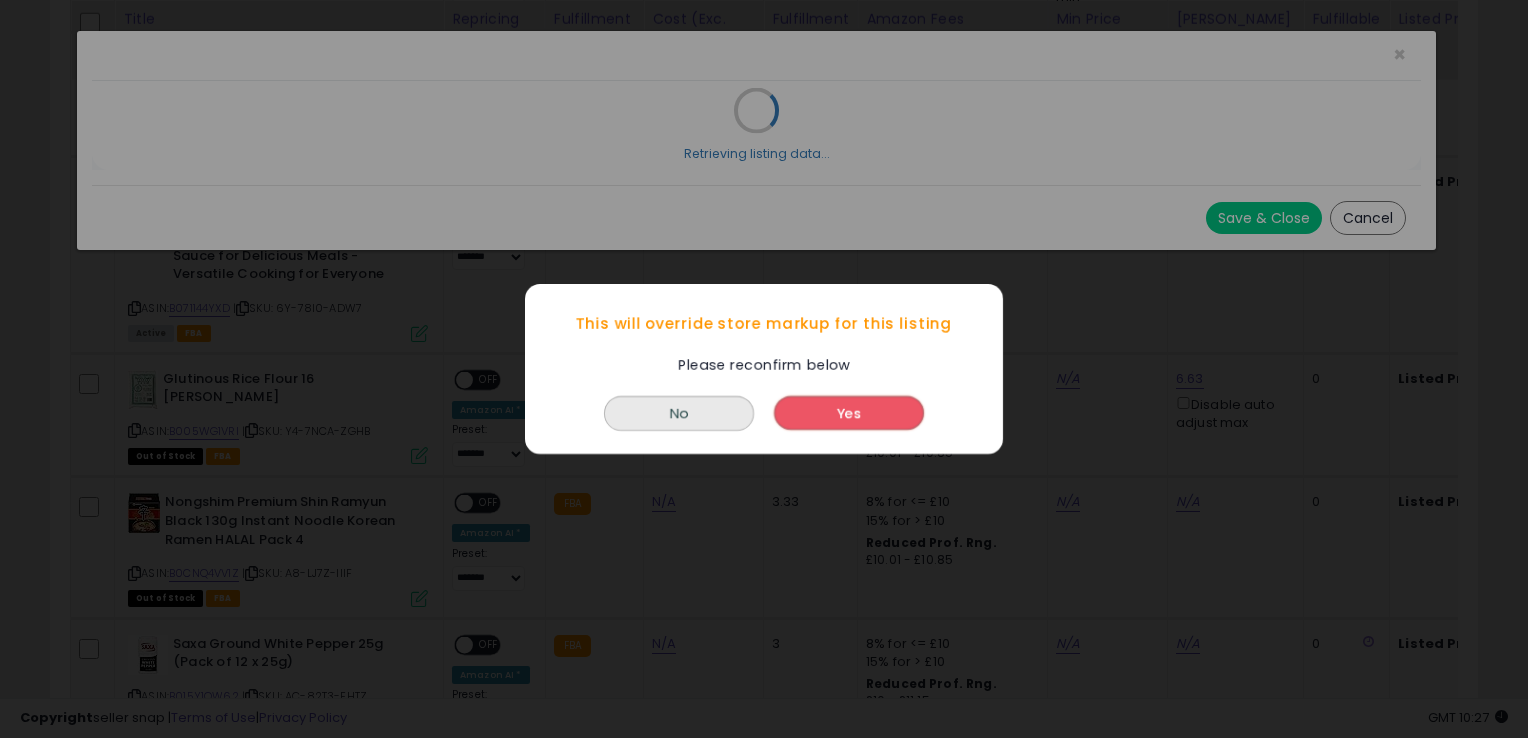 click on "Yes" at bounding box center (849, 413) 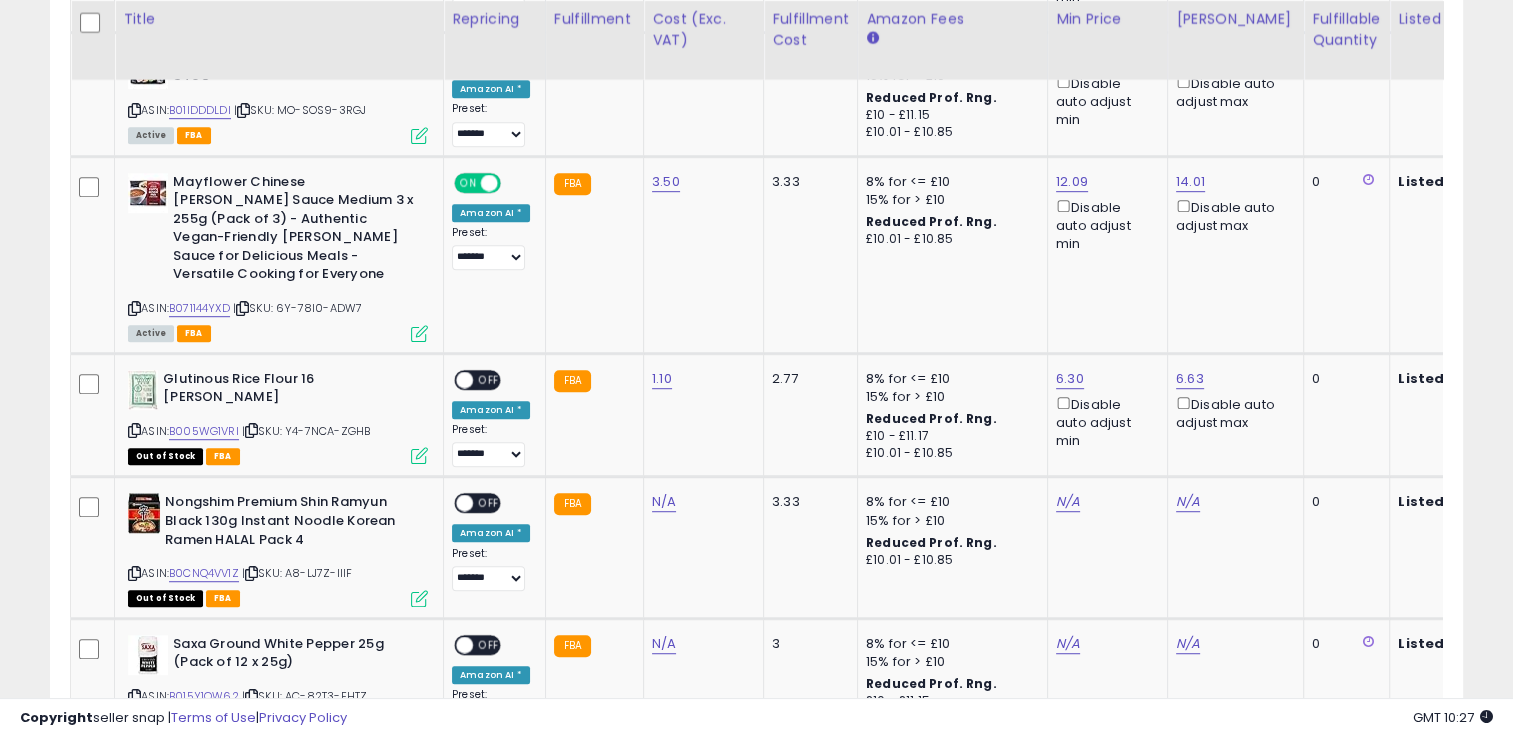 scroll, scrollTop: 409, scrollLeft: 818, axis: both 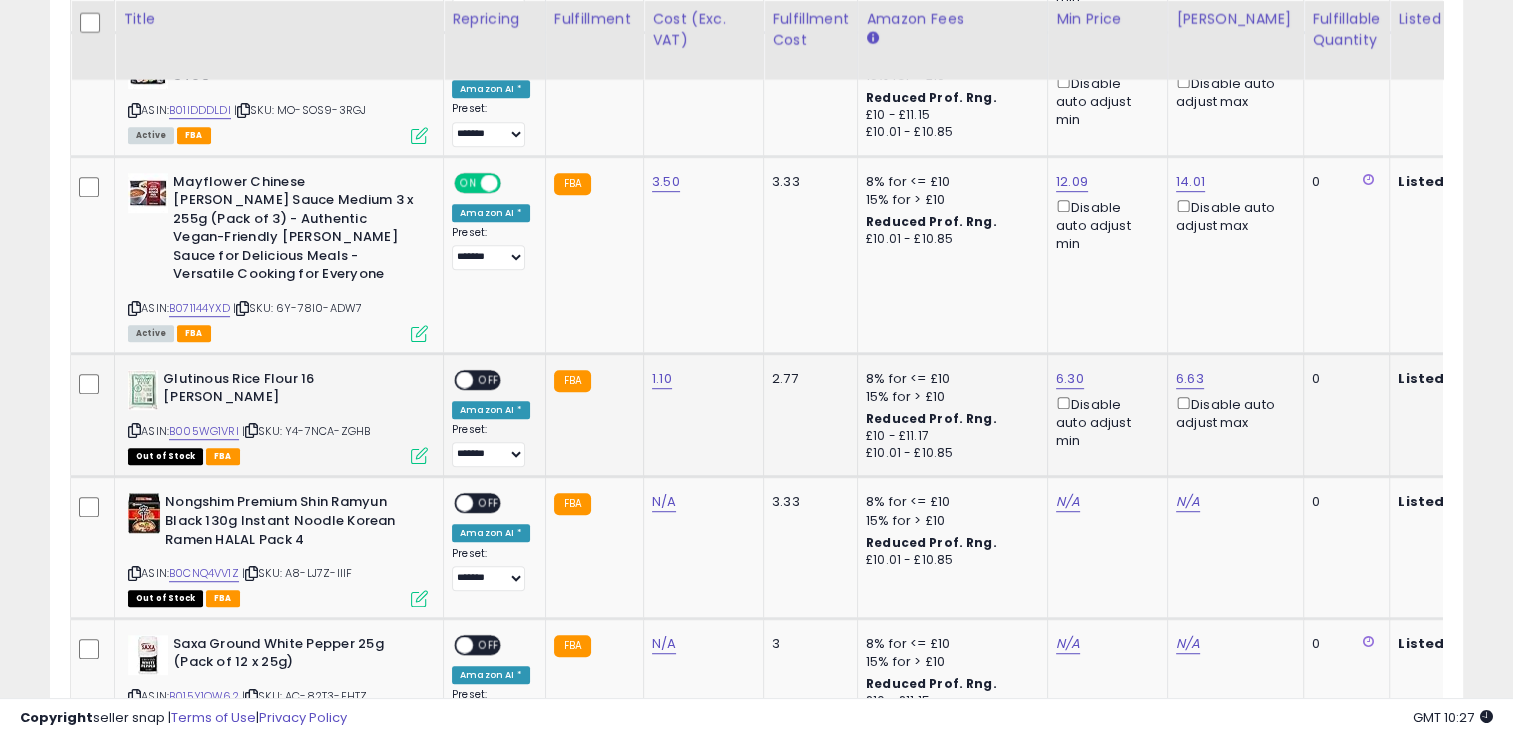 click on "OFF" at bounding box center (489, 379) 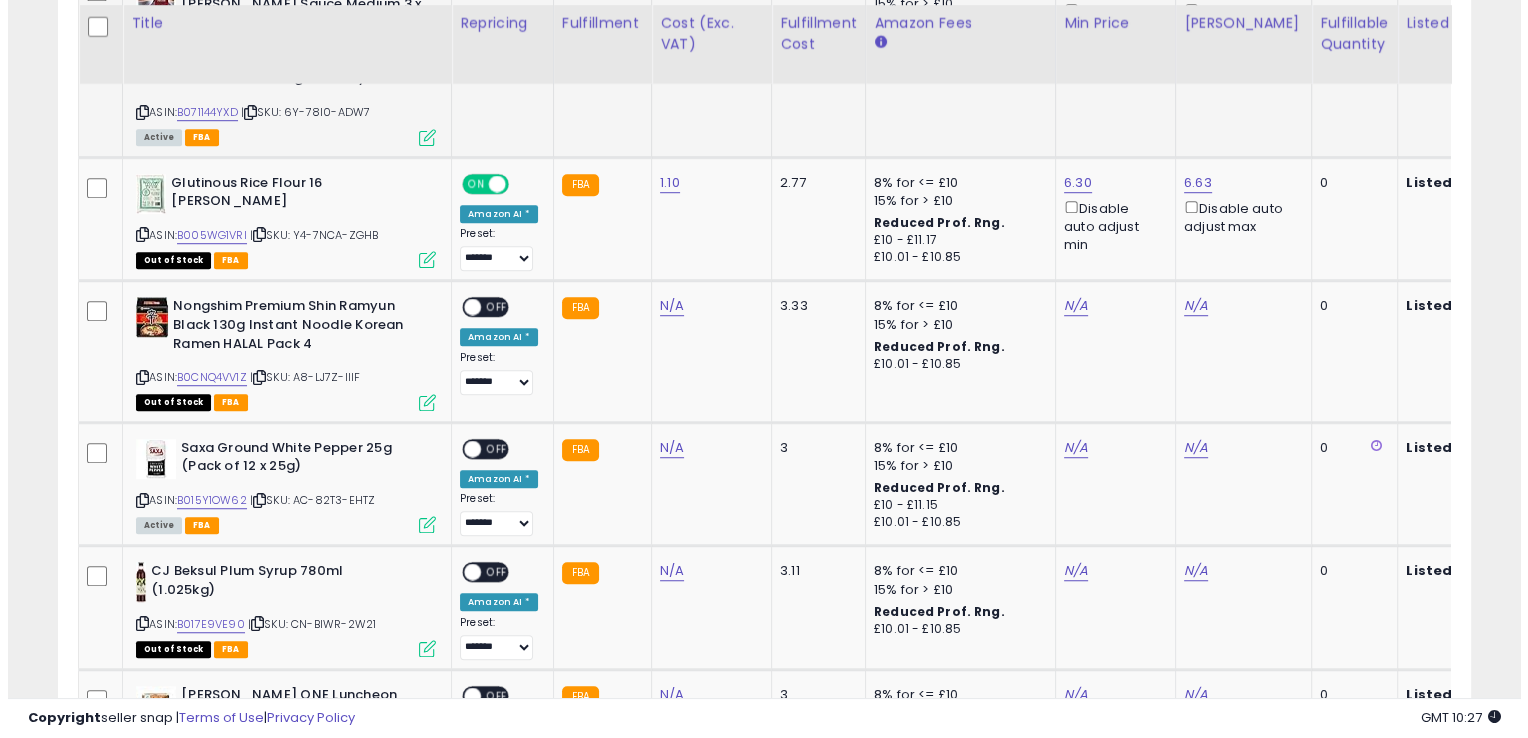 scroll, scrollTop: 1340, scrollLeft: 0, axis: vertical 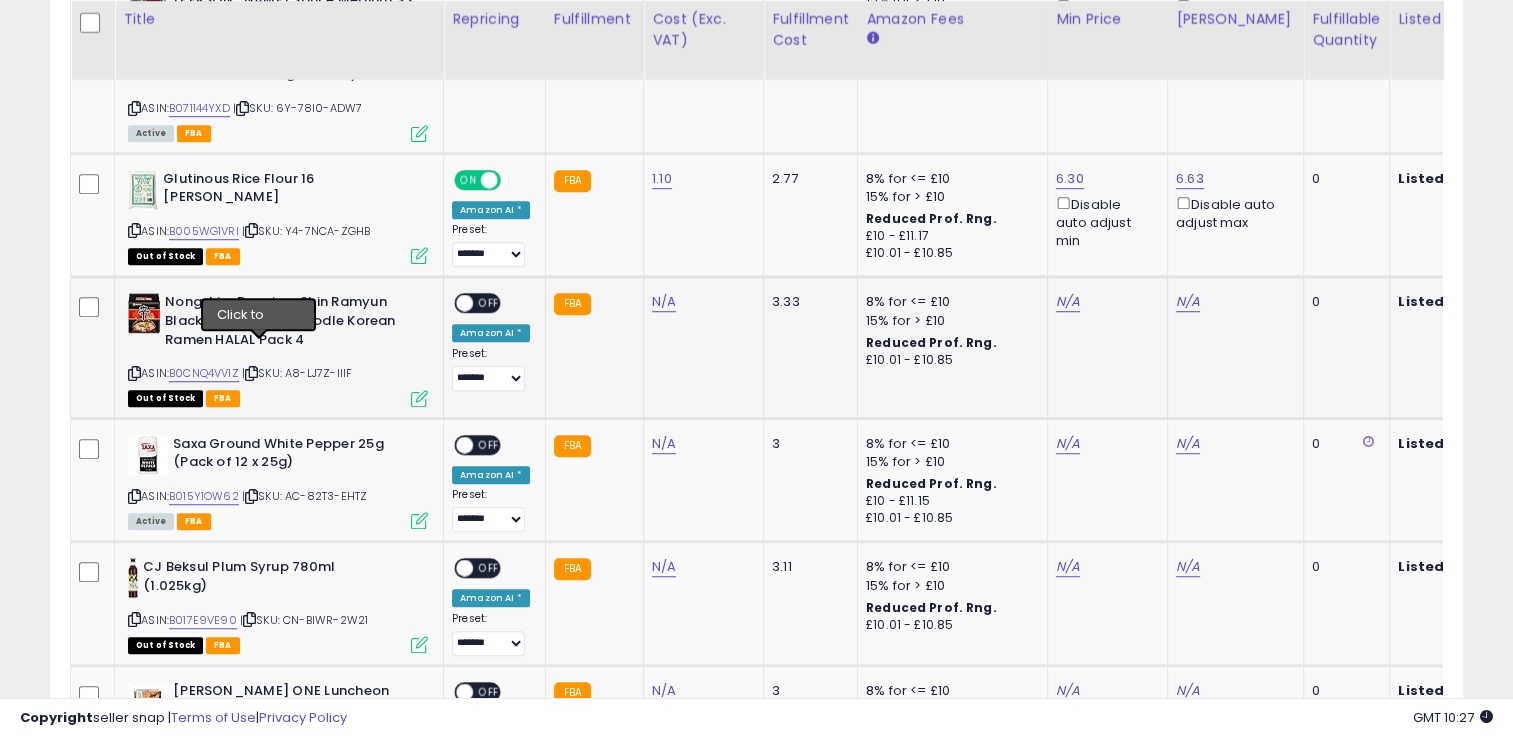 click at bounding box center [251, 373] 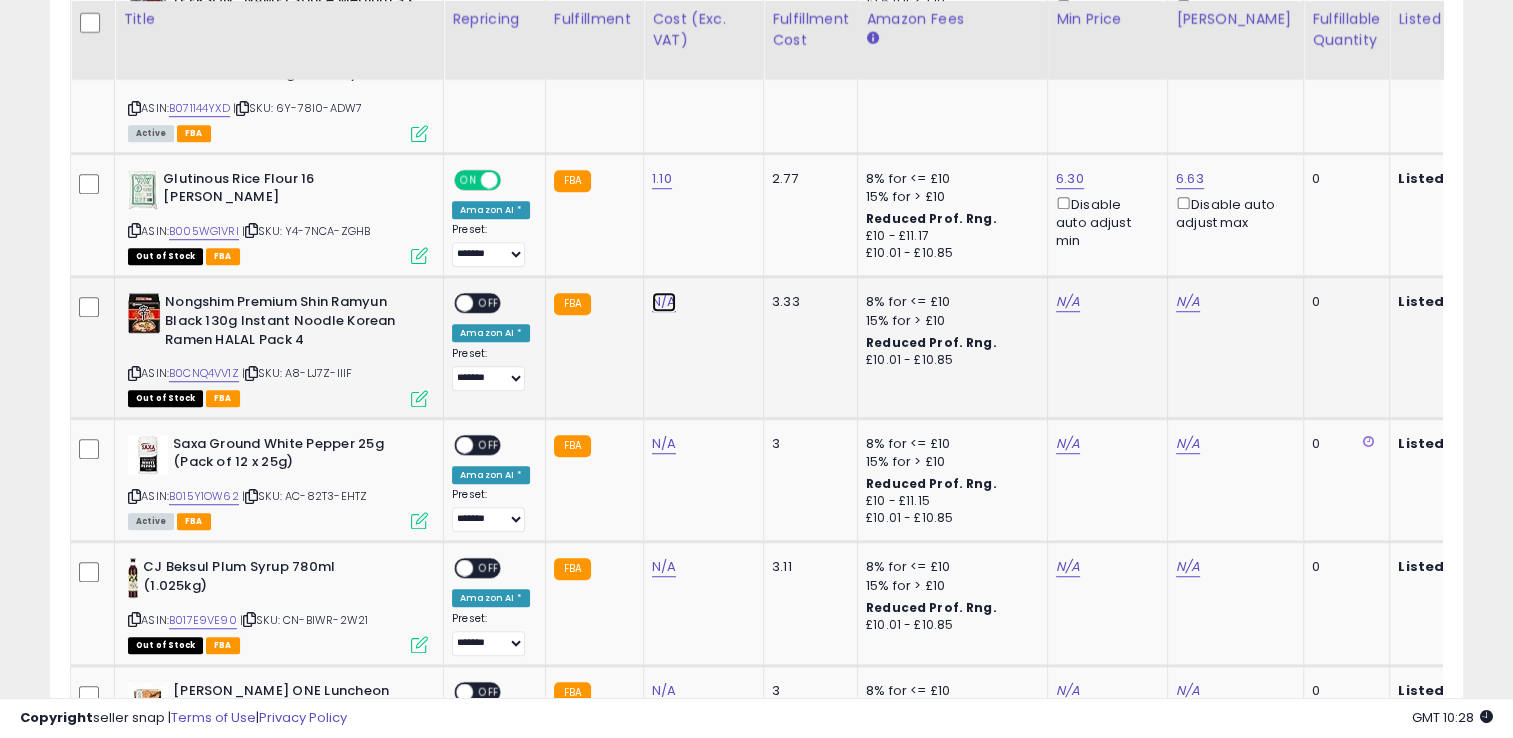 click on "N/A" at bounding box center [664, 302] 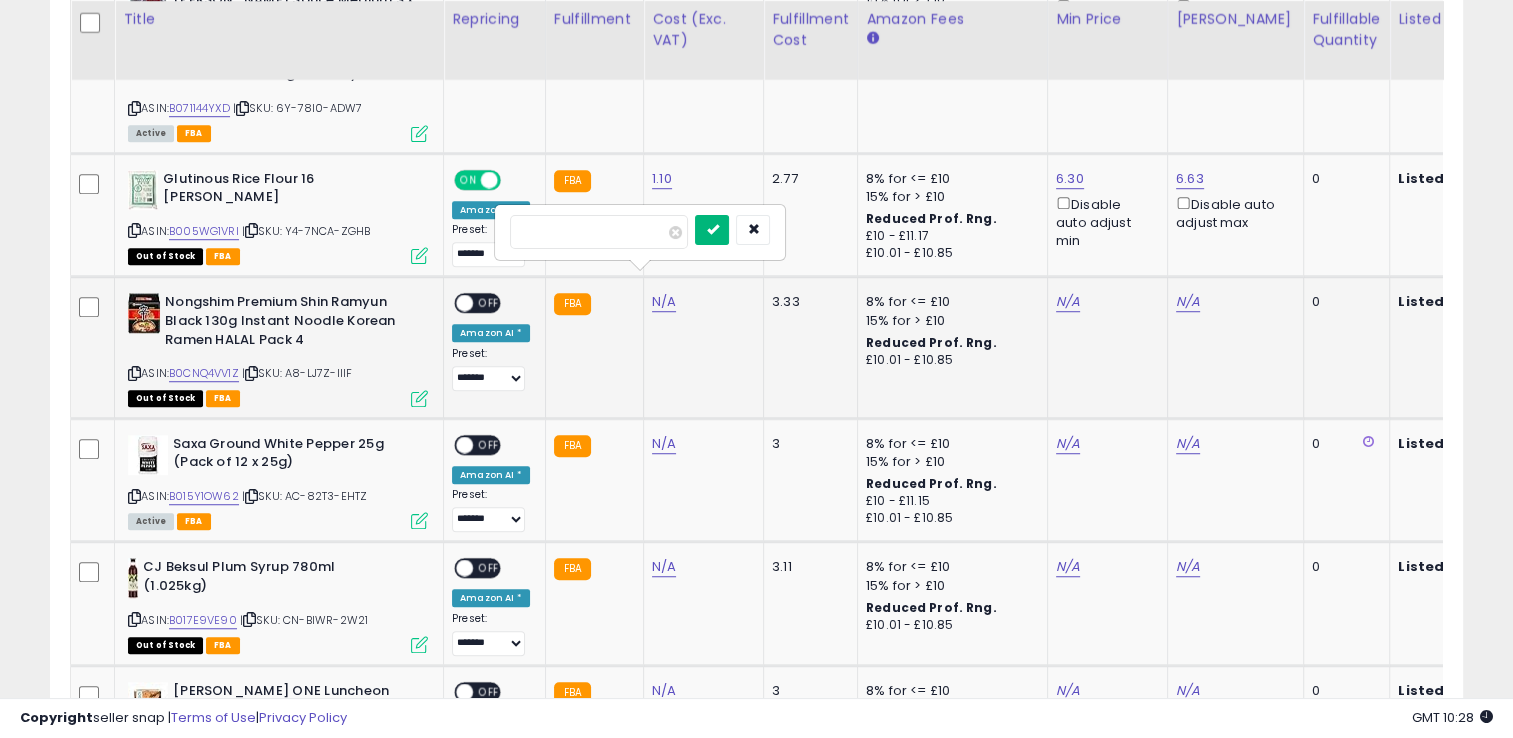 type on "****" 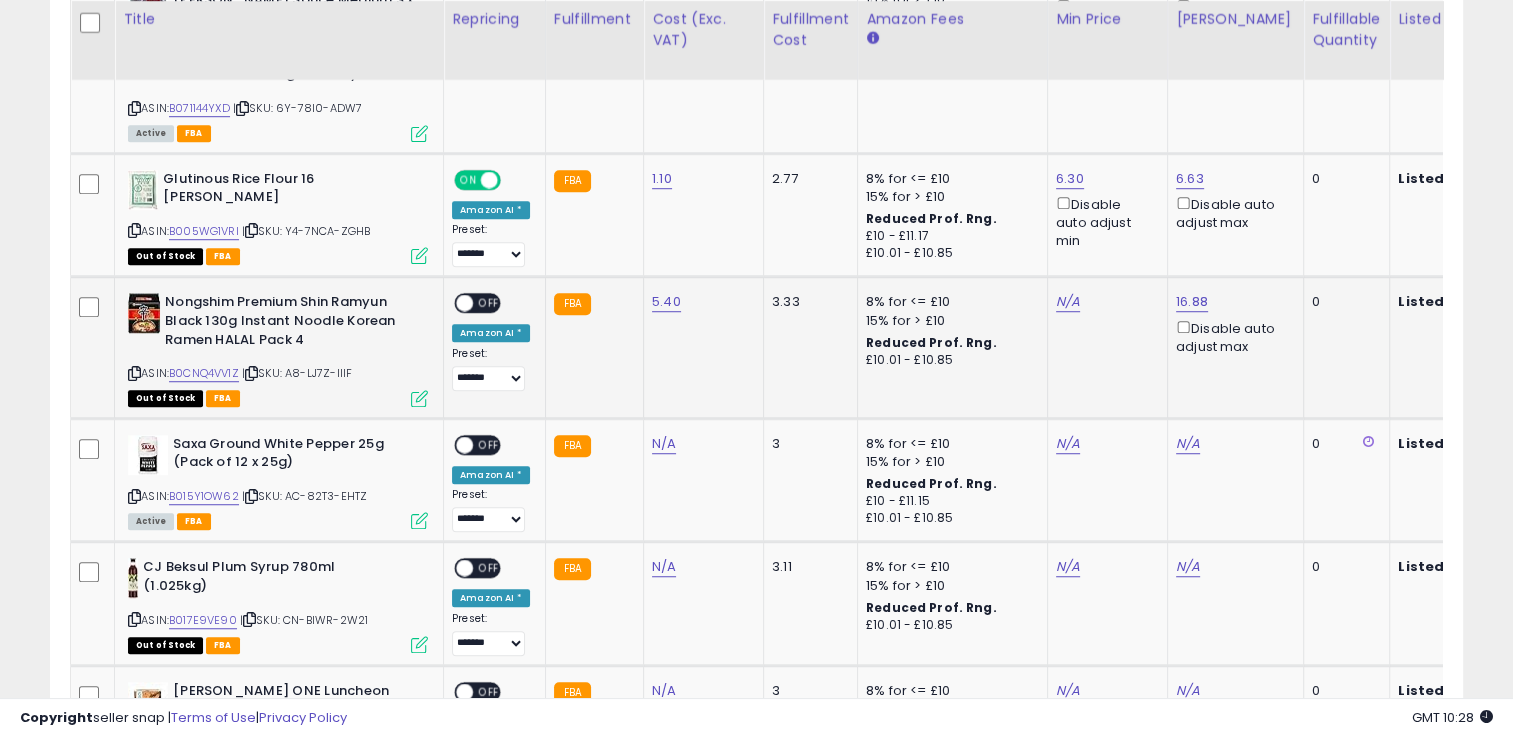 click at bounding box center [419, 398] 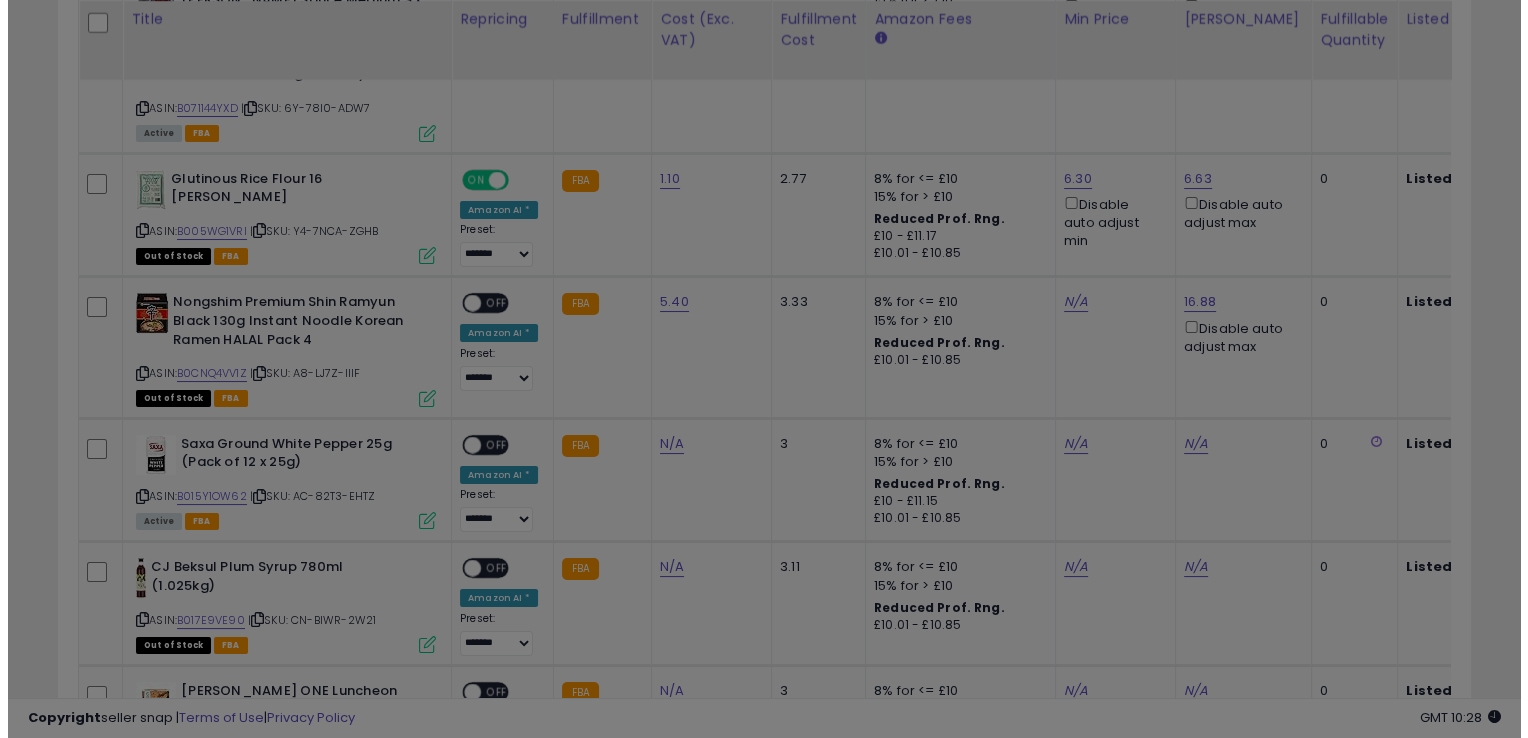 scroll, scrollTop: 999589, scrollLeft: 999172, axis: both 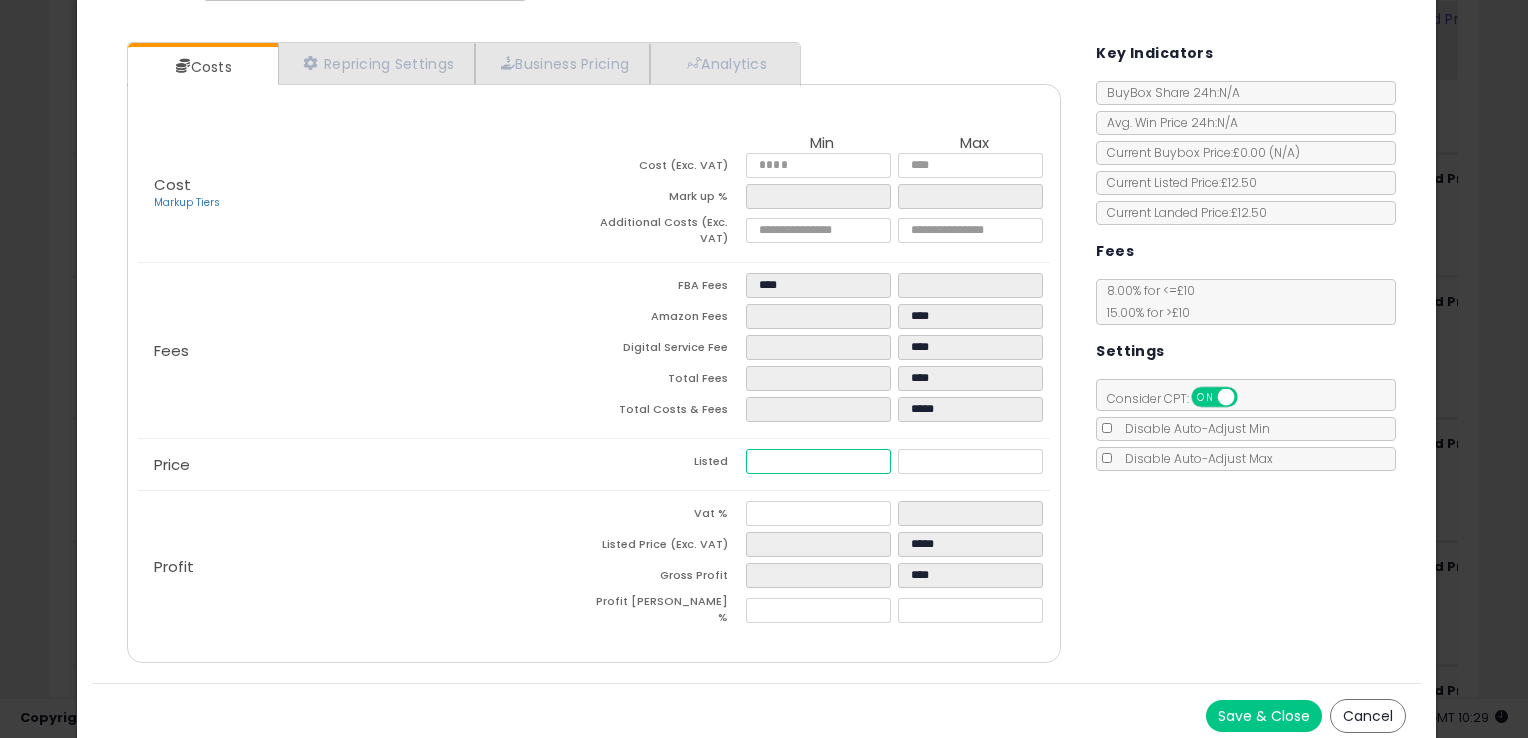 click at bounding box center (818, 461) 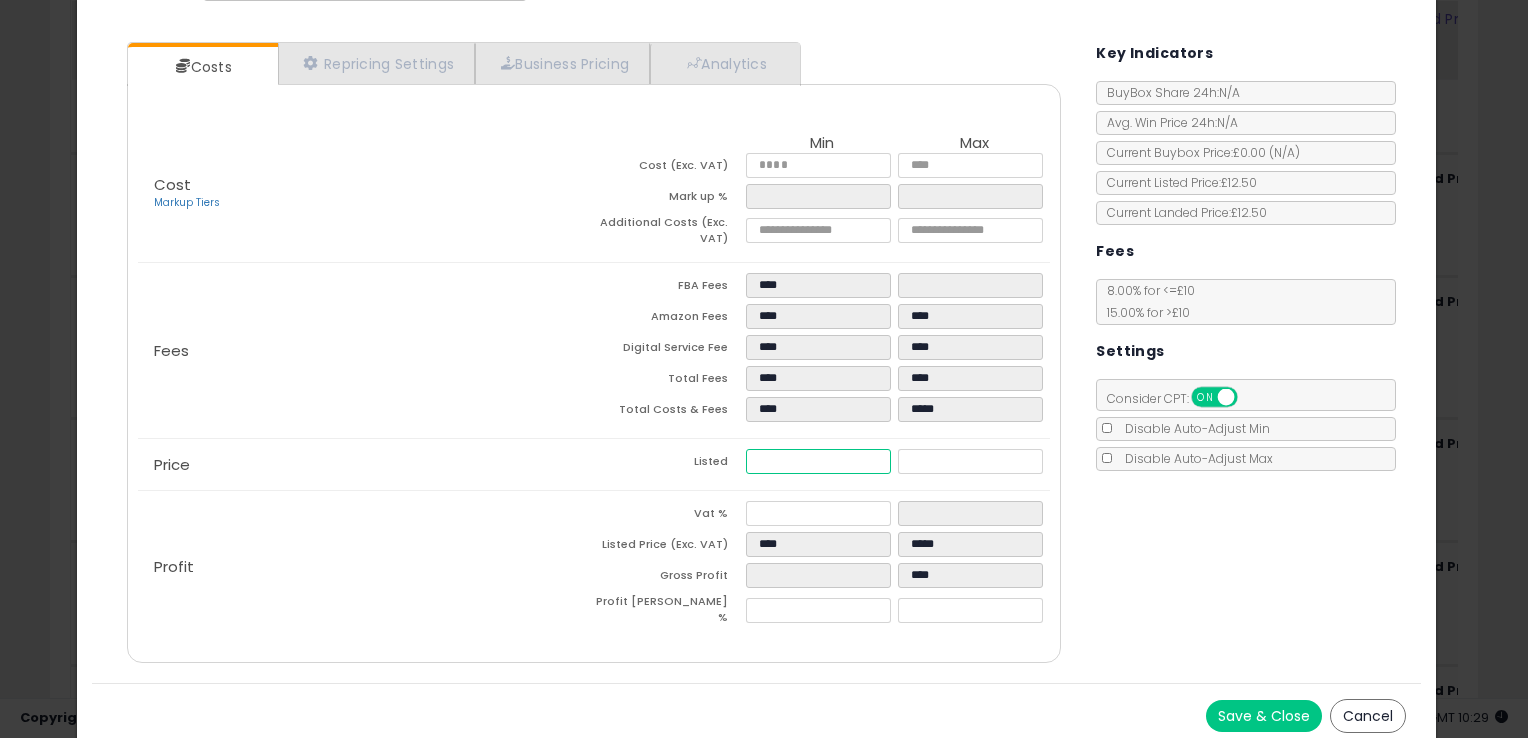 type on "**" 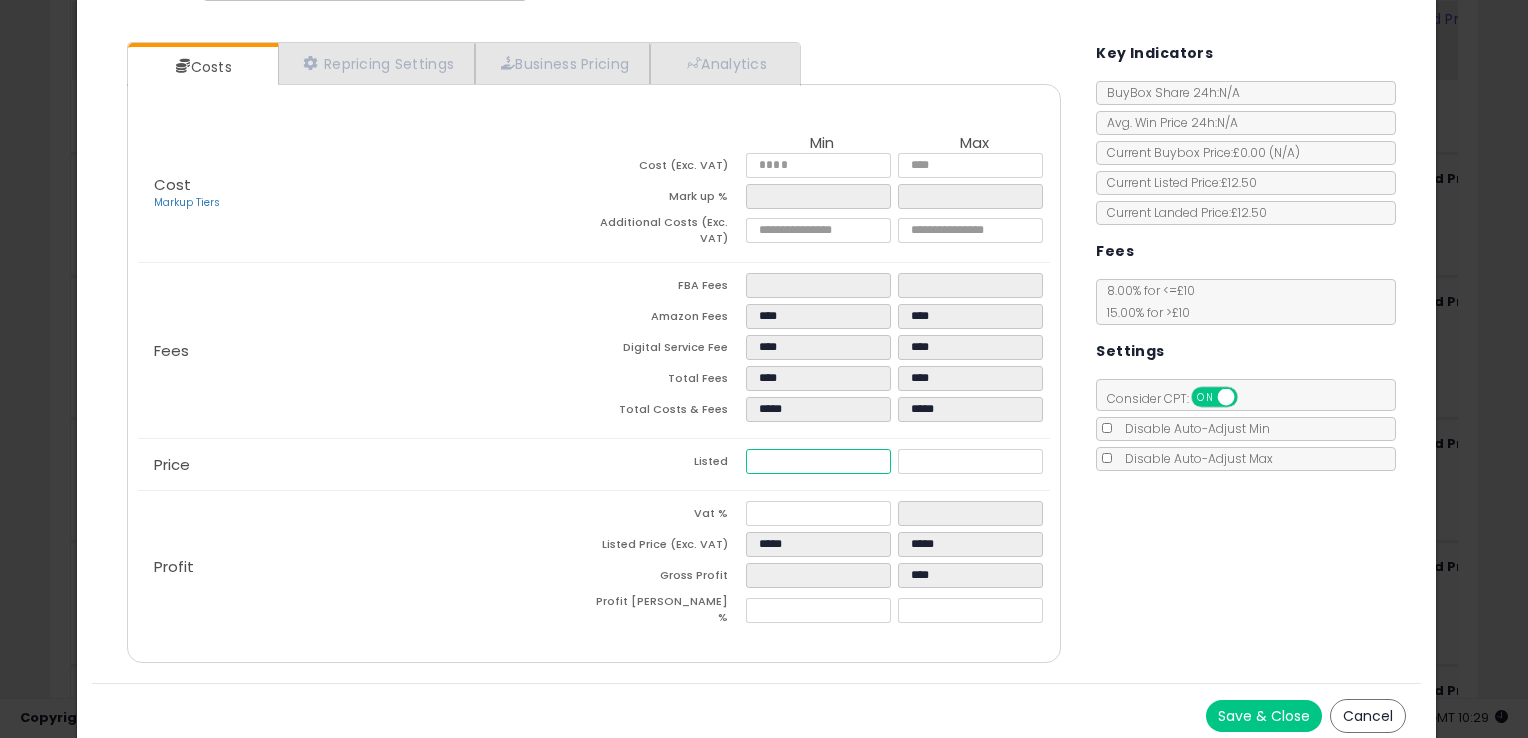 type on "****" 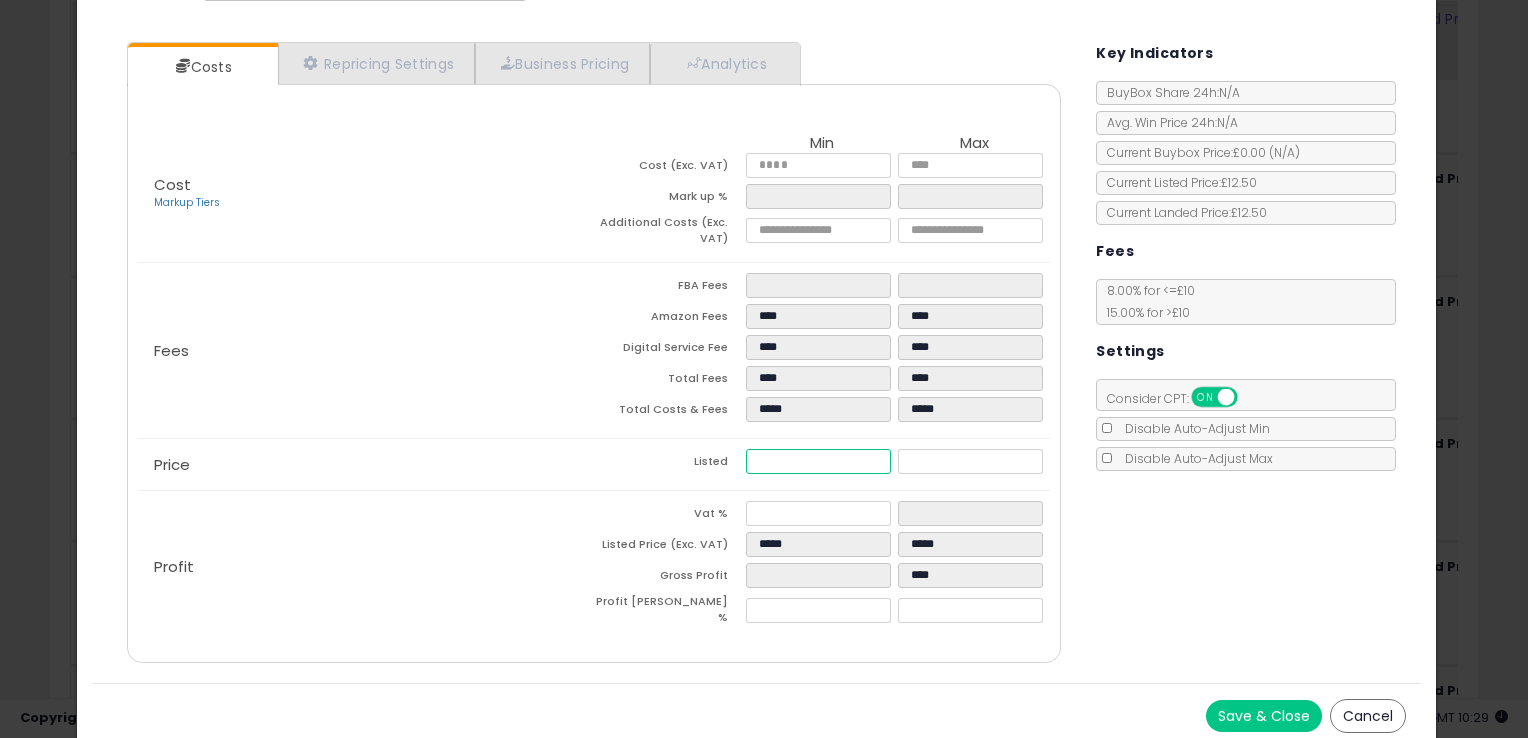 type on "*****" 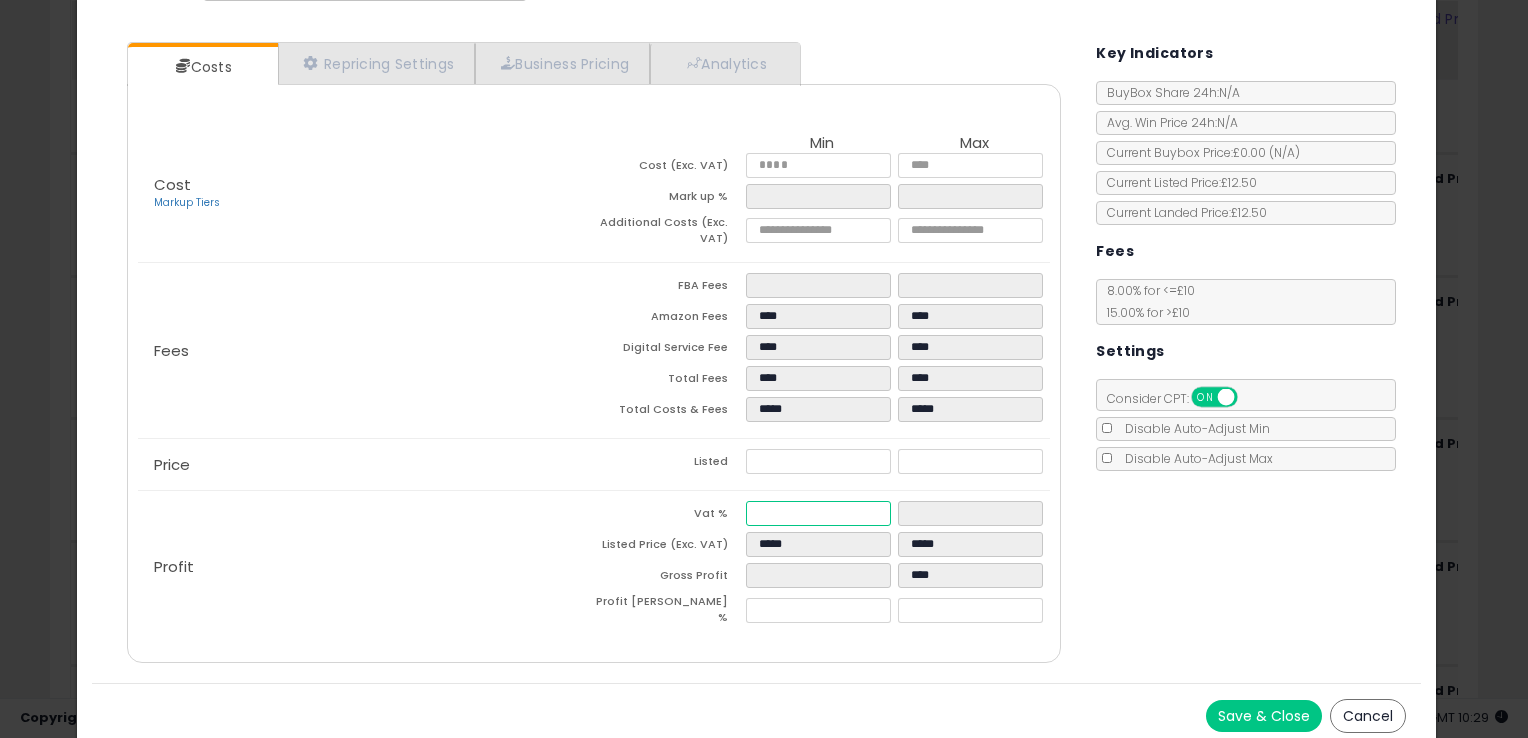 type on "*****" 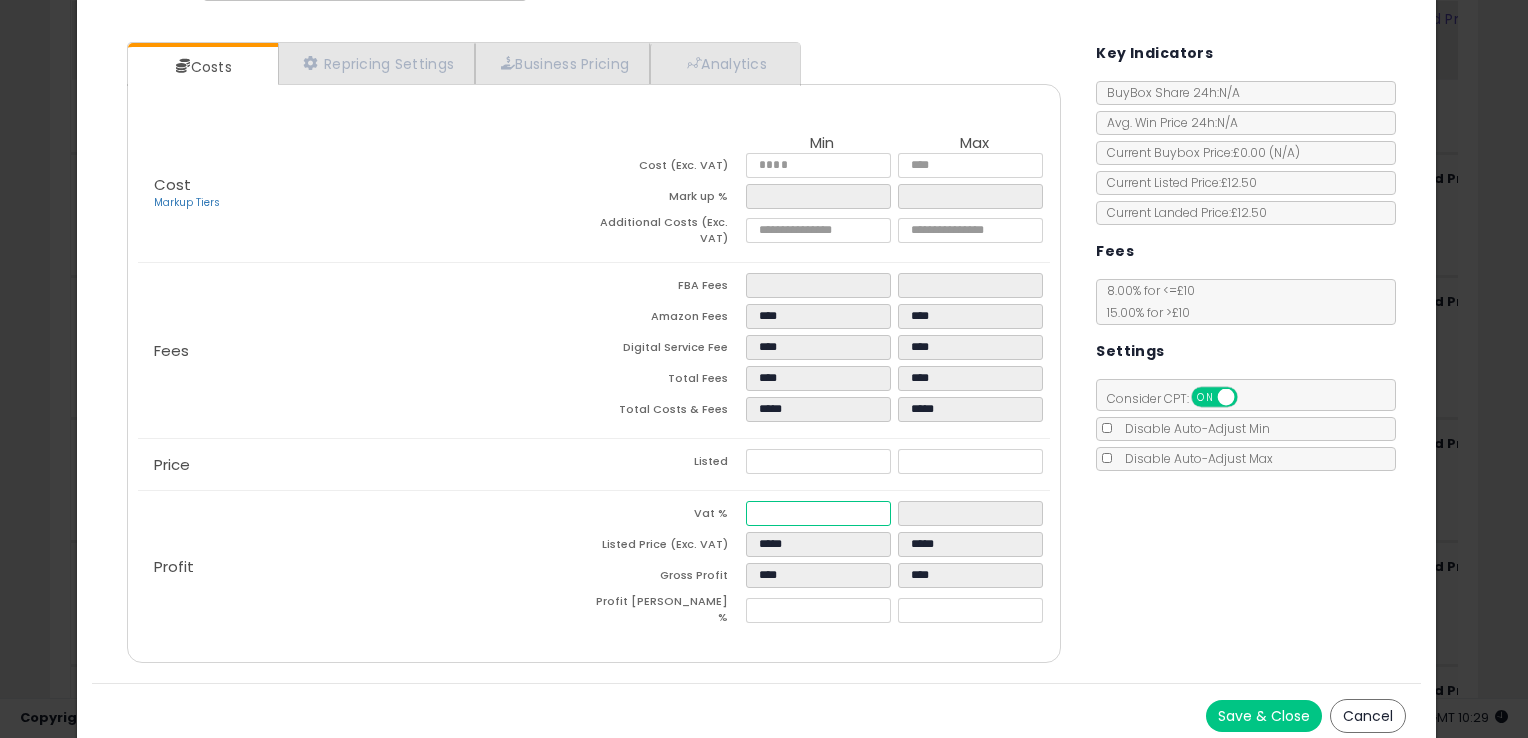 click at bounding box center (818, 513) 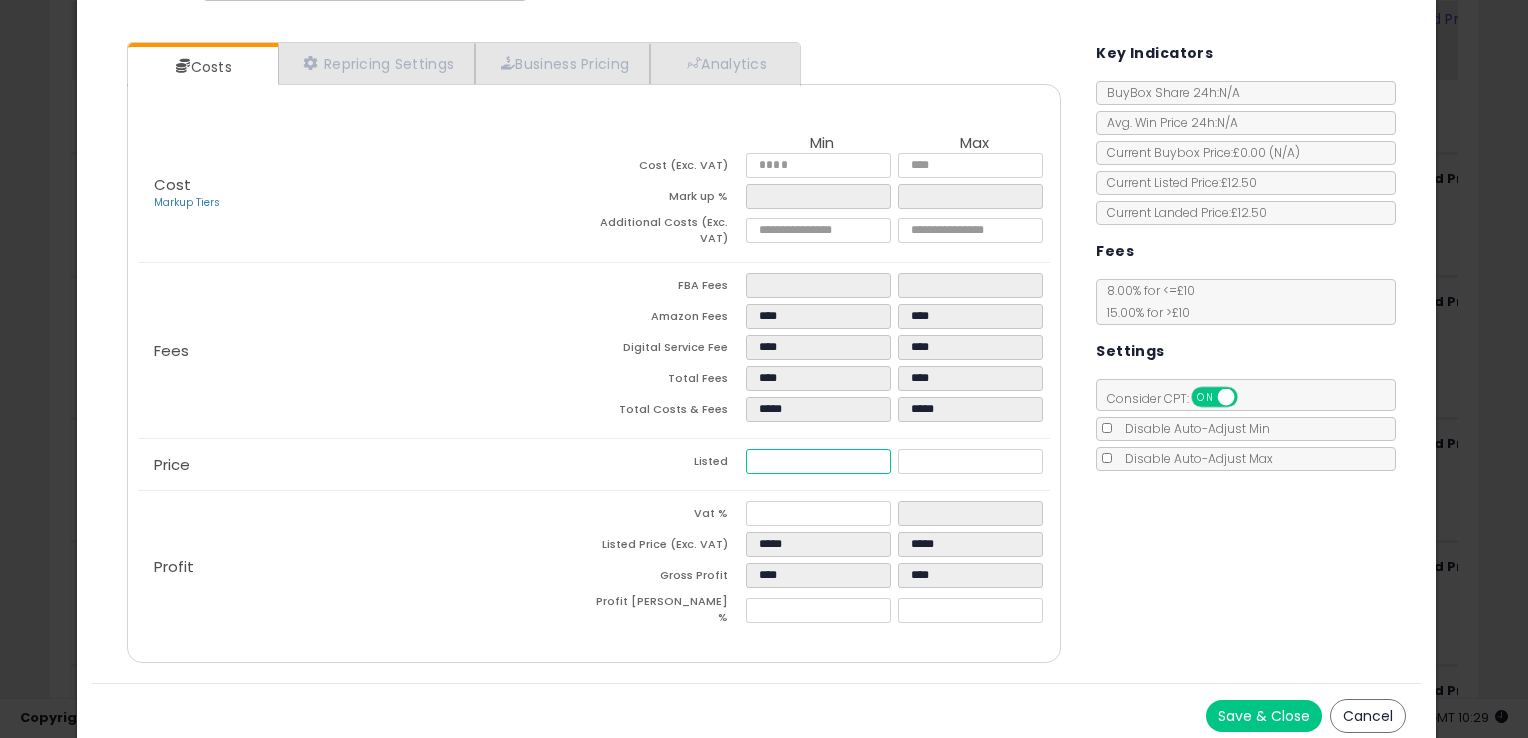drag, startPoint x: 789, startPoint y: 452, endPoint x: 719, endPoint y: 455, distance: 70.064255 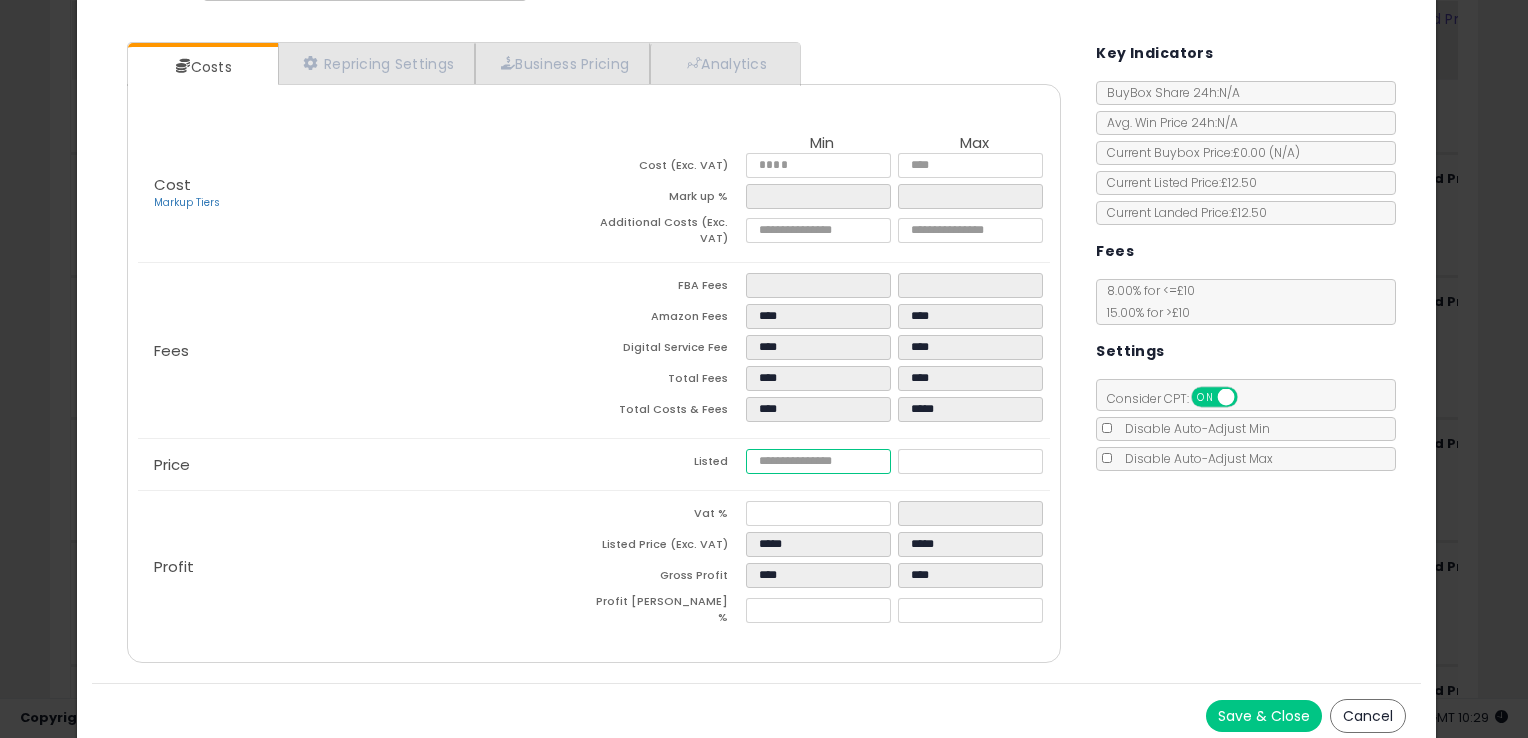 type on "****" 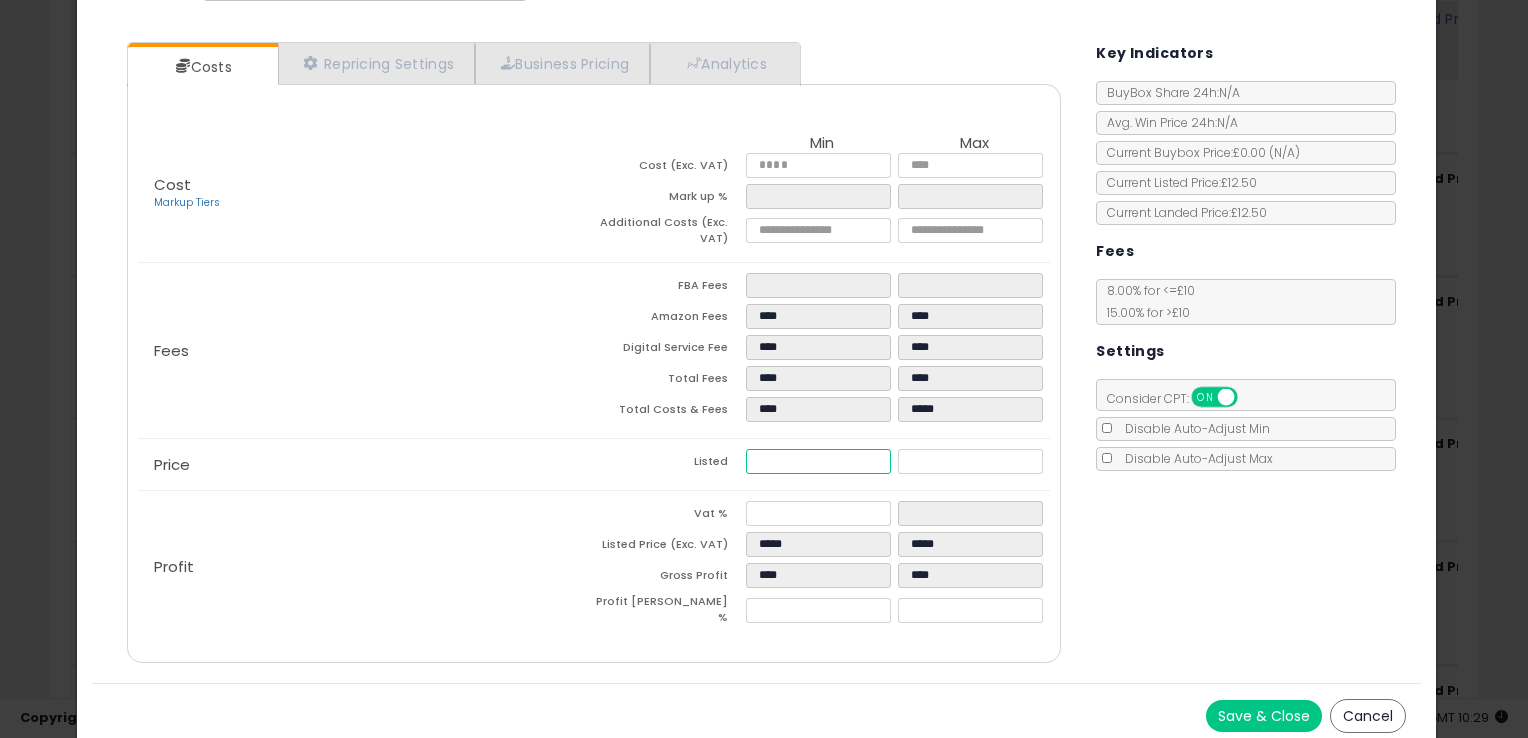 type on "****" 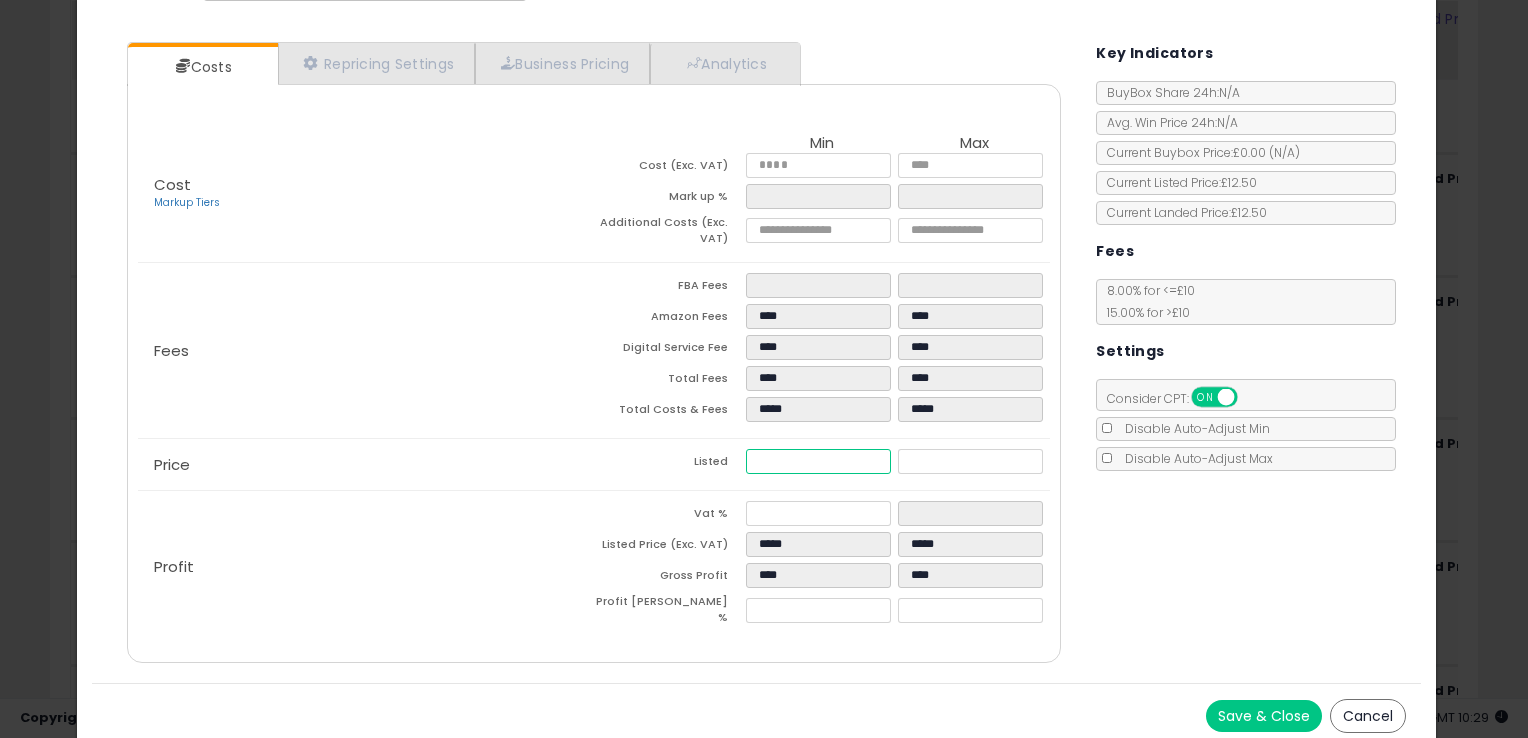 type on "****" 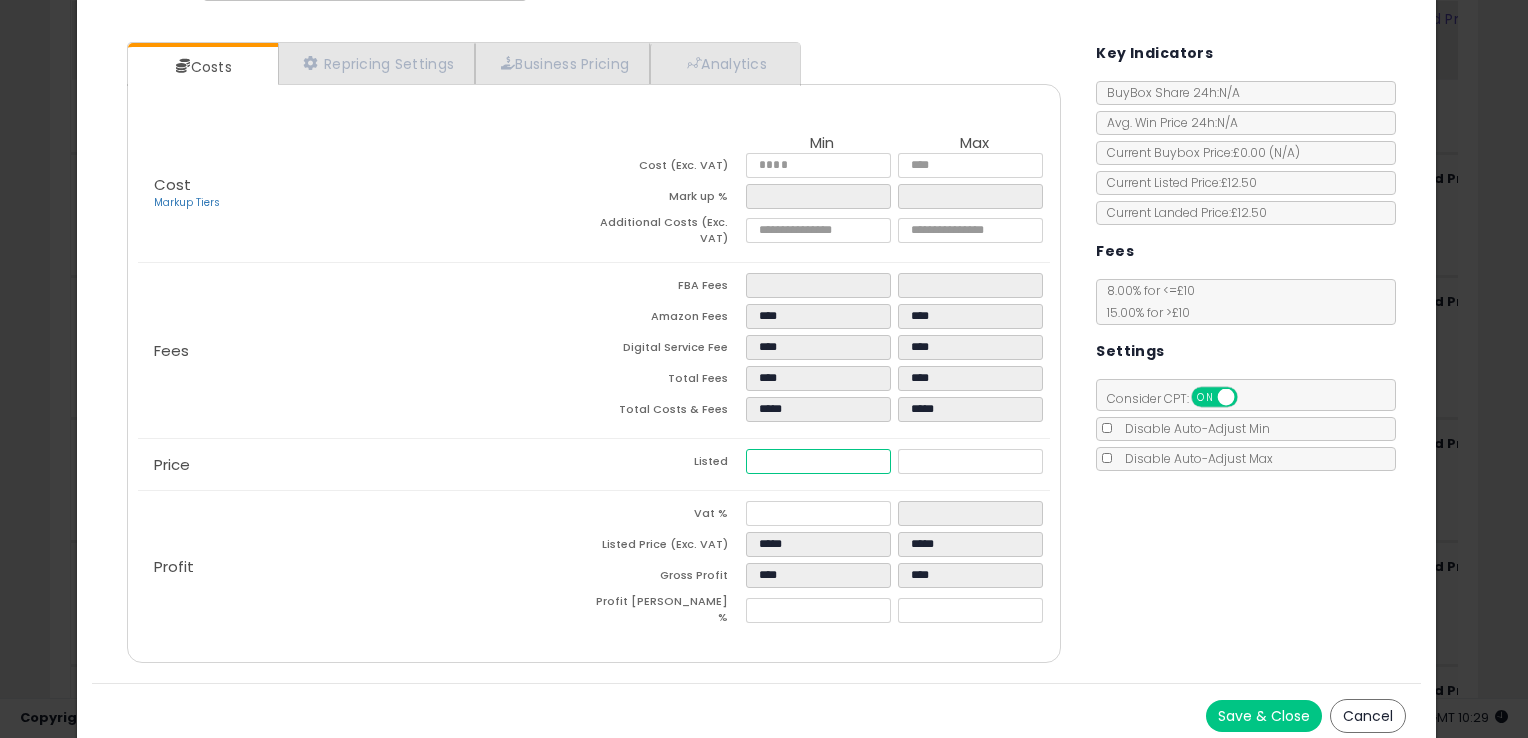 type on "*****" 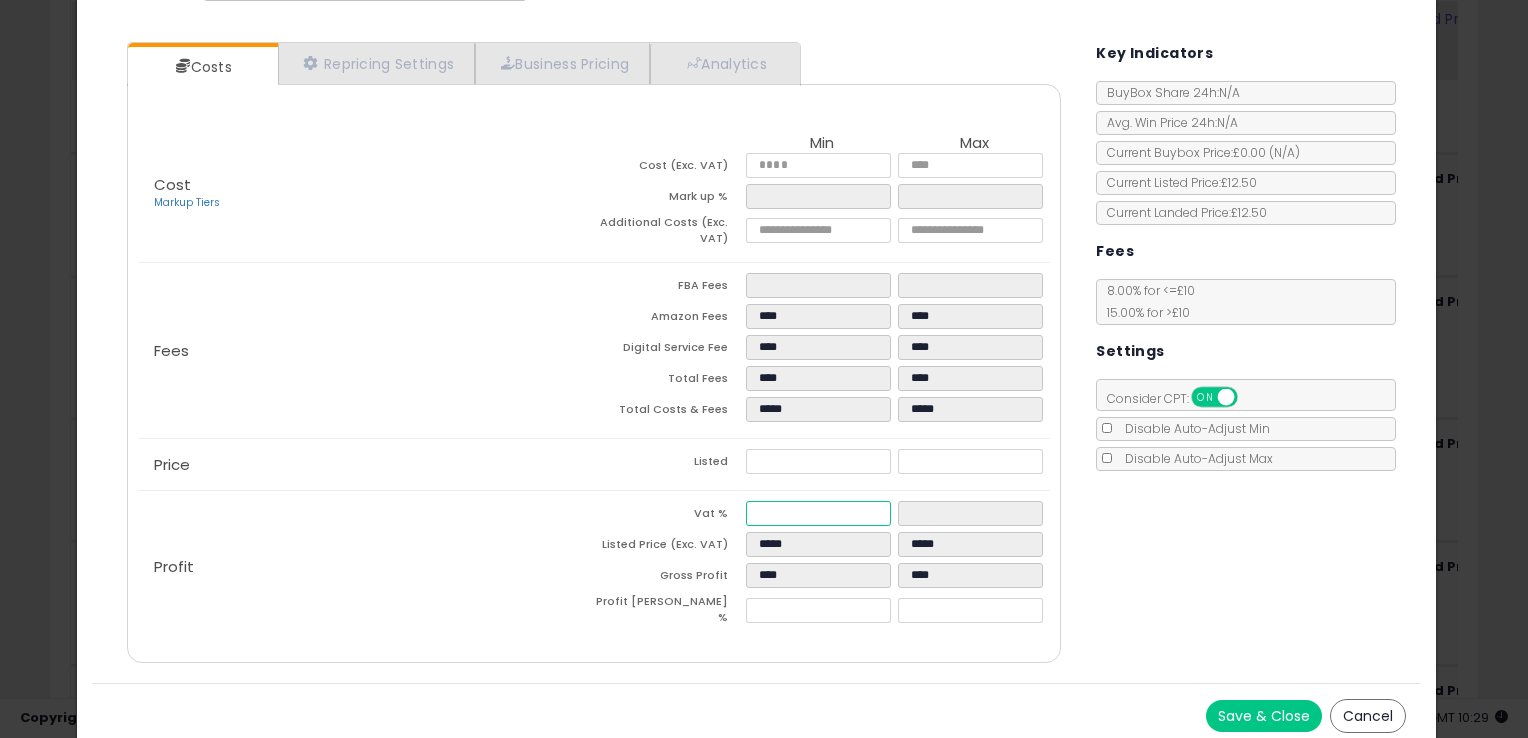 type on "*****" 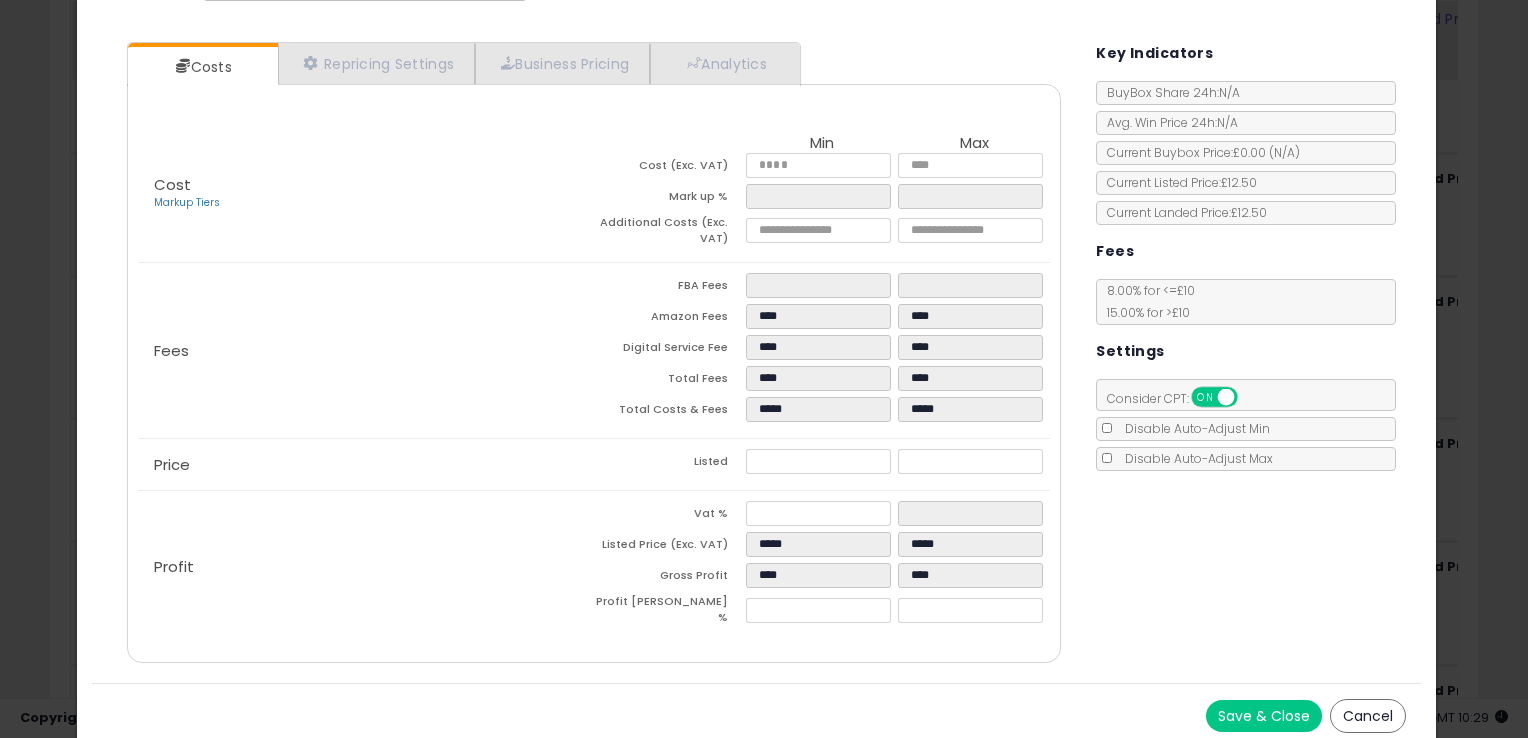 click on "Save & Close" at bounding box center (1264, 716) 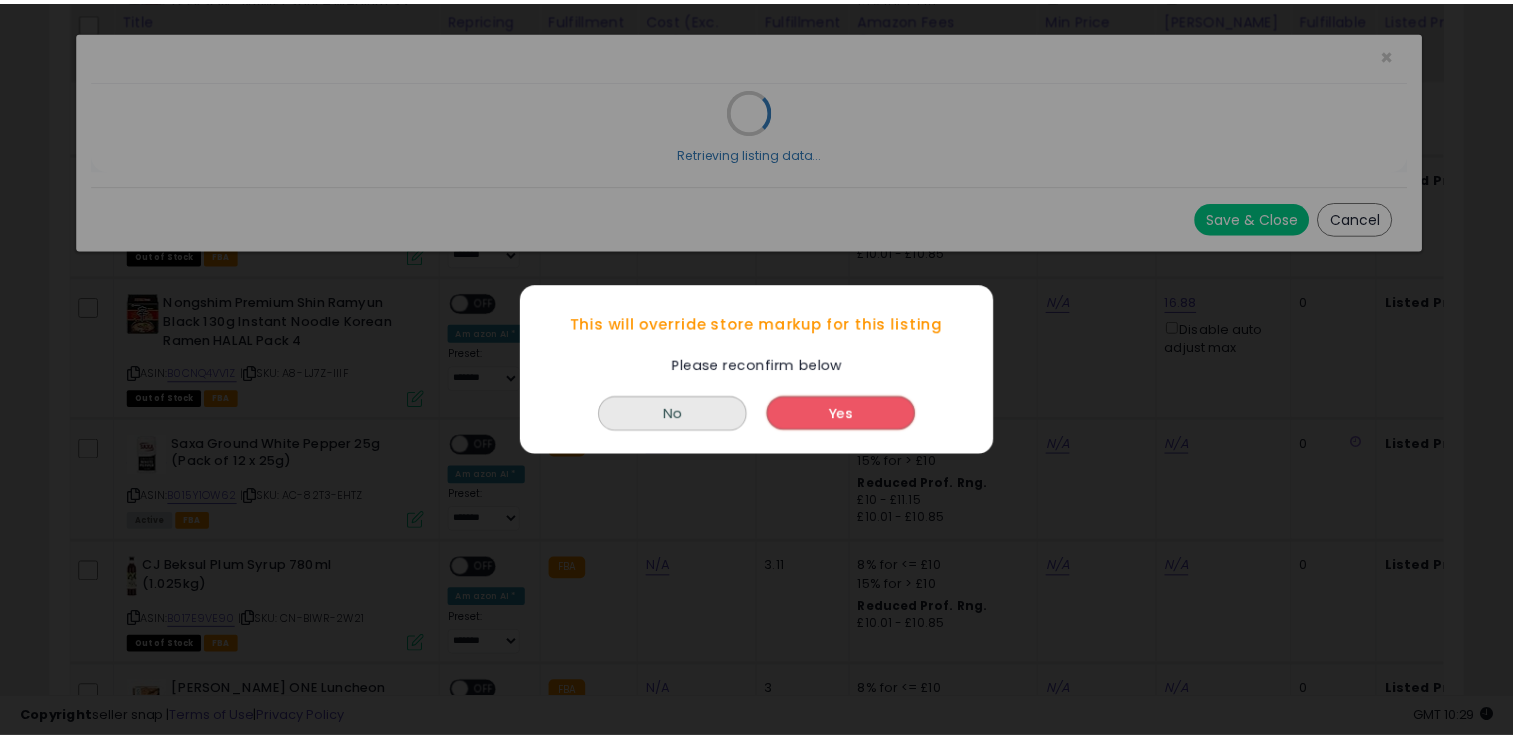scroll, scrollTop: 0, scrollLeft: 0, axis: both 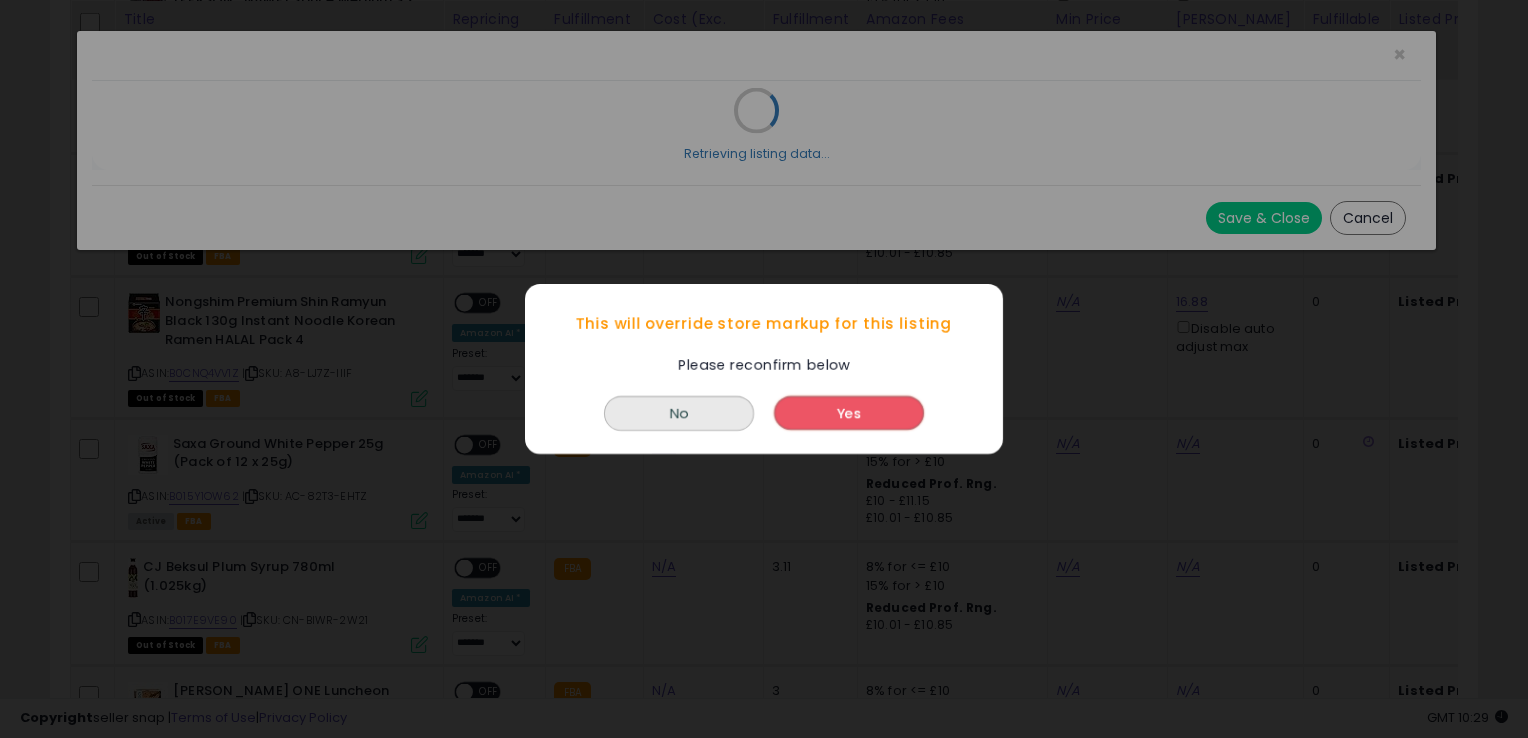 click on "Yes" at bounding box center (849, 408) 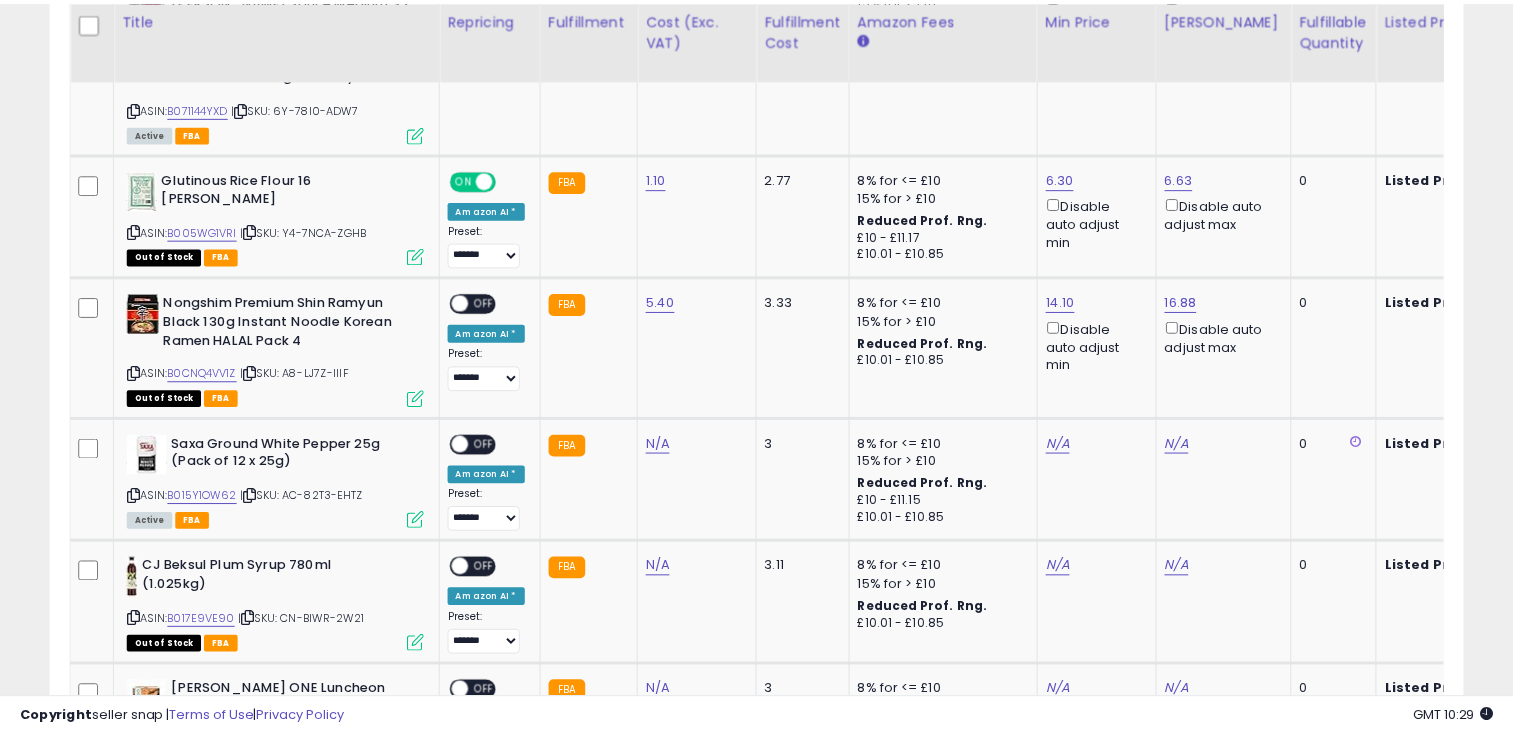 scroll, scrollTop: 409, scrollLeft: 818, axis: both 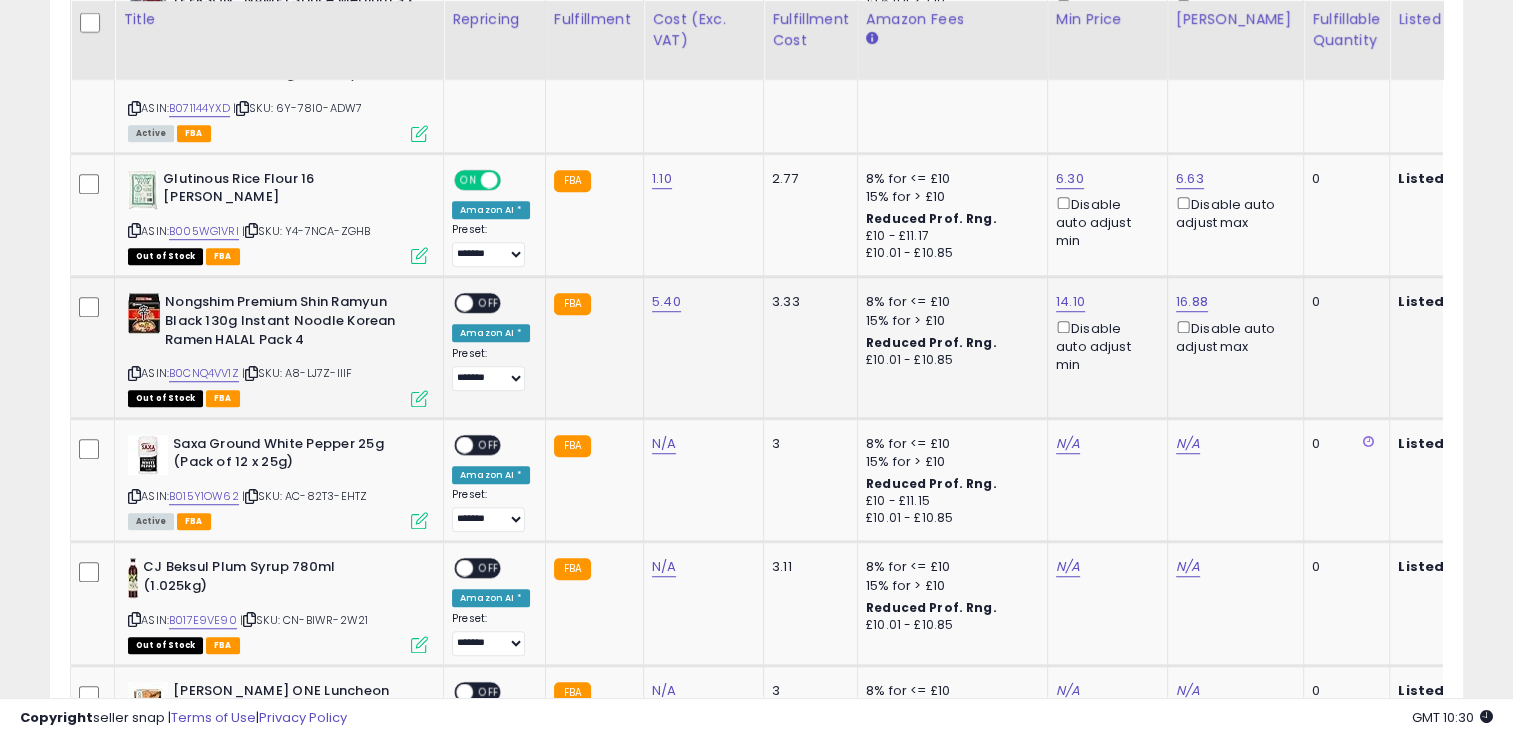 click on "OFF" at bounding box center [489, 303] 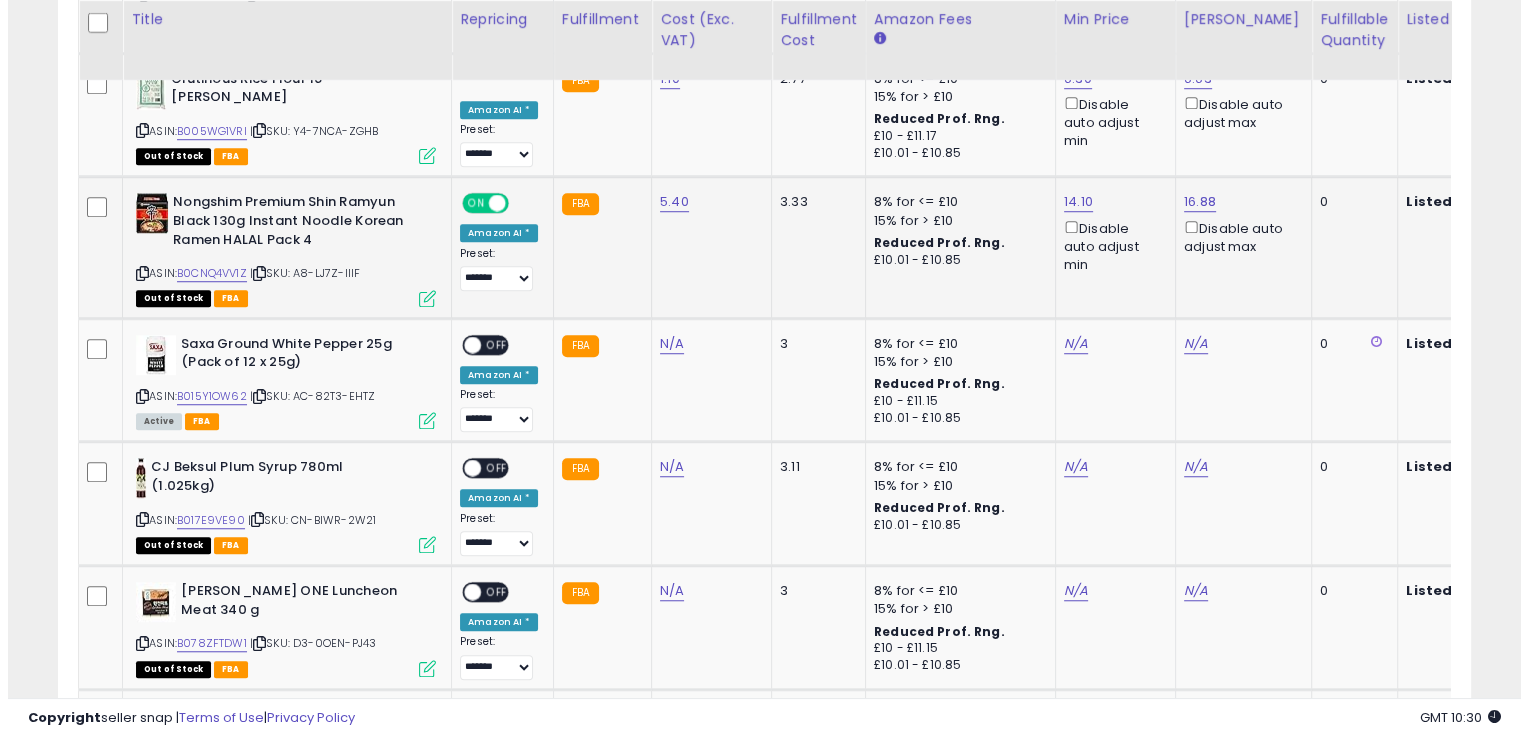 scroll, scrollTop: 1540, scrollLeft: 0, axis: vertical 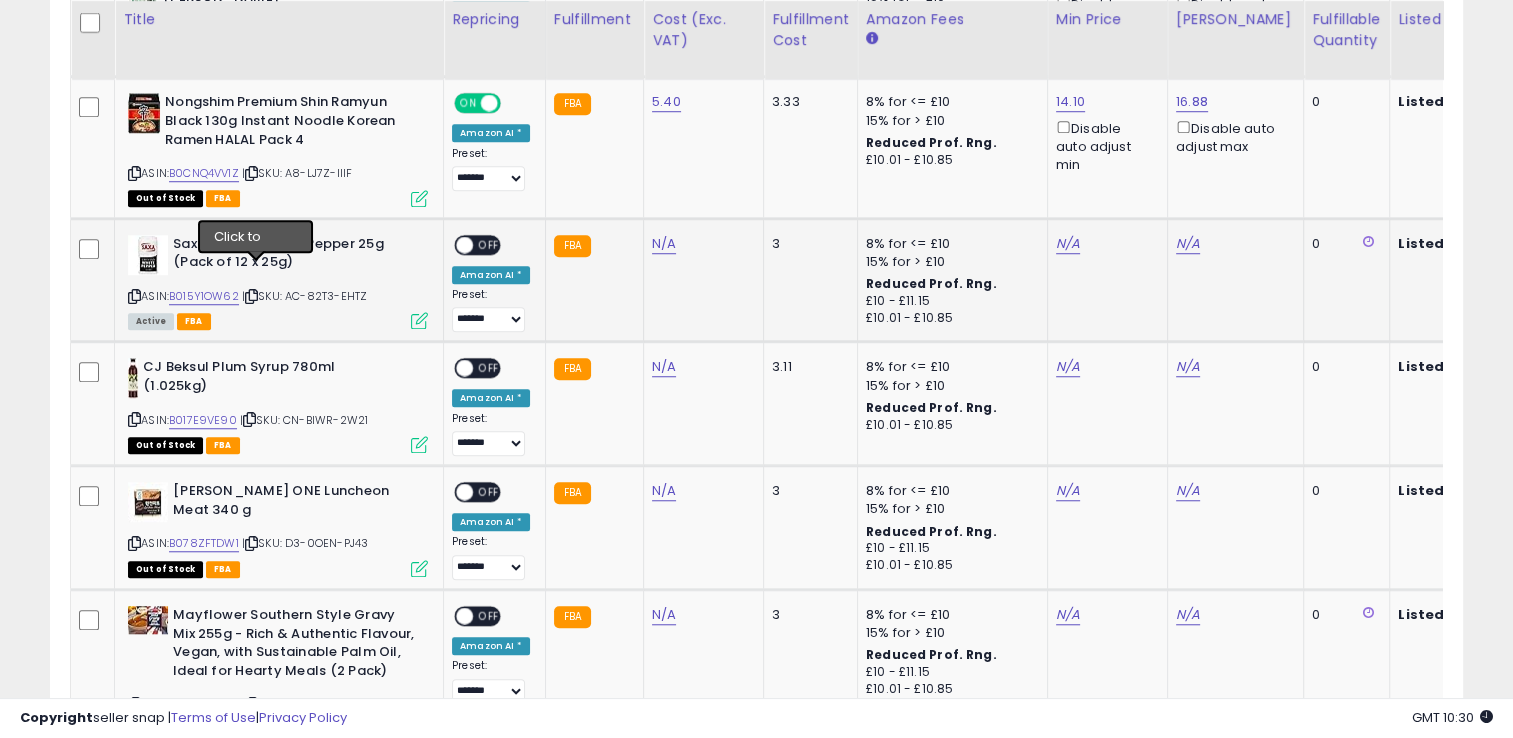 click at bounding box center (251, 296) 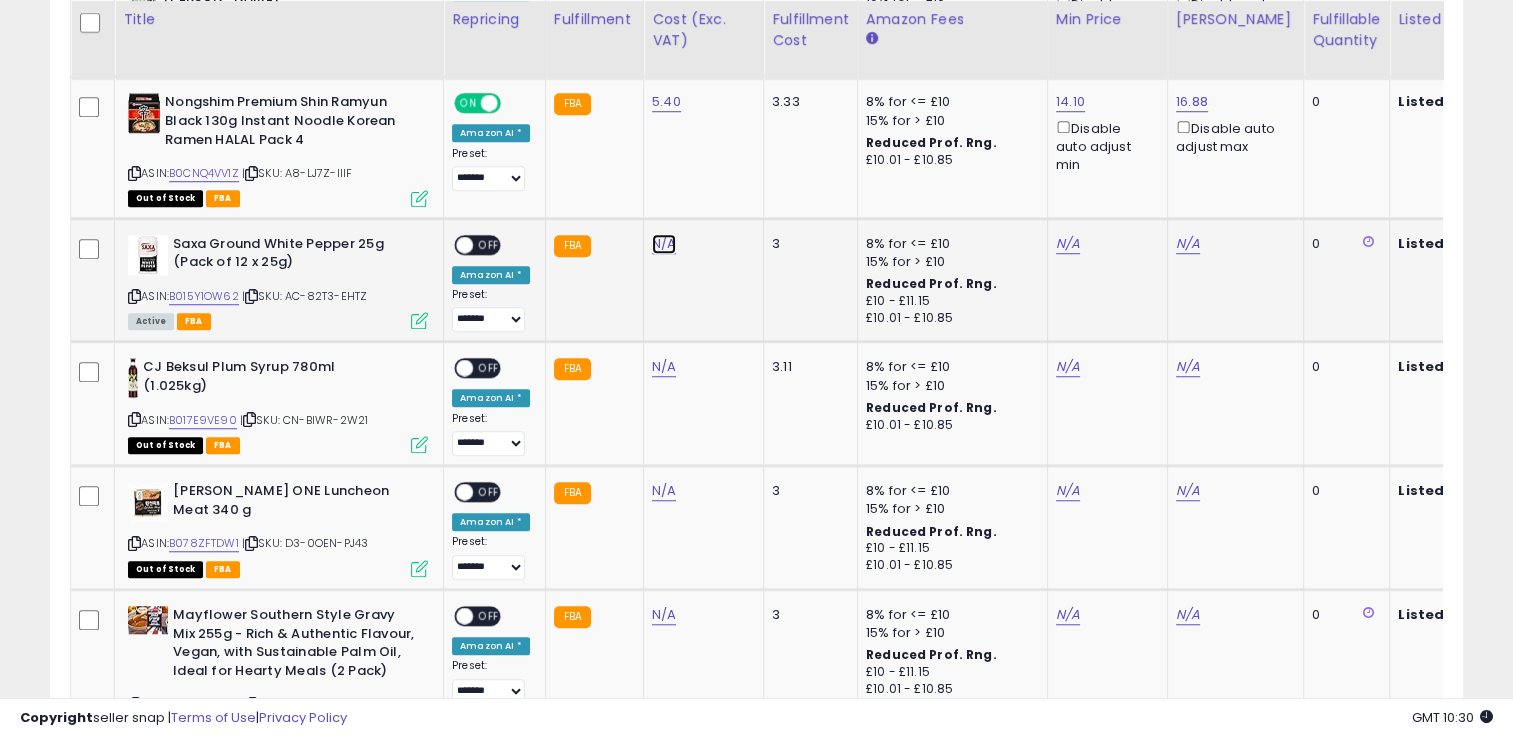 click on "N/A" at bounding box center (664, 244) 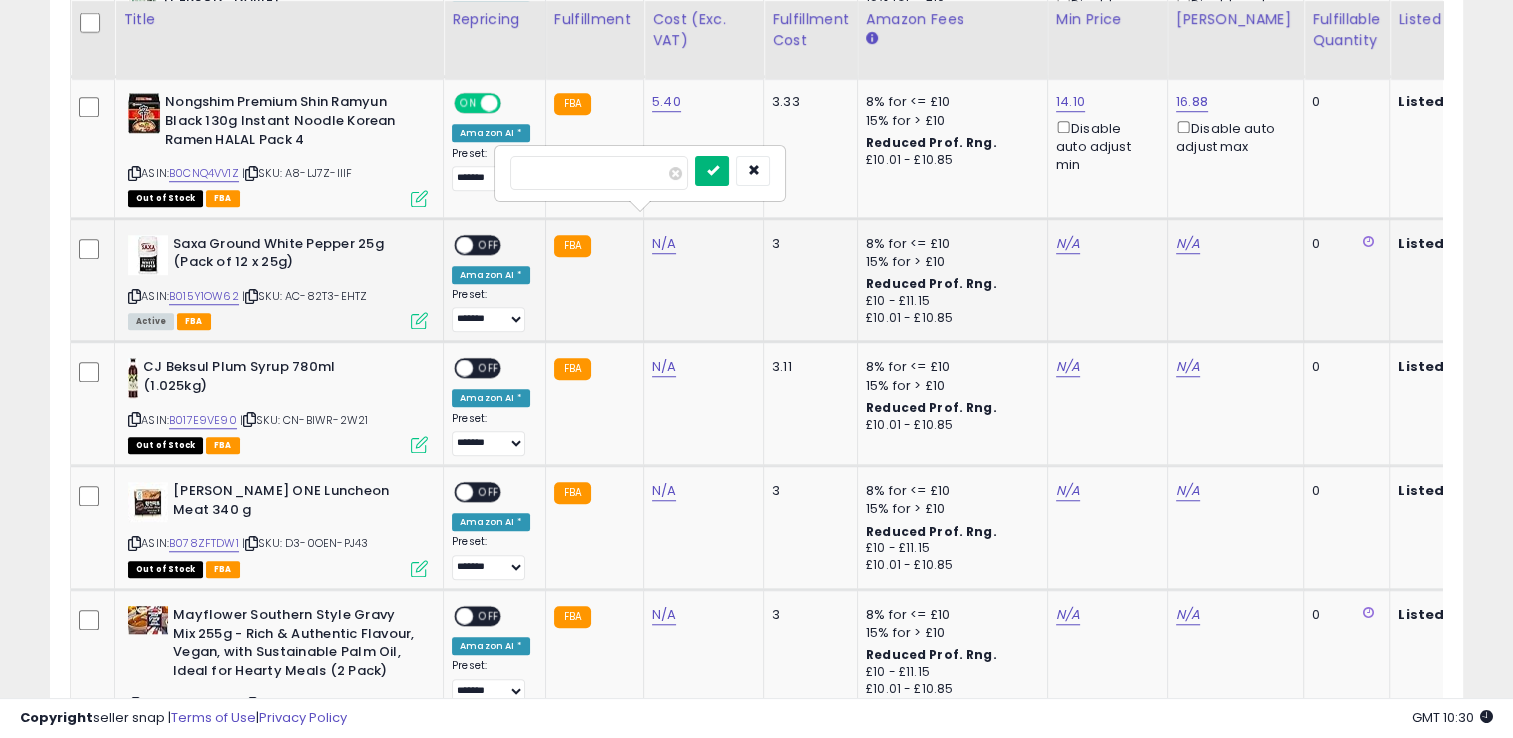 type on "*****" 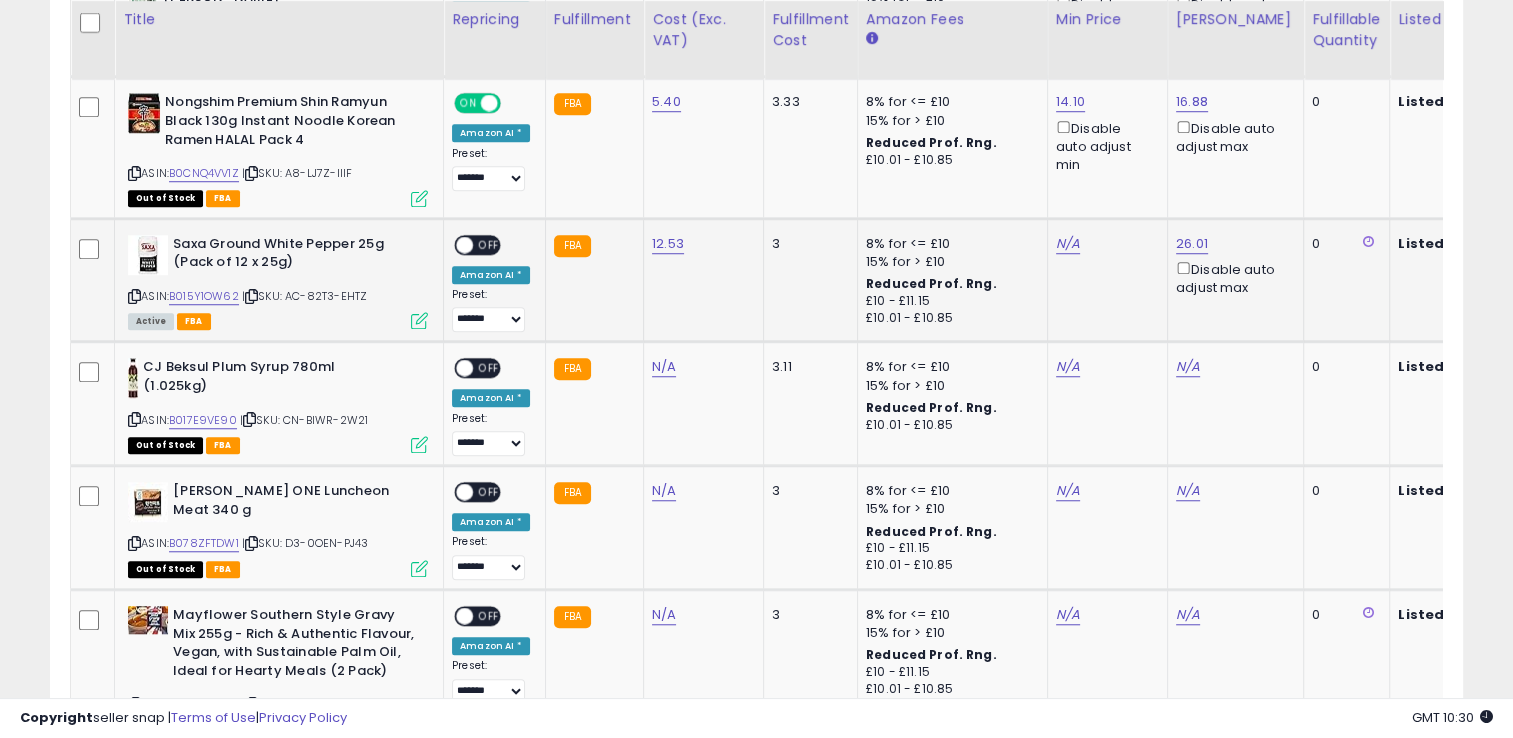 click at bounding box center [419, 320] 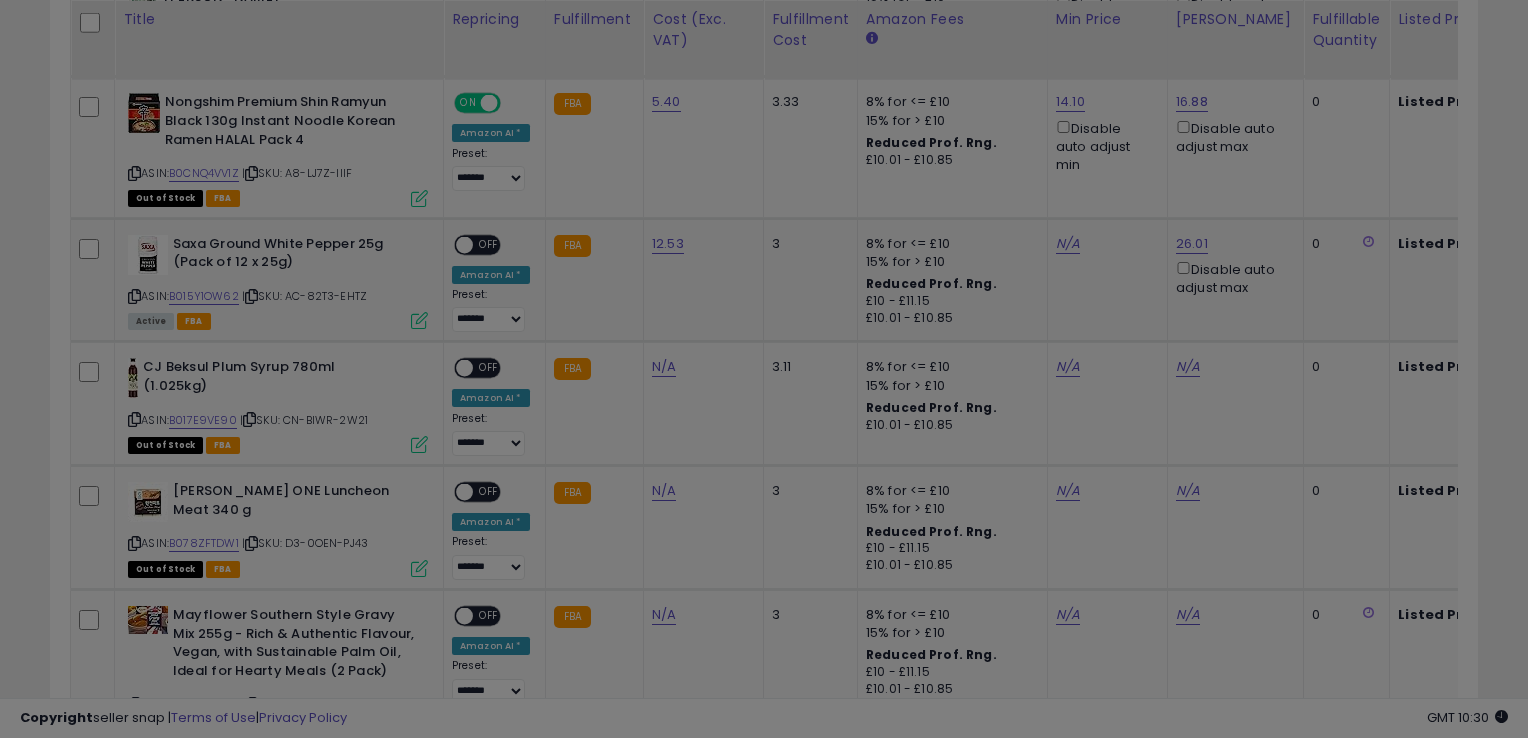 scroll, scrollTop: 999589, scrollLeft: 999172, axis: both 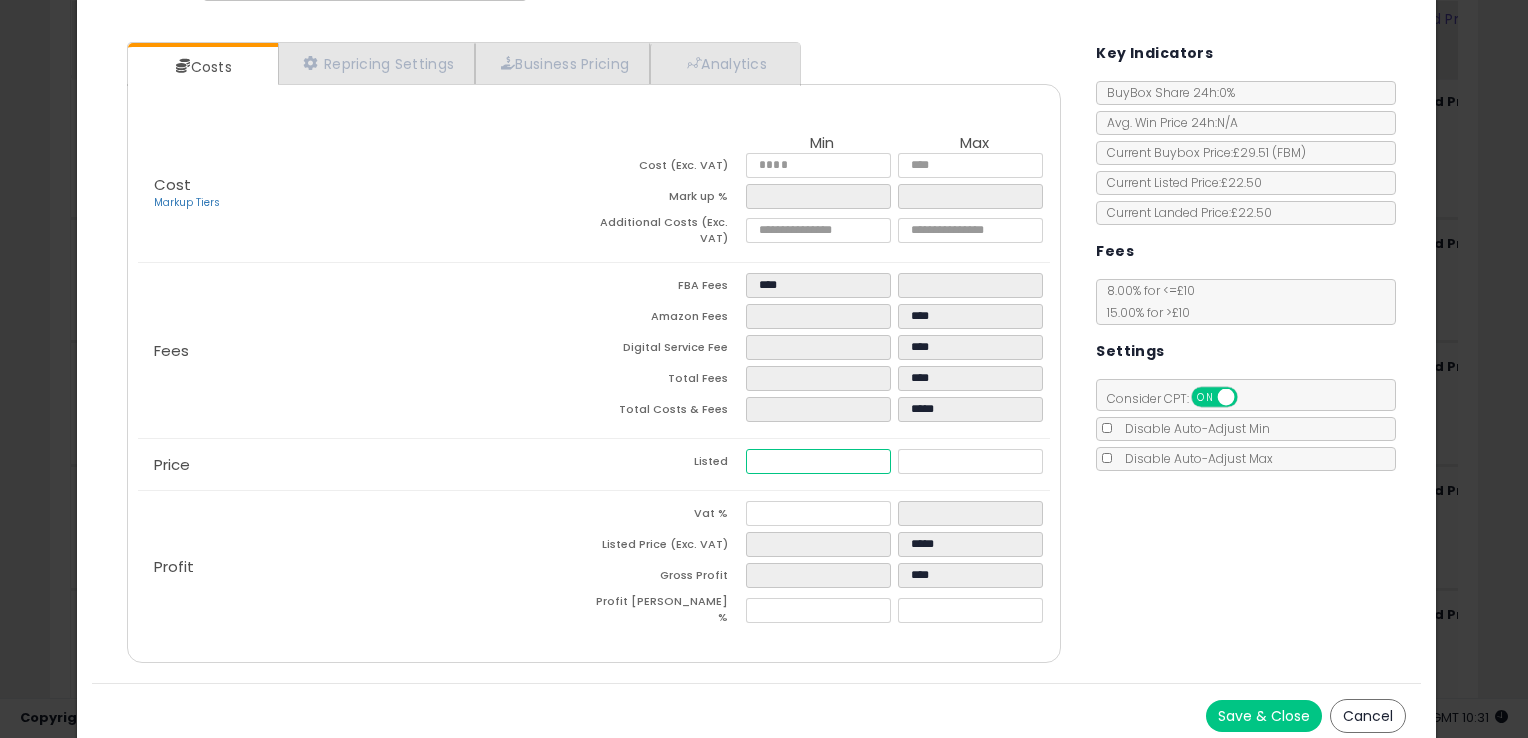 click at bounding box center (818, 461) 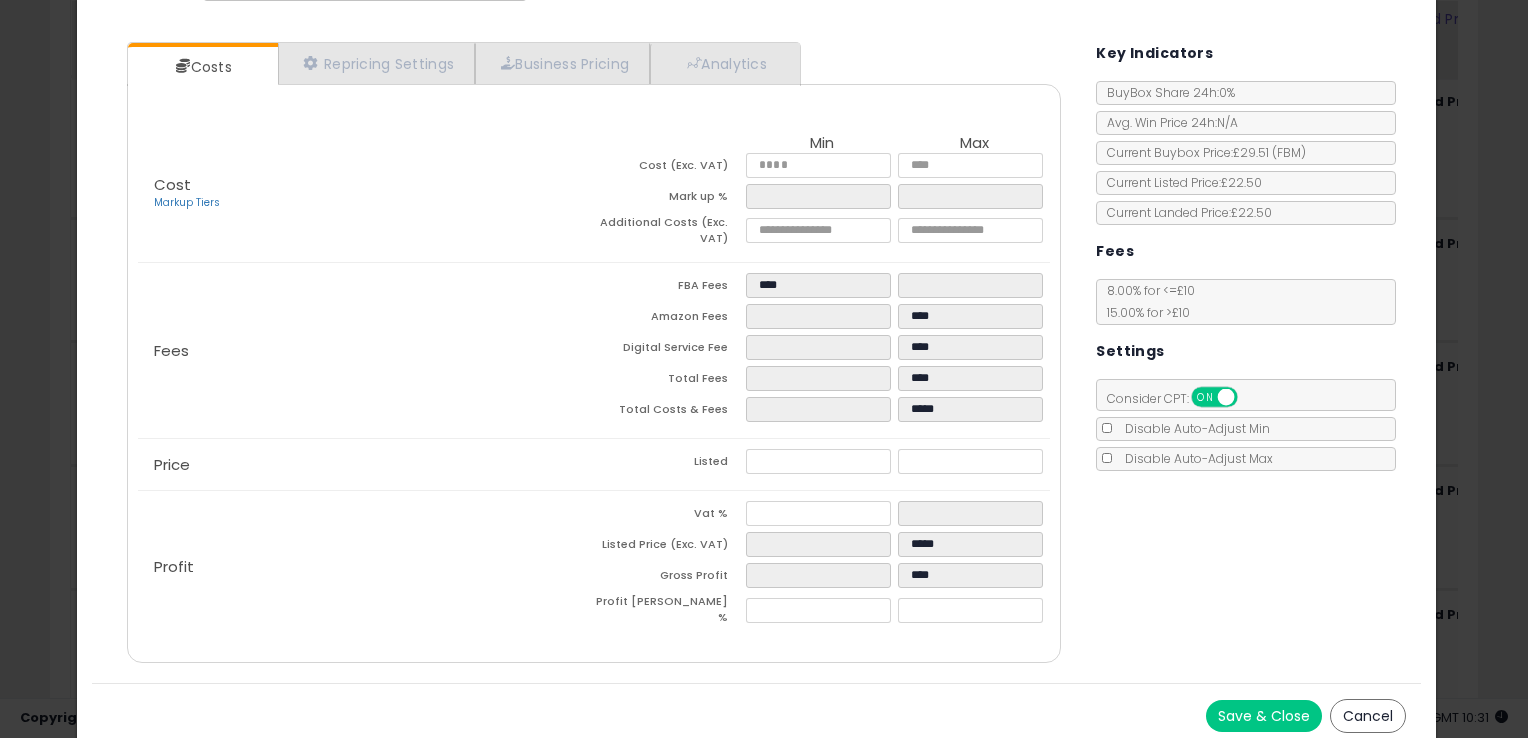 type on "****" 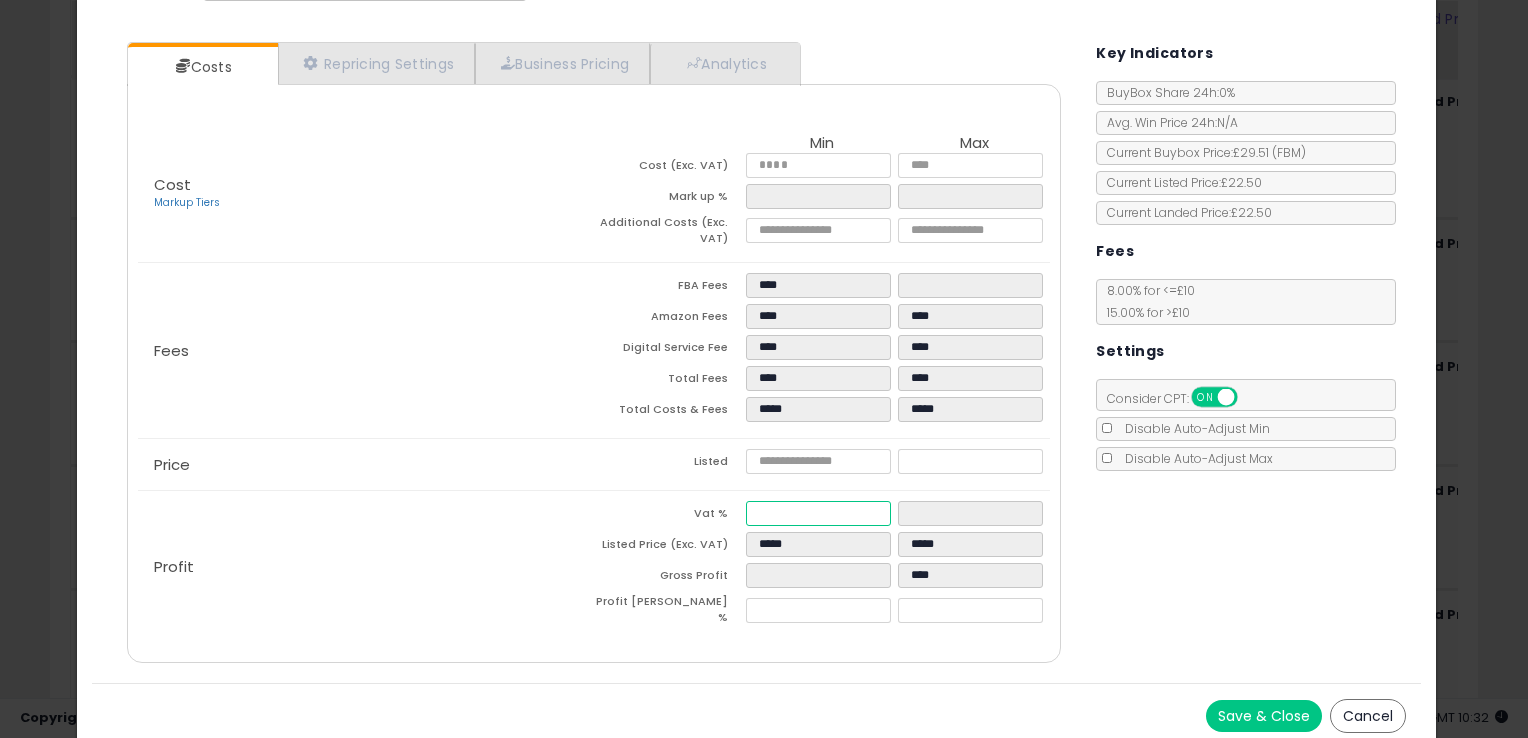click at bounding box center (818, 513) 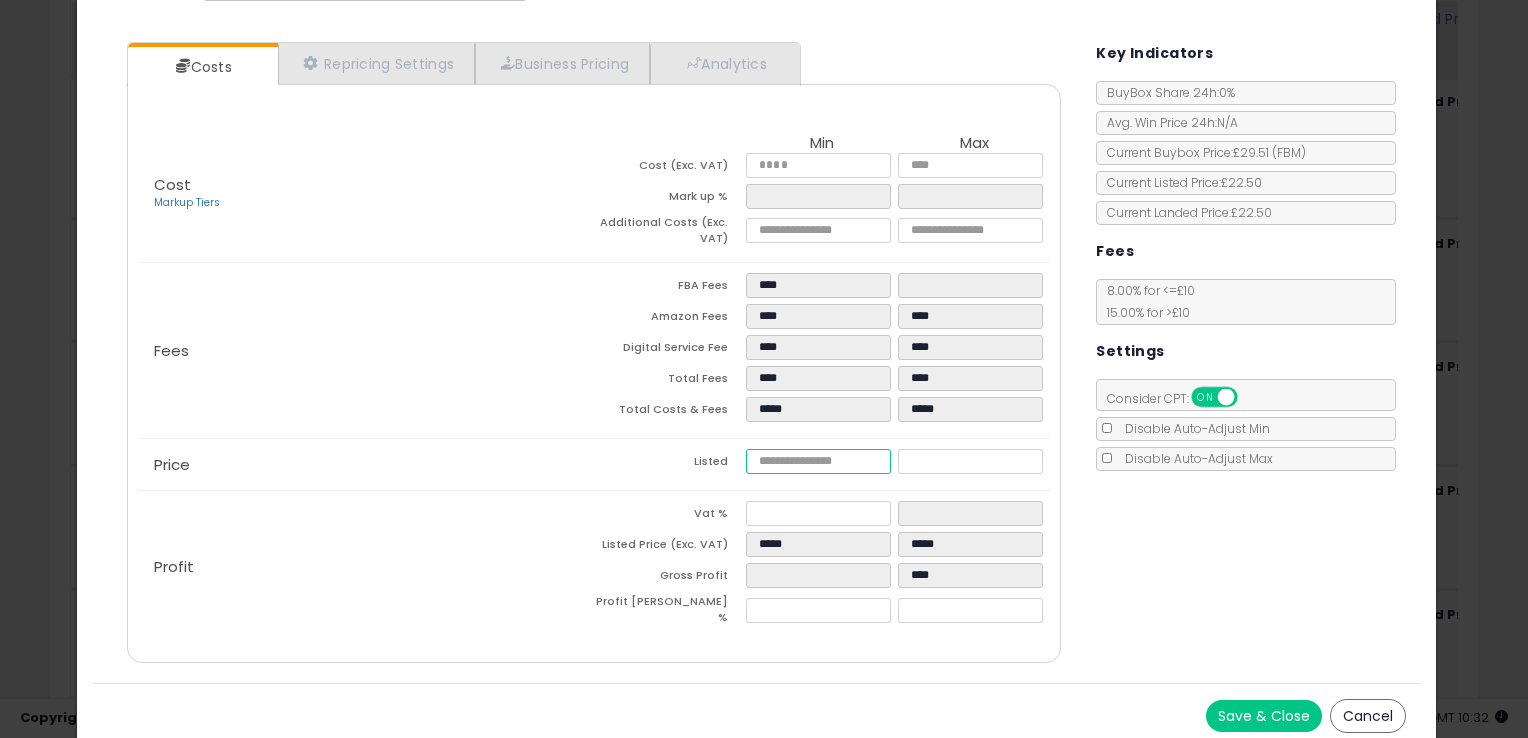 click at bounding box center (818, 461) 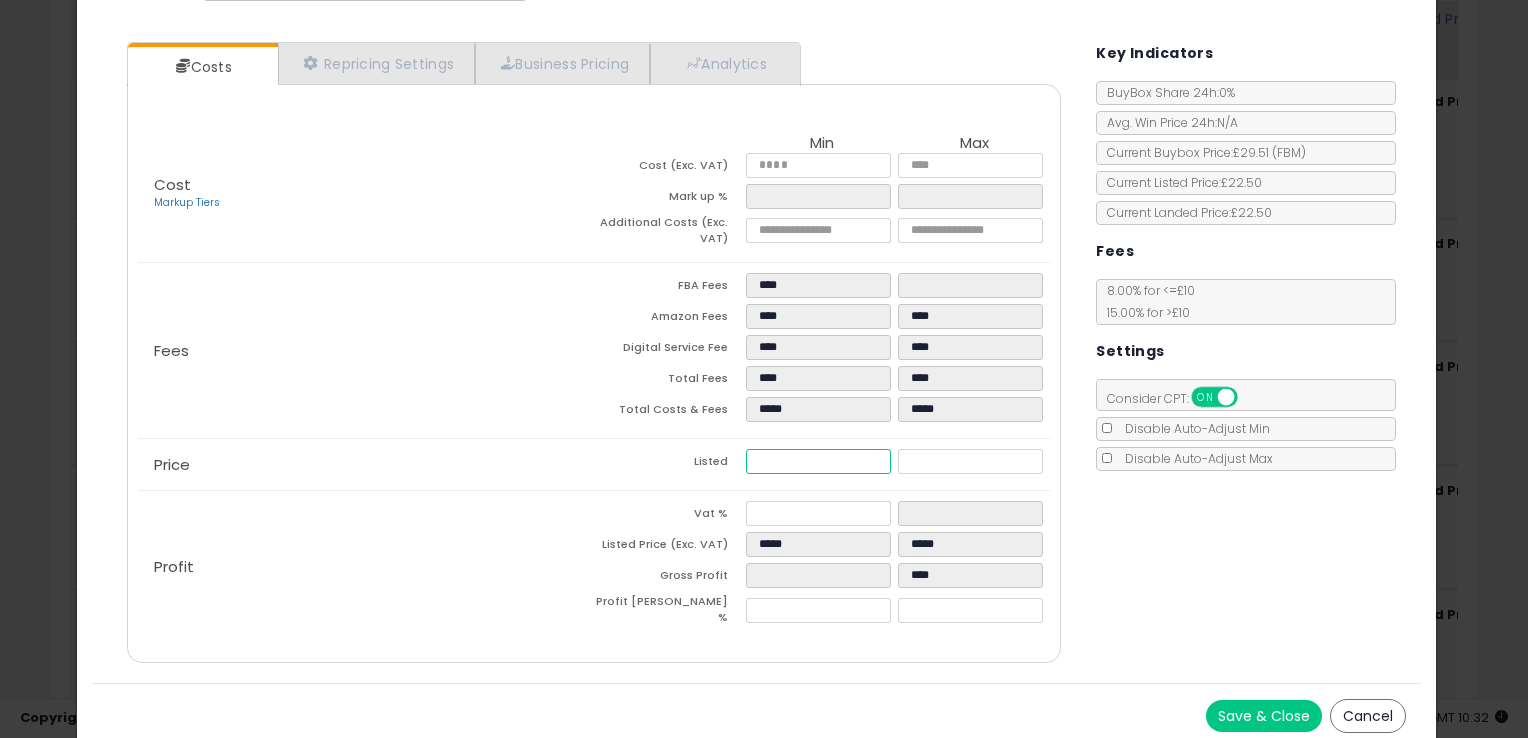 type on "****" 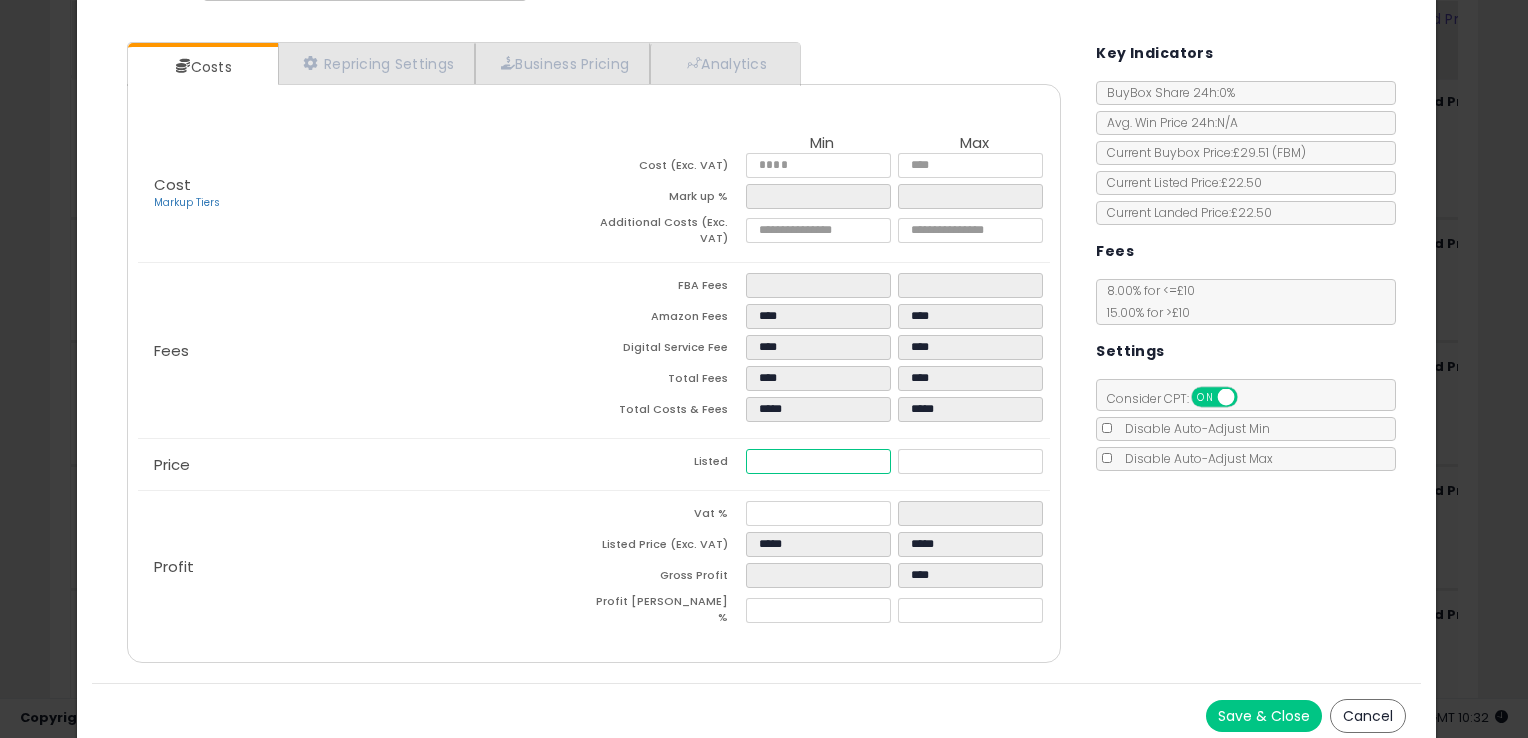 type on "****" 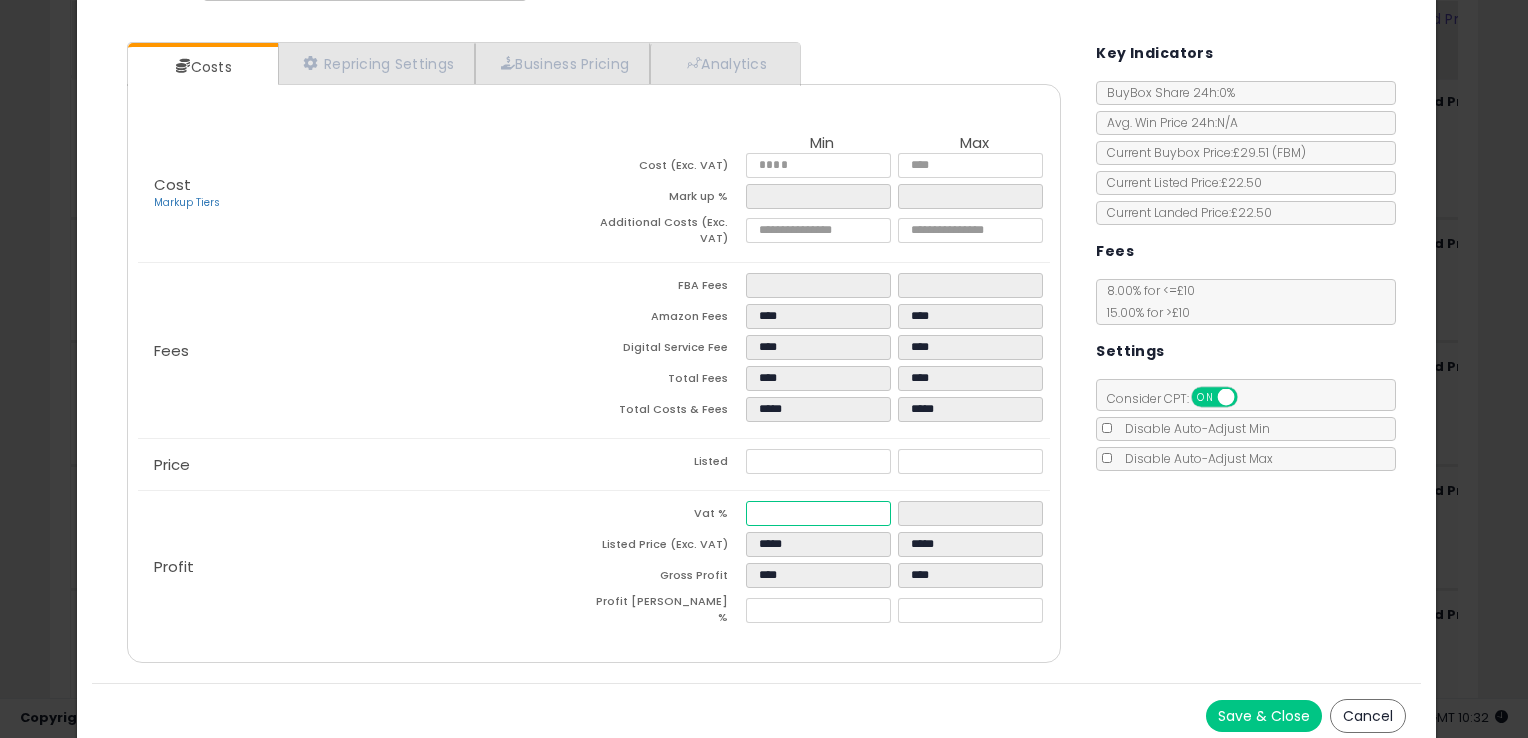 click at bounding box center (818, 513) 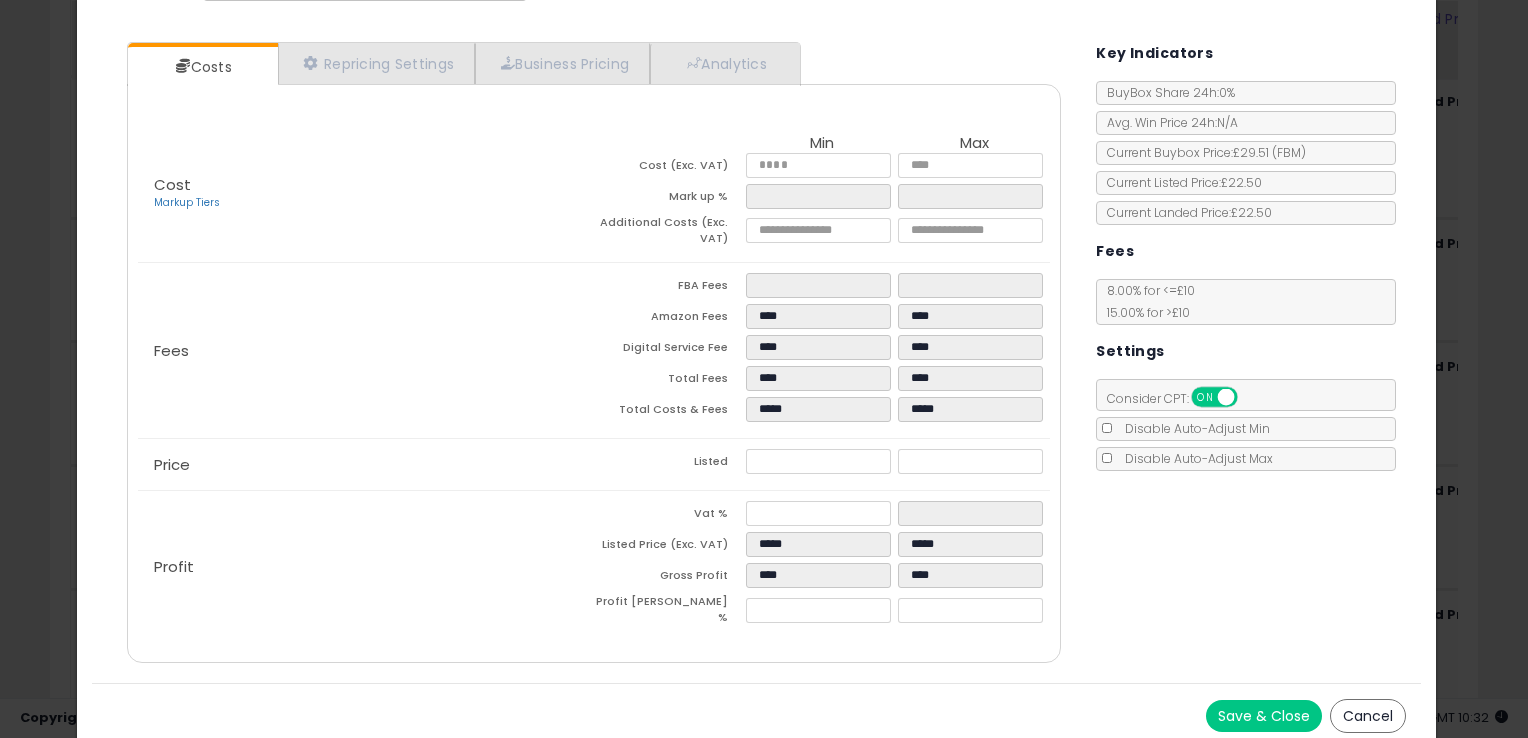 click on "Save & Close" at bounding box center [1264, 716] 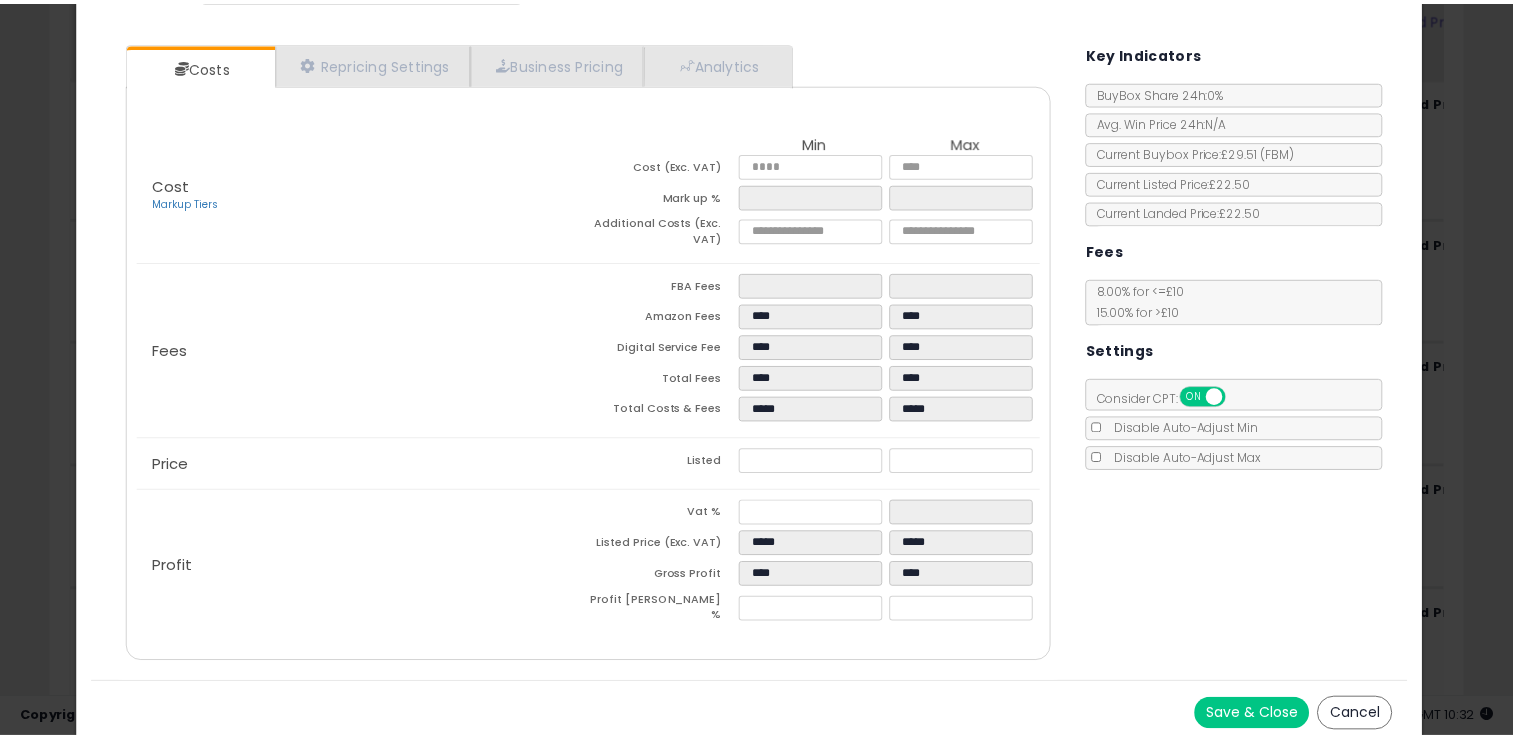 scroll, scrollTop: 0, scrollLeft: 0, axis: both 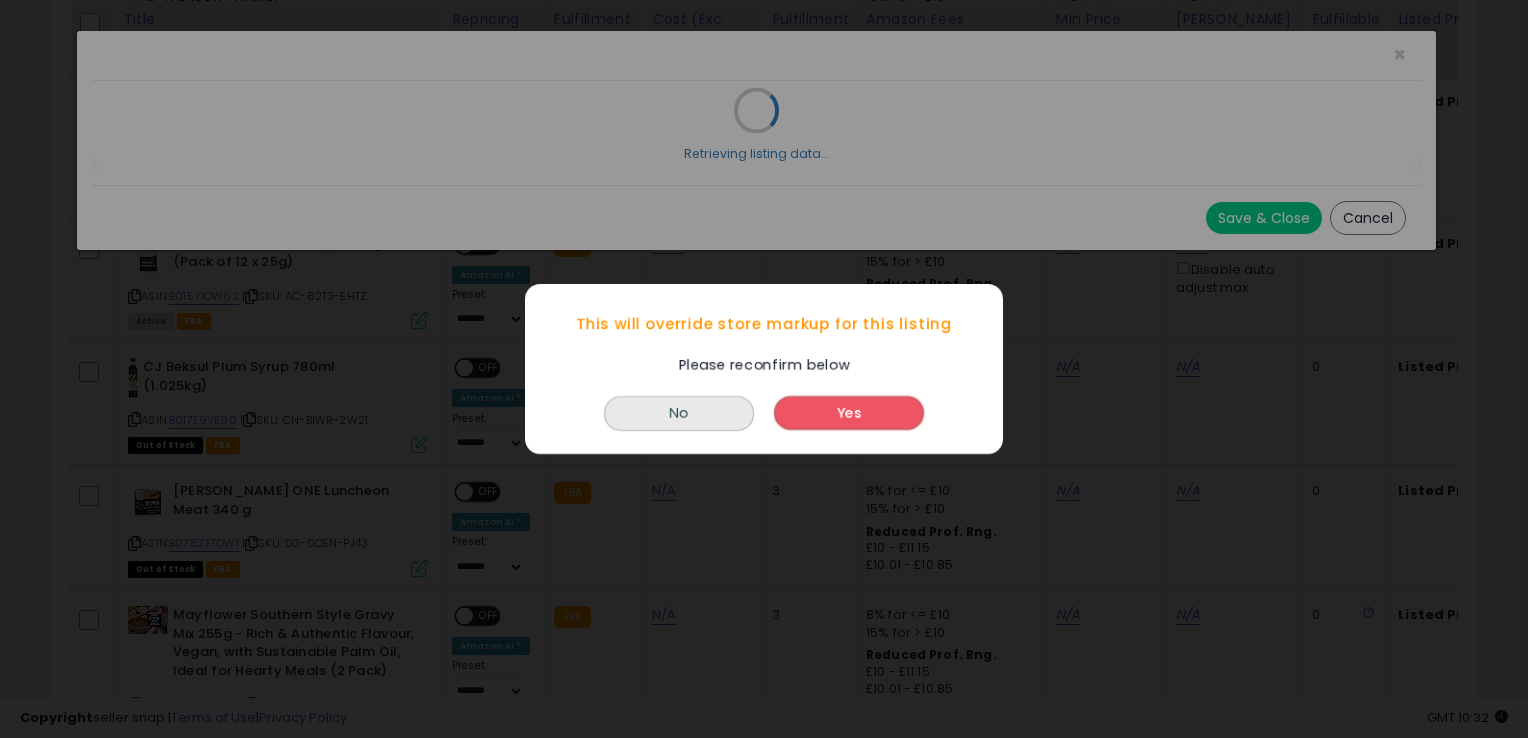 click on "Yes" at bounding box center [849, 413] 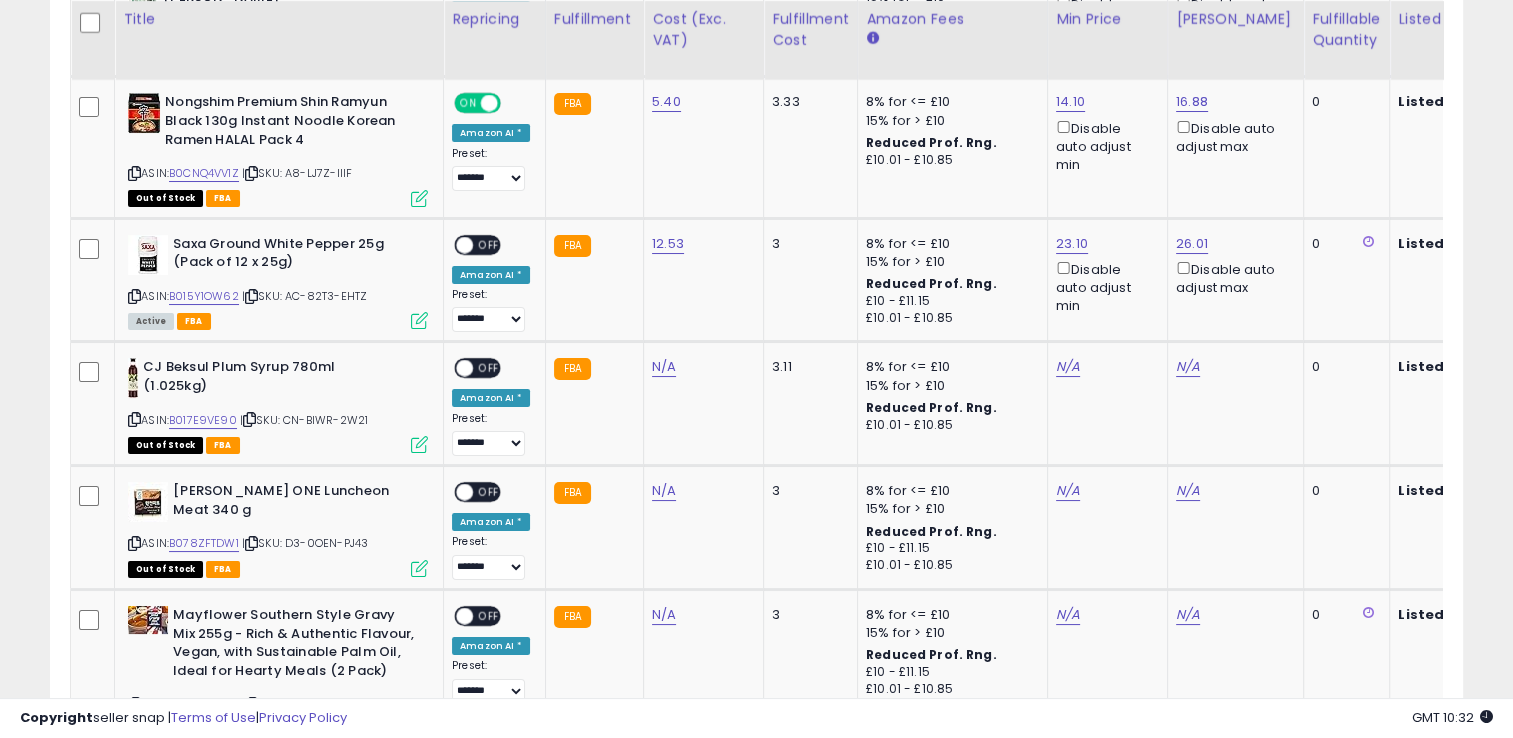 scroll, scrollTop: 409, scrollLeft: 818, axis: both 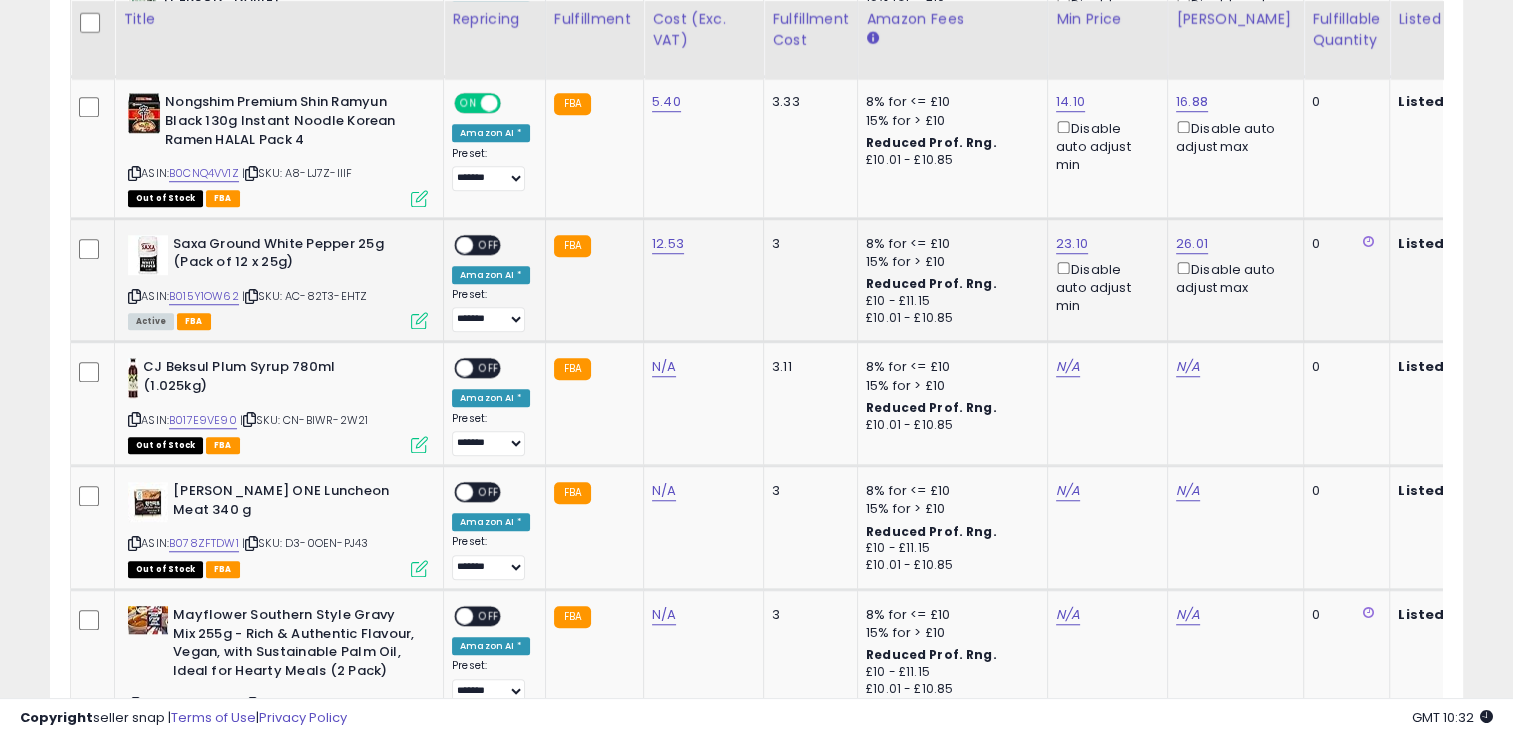 click on "OFF" at bounding box center [489, 244] 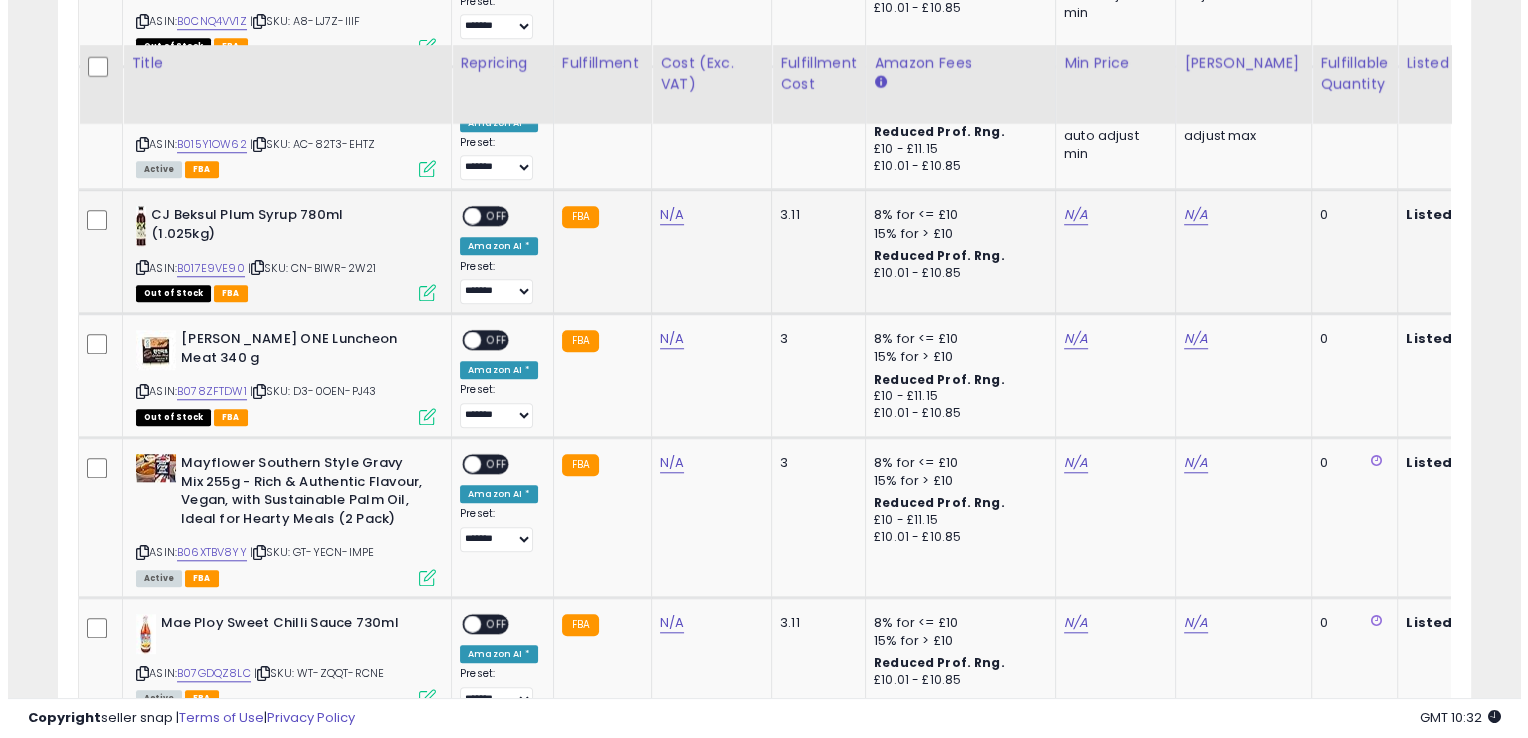 scroll, scrollTop: 1740, scrollLeft: 0, axis: vertical 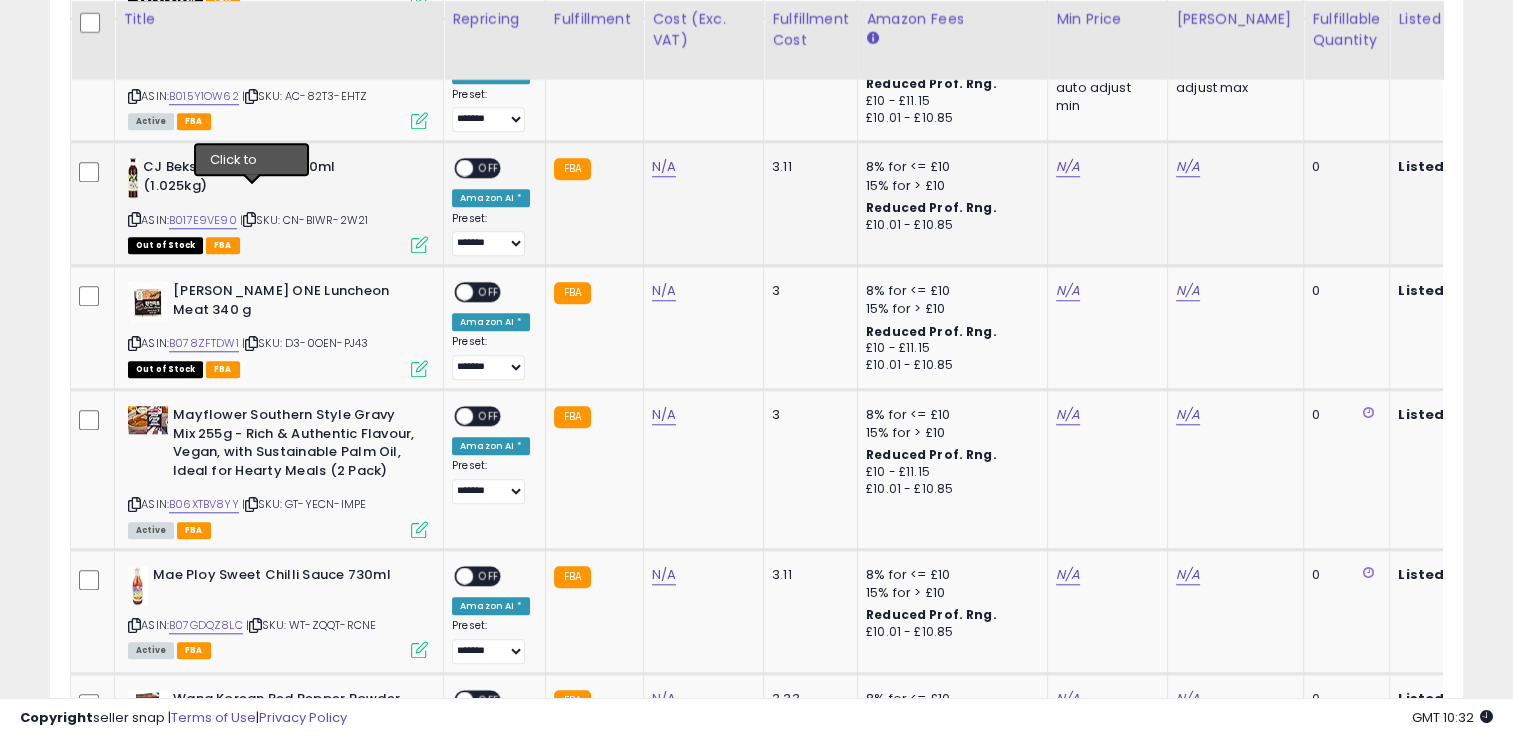 click at bounding box center [249, 219] 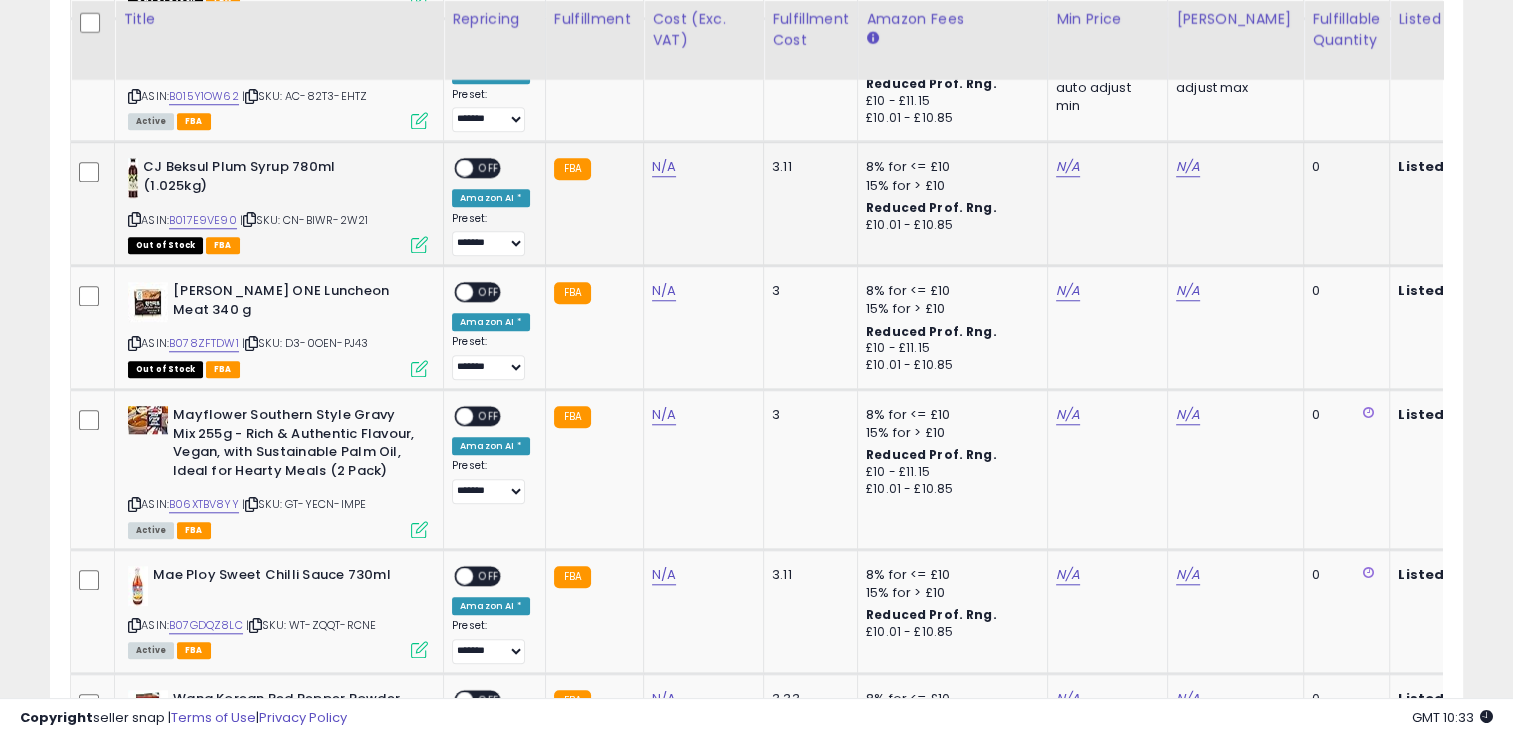 click at bounding box center [249, 219] 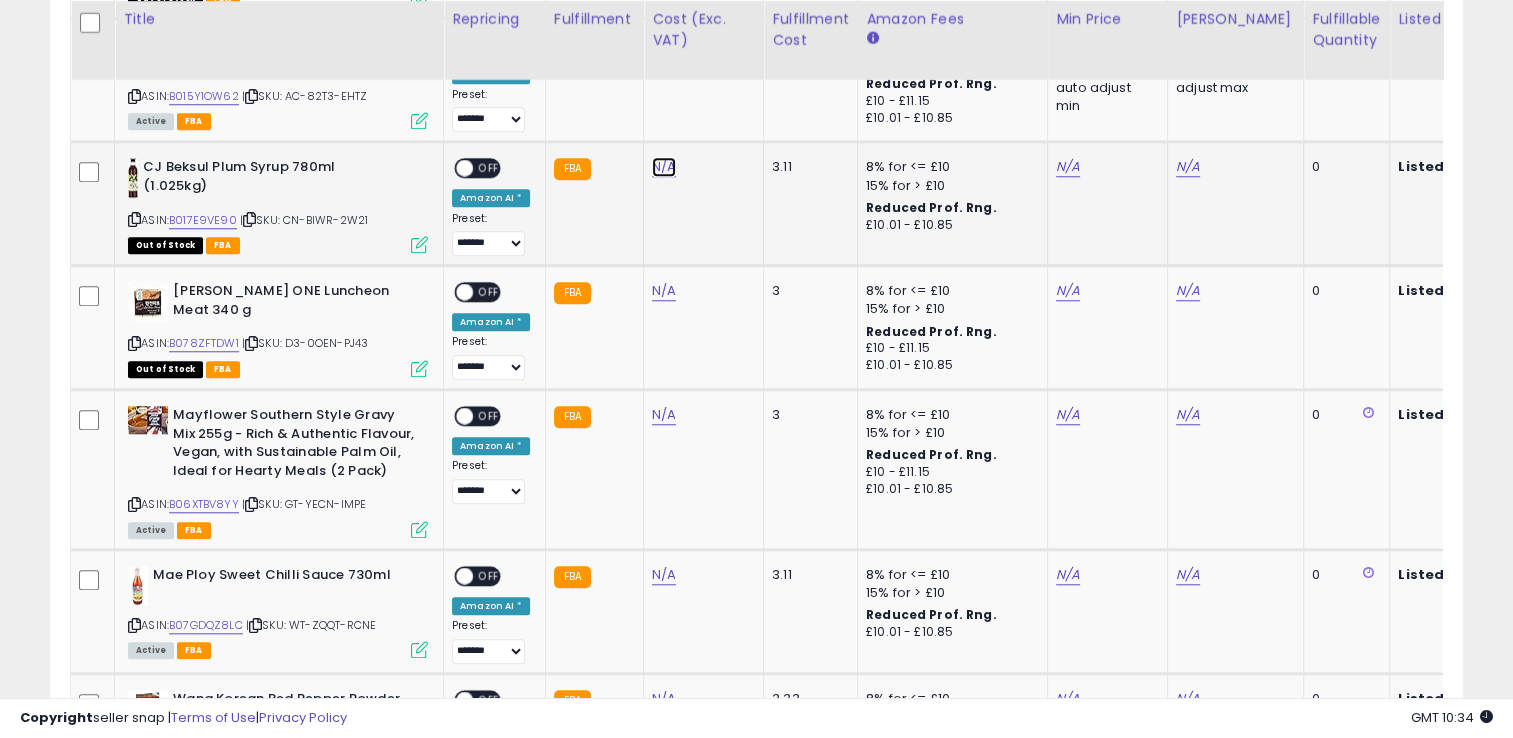 click on "N/A" at bounding box center [664, 167] 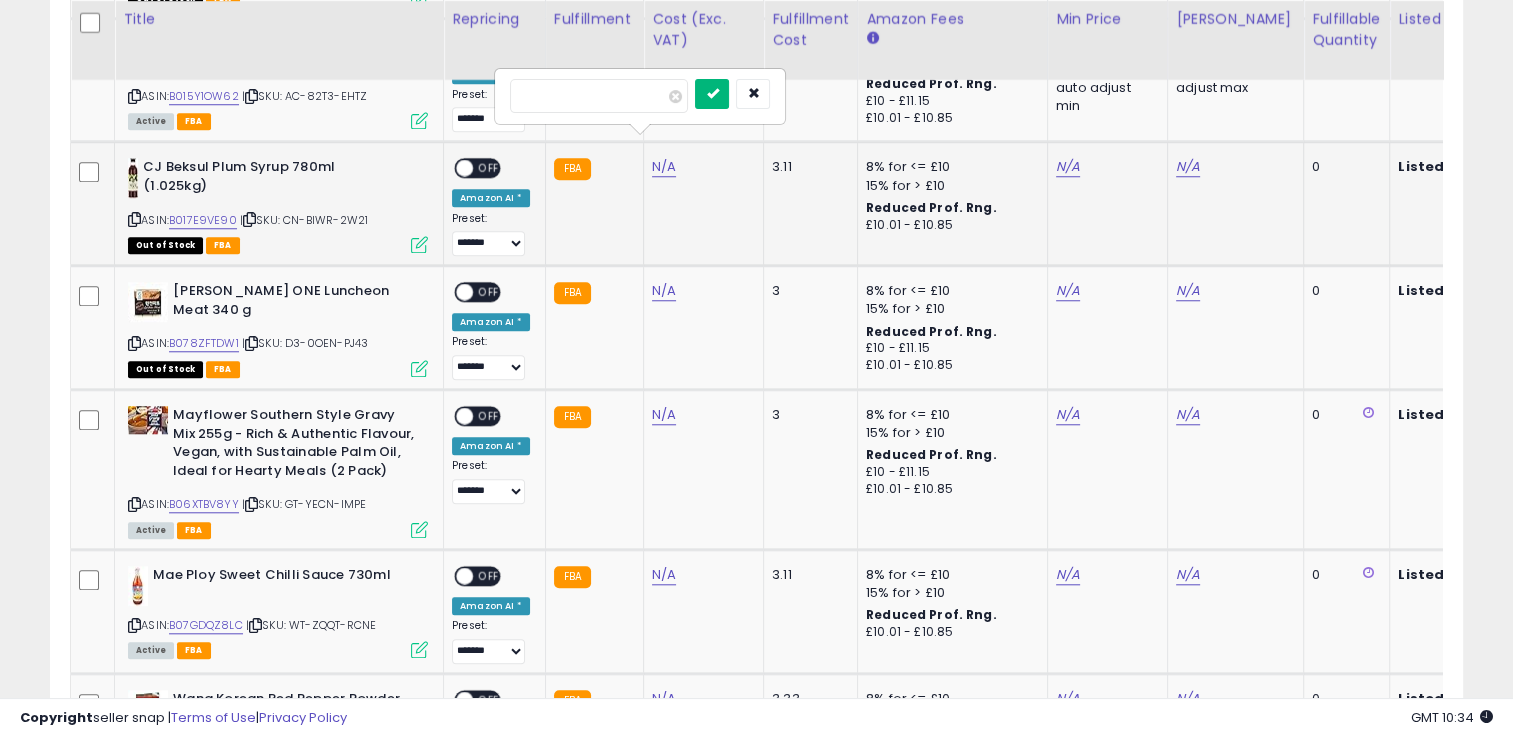 click at bounding box center [712, 93] 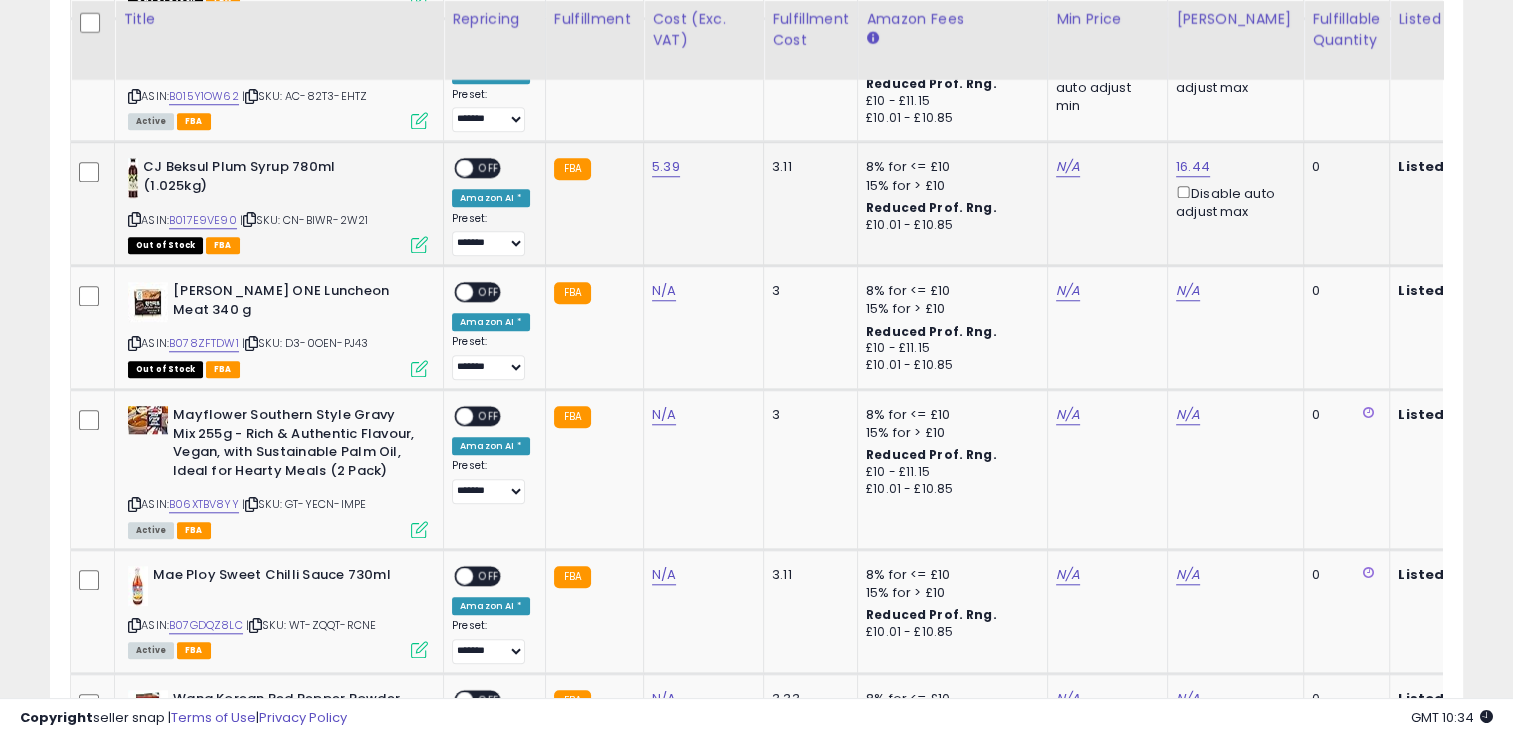 click at bounding box center (419, 244) 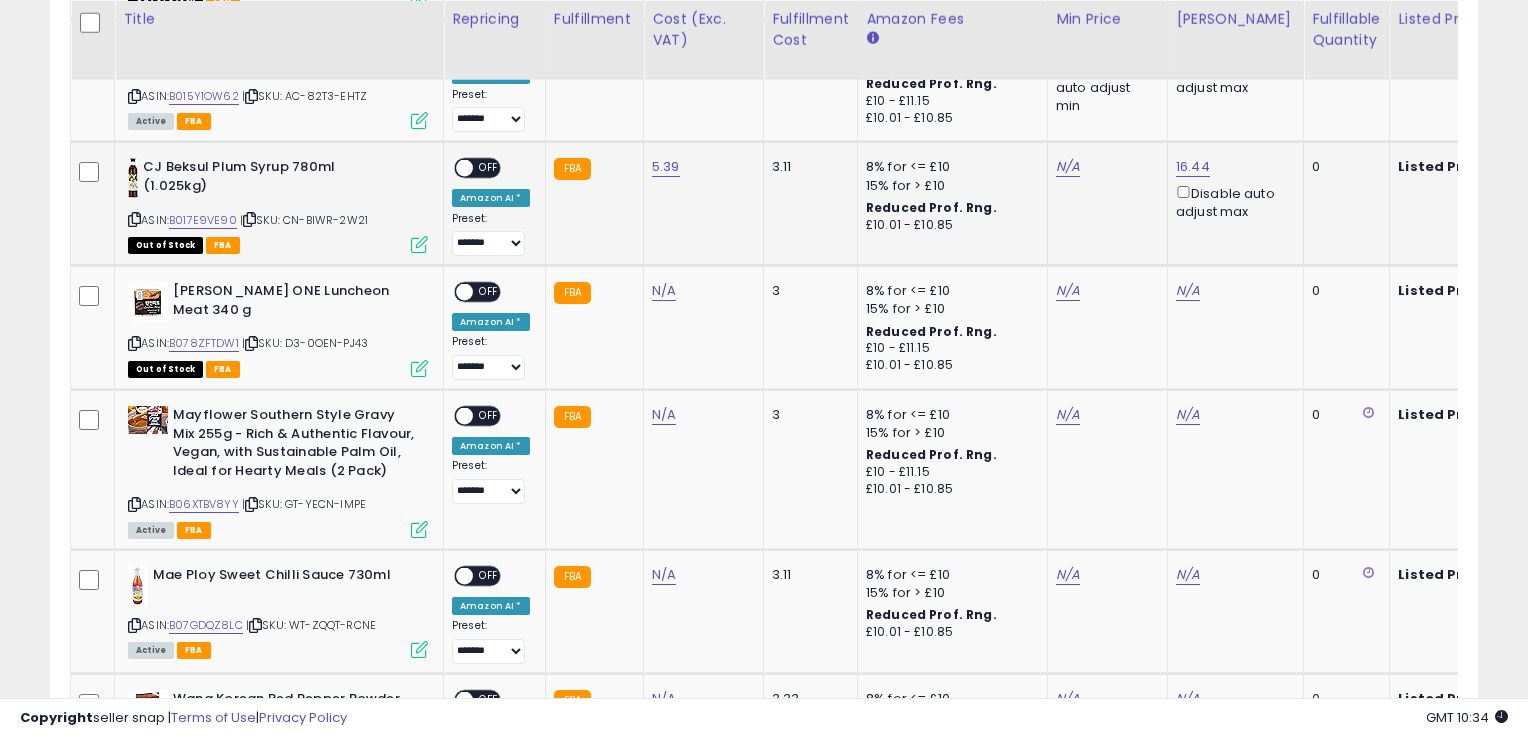 scroll, scrollTop: 999589, scrollLeft: 999172, axis: both 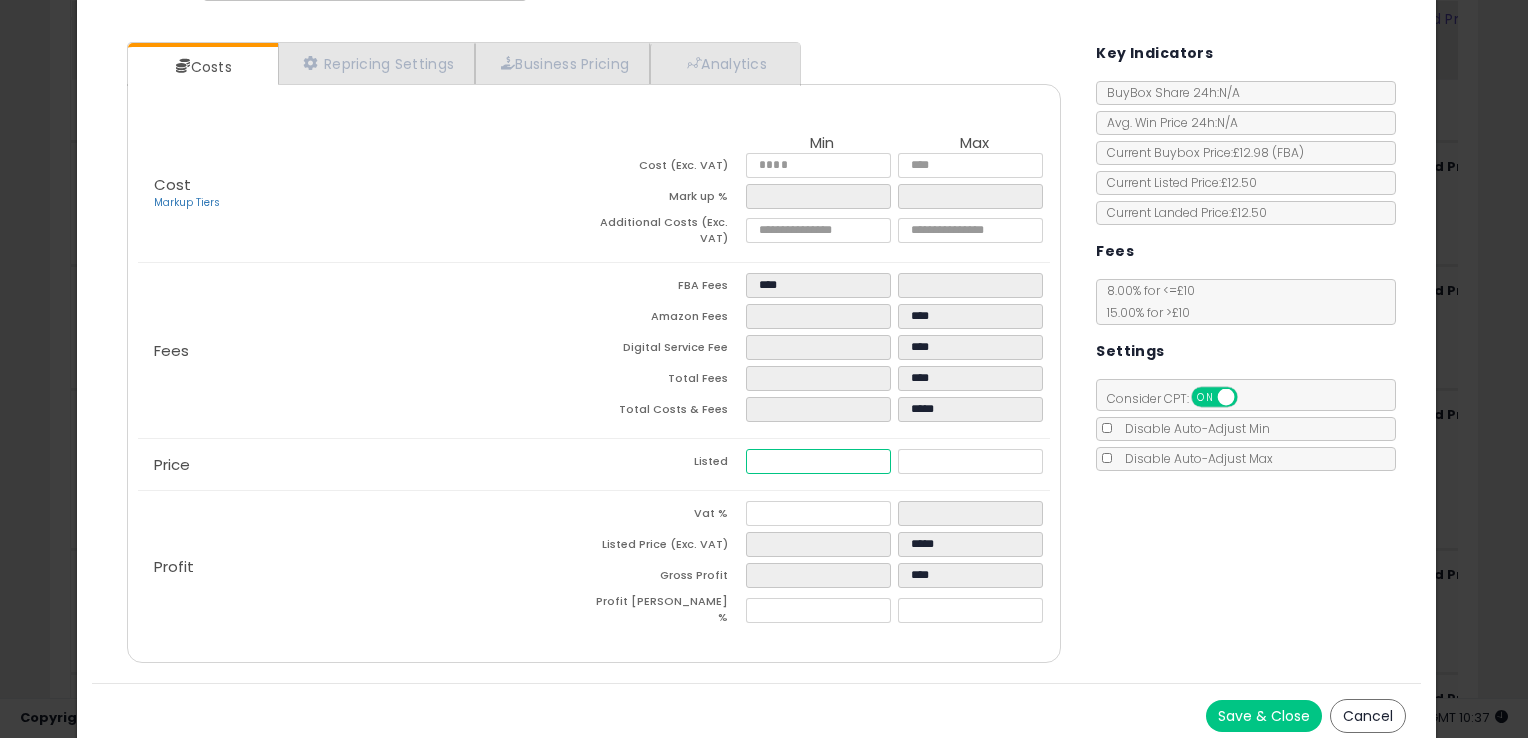 click at bounding box center [818, 461] 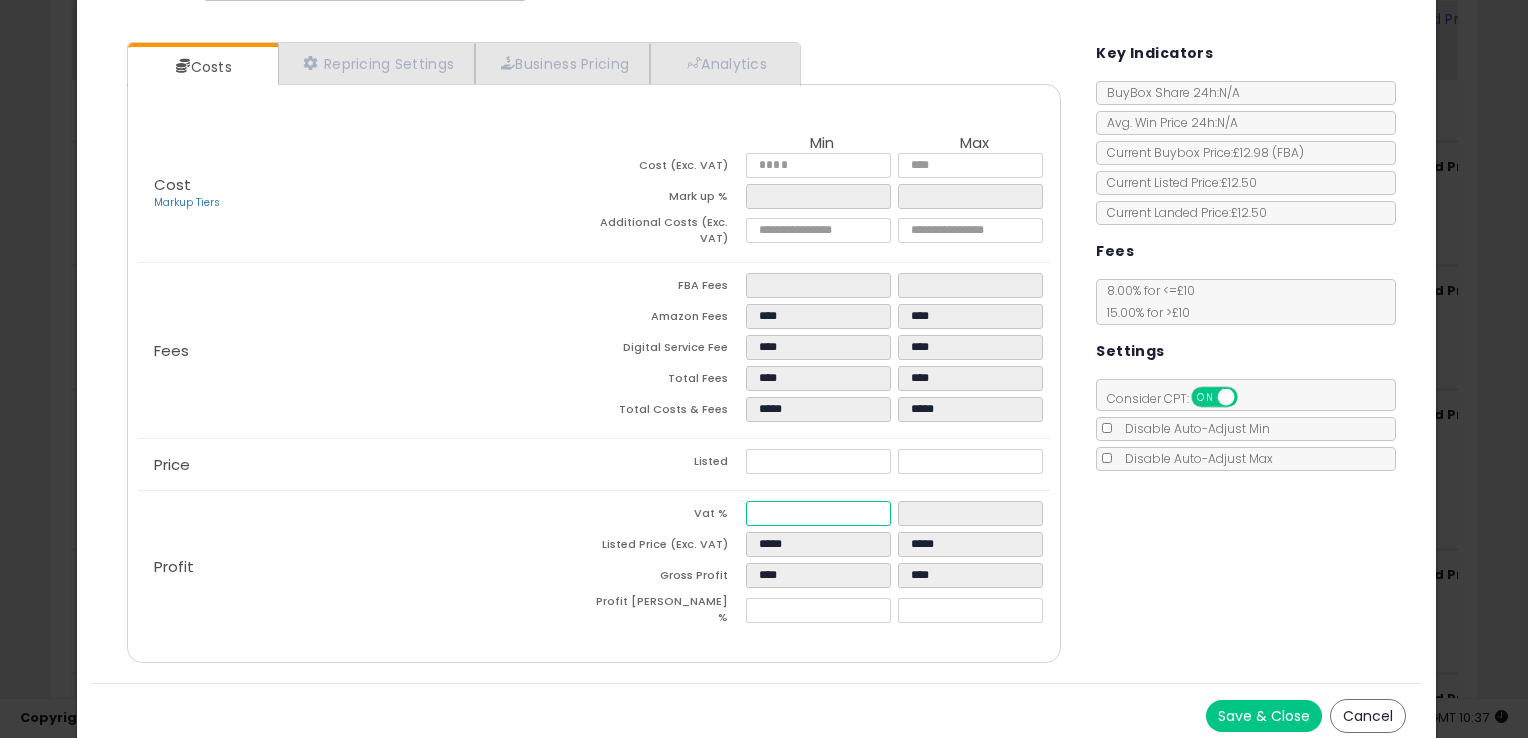 click at bounding box center [818, 513] 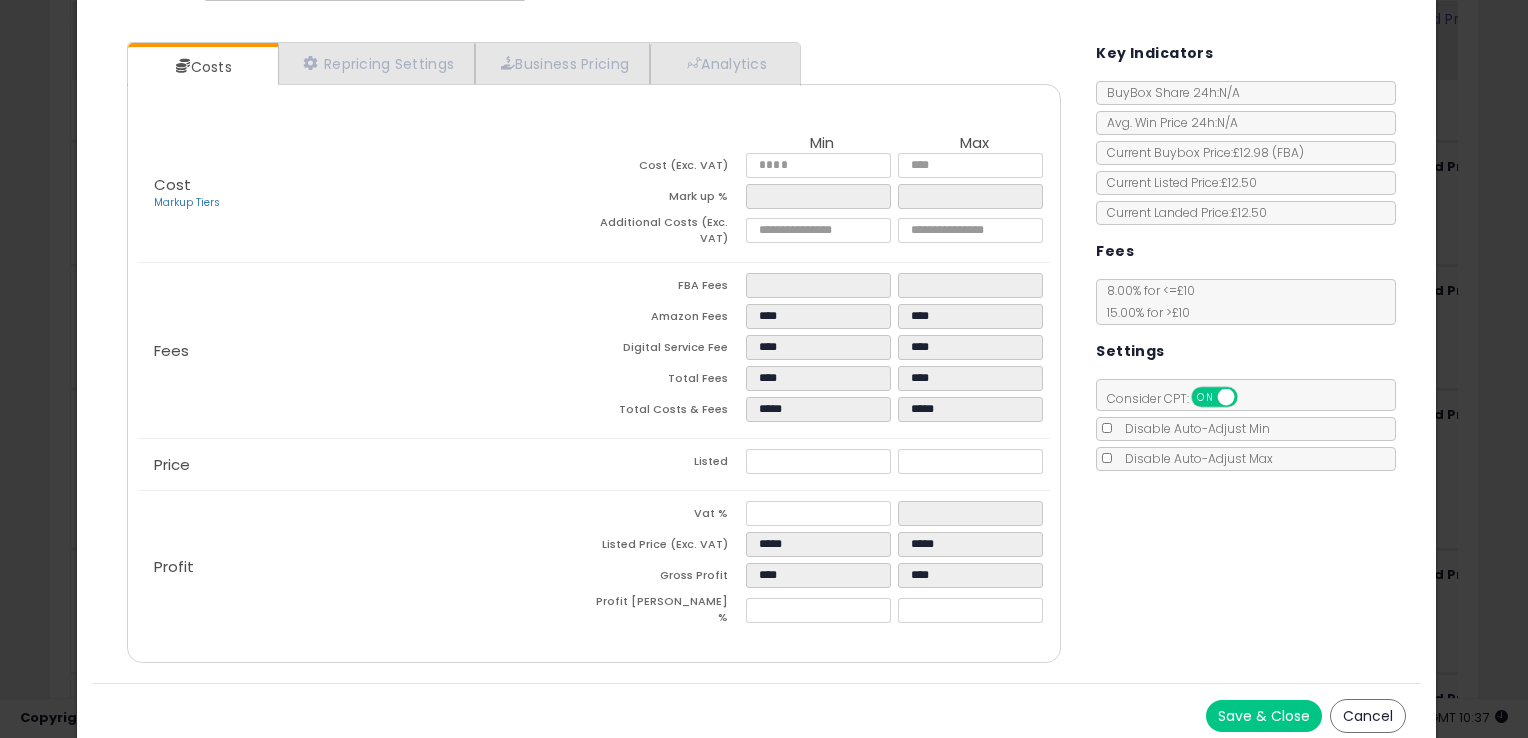 click on "Save & Close" at bounding box center [1264, 716] 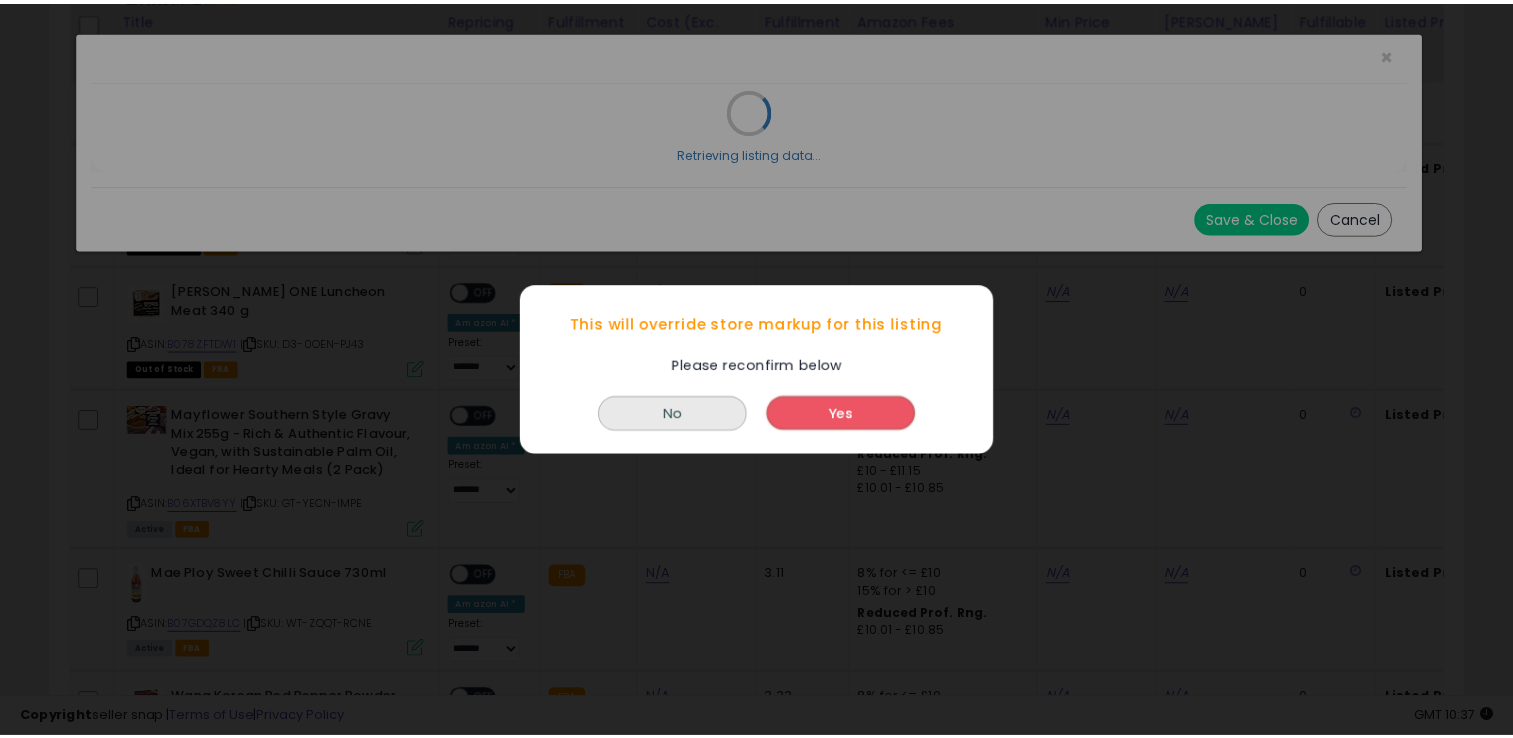 scroll, scrollTop: 0, scrollLeft: 0, axis: both 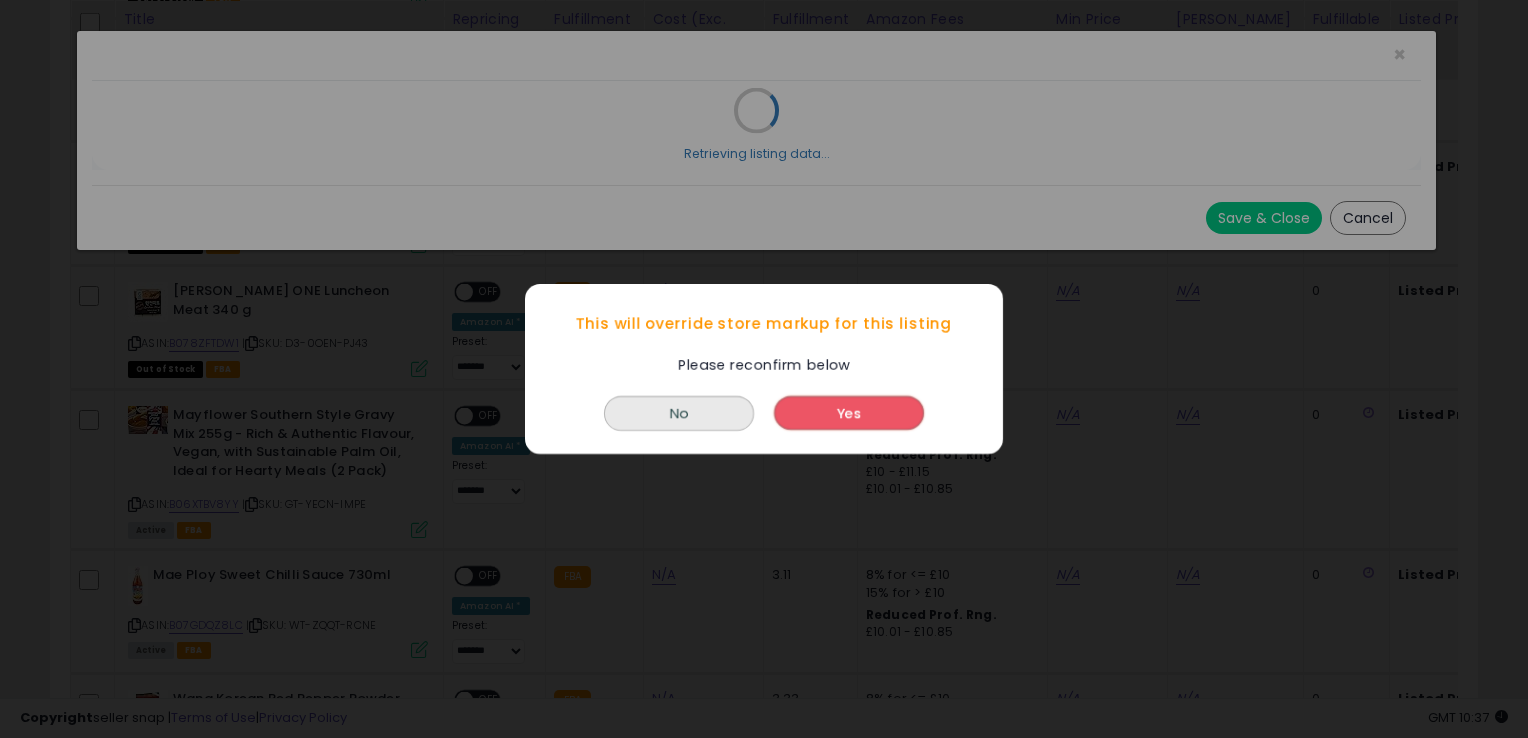click on "Yes" at bounding box center [849, 413] 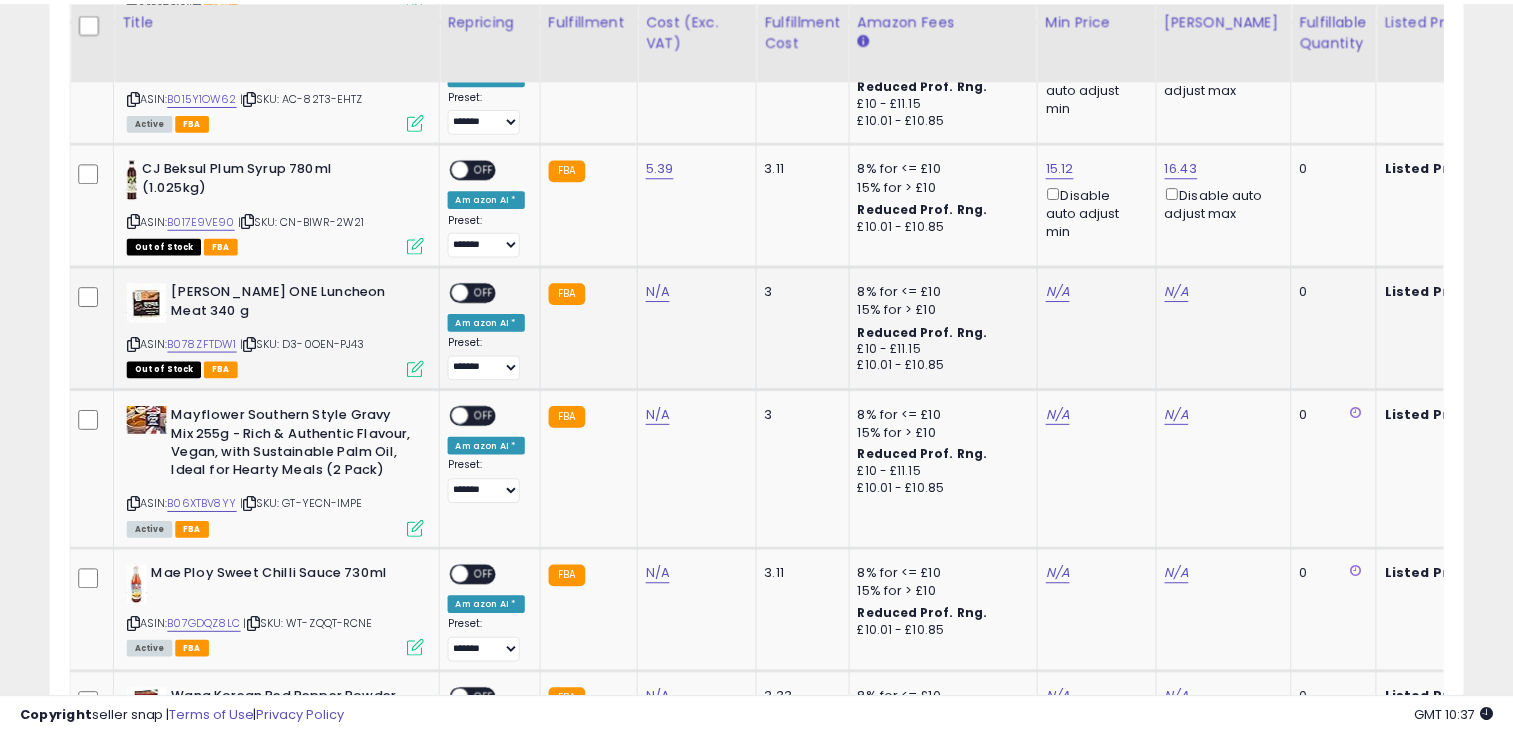 scroll, scrollTop: 409, scrollLeft: 818, axis: both 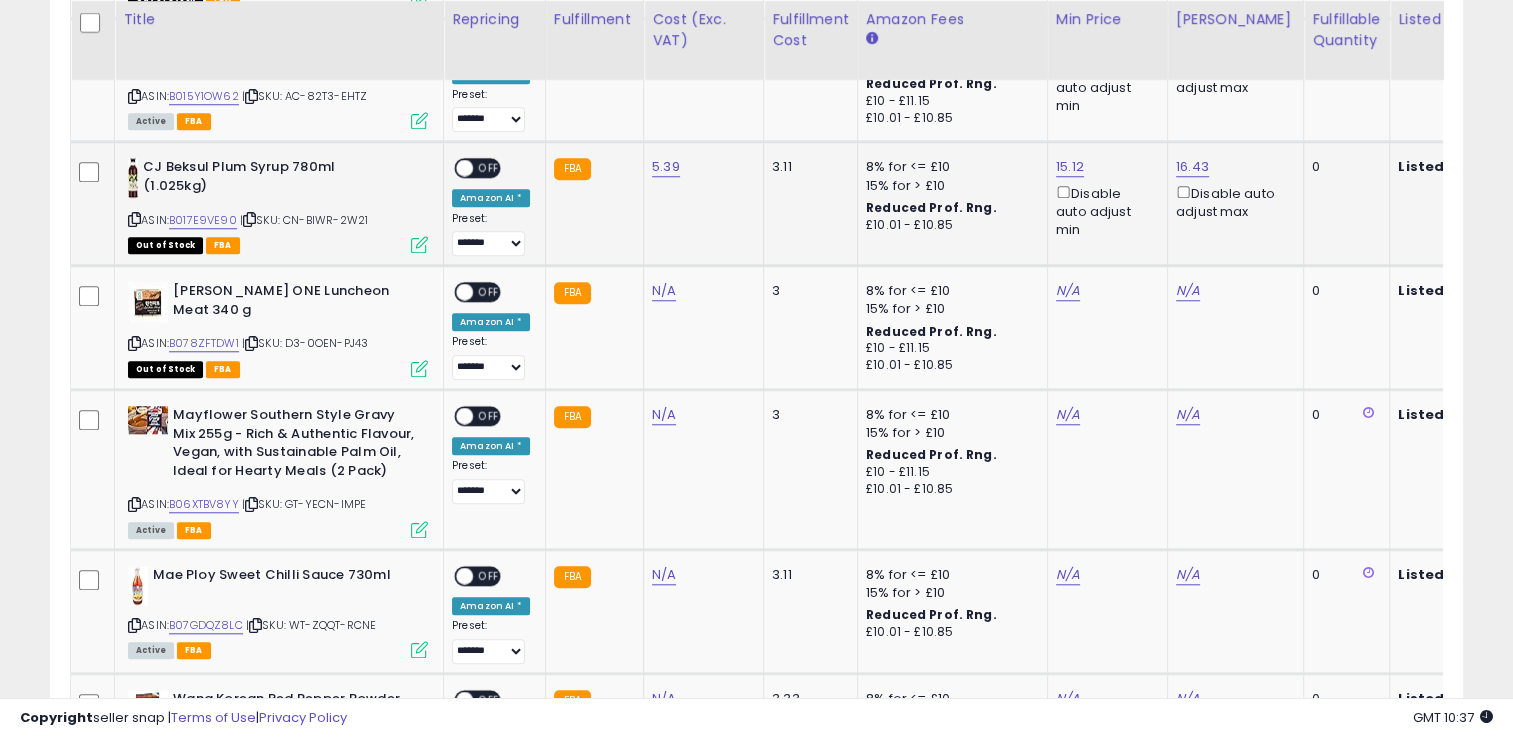 click on "OFF" at bounding box center [489, 168] 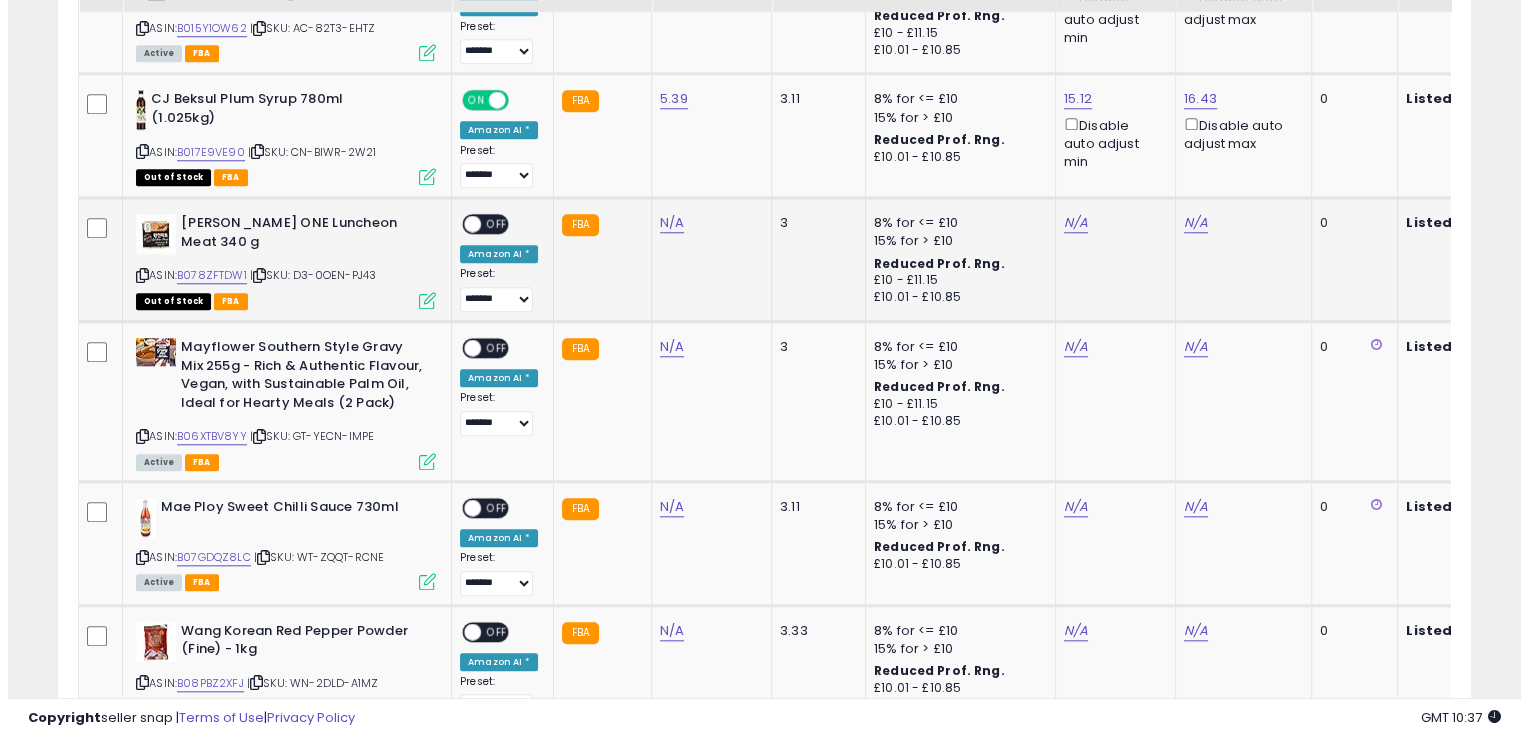 scroll, scrollTop: 1840, scrollLeft: 0, axis: vertical 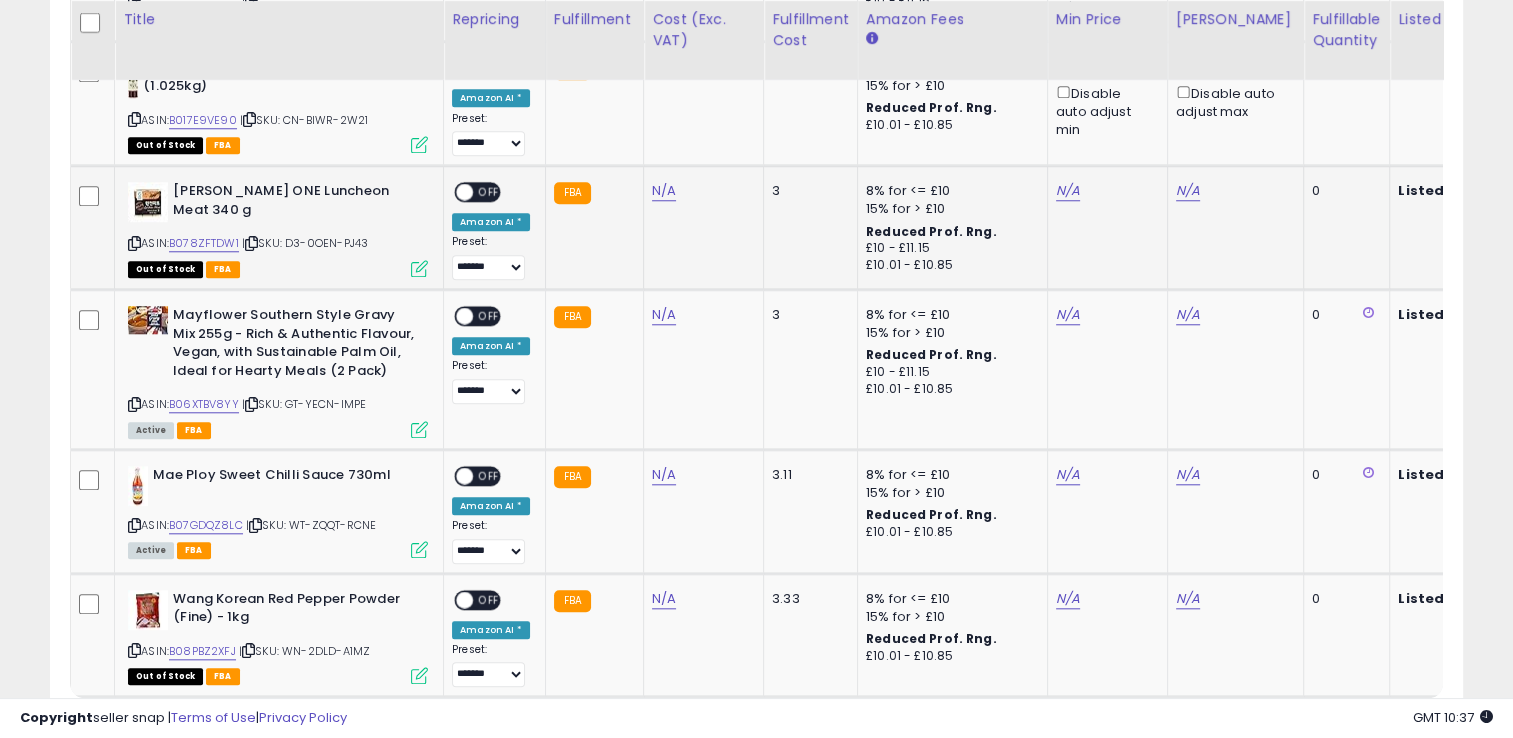 click at bounding box center [251, 243] 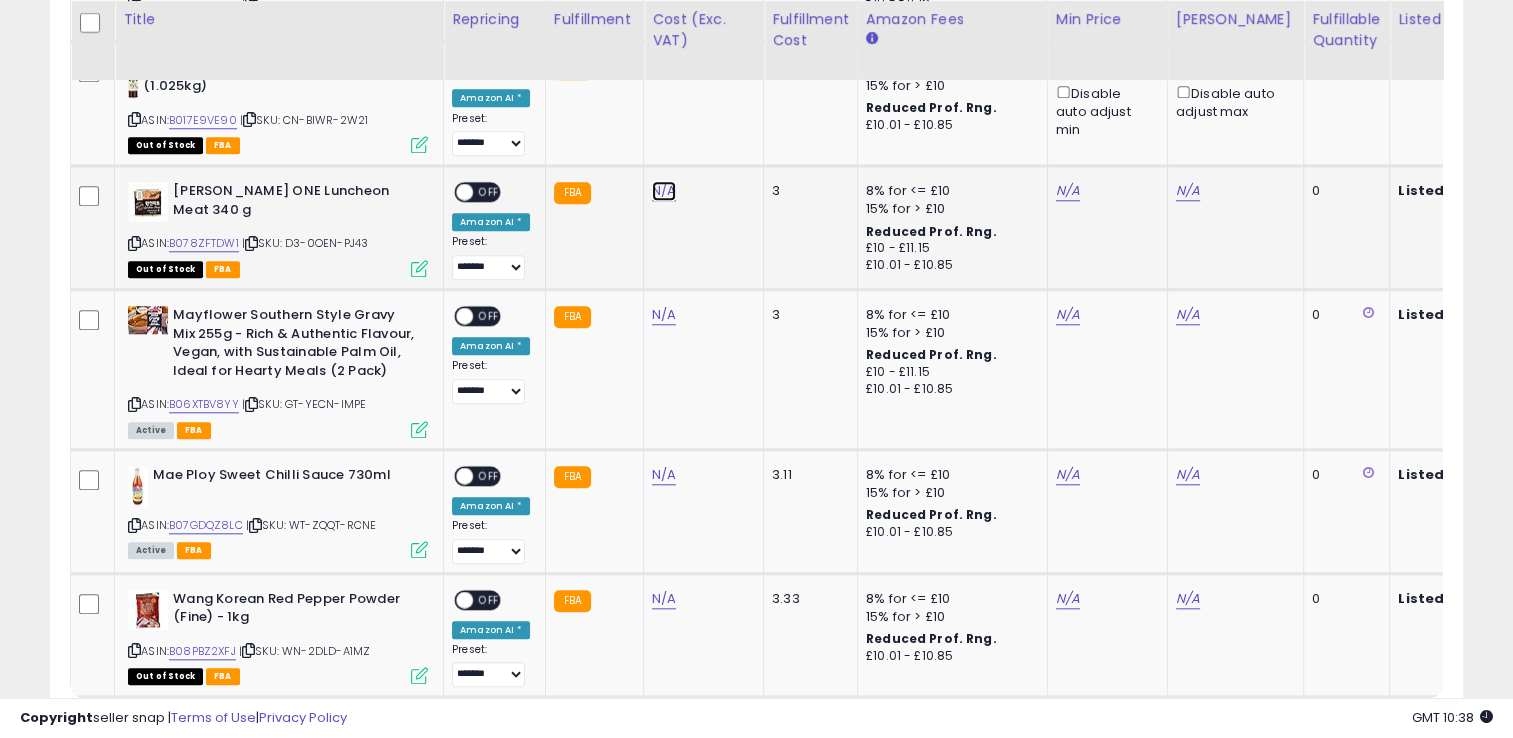 click on "N/A" at bounding box center (664, 191) 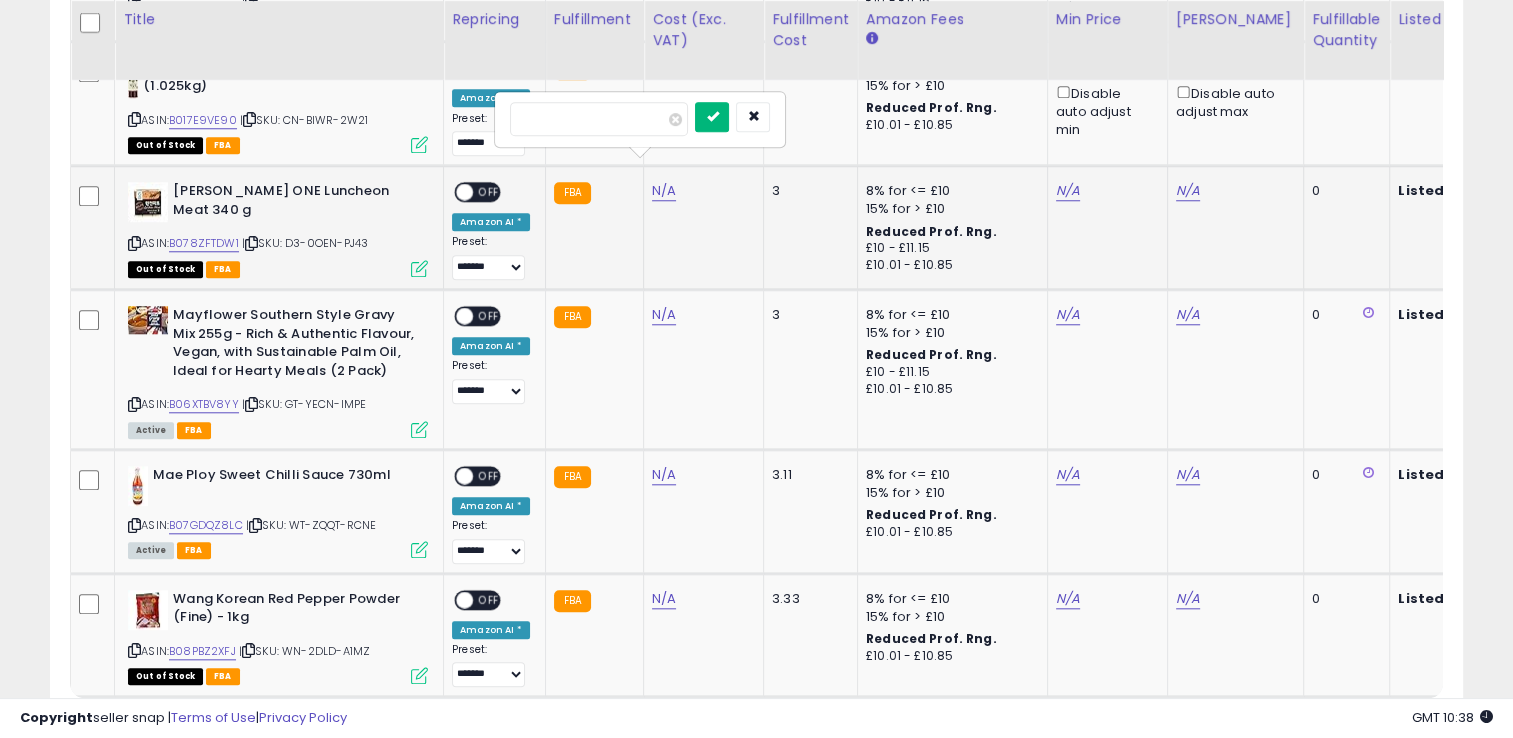 click at bounding box center (712, 116) 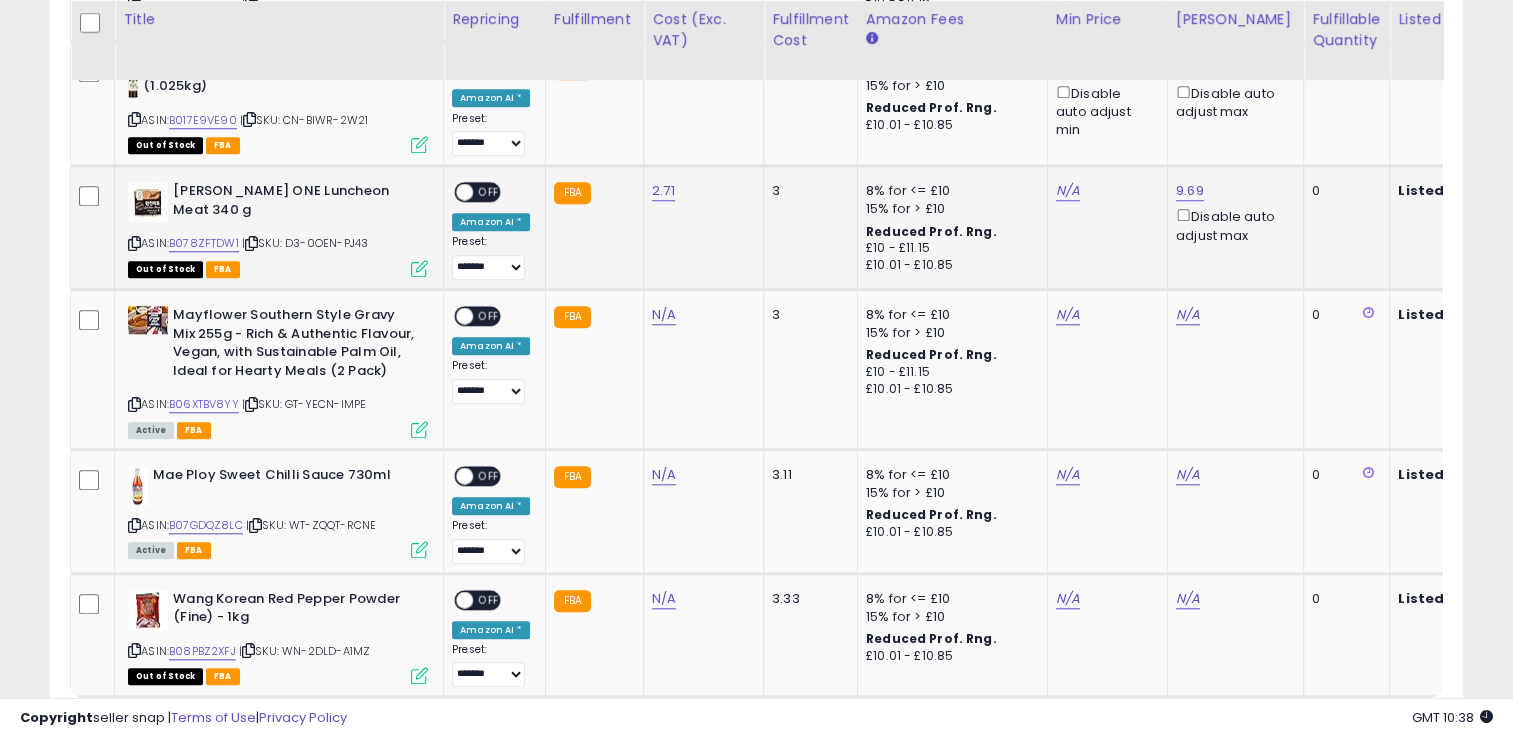 click at bounding box center [419, 268] 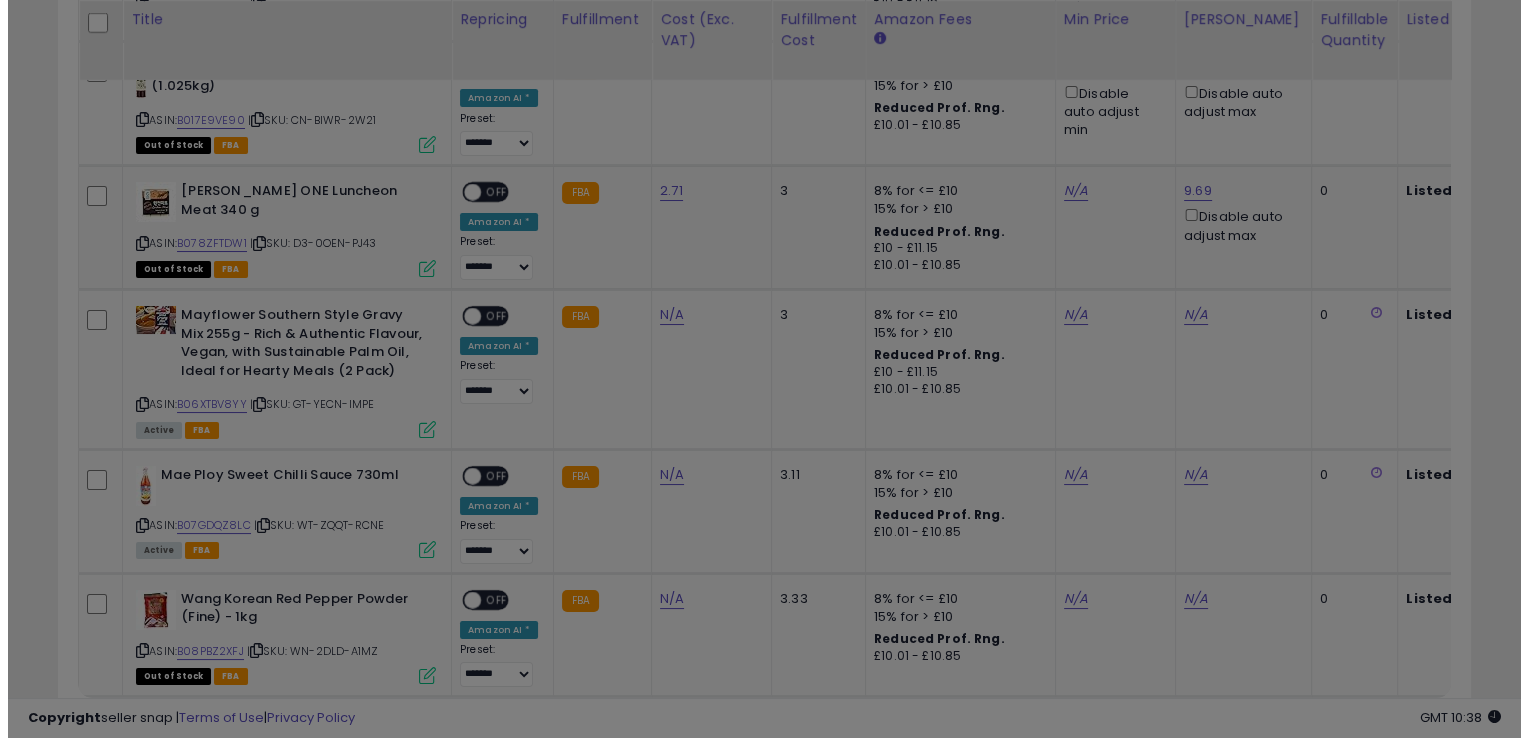 scroll, scrollTop: 999589, scrollLeft: 999172, axis: both 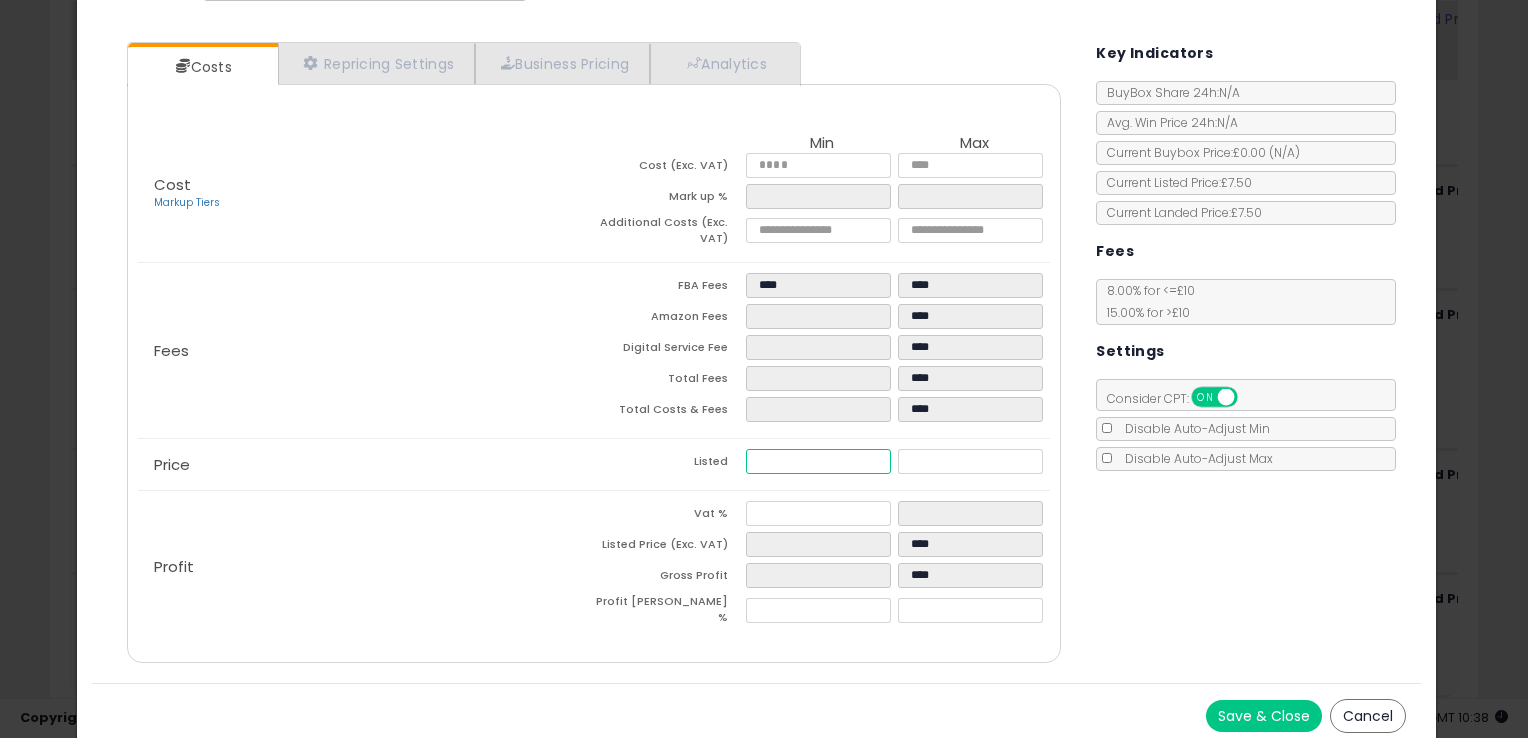 click at bounding box center (818, 461) 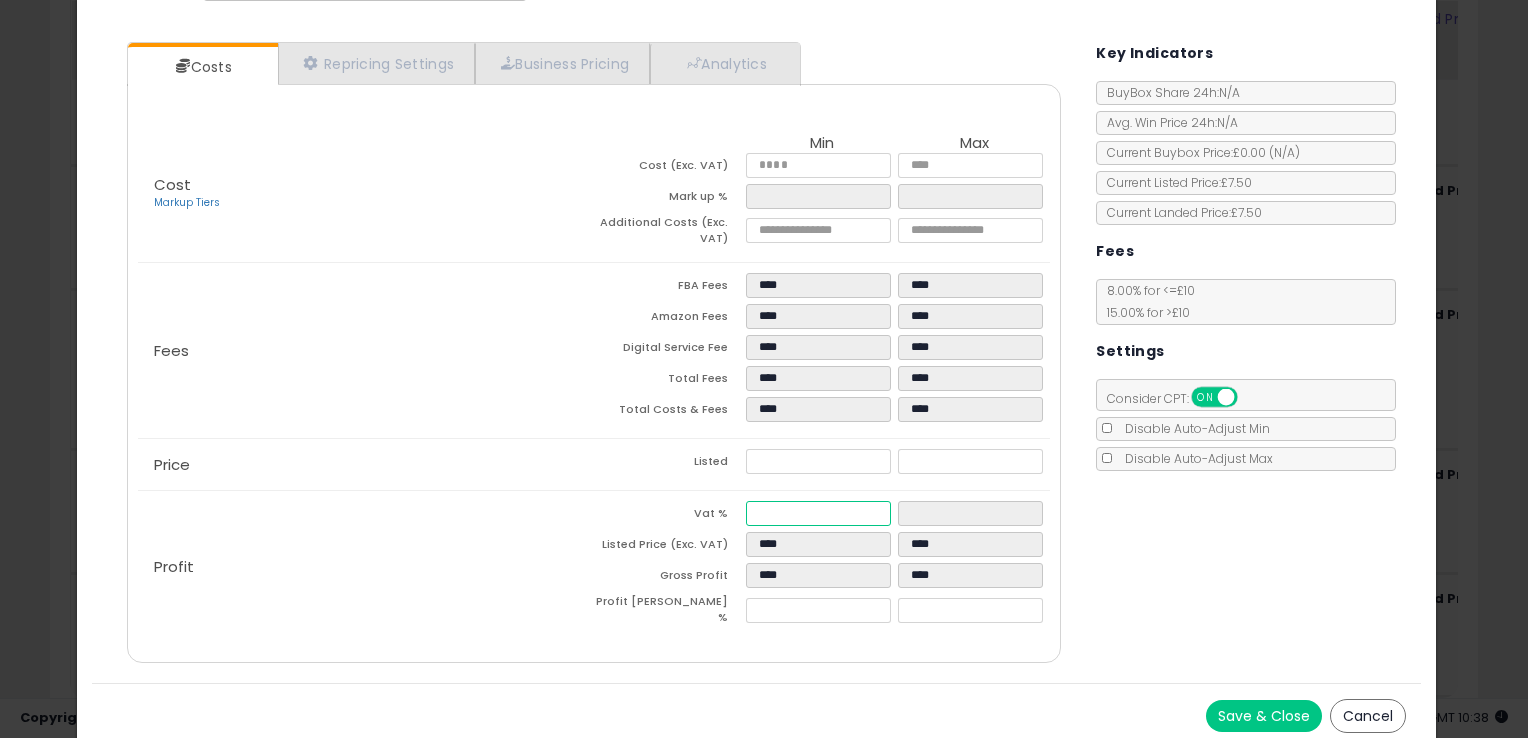 click at bounding box center (818, 513) 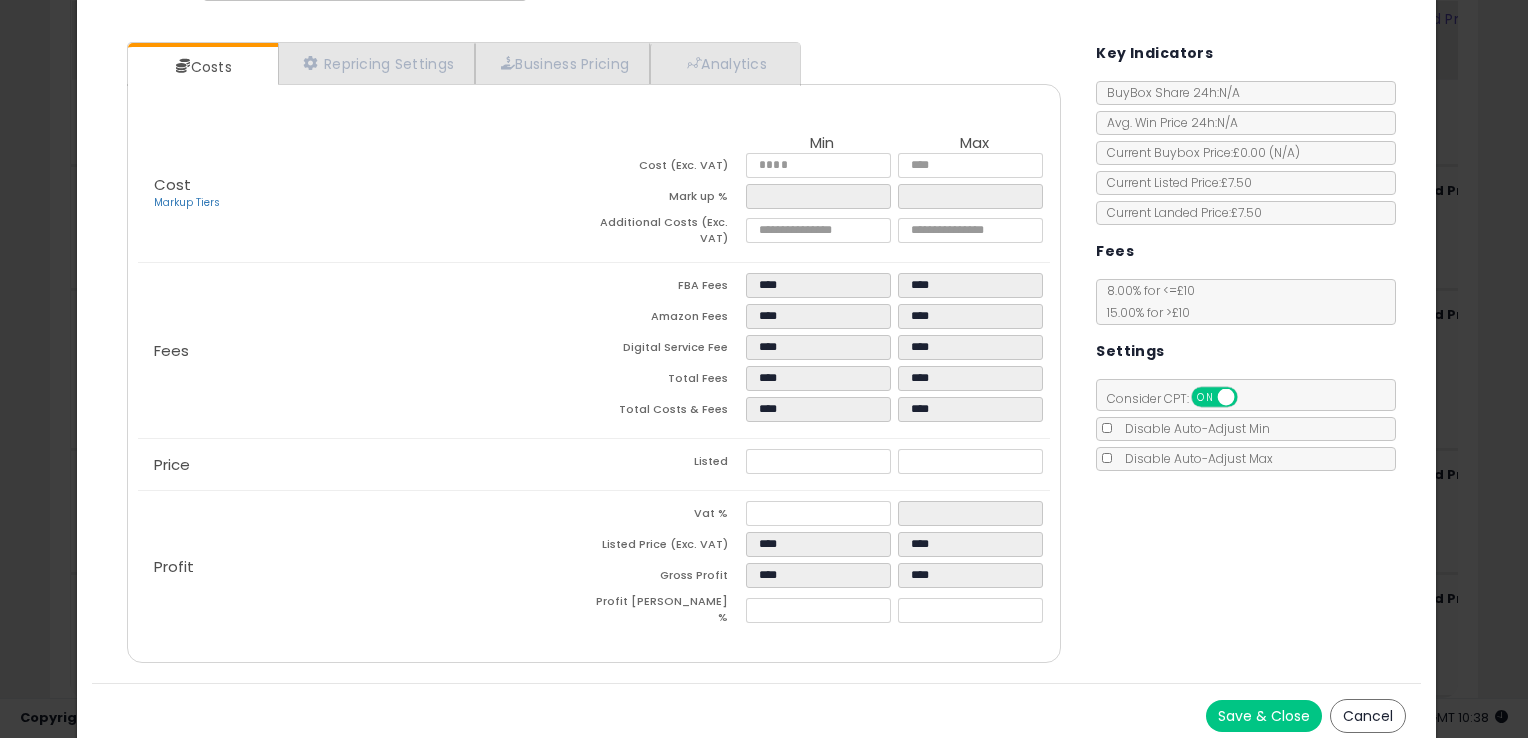 click on "Save & Close" at bounding box center (1264, 716) 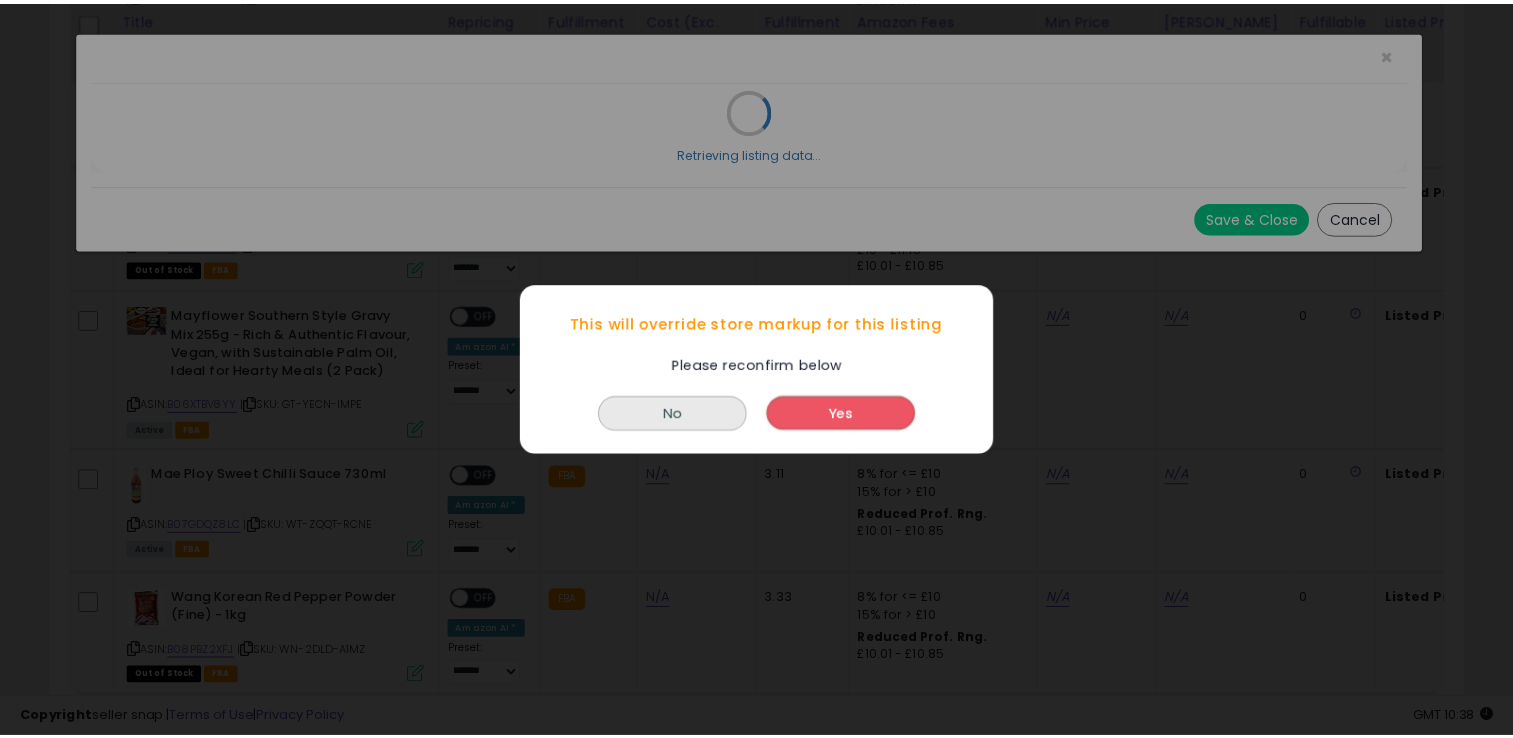 scroll, scrollTop: 0, scrollLeft: 0, axis: both 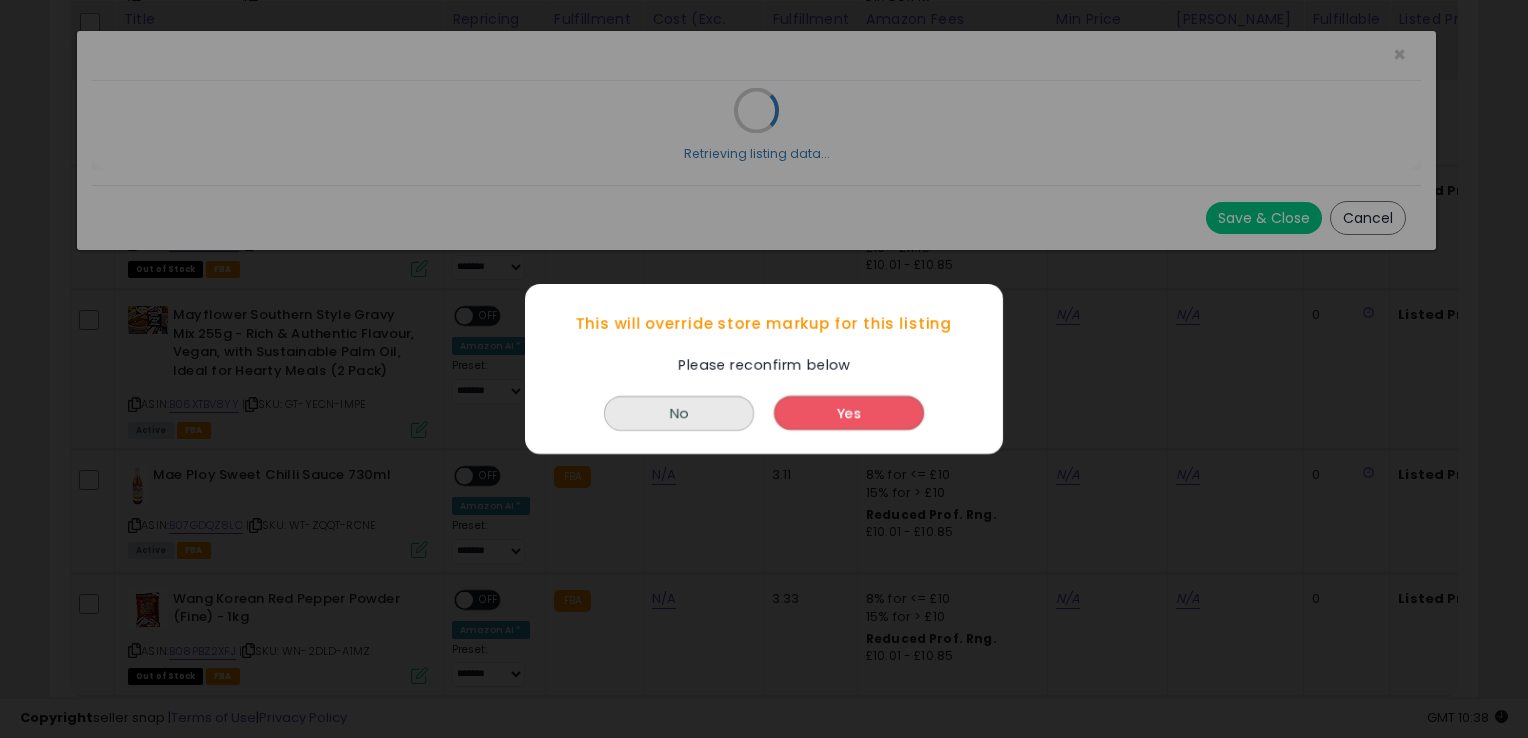 click on "Yes" at bounding box center (849, 413) 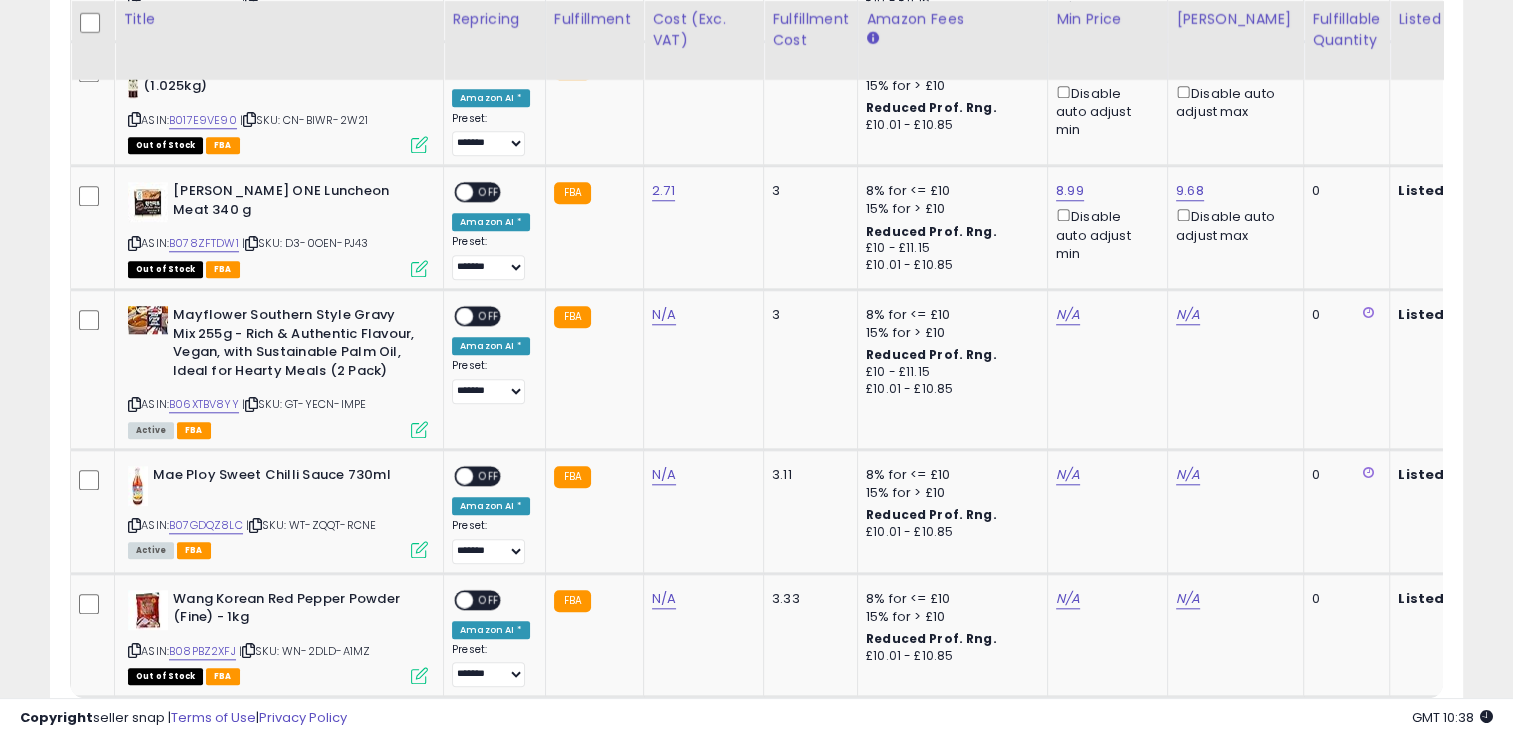 scroll, scrollTop: 409, scrollLeft: 818, axis: both 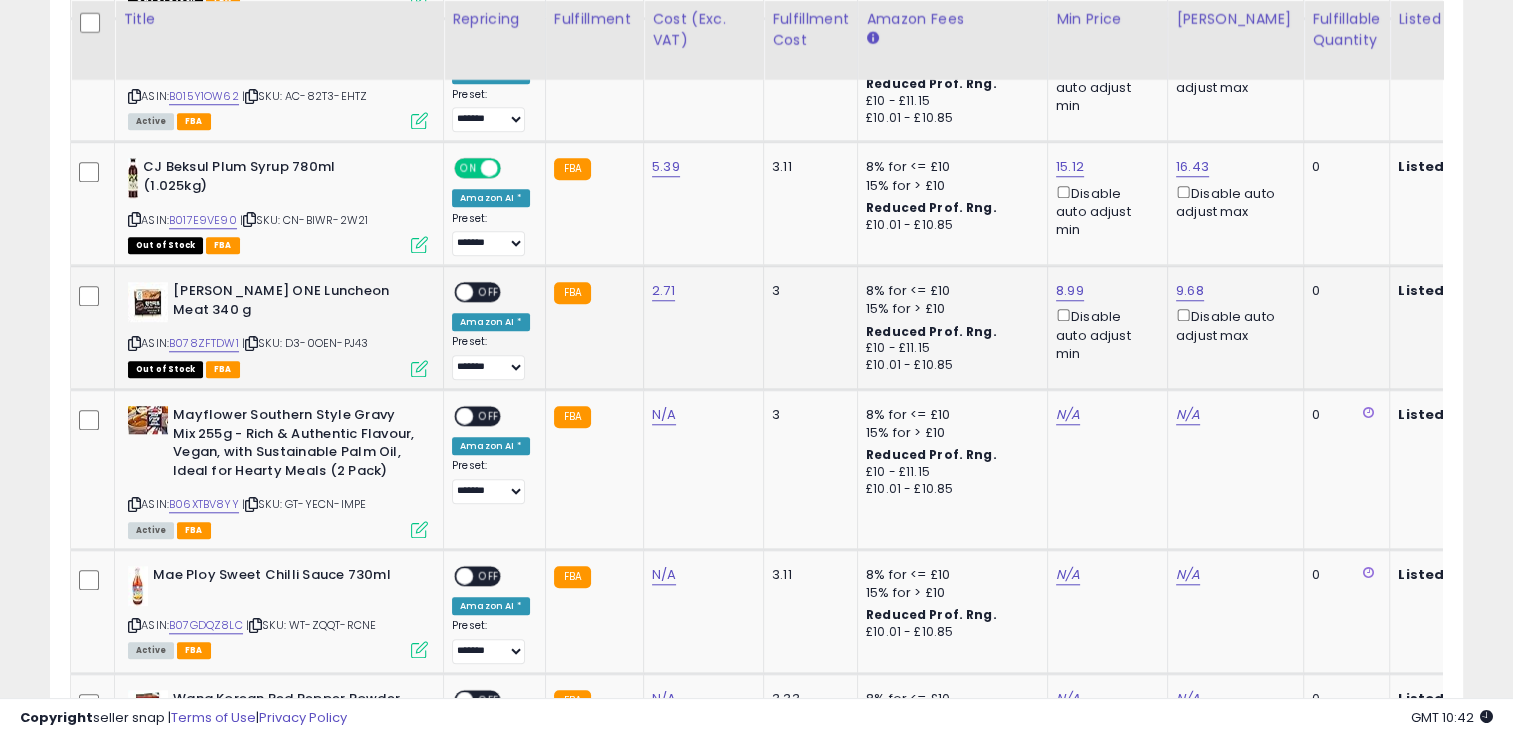 click at bounding box center [419, 368] 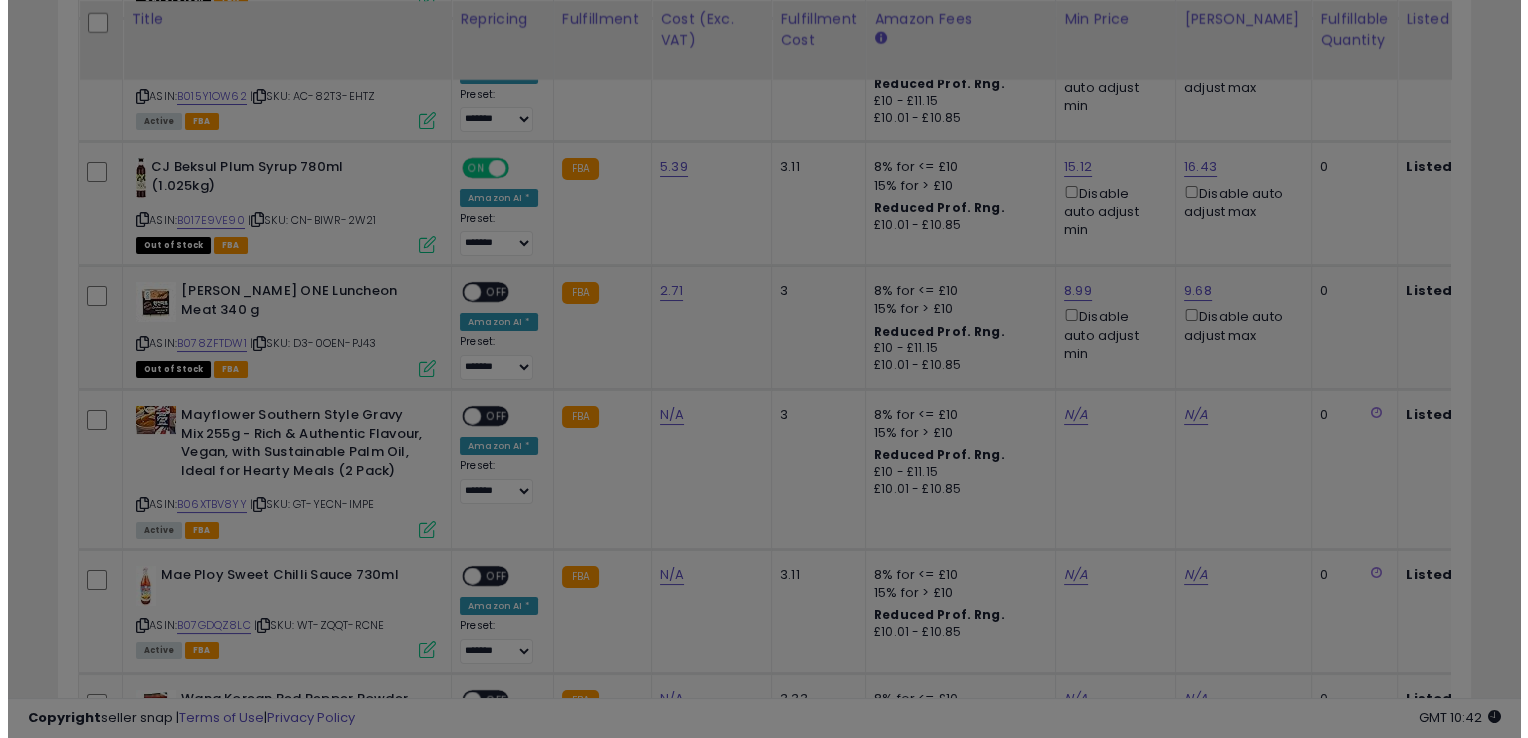 scroll, scrollTop: 999589, scrollLeft: 999172, axis: both 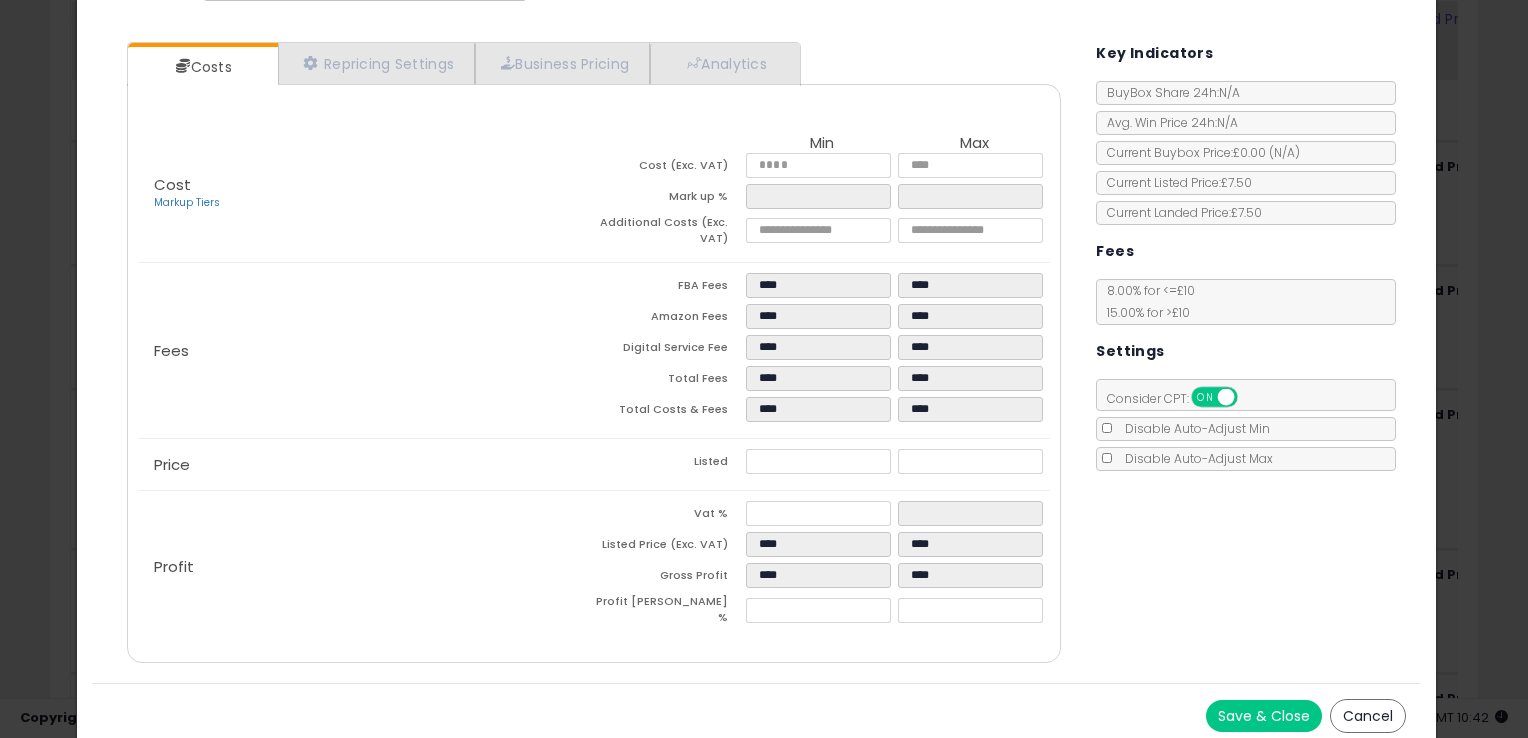 click on "Cancel" at bounding box center [1368, 716] 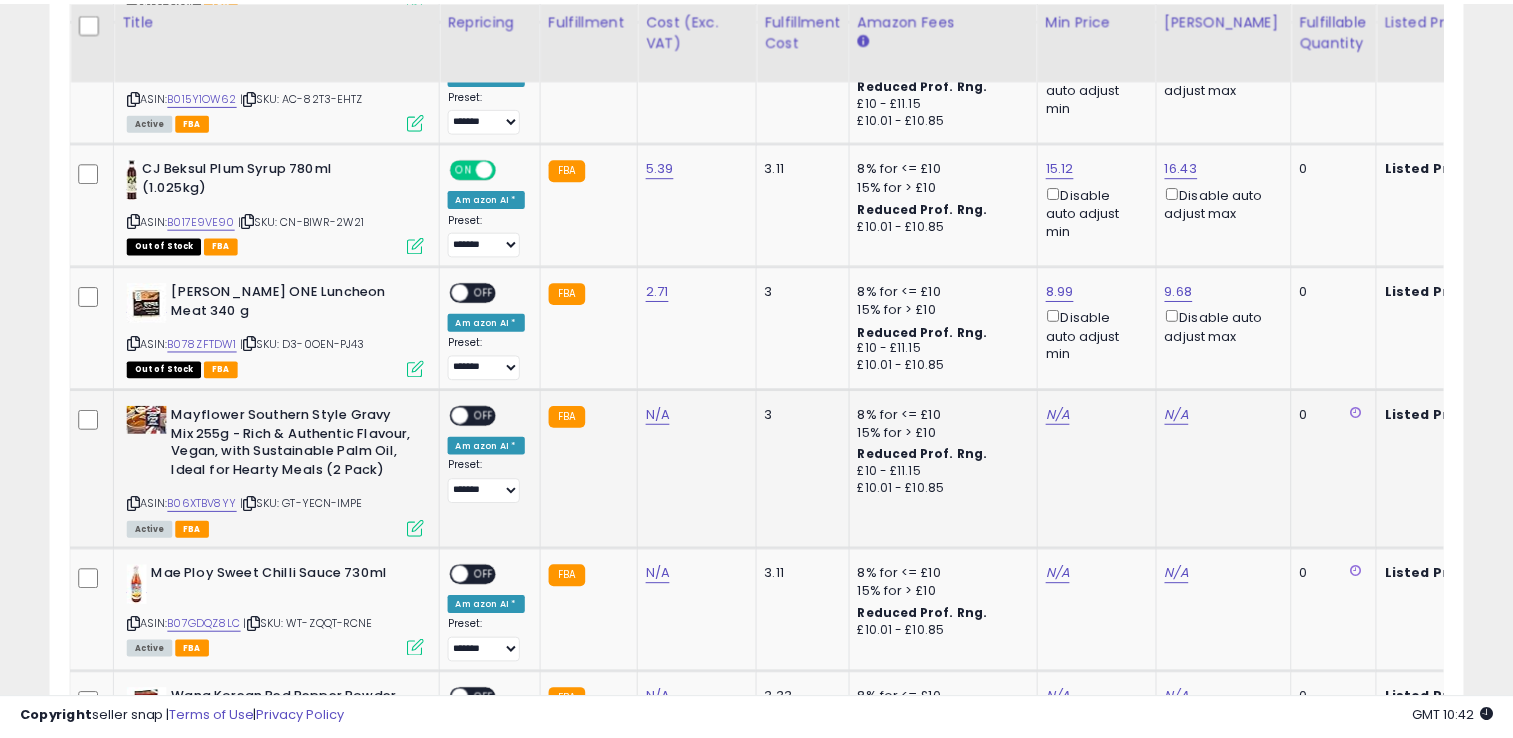 scroll, scrollTop: 409, scrollLeft: 818, axis: both 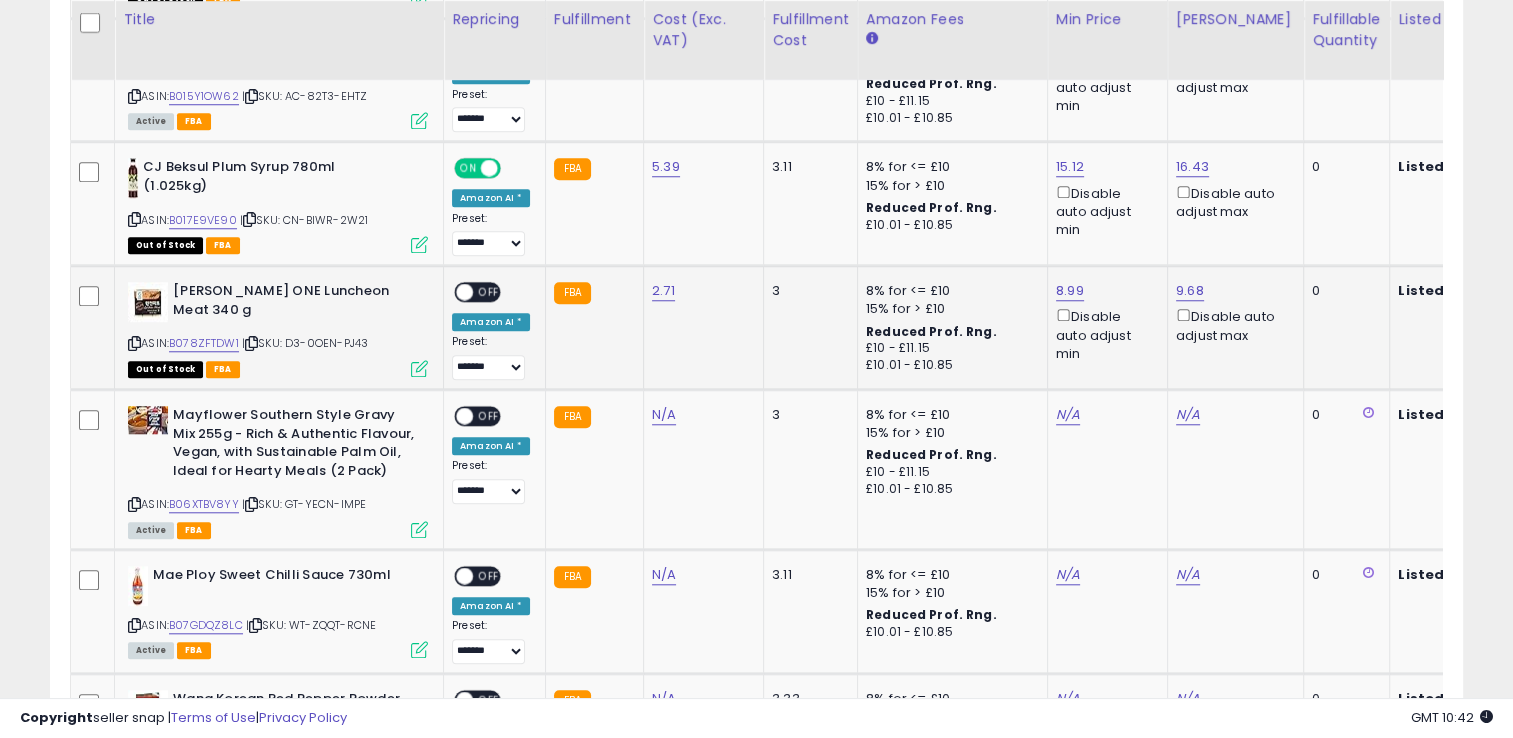 click on "OFF" at bounding box center [489, 292] 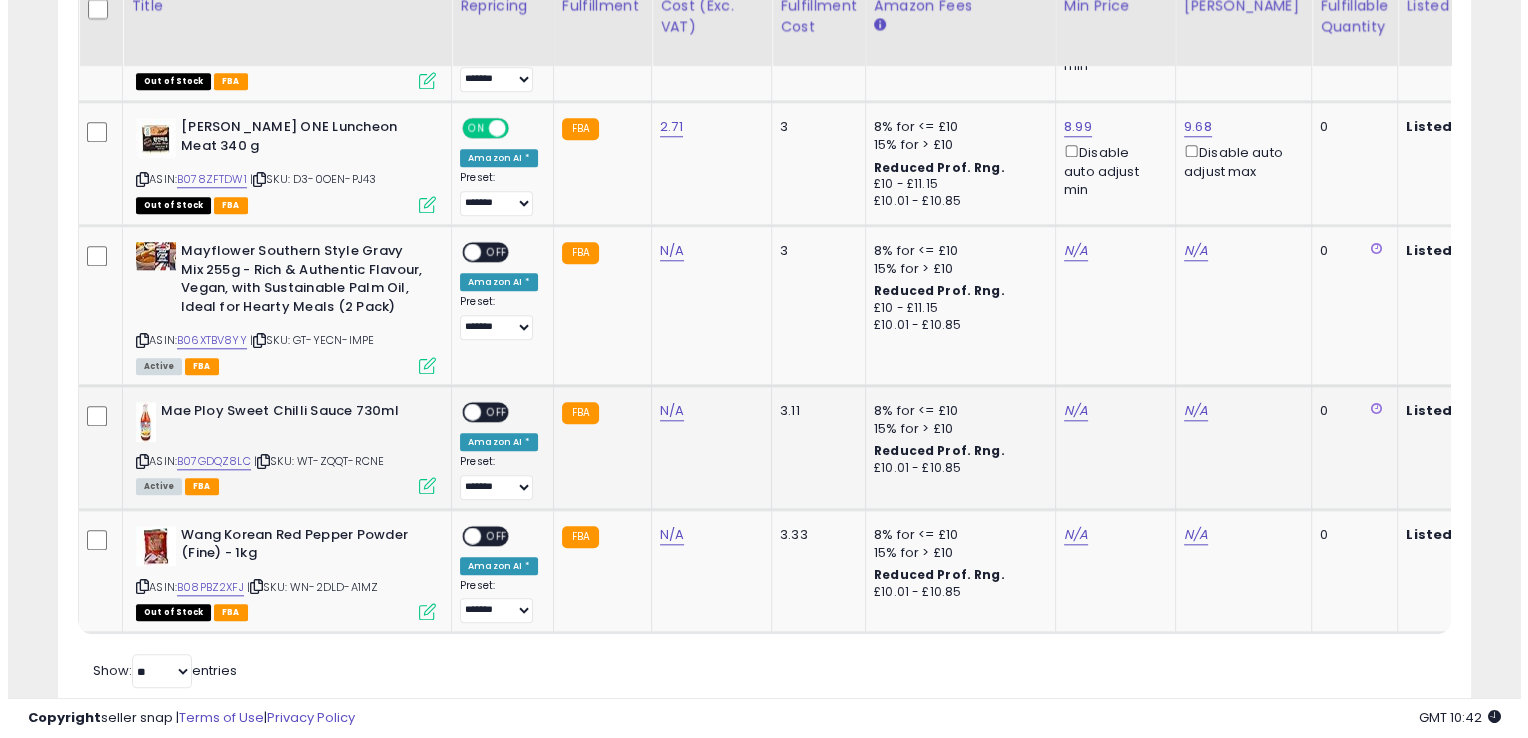 scroll, scrollTop: 1940, scrollLeft: 0, axis: vertical 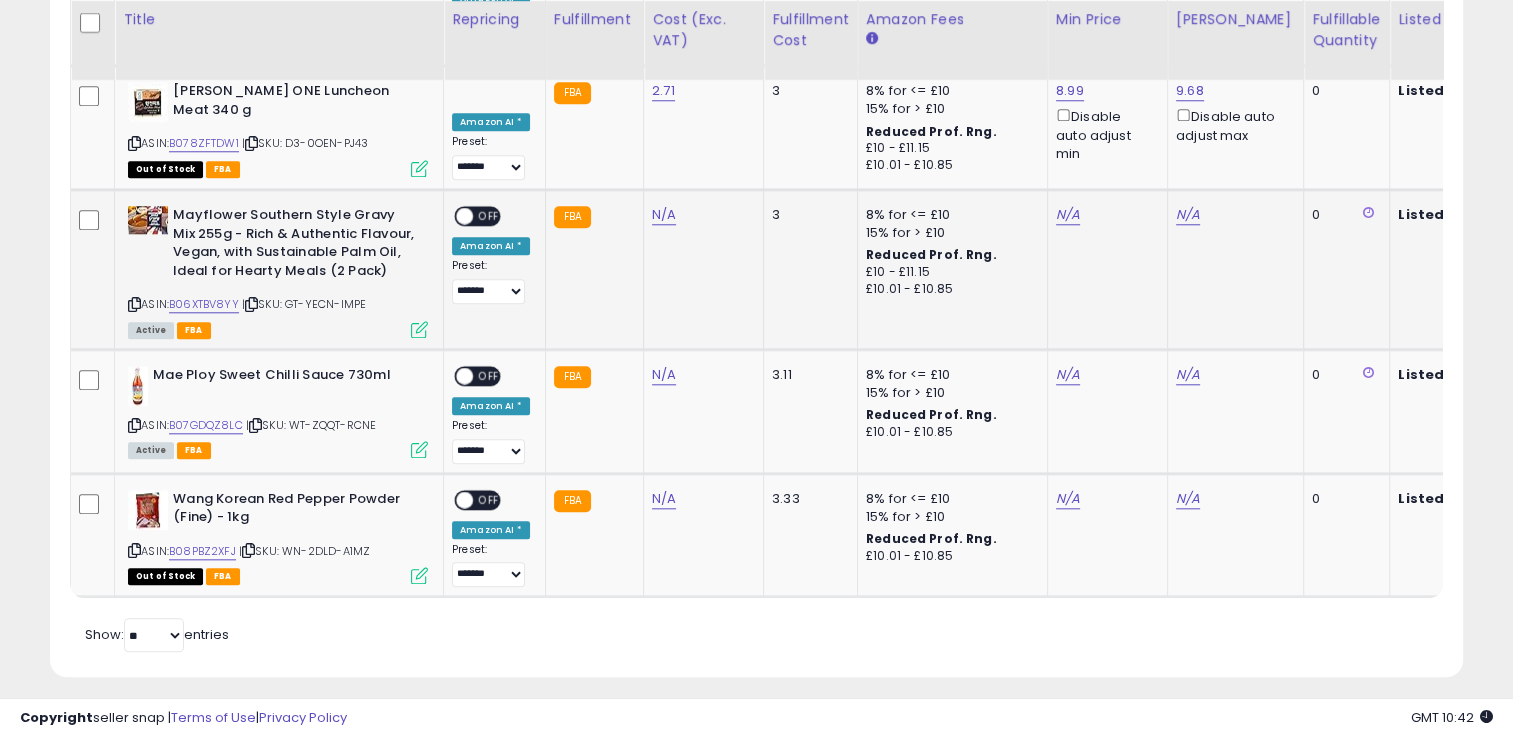 click at bounding box center [251, 304] 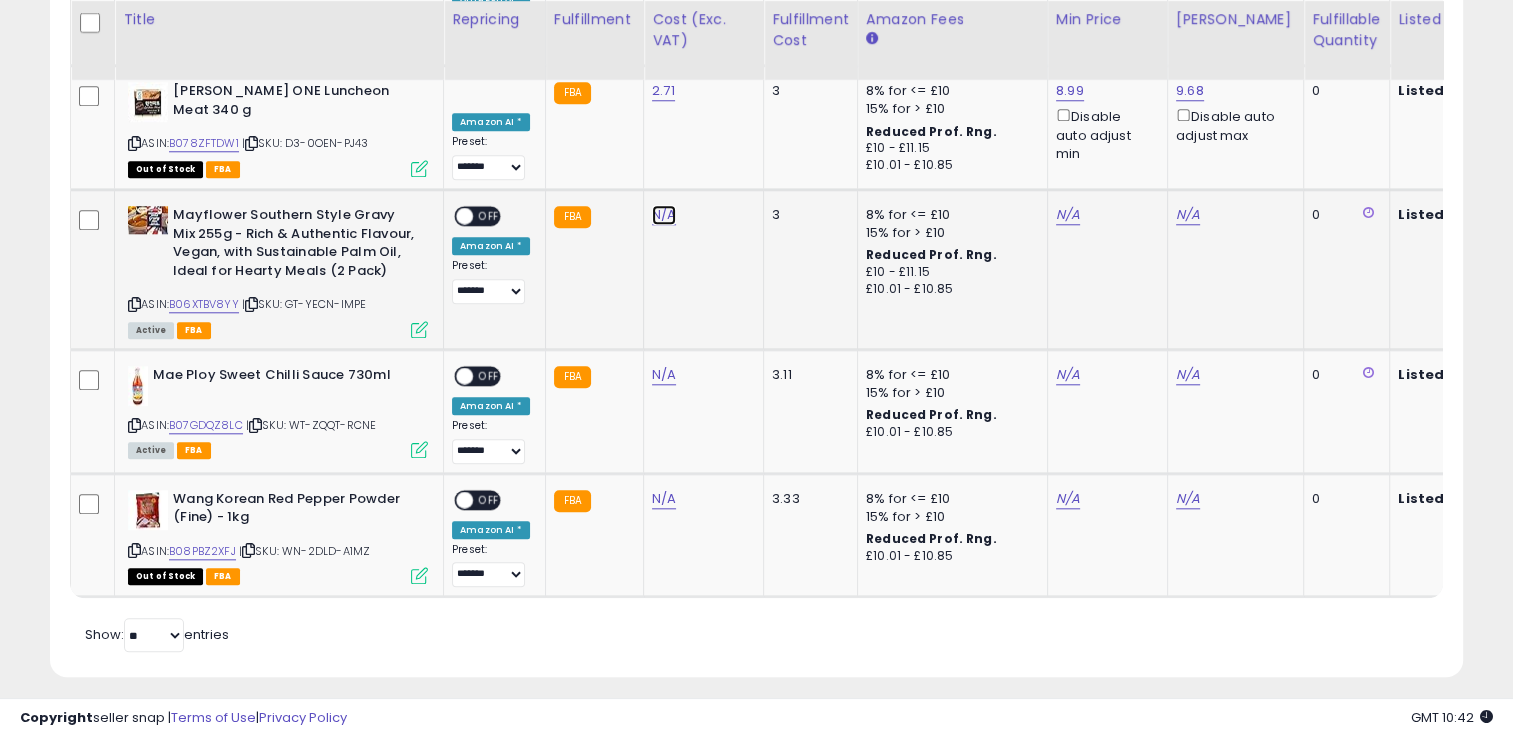 click on "N/A" at bounding box center (664, 215) 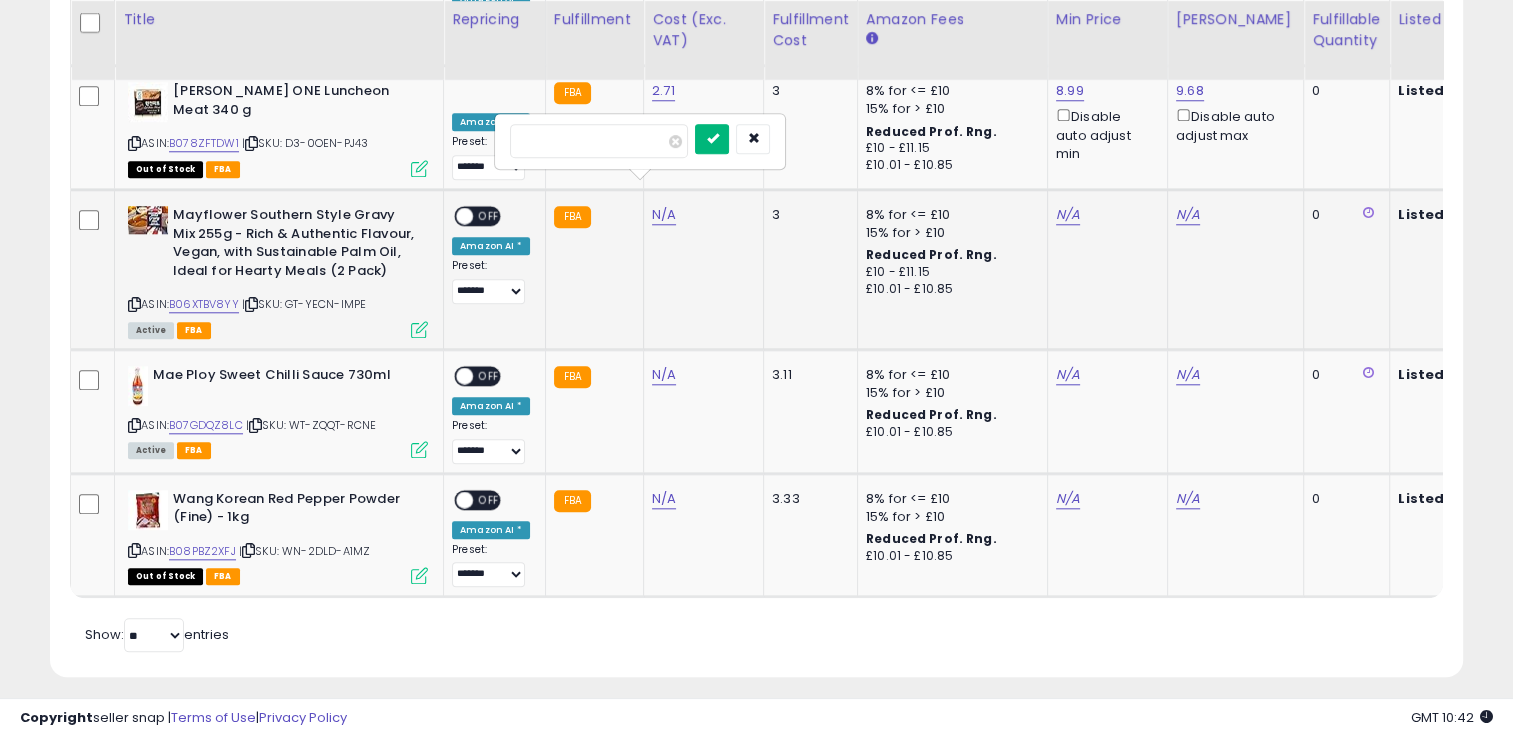 click at bounding box center (712, 138) 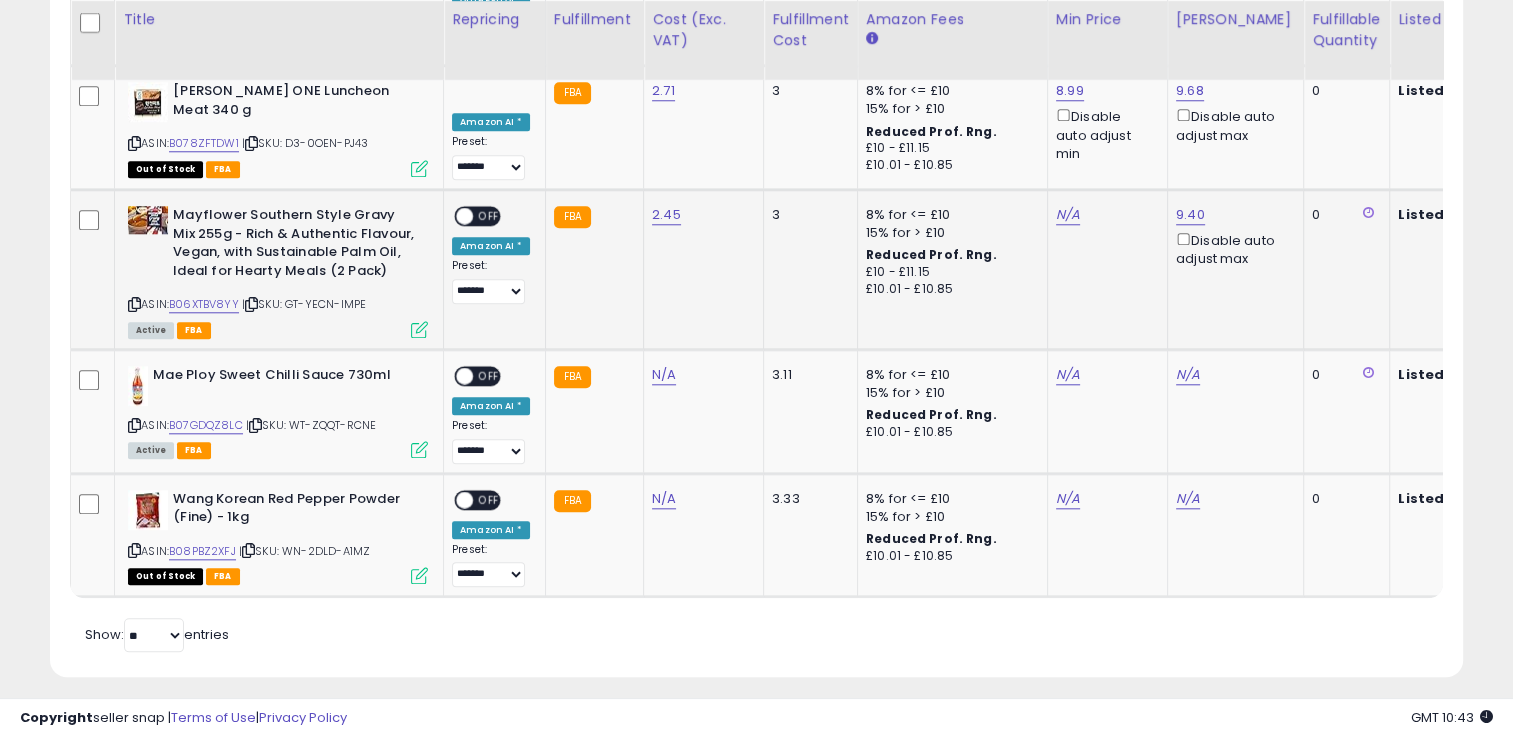 click at bounding box center (419, 329) 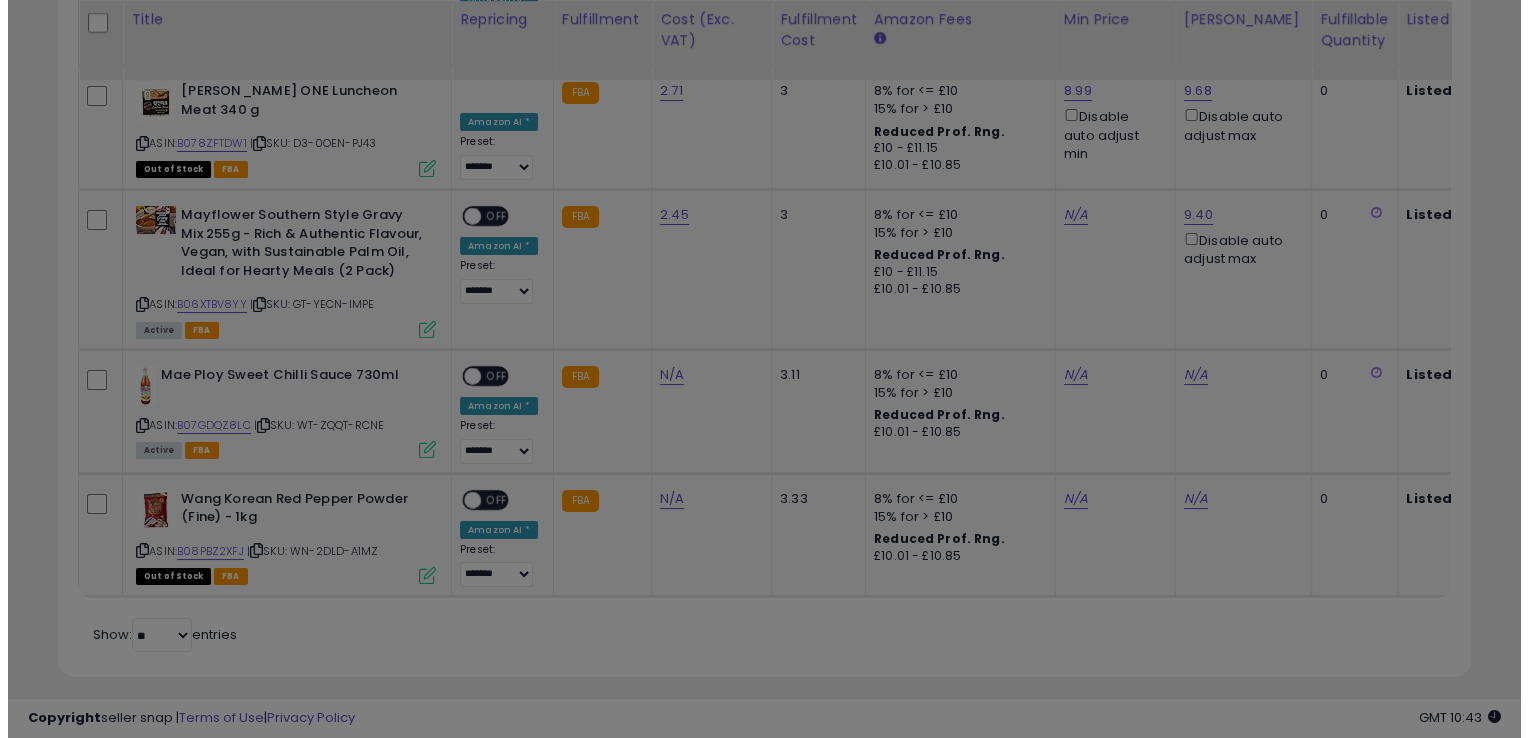 scroll, scrollTop: 999589, scrollLeft: 999172, axis: both 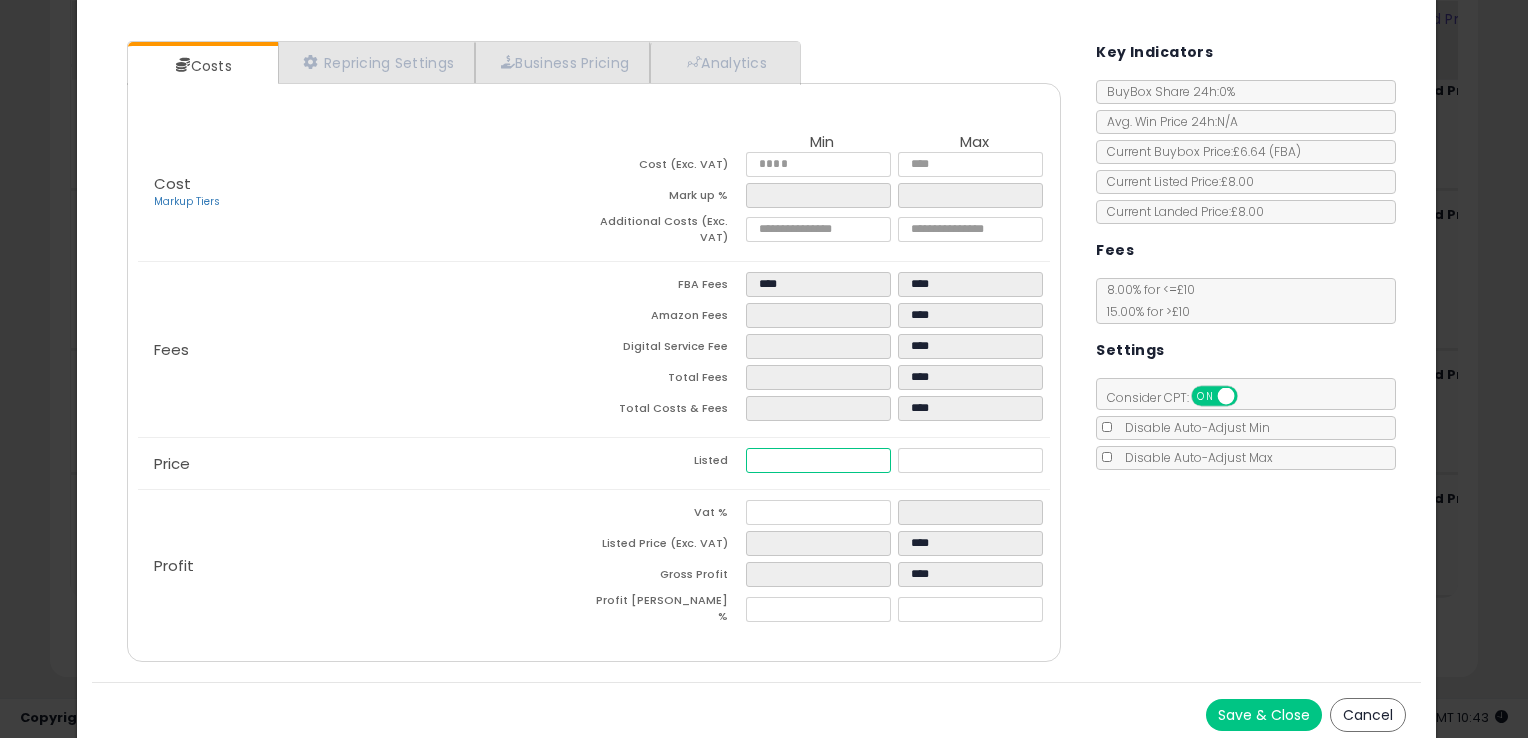 click at bounding box center (818, 460) 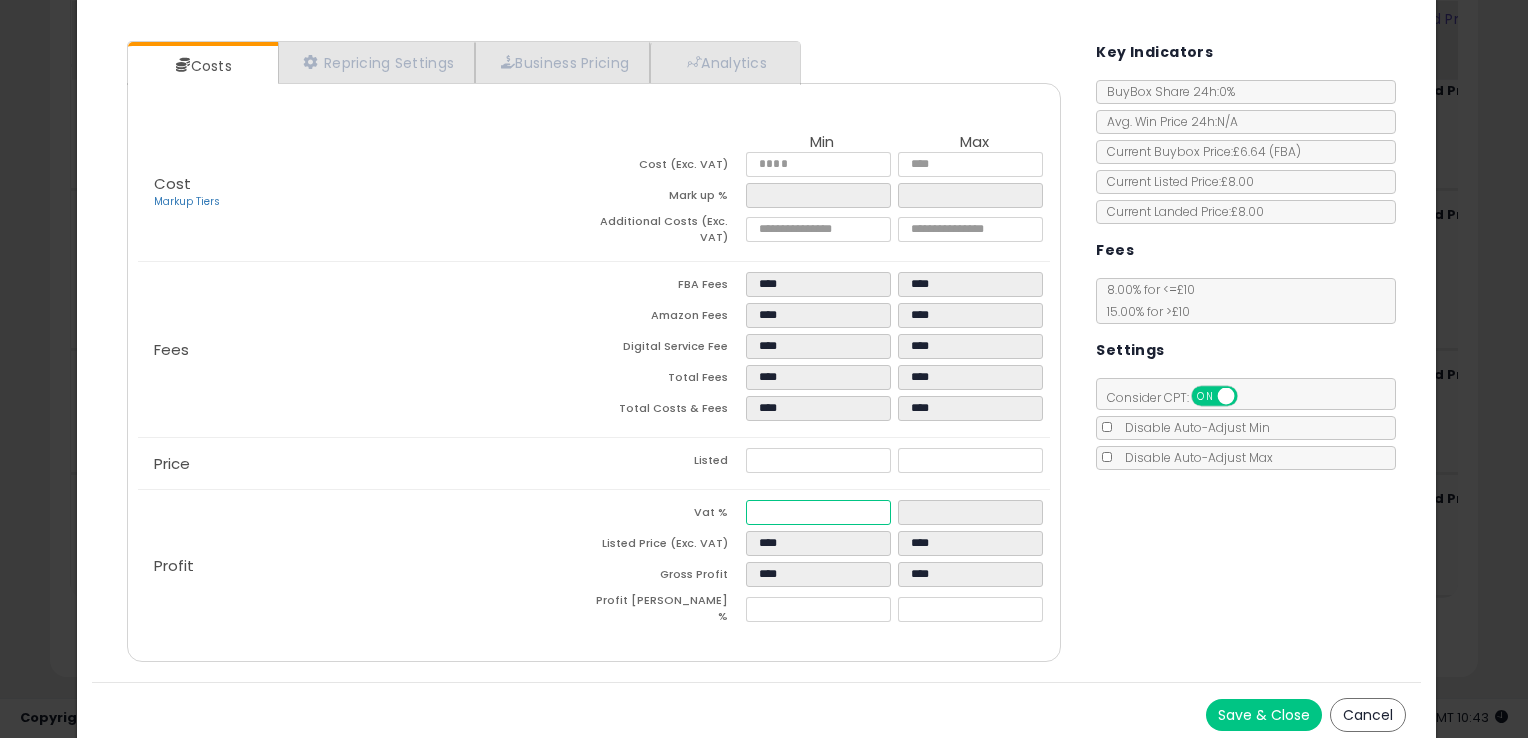 click at bounding box center [818, 512] 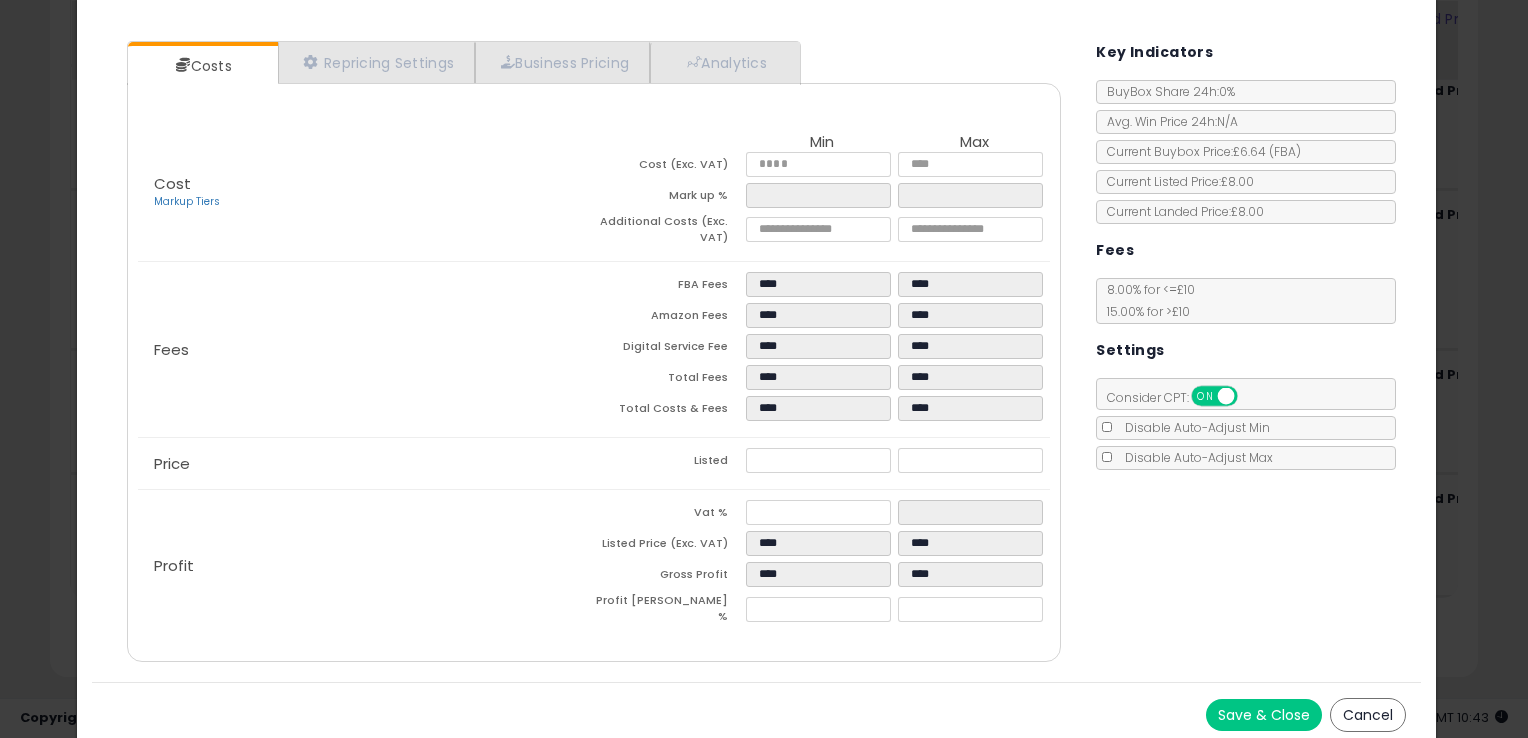 click on "Save & Close" at bounding box center [1264, 715] 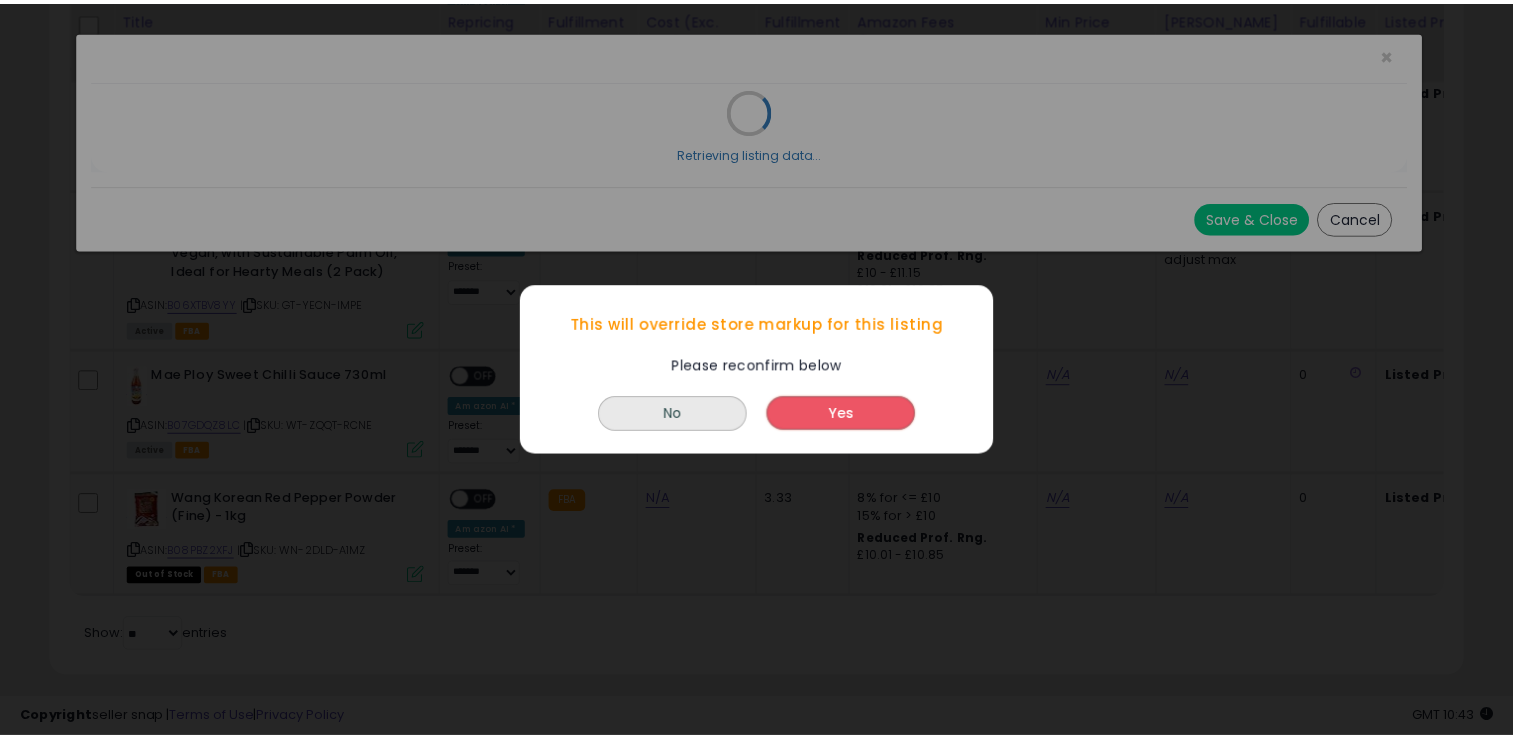 scroll, scrollTop: 0, scrollLeft: 0, axis: both 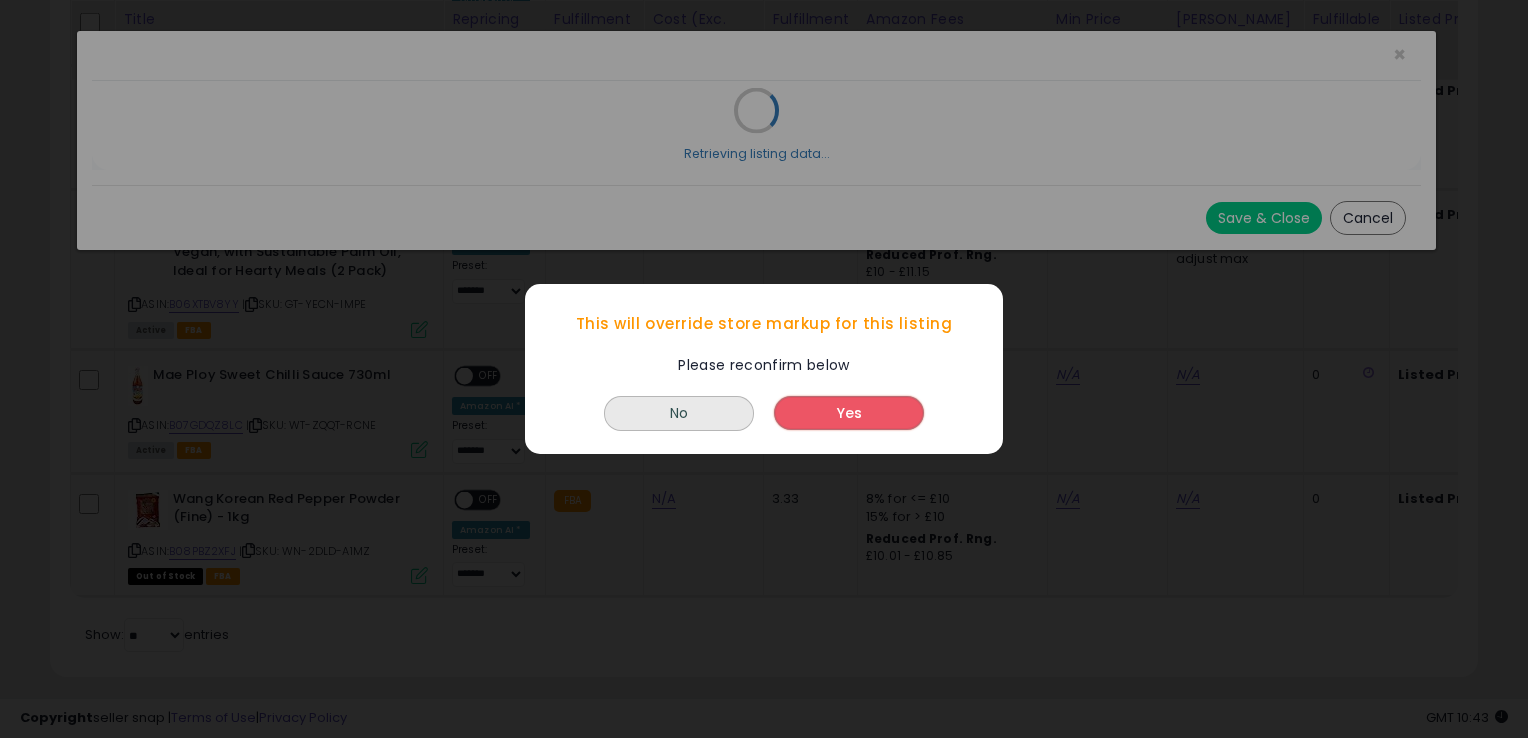 click on "Yes" at bounding box center (849, 413) 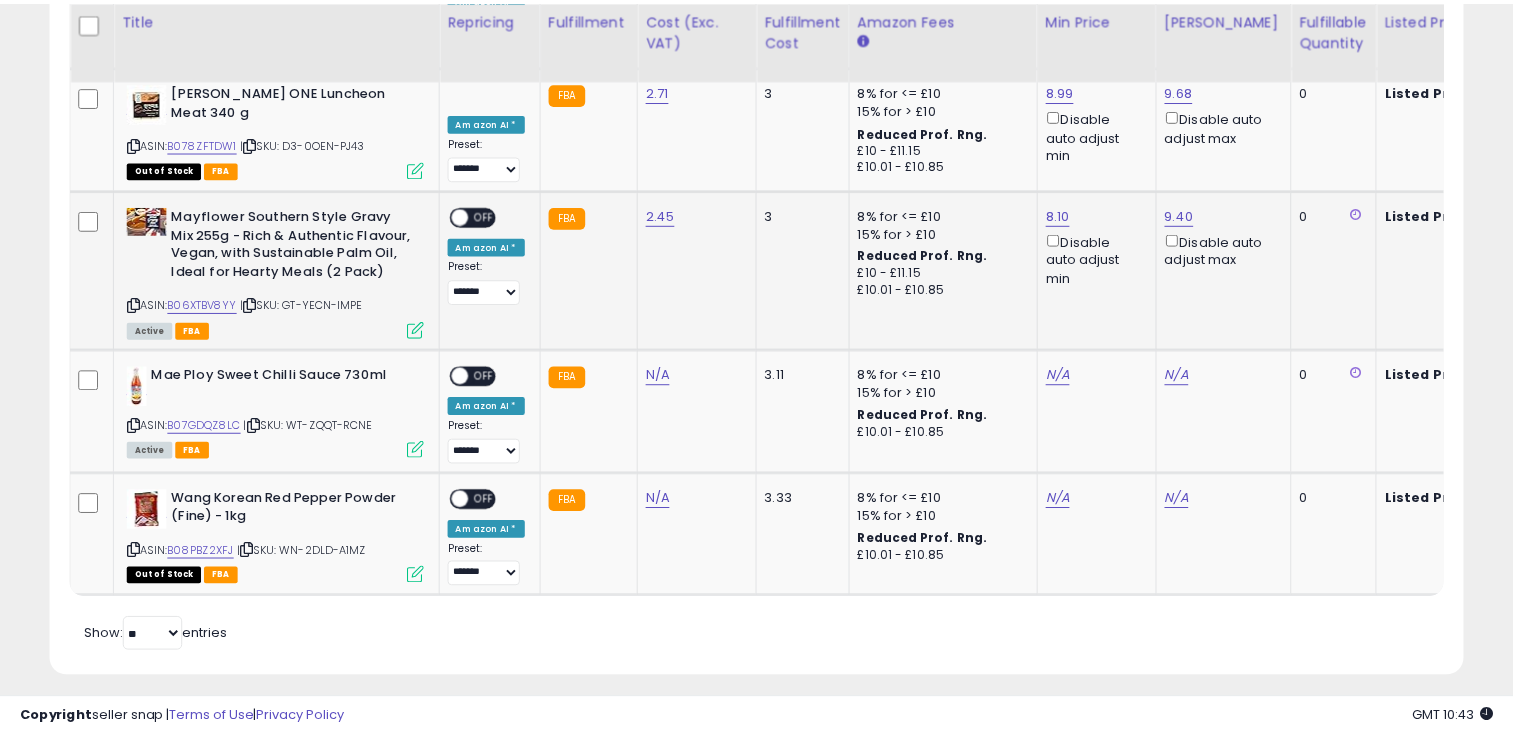 scroll, scrollTop: 409, scrollLeft: 818, axis: both 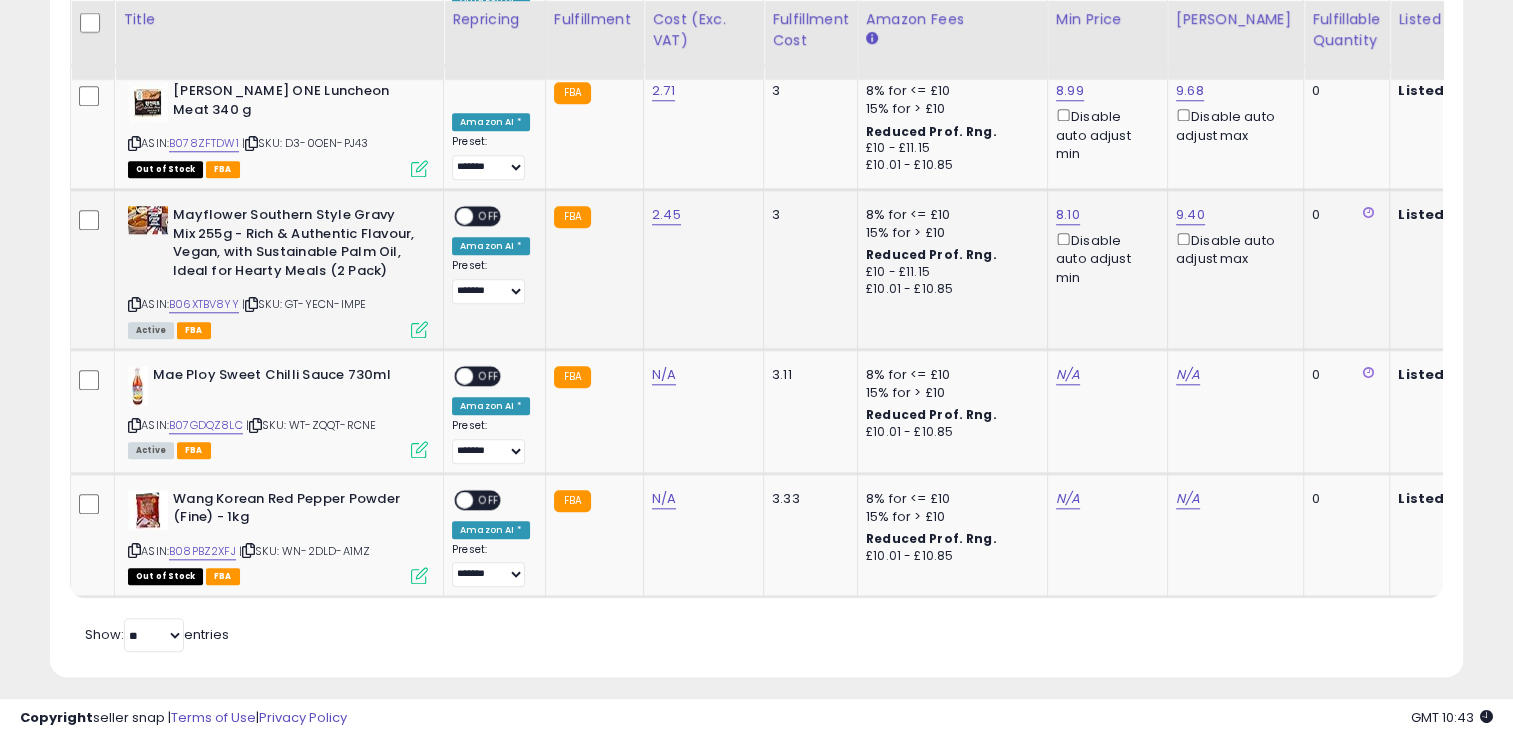 click at bounding box center [464, 216] 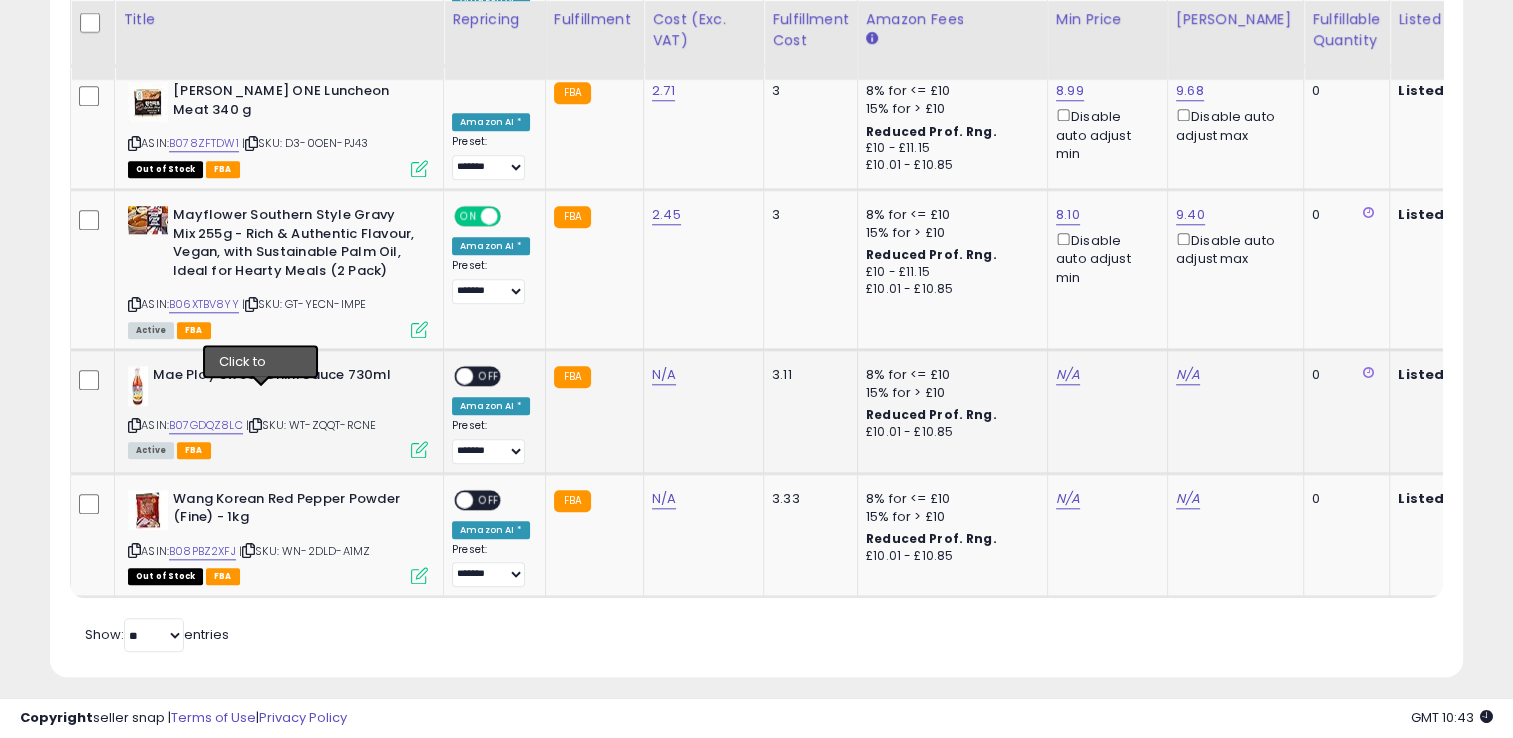click at bounding box center [255, 425] 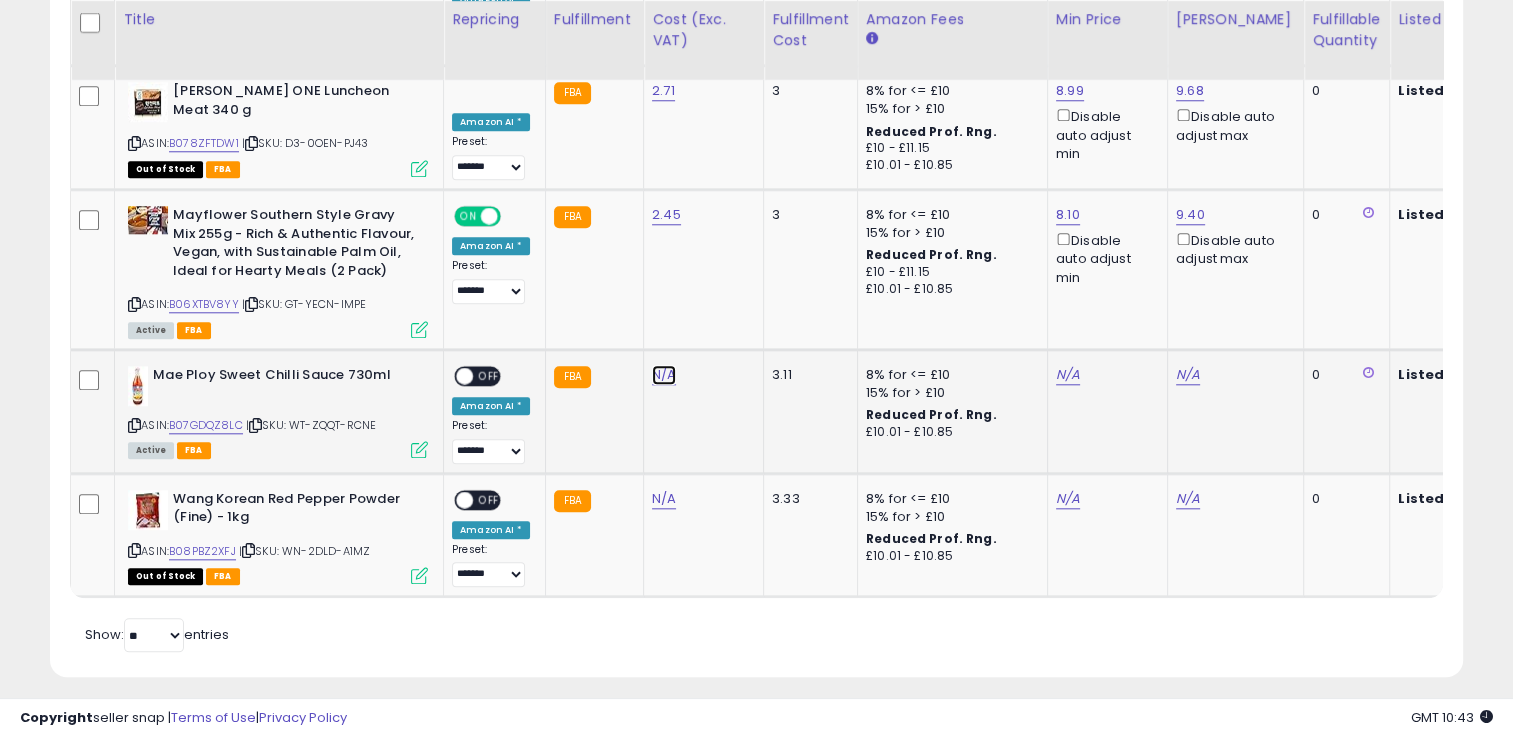 click on "N/A" at bounding box center [664, 375] 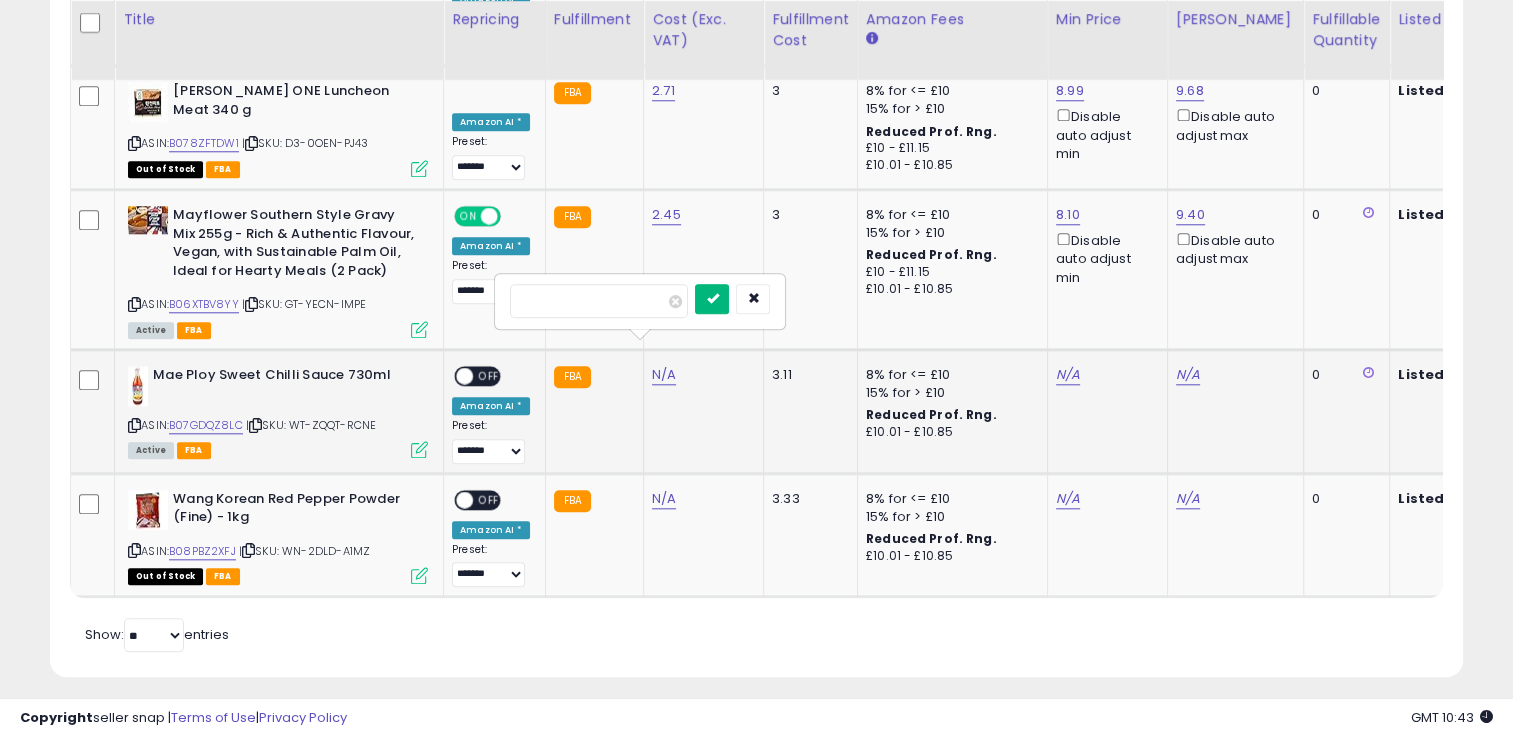 click at bounding box center [712, 298] 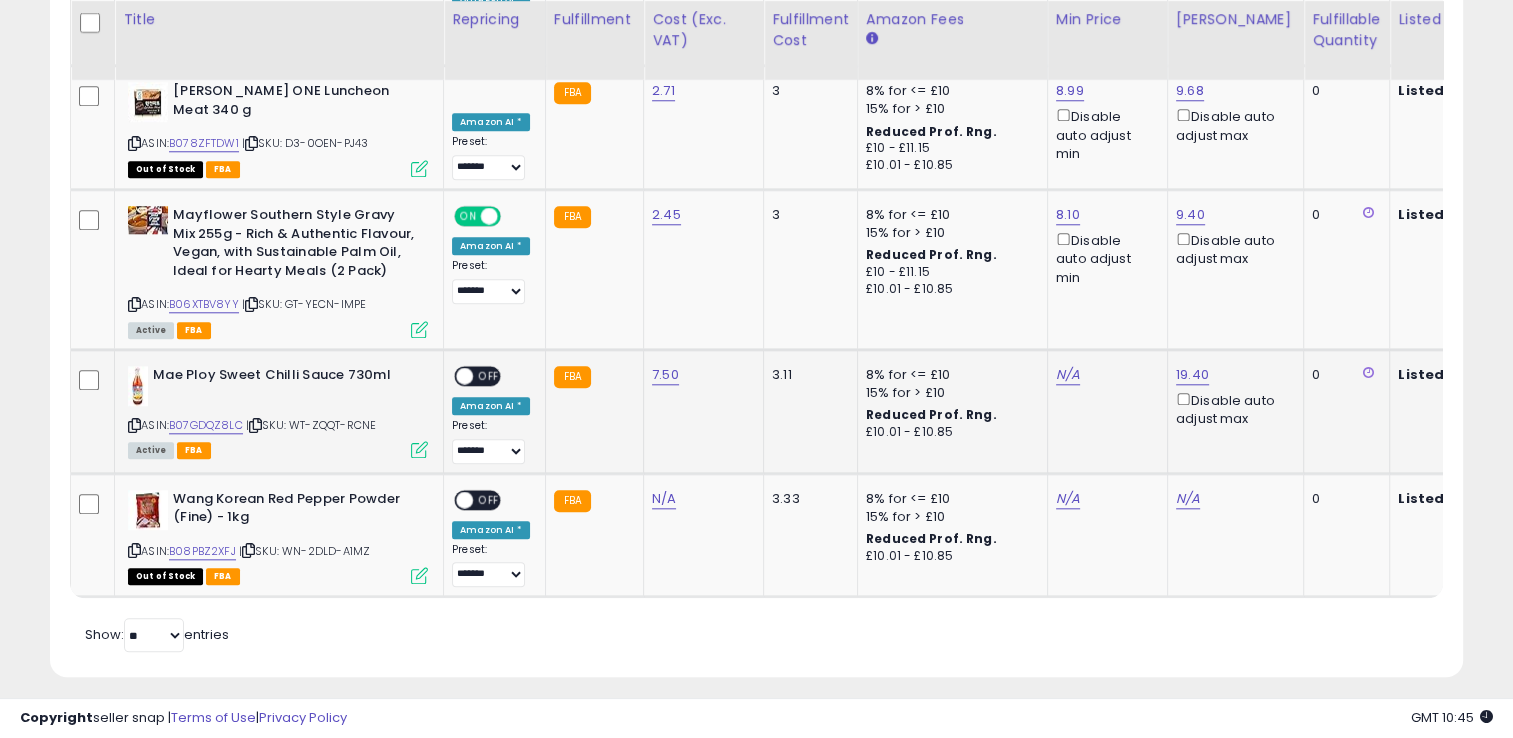 click on "Mae Ploy Sweet Chilli Sauce 730ml  ASIN:  B07GDQZ8LC    |   SKU: WT-ZQQT-RCNE Active FBA" 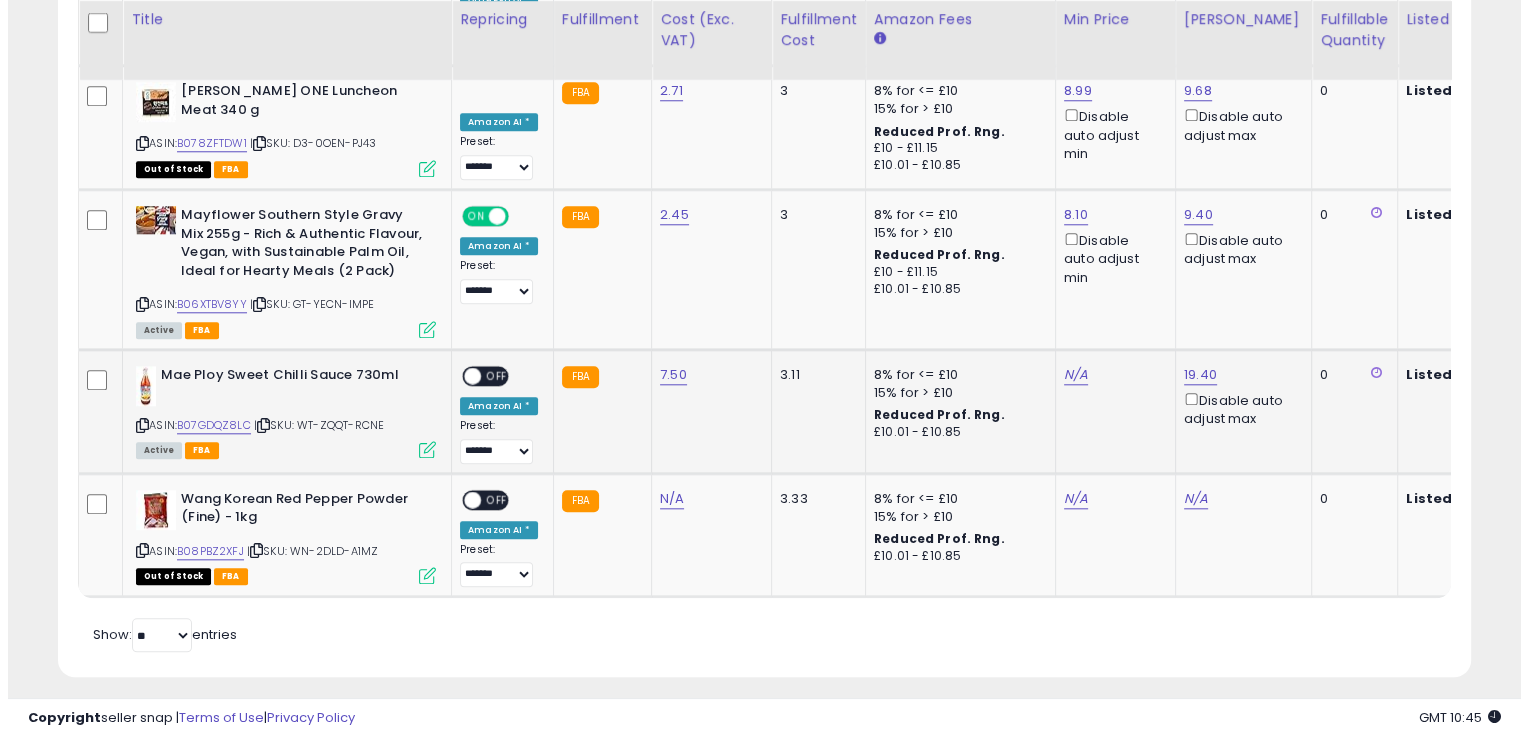 scroll, scrollTop: 999589, scrollLeft: 999172, axis: both 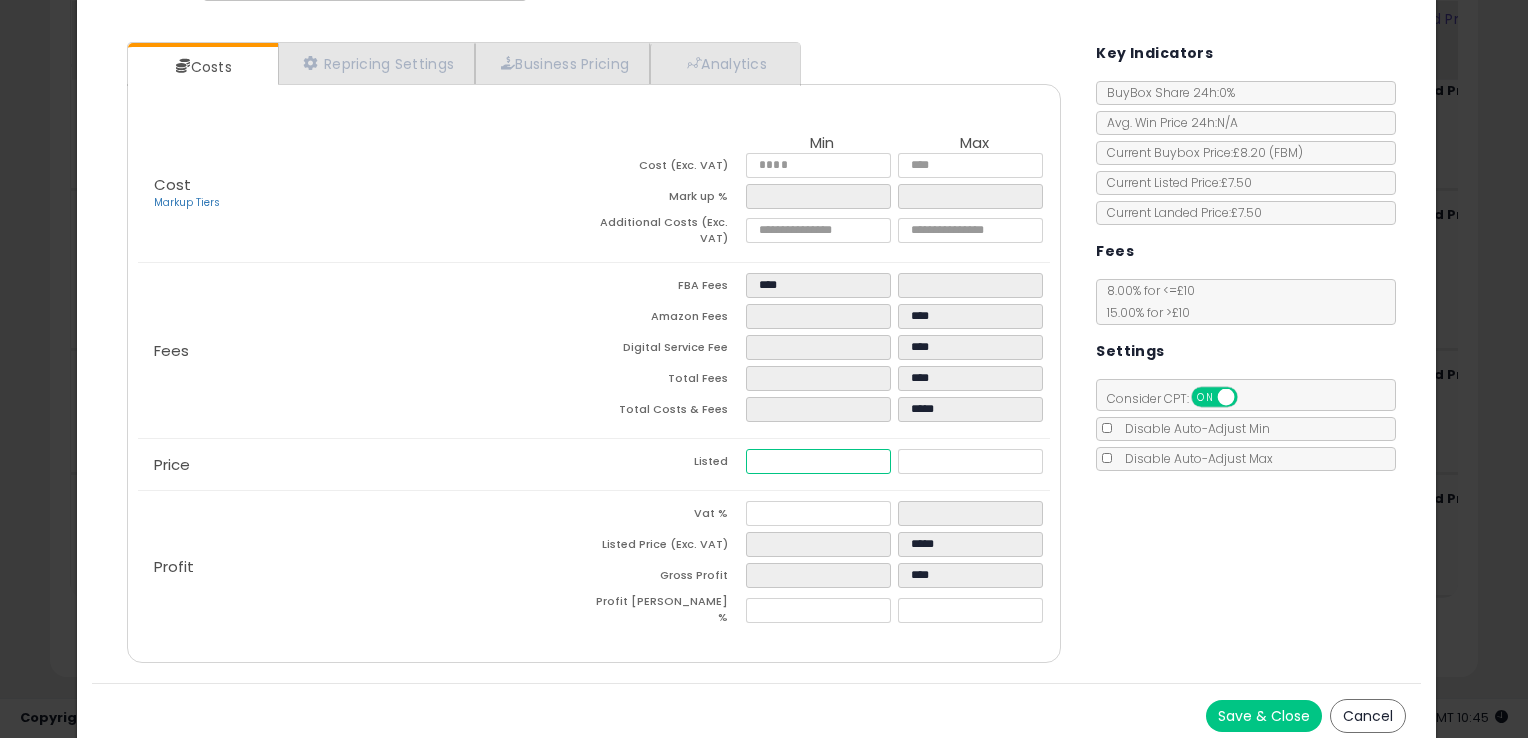 click at bounding box center (818, 461) 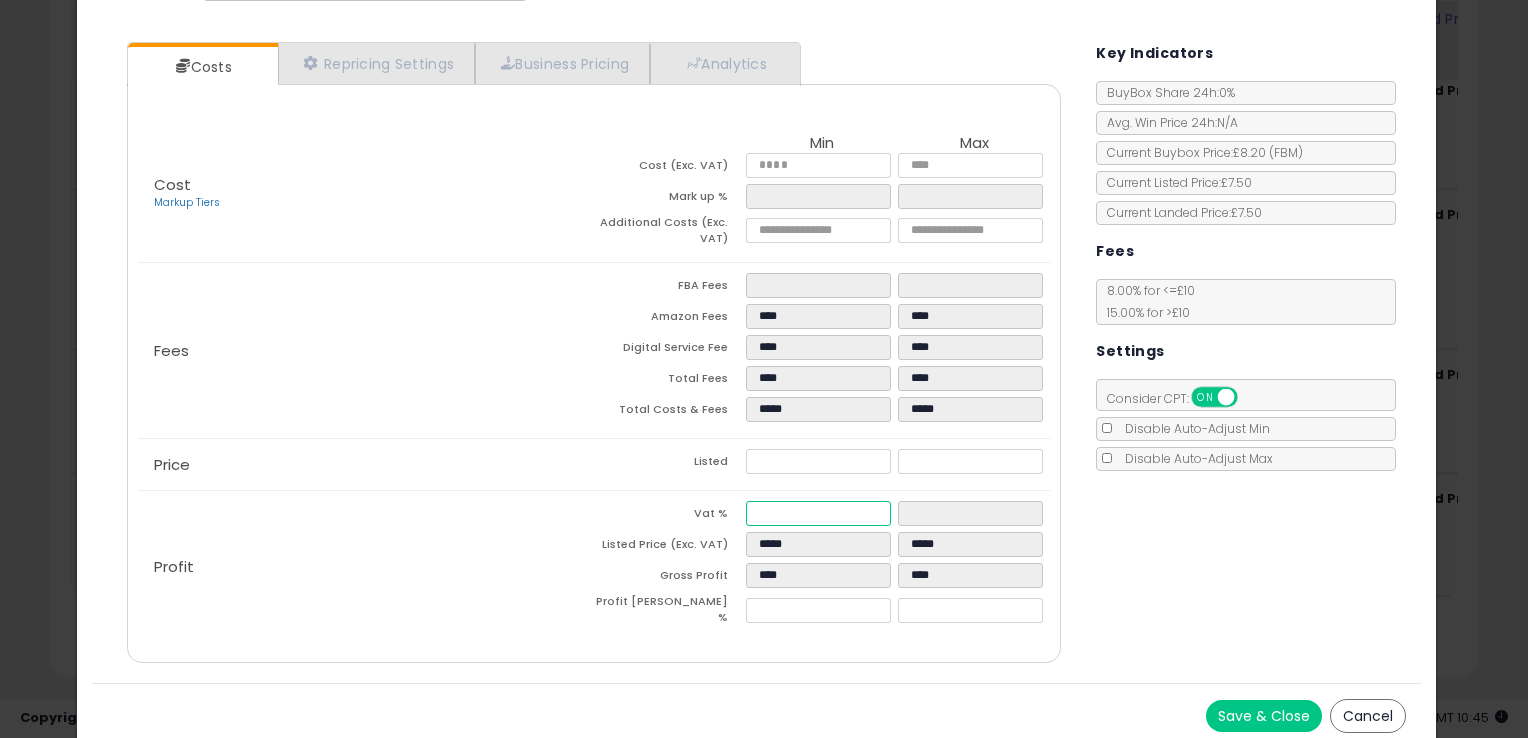 click at bounding box center [818, 513] 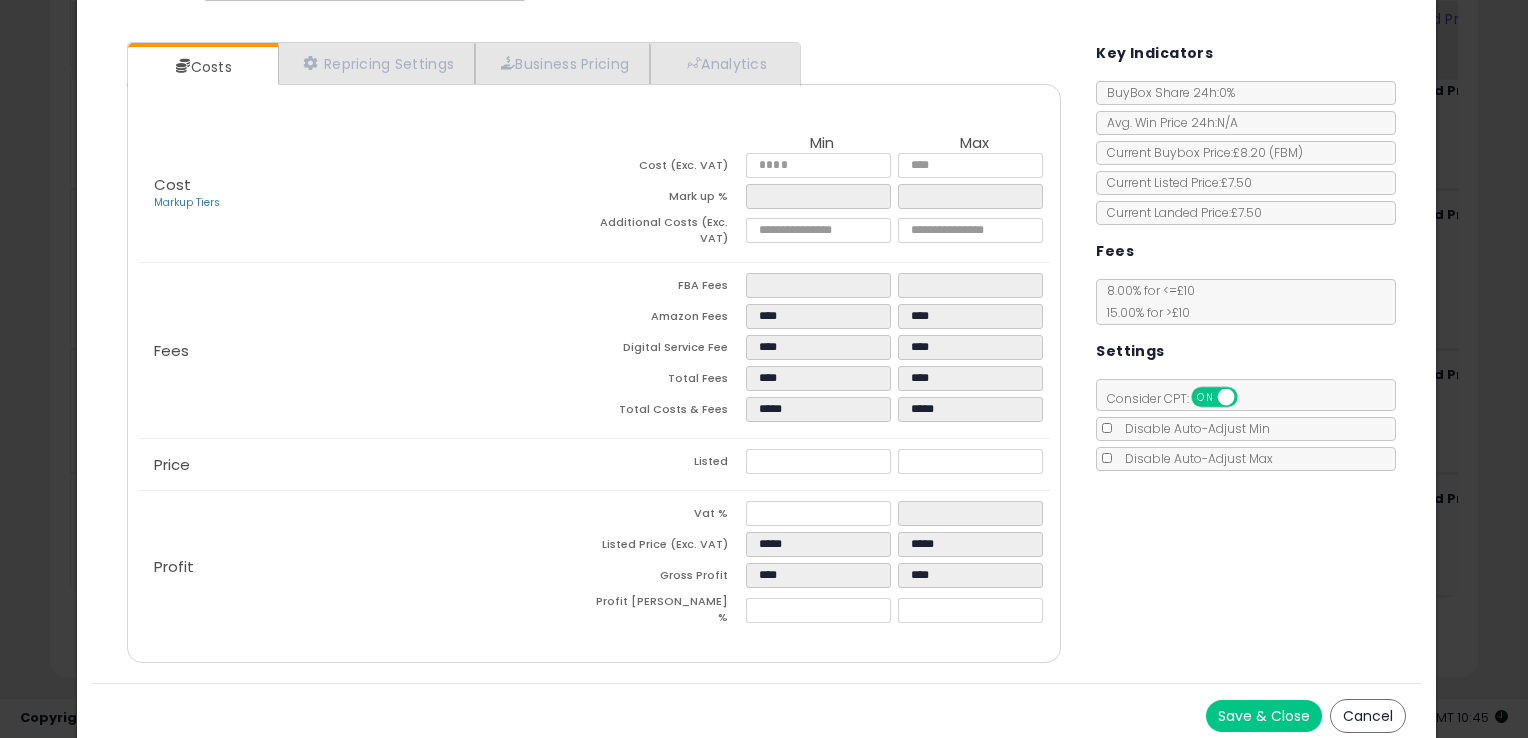 click on "Save & Close" at bounding box center (1264, 716) 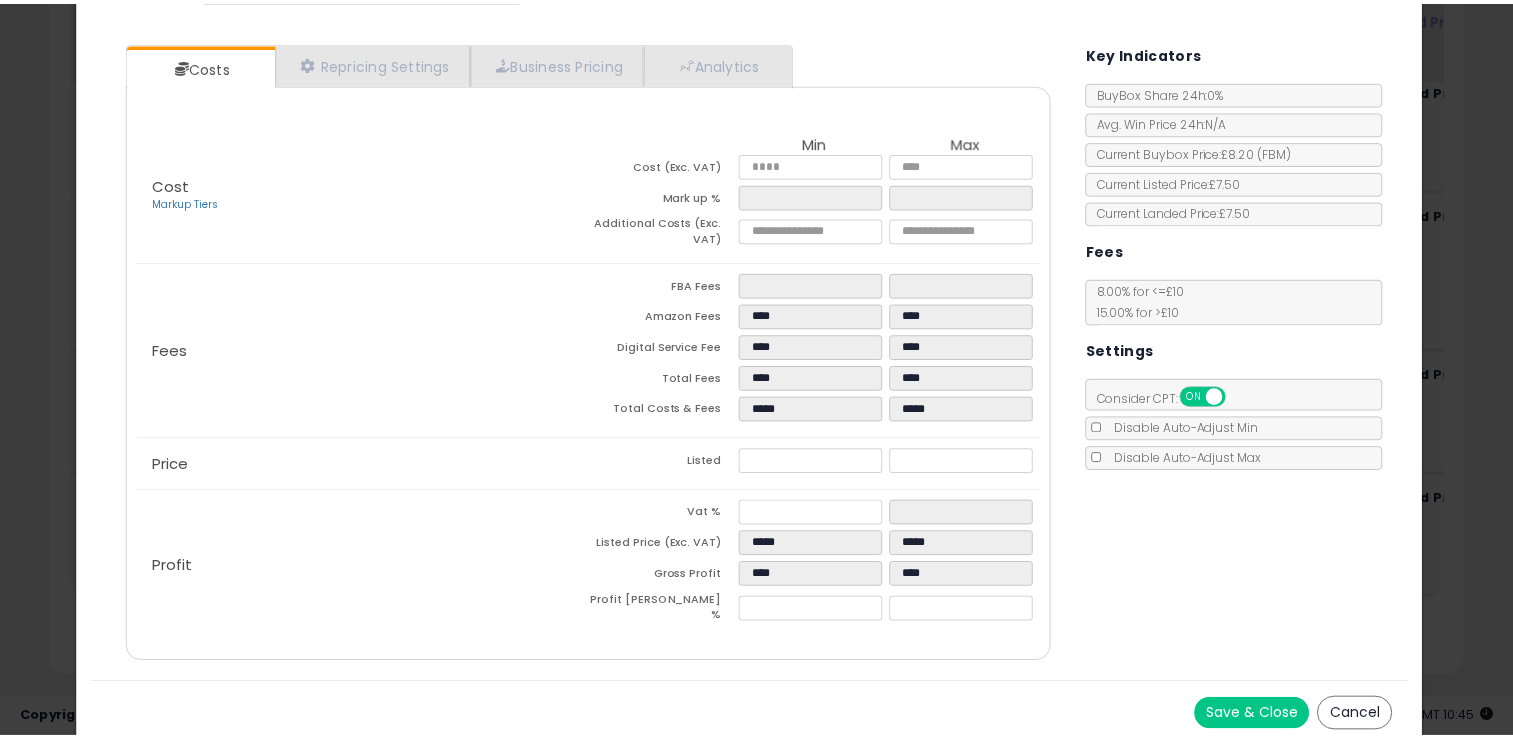 scroll, scrollTop: 0, scrollLeft: 0, axis: both 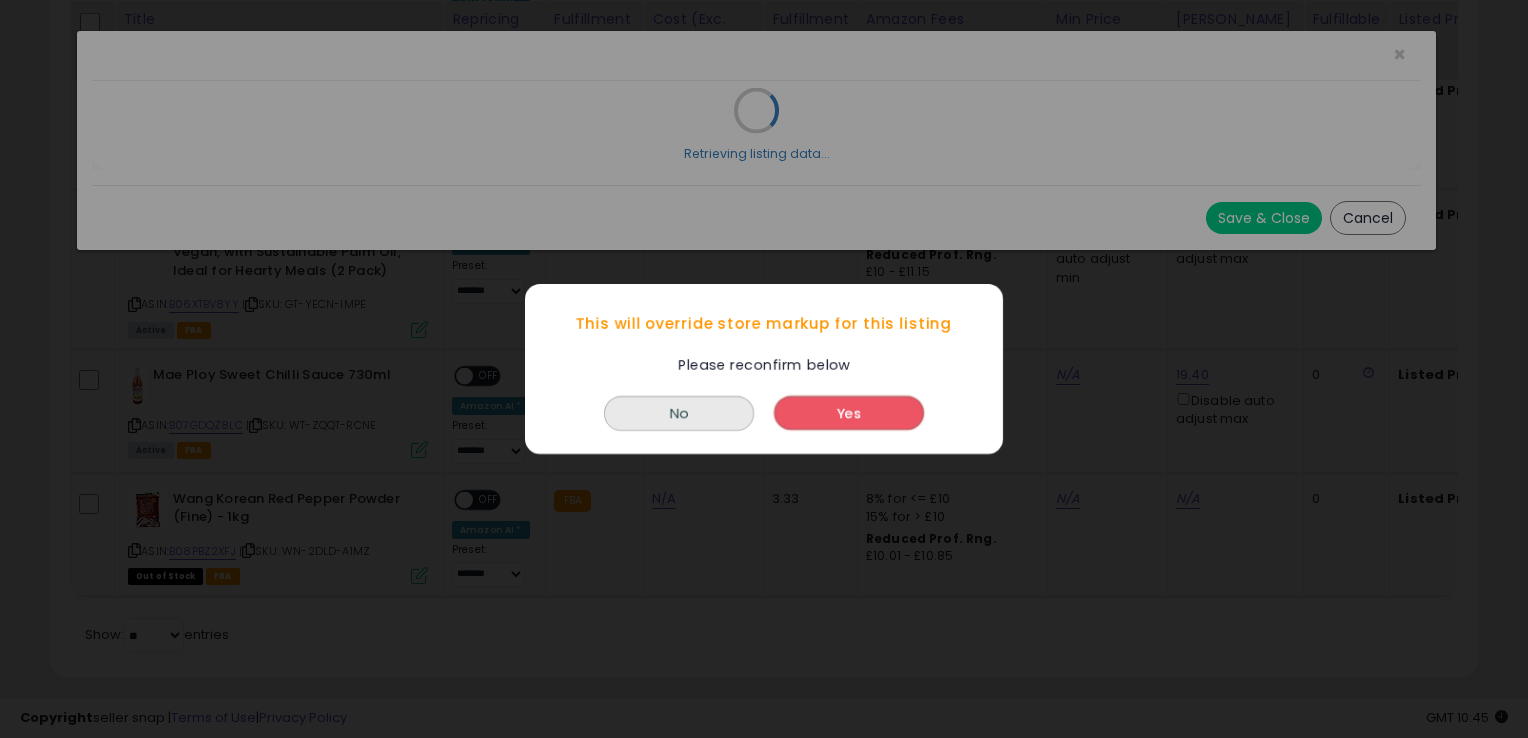 click on "Yes" at bounding box center [849, 413] 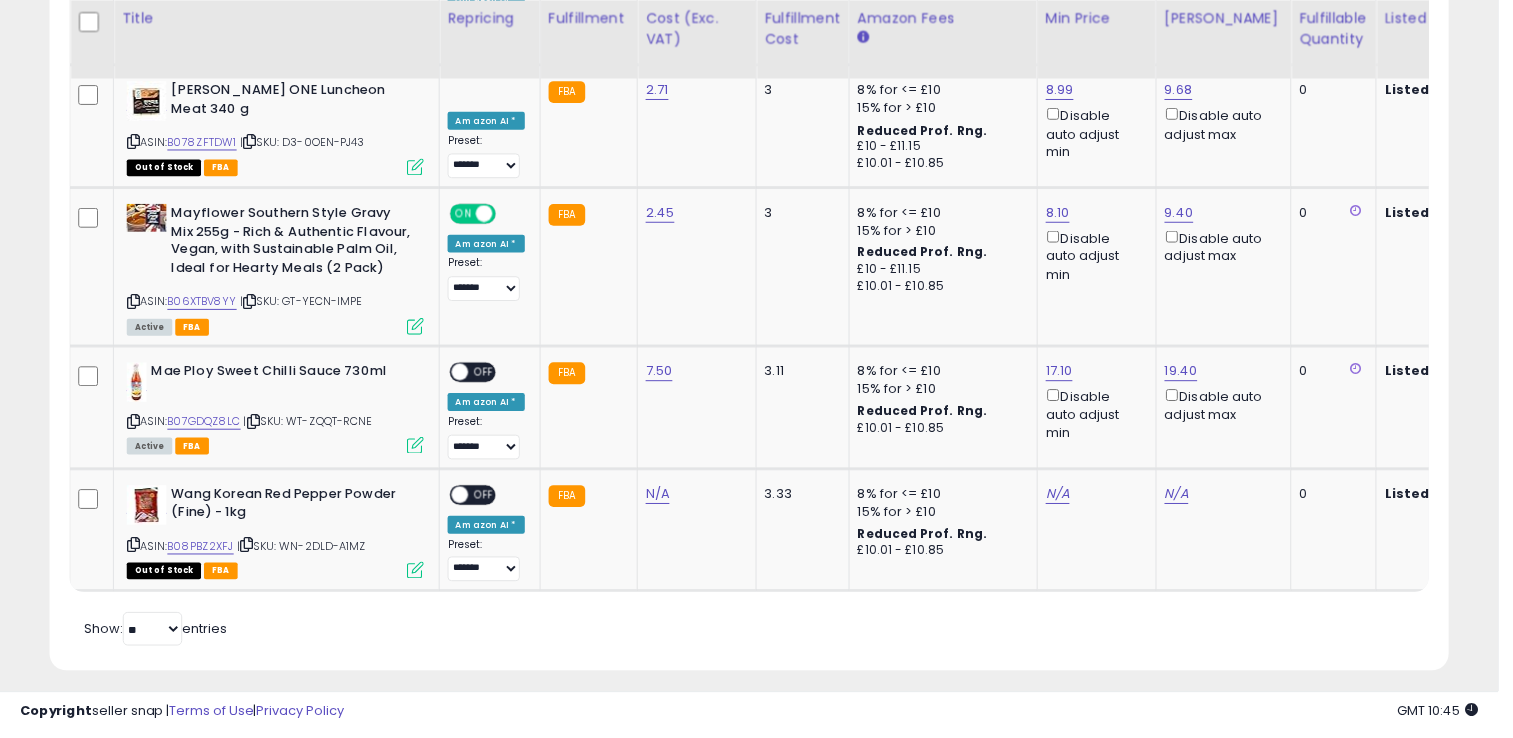 scroll, scrollTop: 409, scrollLeft: 818, axis: both 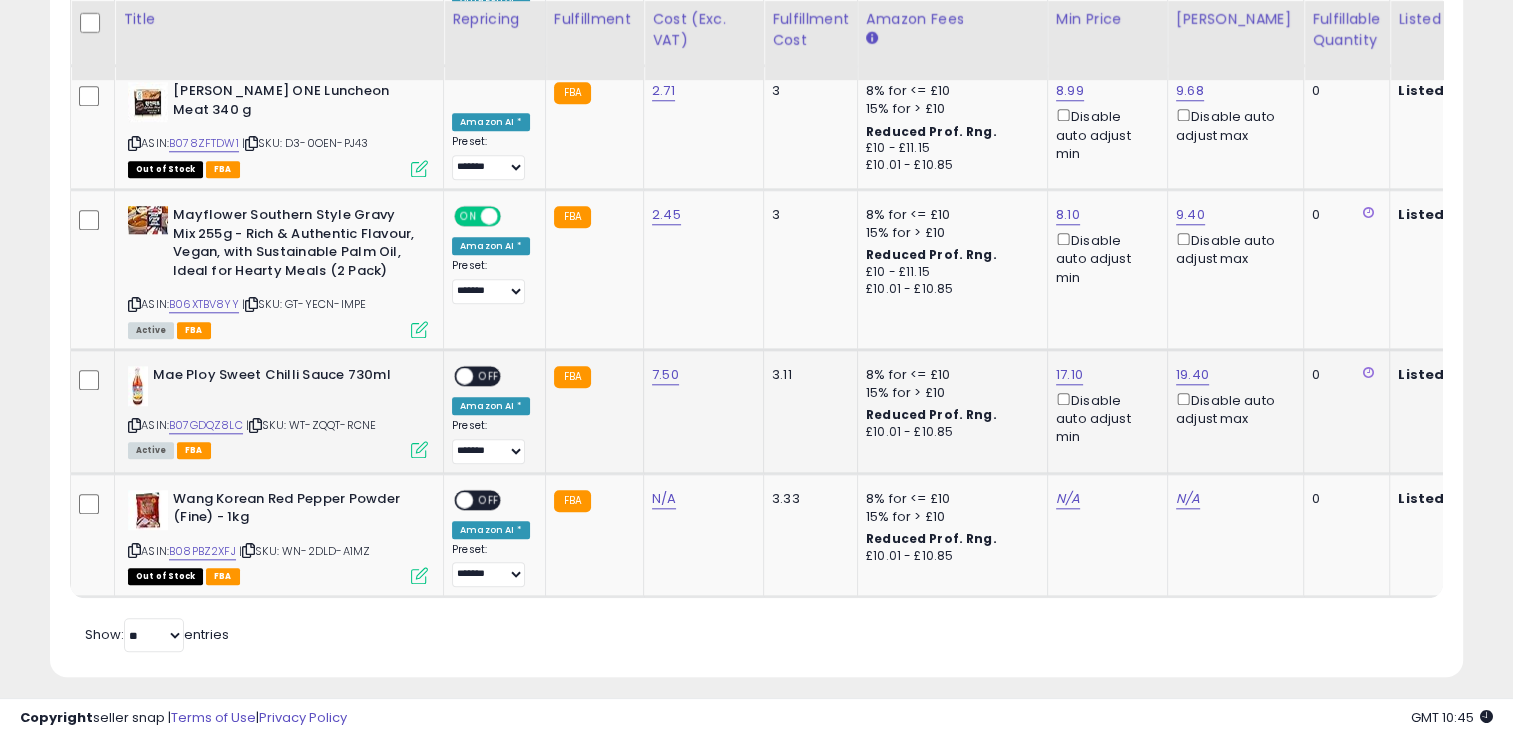 click on "OFF" at bounding box center [489, 375] 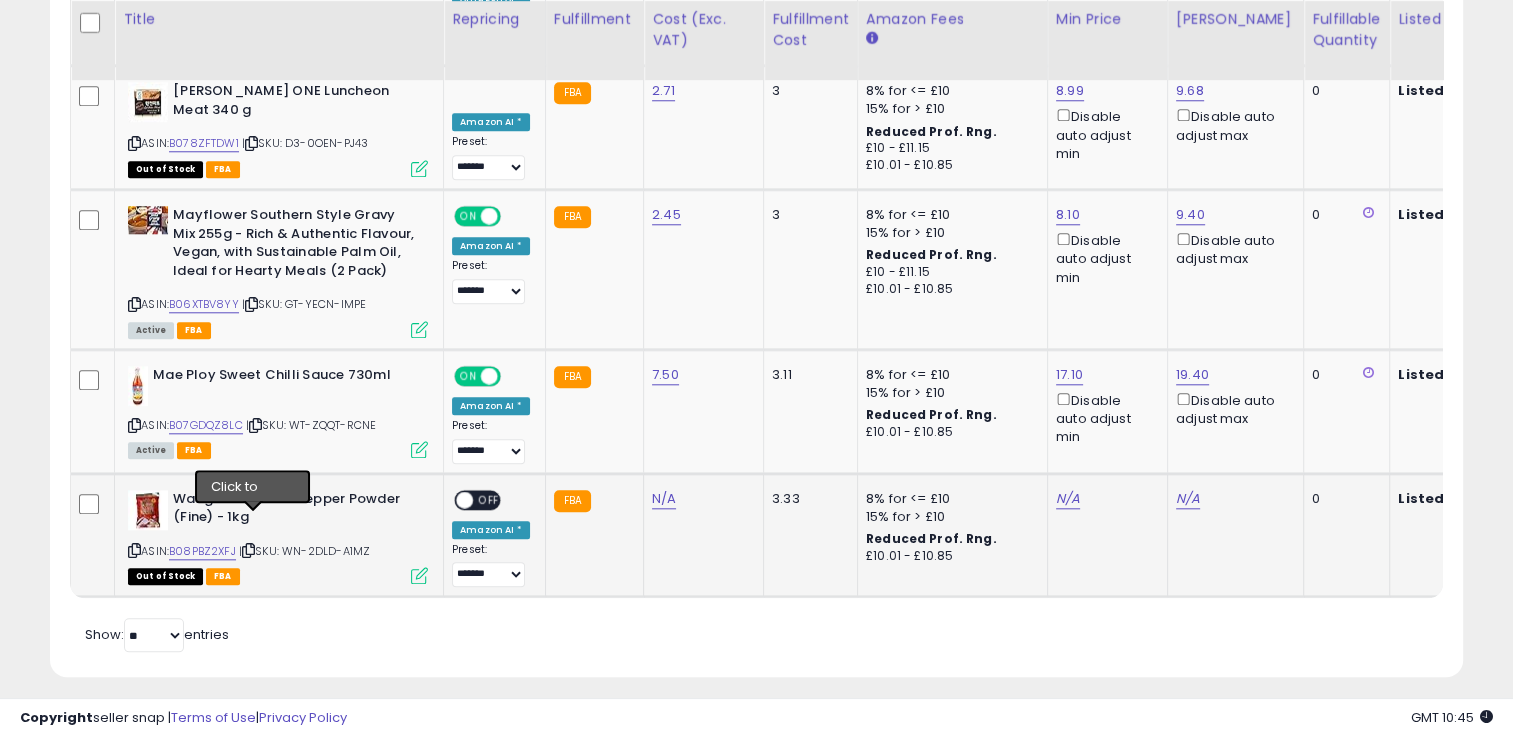 click at bounding box center (248, 550) 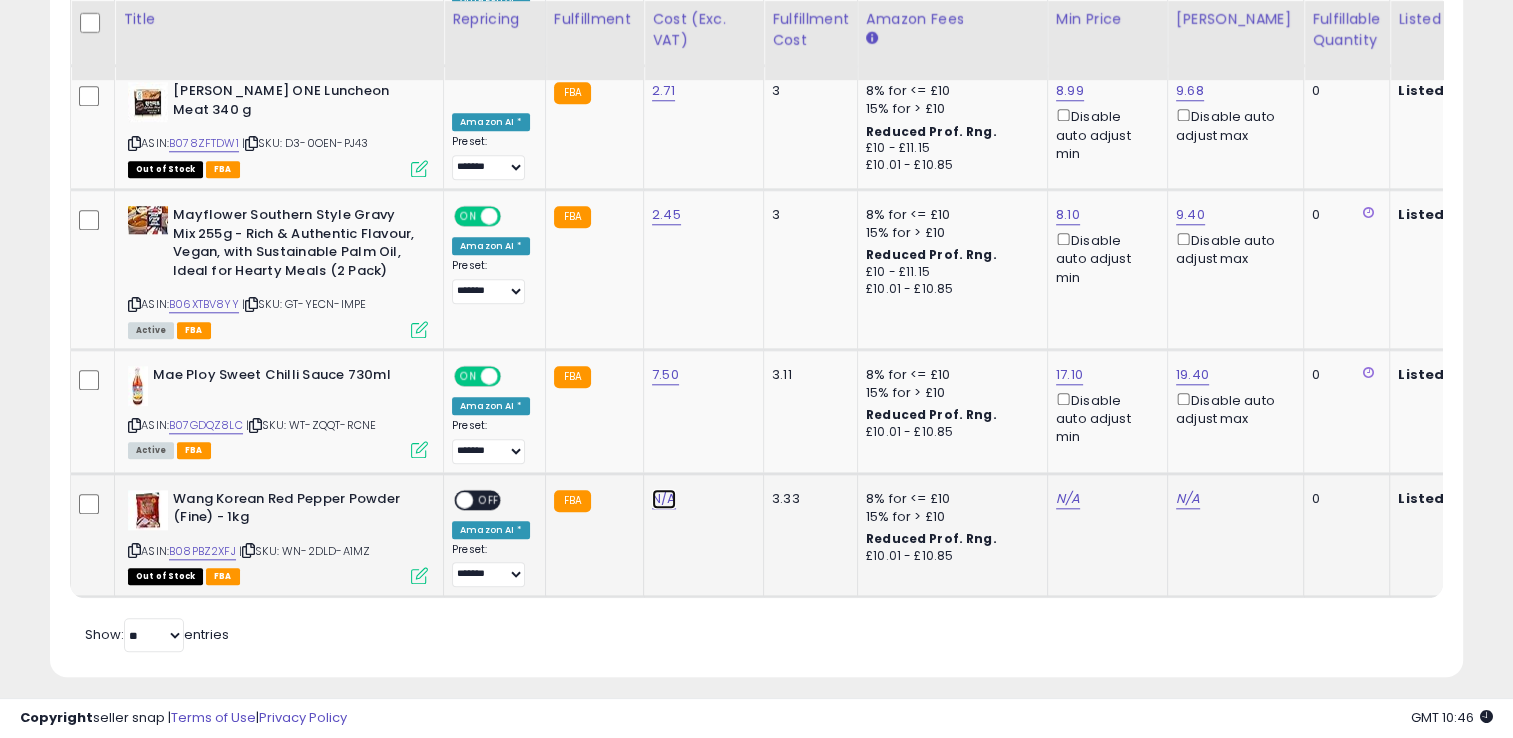 click on "N/A" at bounding box center (664, 499) 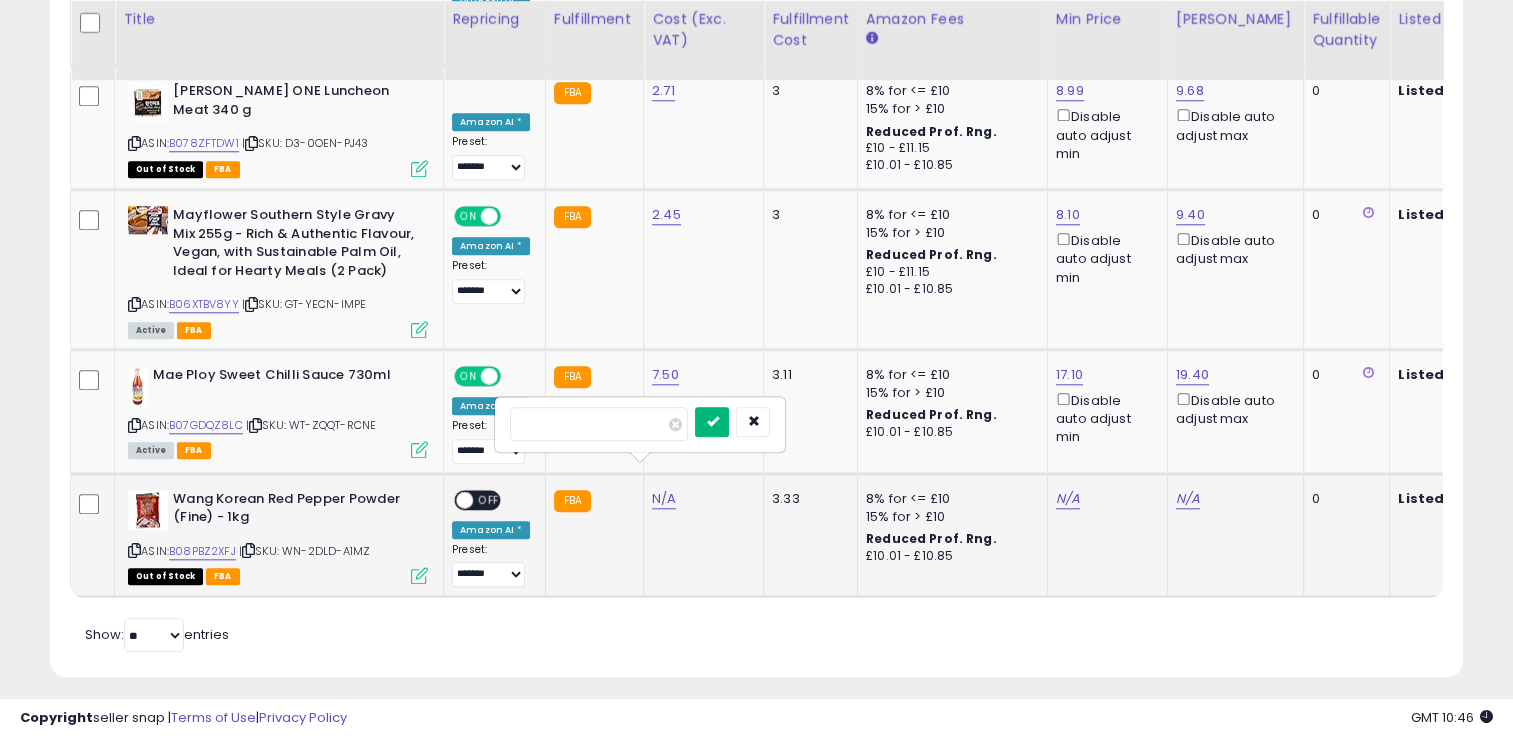 click at bounding box center [712, 422] 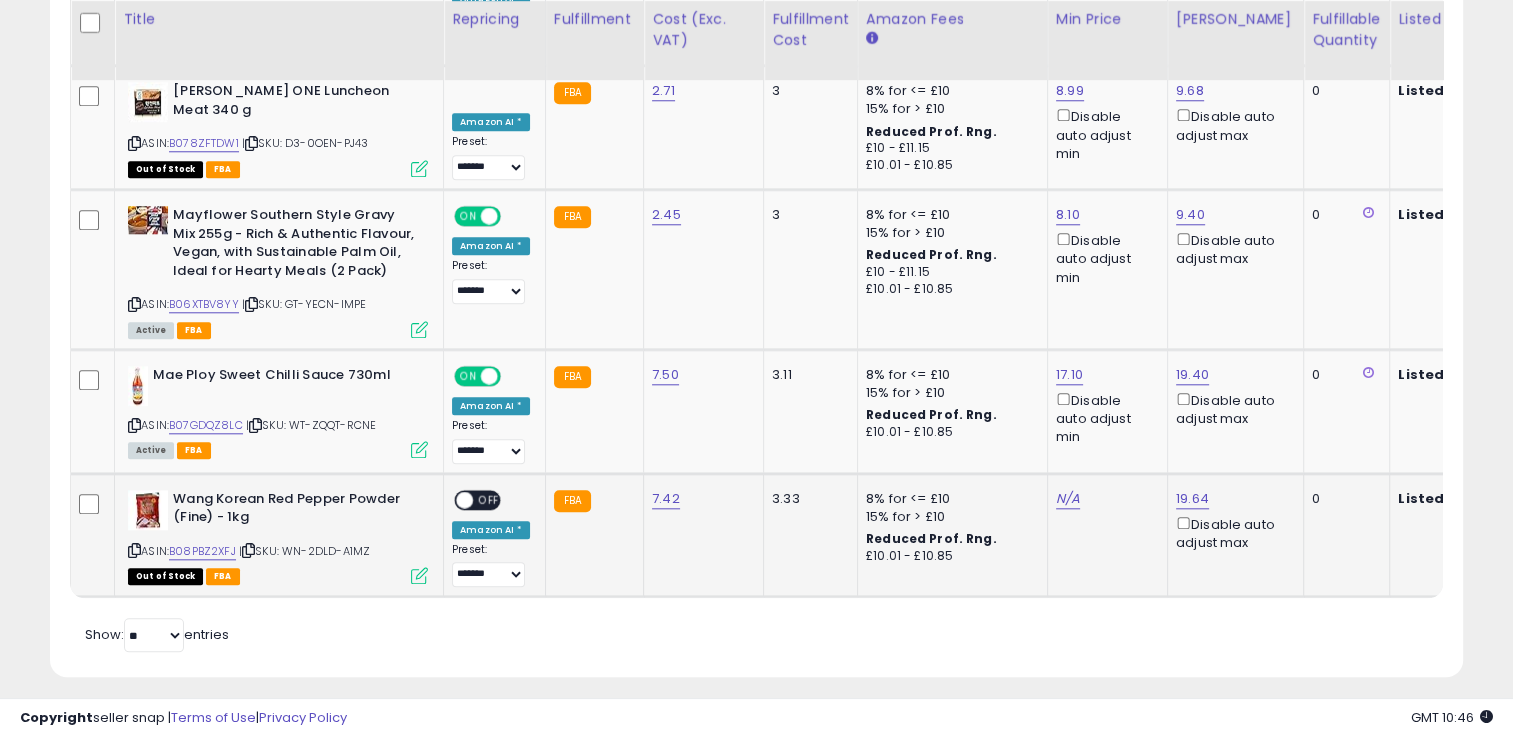 click at bounding box center [419, 575] 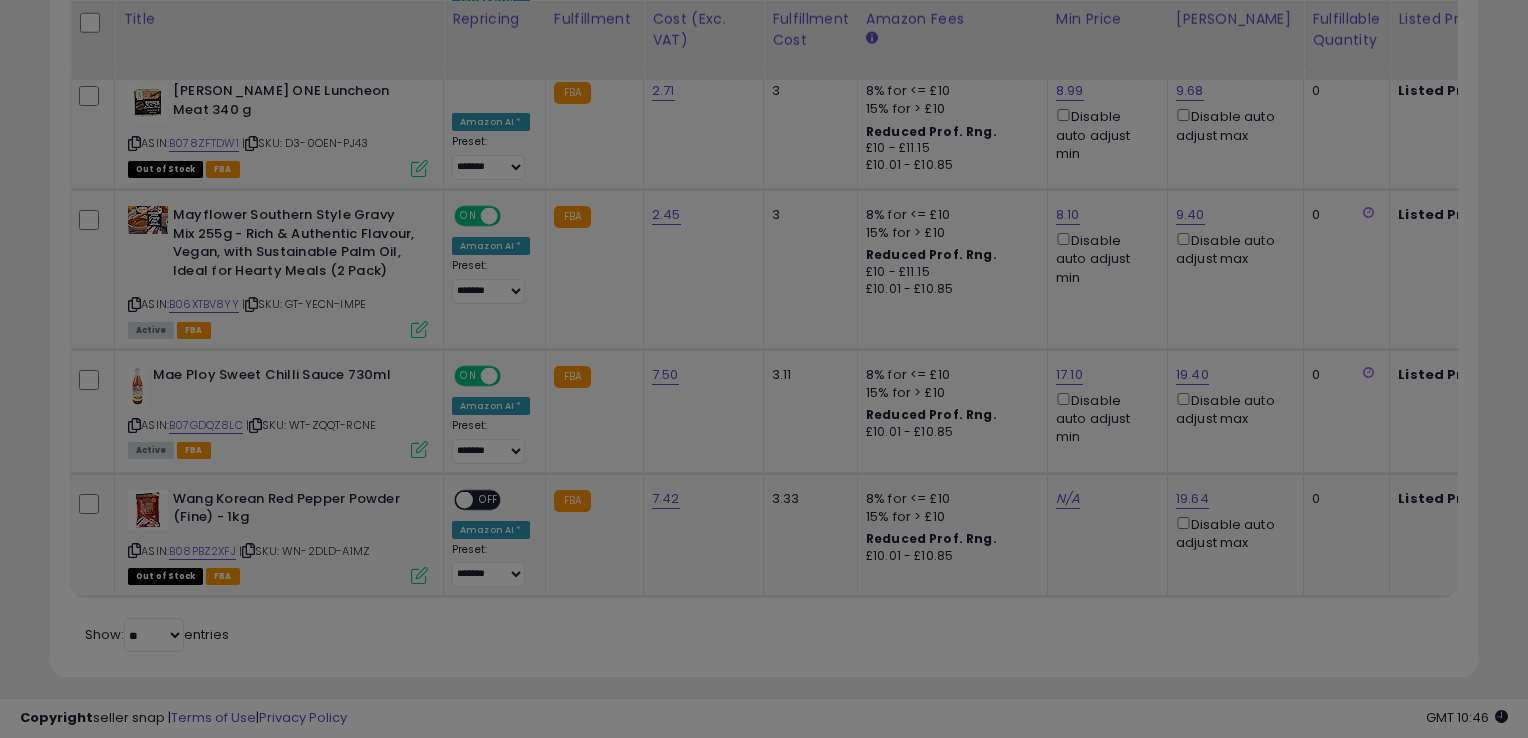 scroll, scrollTop: 999589, scrollLeft: 999172, axis: both 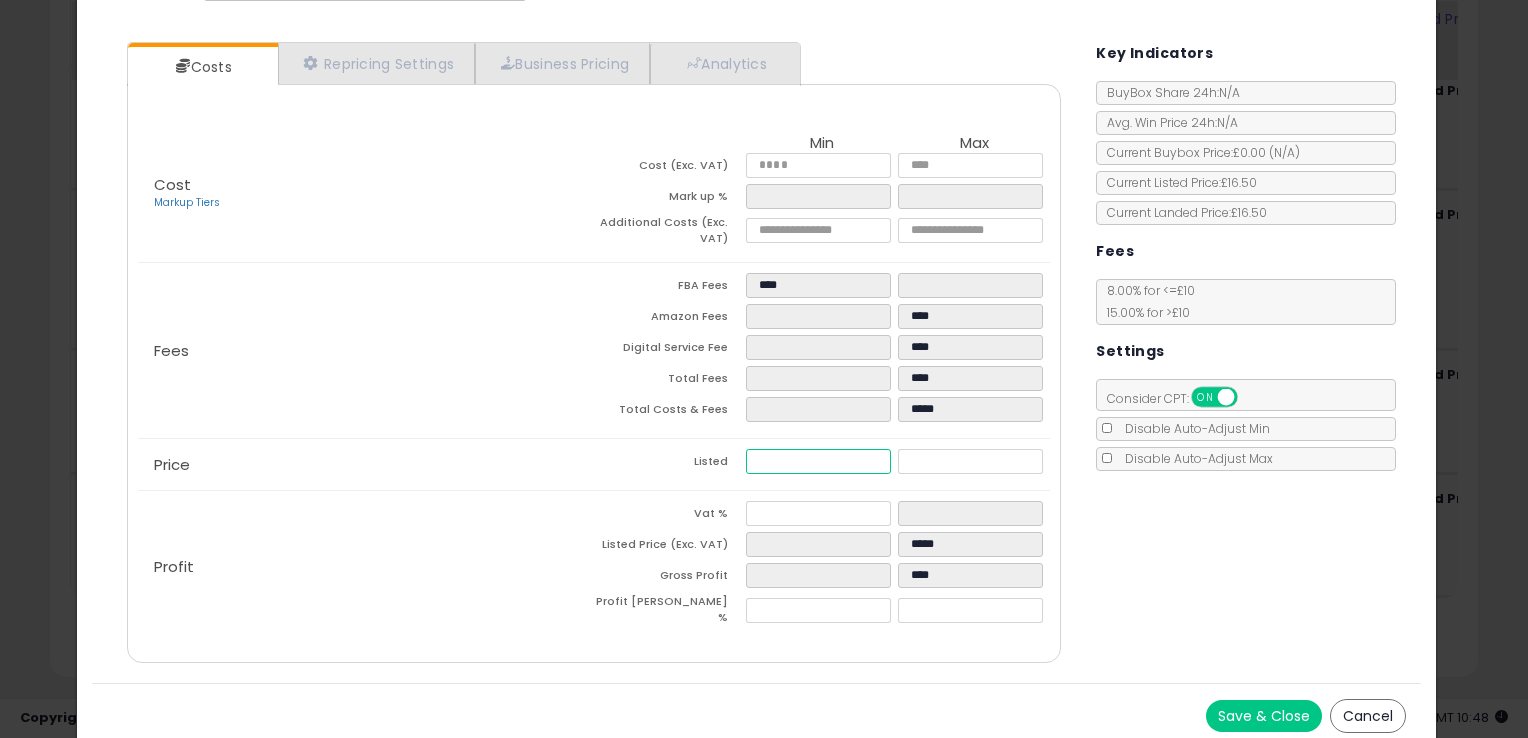 click at bounding box center [818, 461] 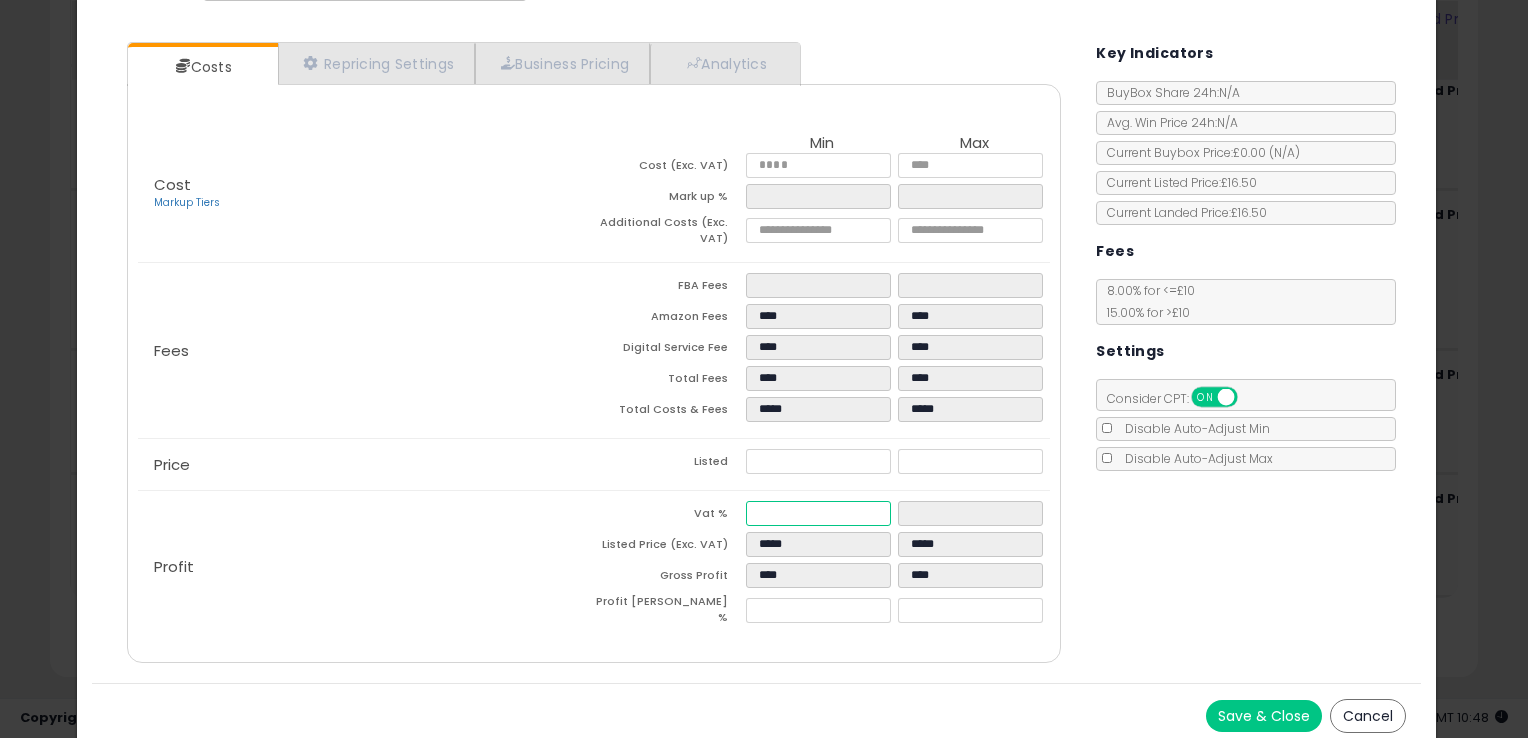 click at bounding box center [818, 513] 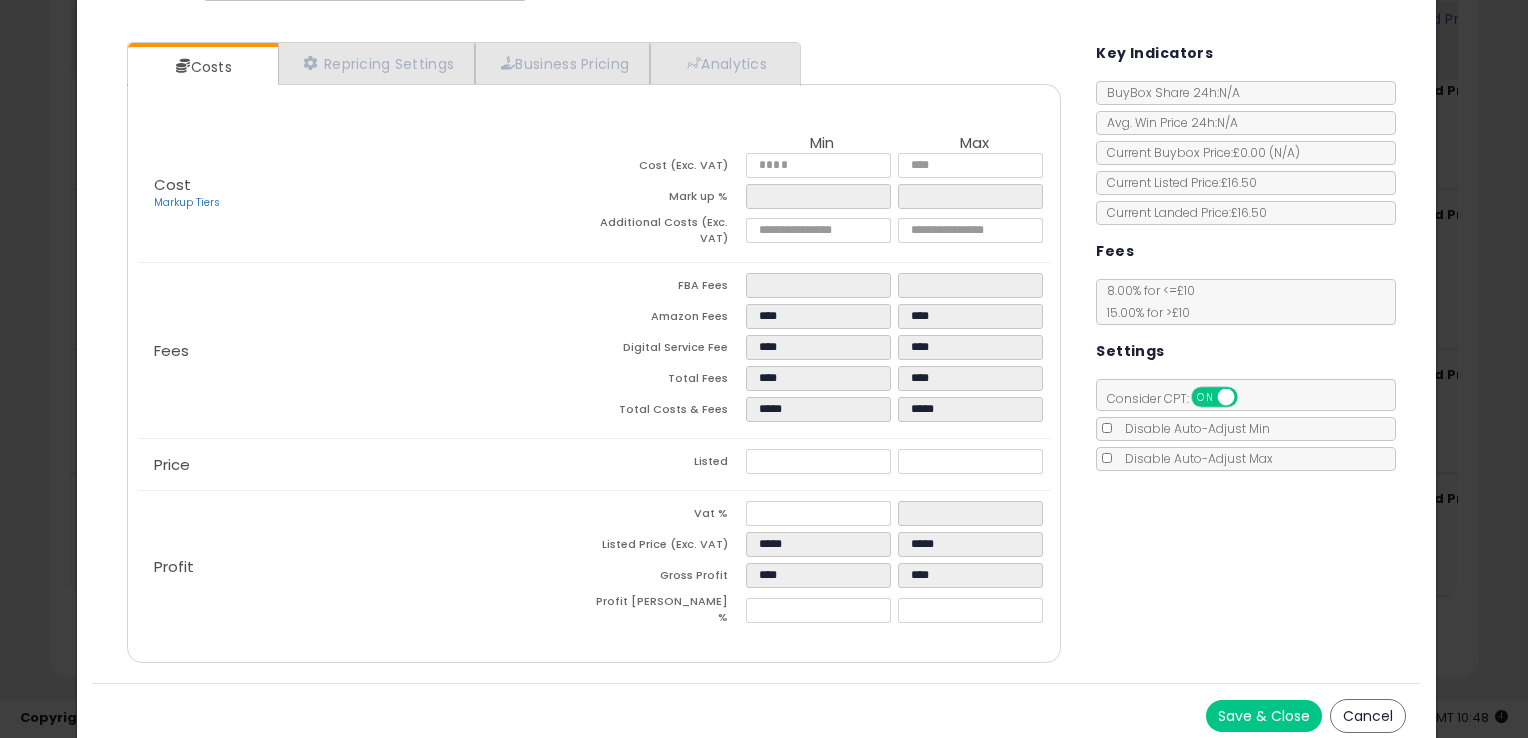 click on "Save & Close" at bounding box center (1264, 716) 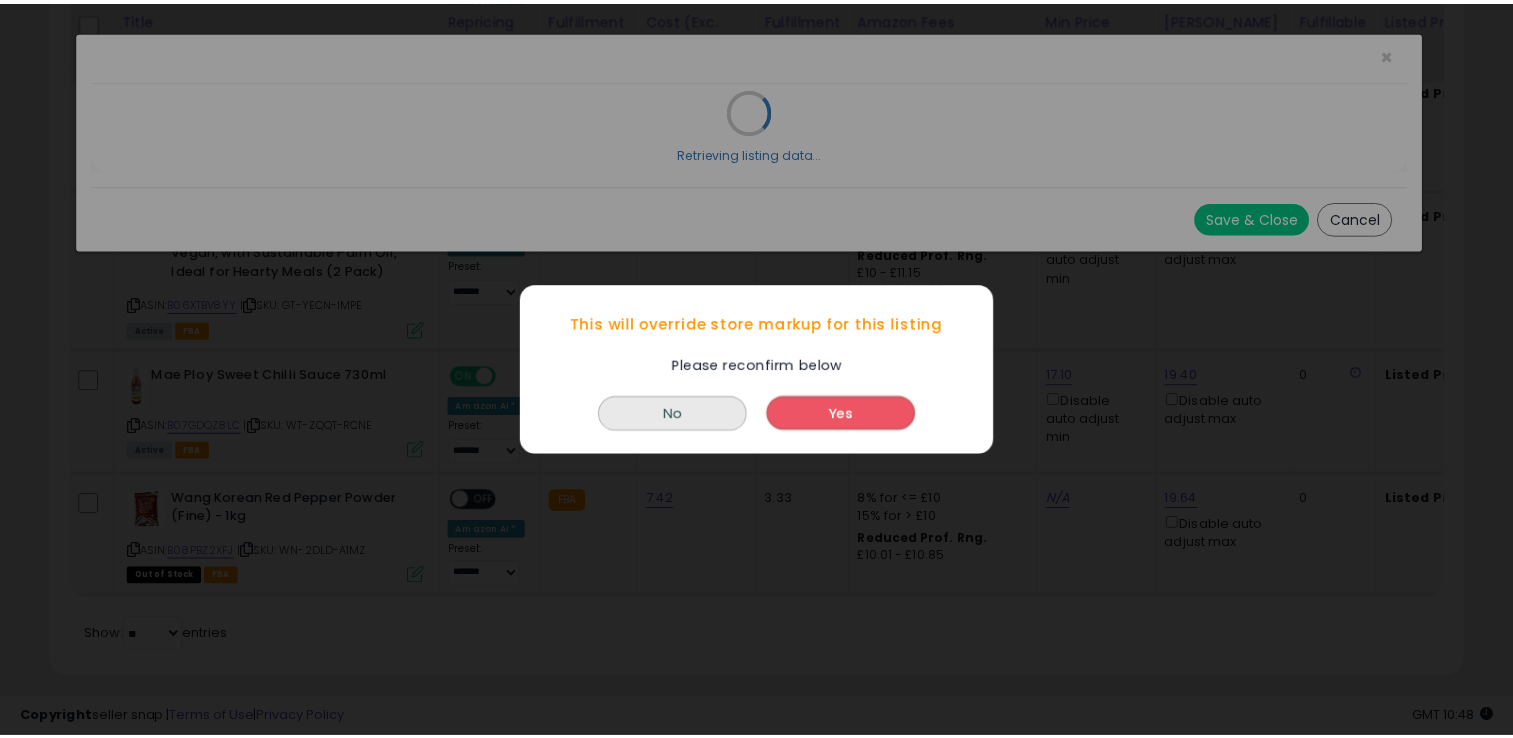 scroll, scrollTop: 0, scrollLeft: 0, axis: both 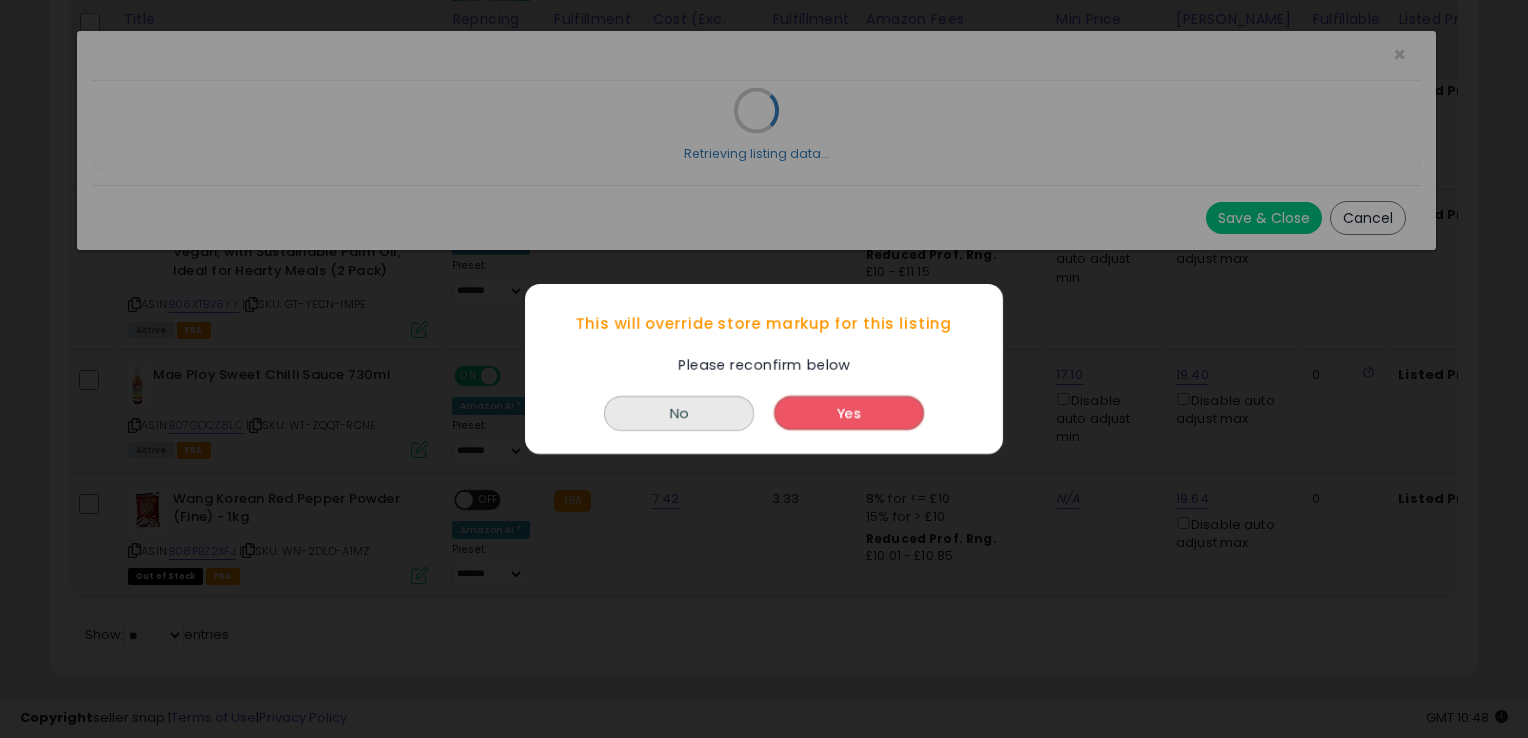 click on "Yes" at bounding box center (849, 413) 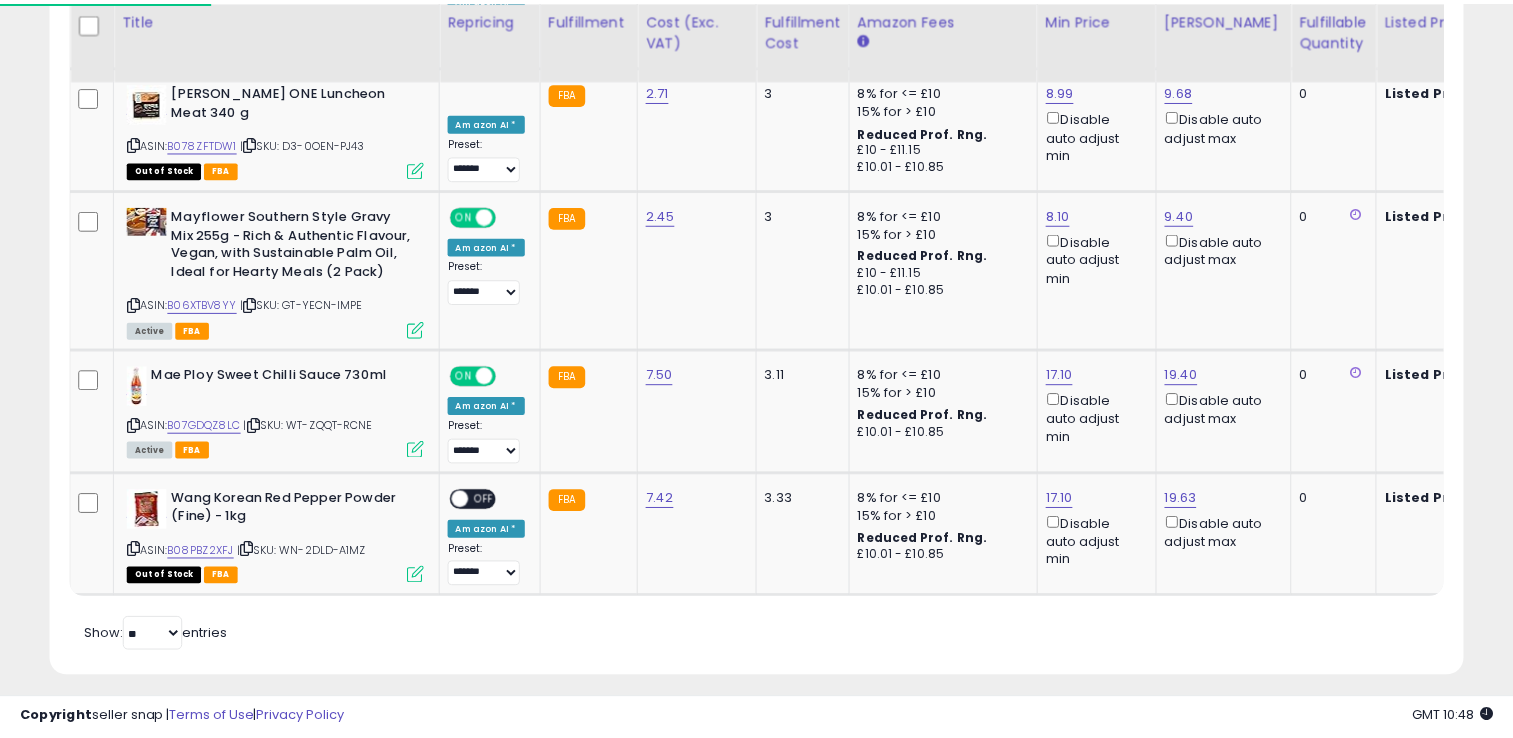 scroll, scrollTop: 409, scrollLeft: 818, axis: both 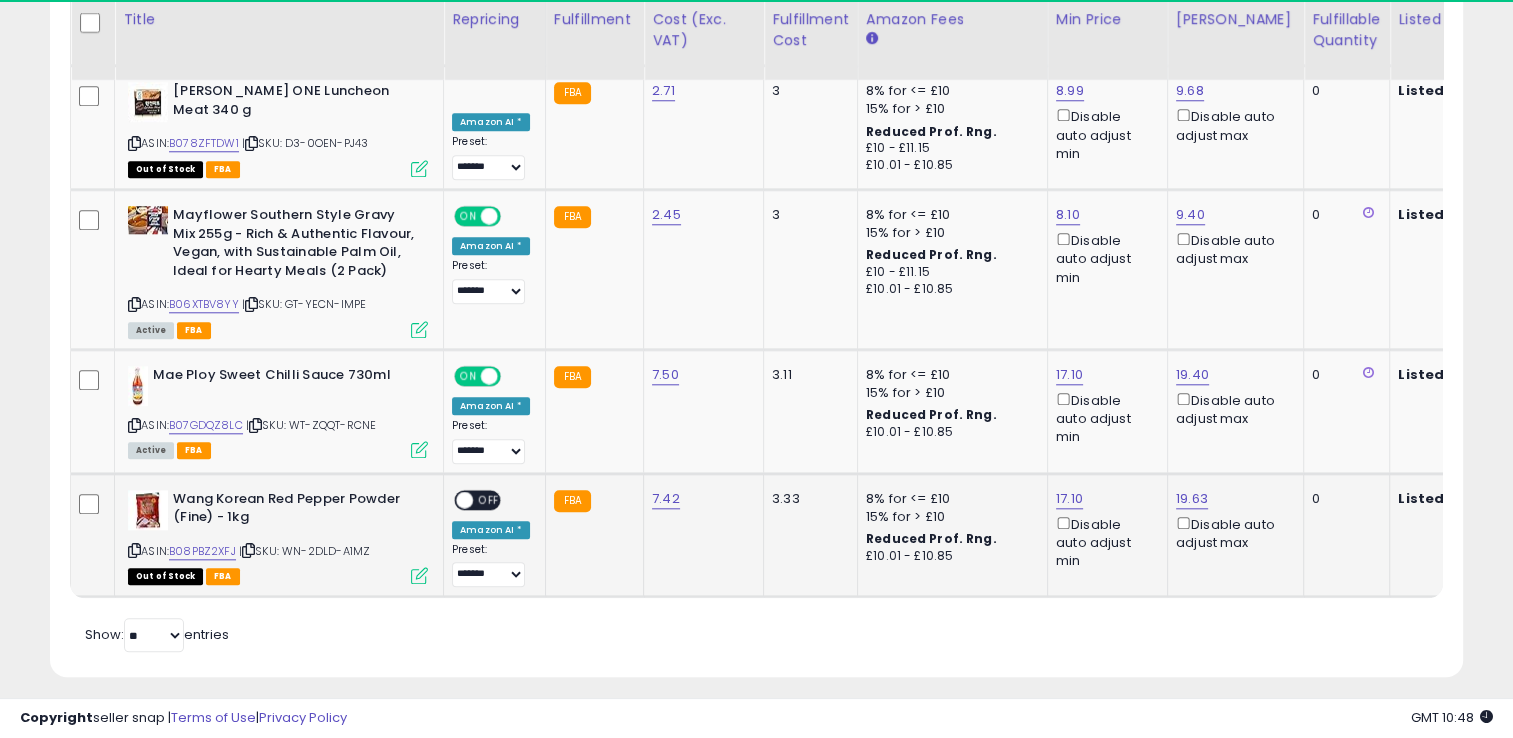 click on "OFF" at bounding box center (489, 499) 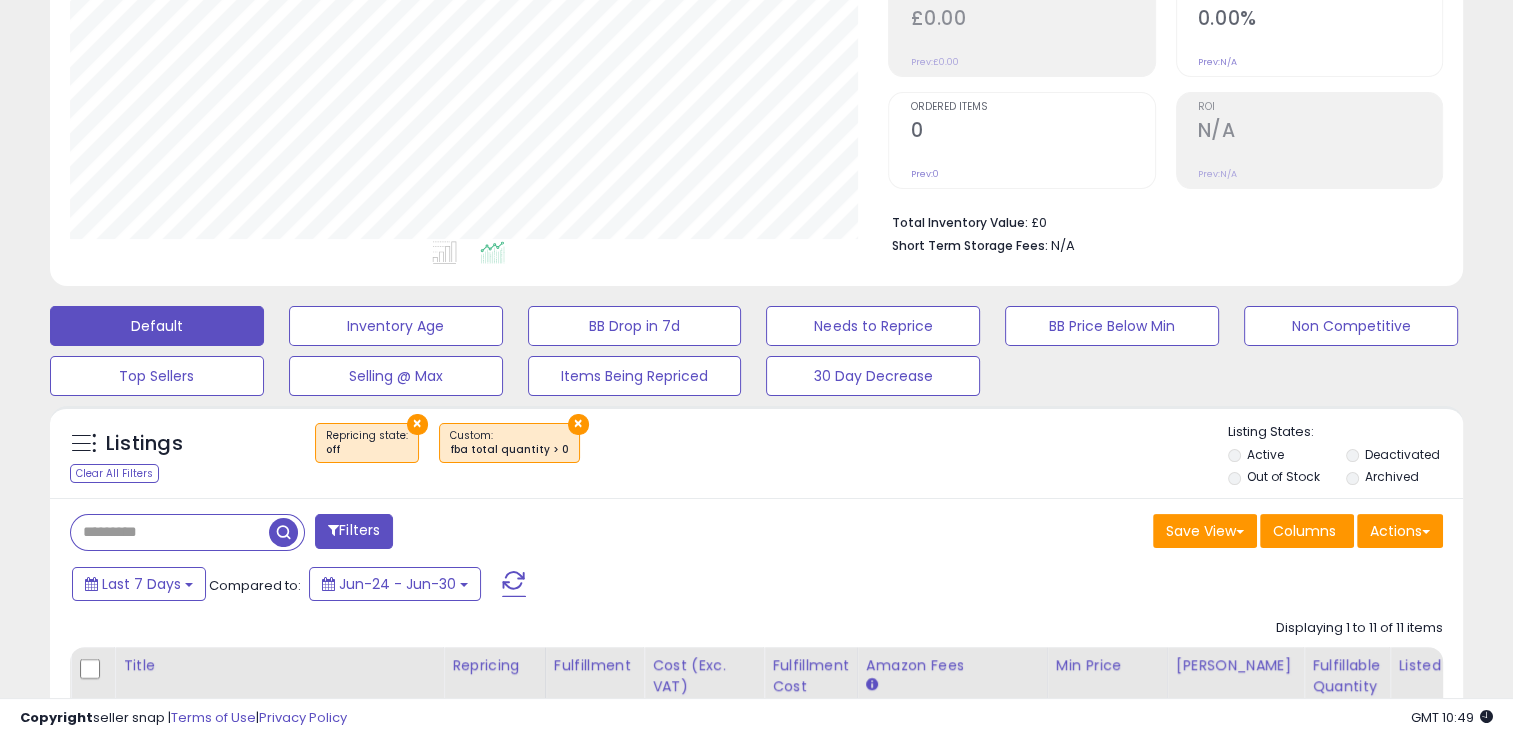 scroll, scrollTop: 0, scrollLeft: 0, axis: both 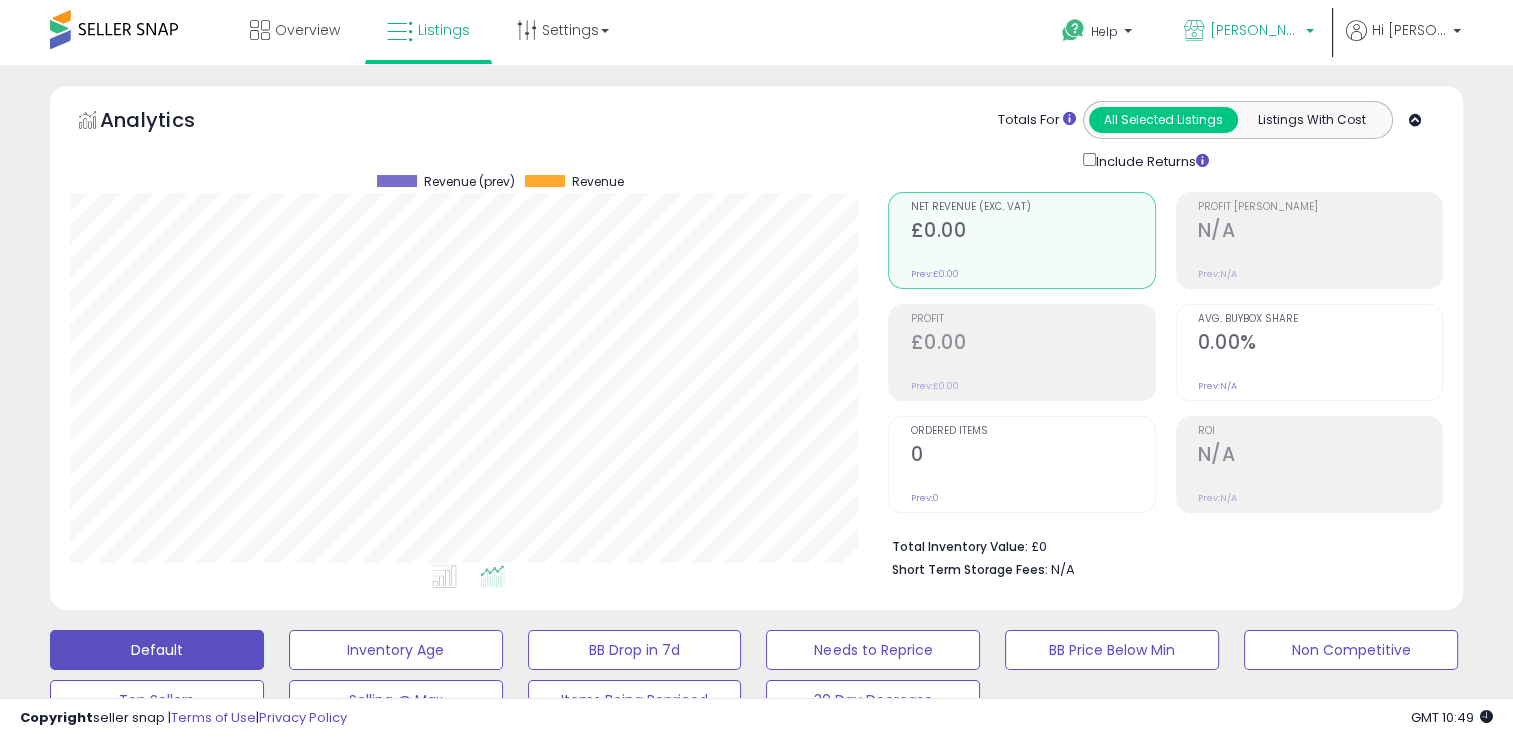 click on "[PERSON_NAME] Retail" at bounding box center [1255, 30] 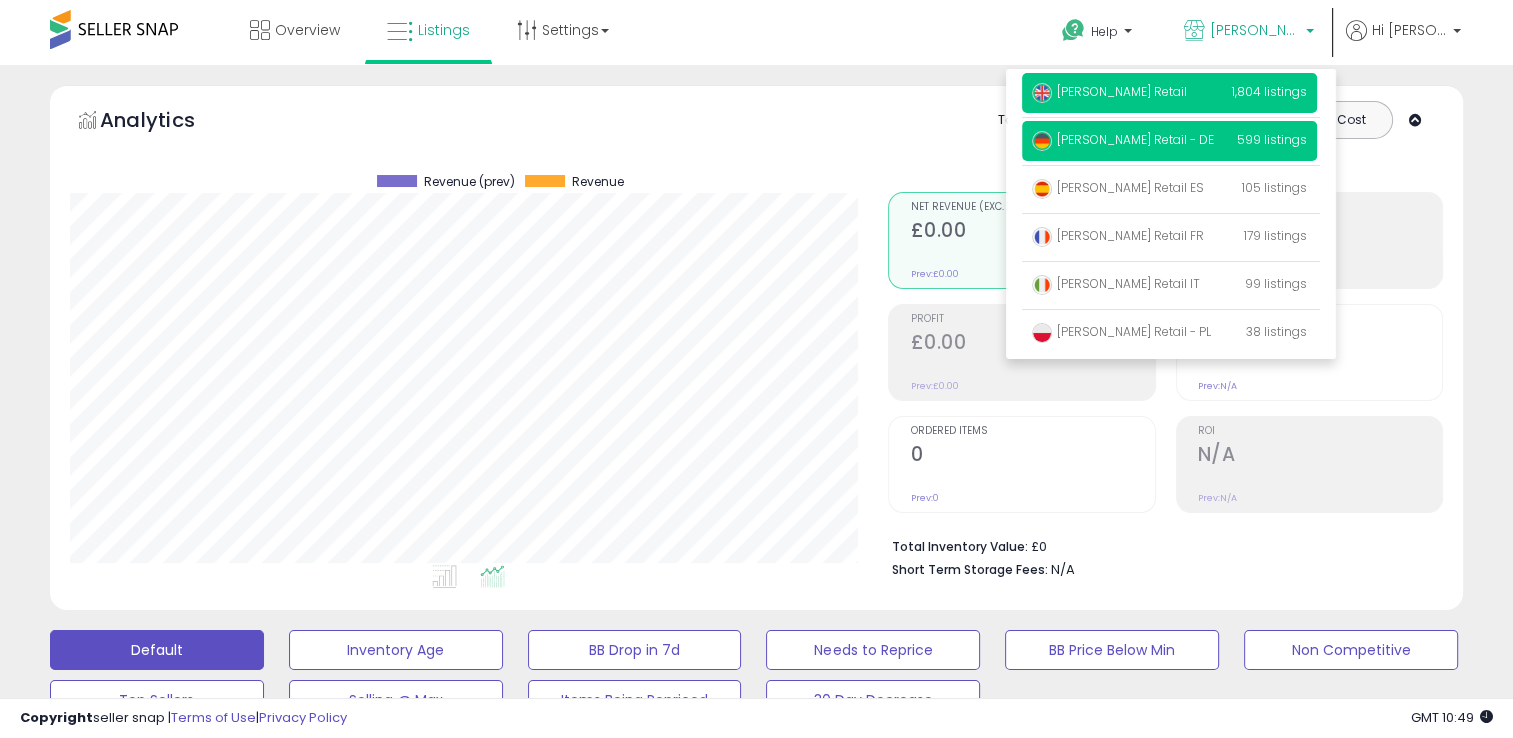 click on "[PERSON_NAME] Retail - DE" at bounding box center [1123, 139] 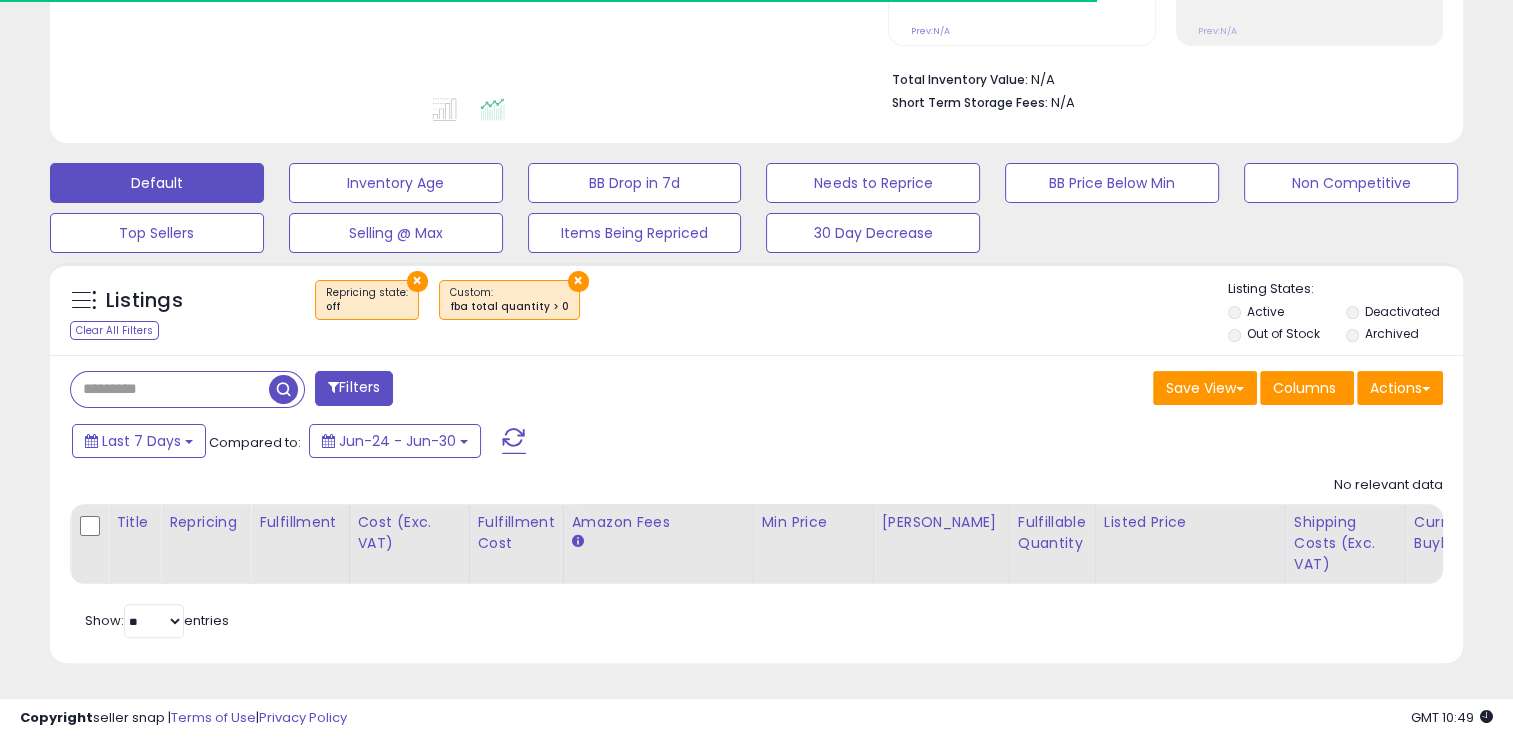 scroll, scrollTop: 480, scrollLeft: 0, axis: vertical 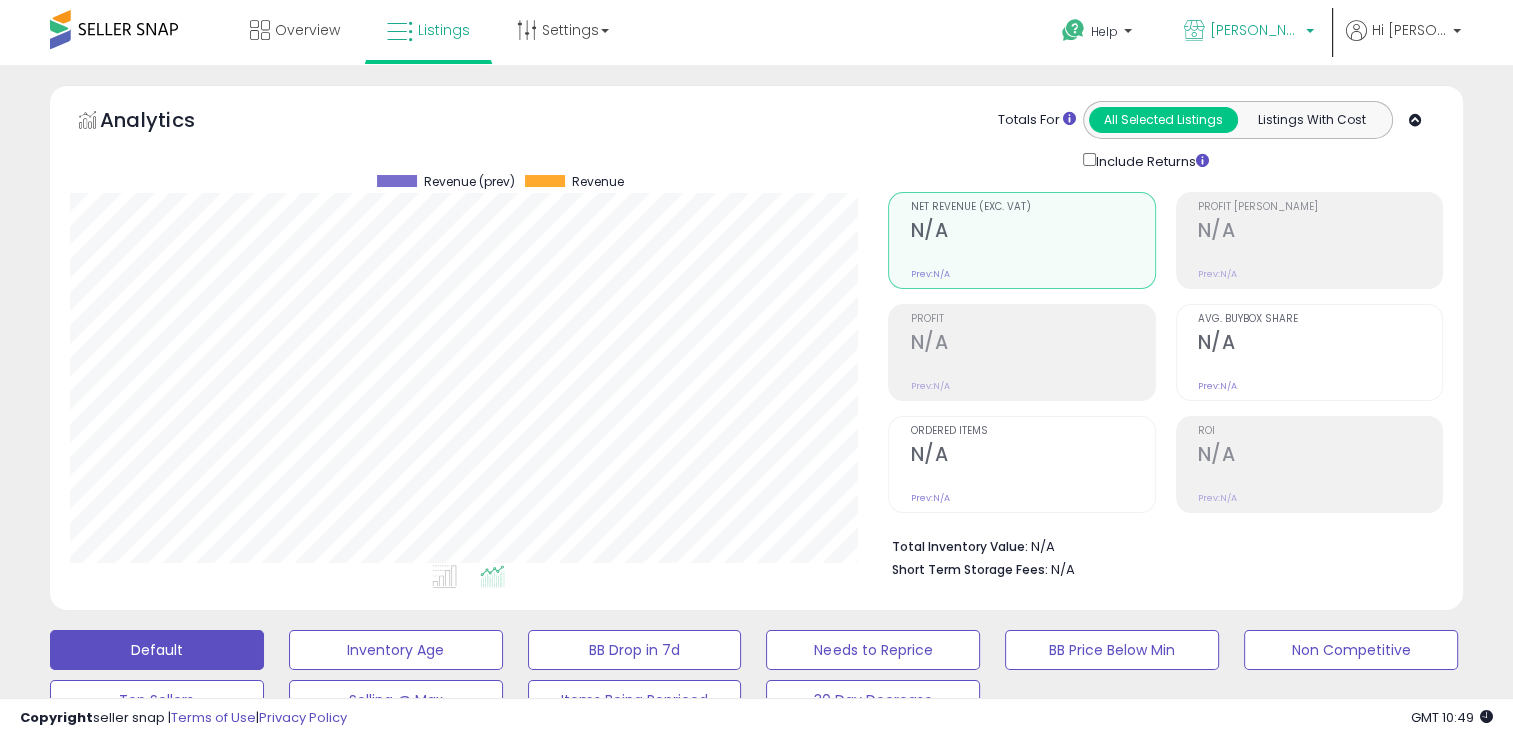 drag, startPoint x: 1288, startPoint y: 36, endPoint x: 1293, endPoint y: 46, distance: 11.18034 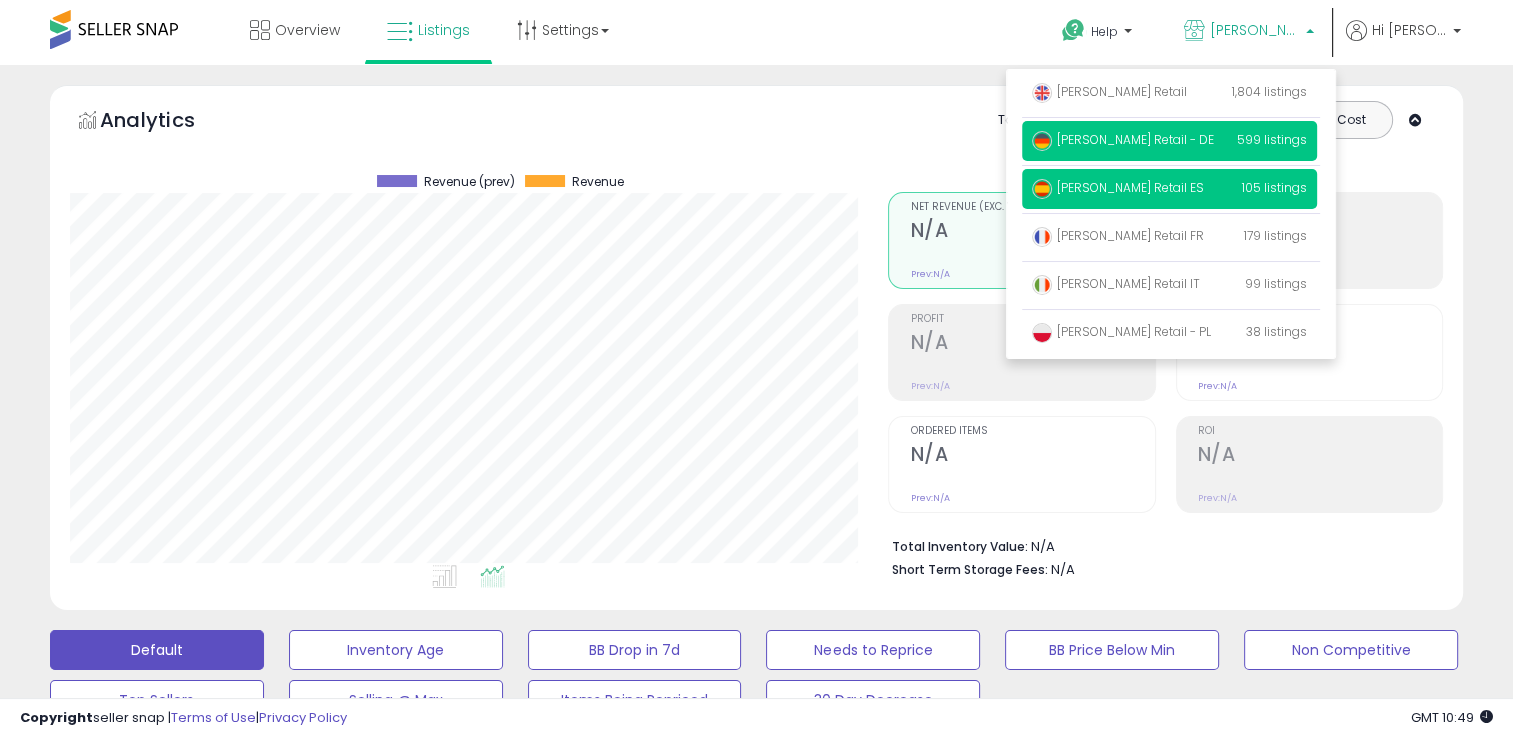 click on "Forde Retail ES
105
listings" at bounding box center [1169, 189] 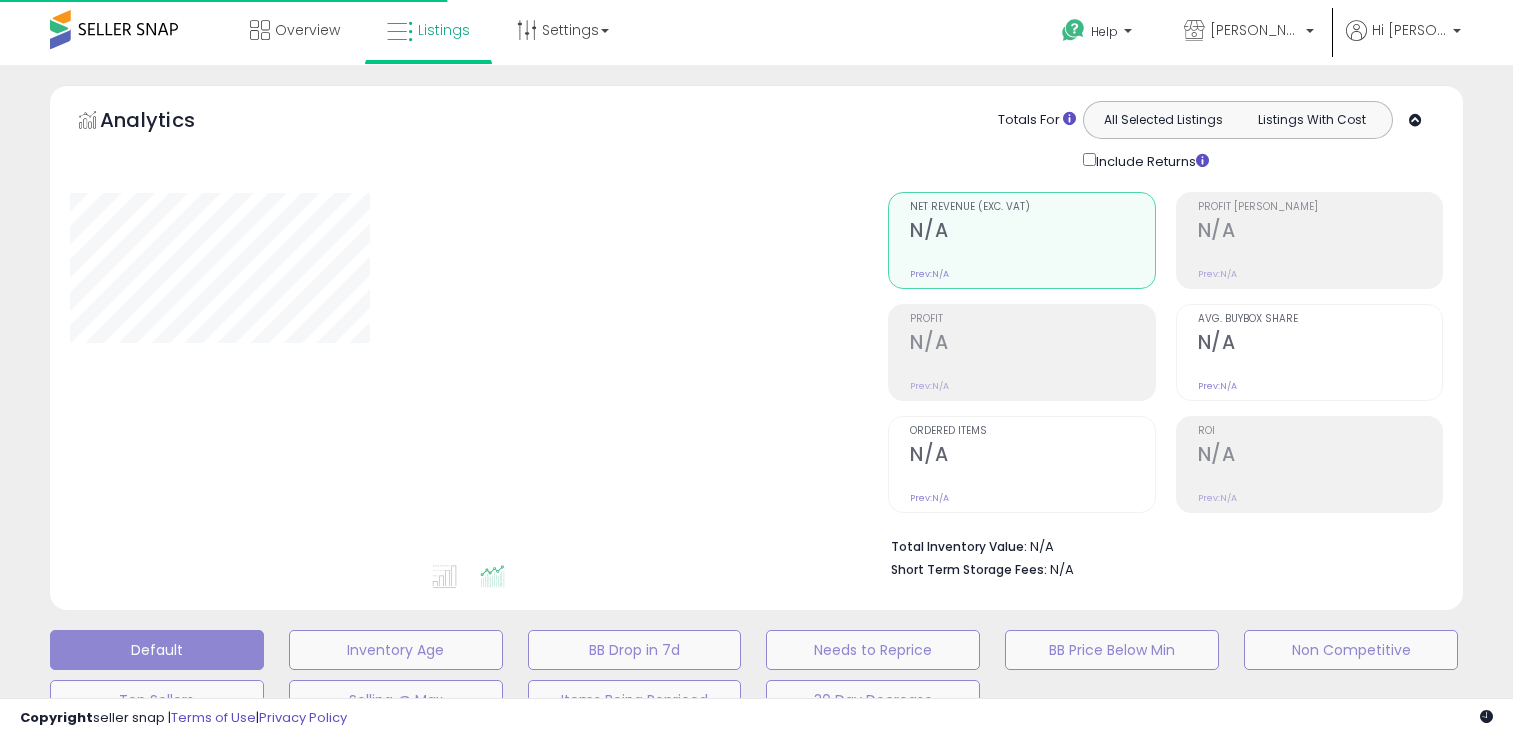 scroll, scrollTop: 0, scrollLeft: 0, axis: both 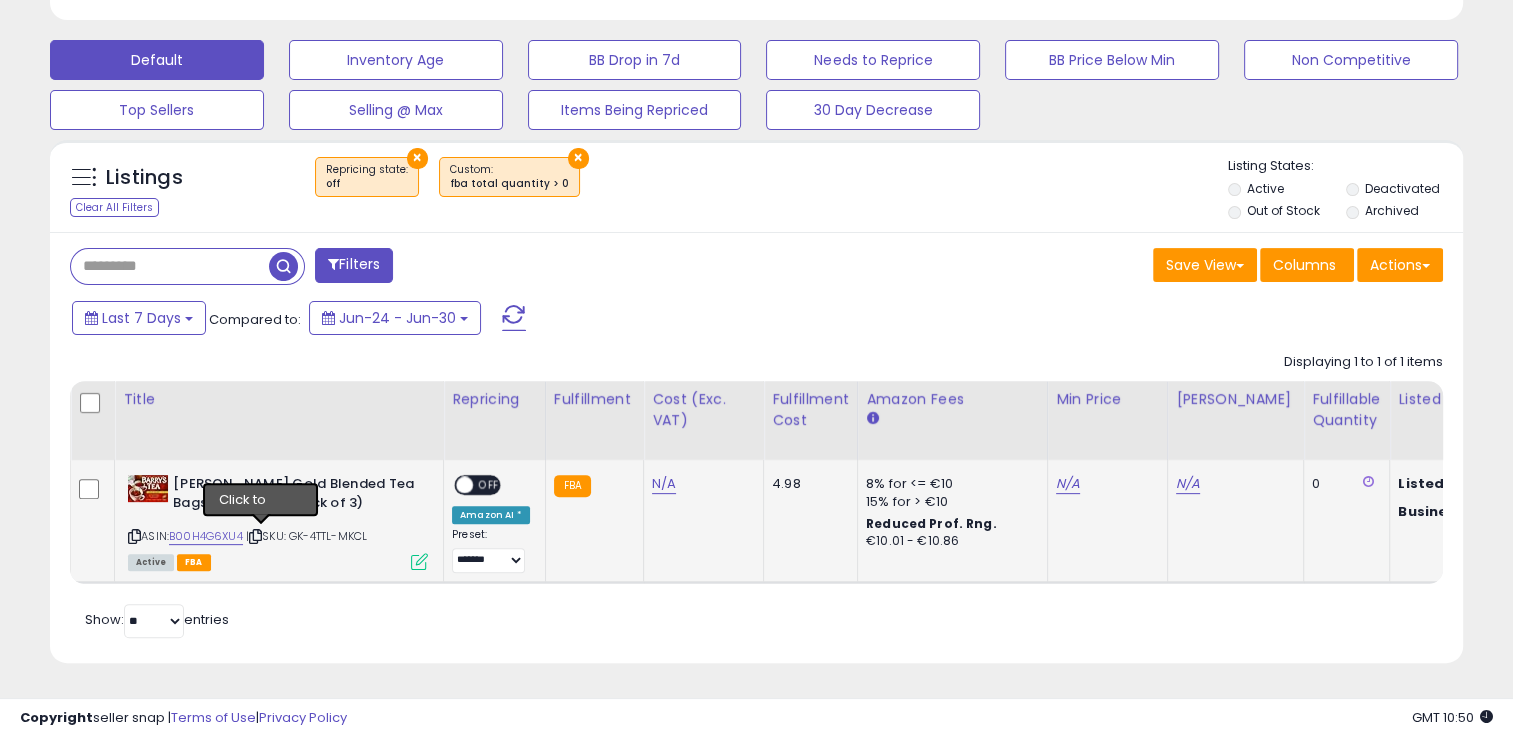 click at bounding box center (255, 536) 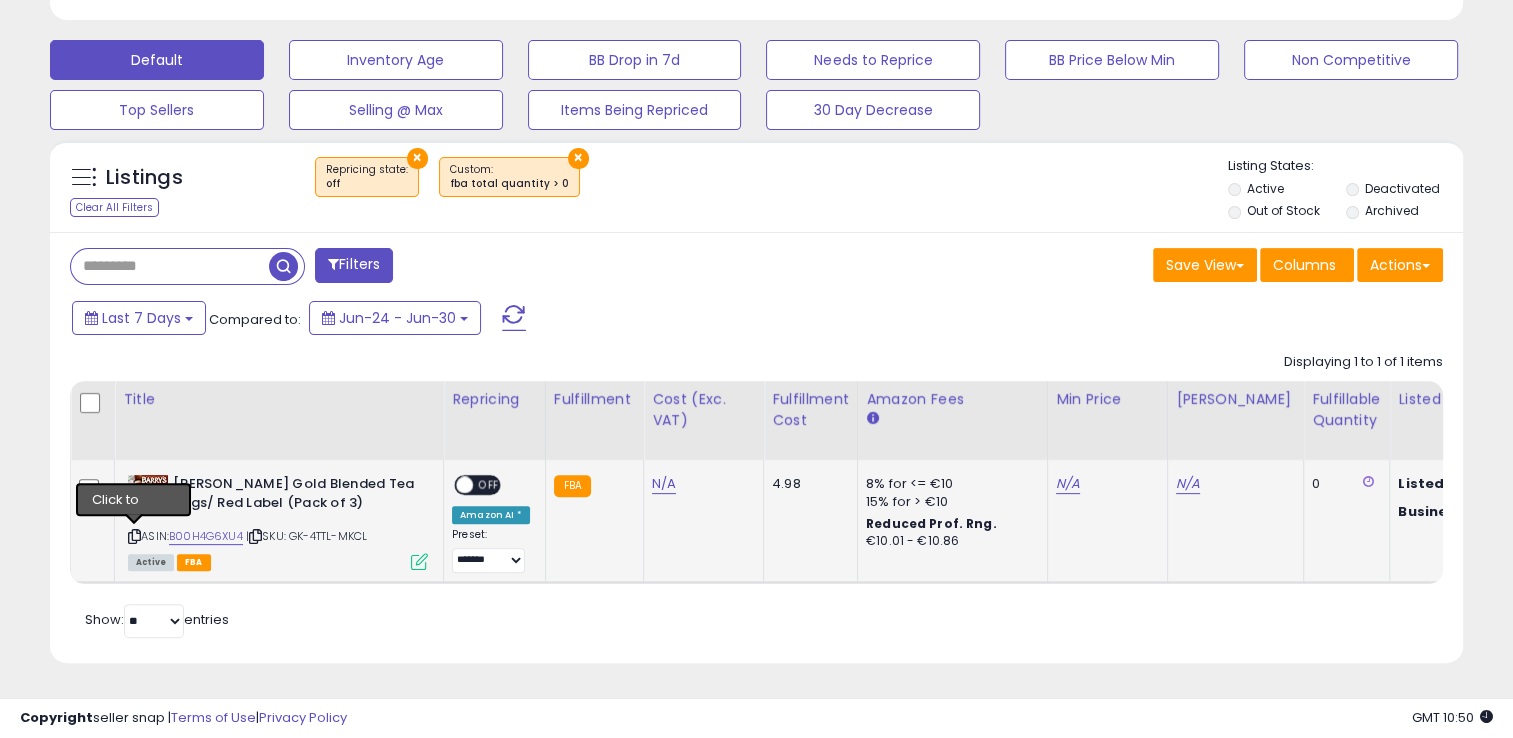 click at bounding box center (134, 536) 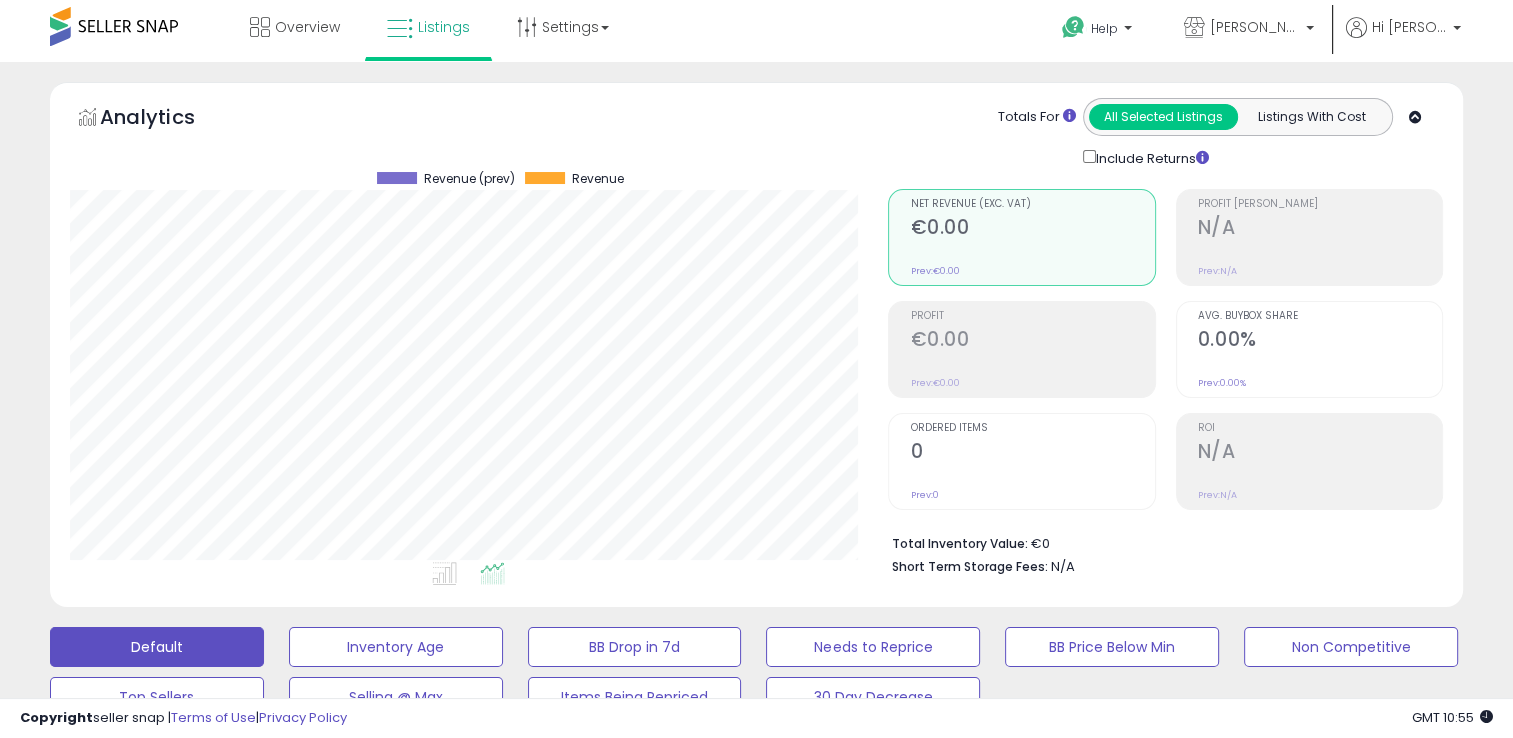 scroll, scrollTop: 0, scrollLeft: 0, axis: both 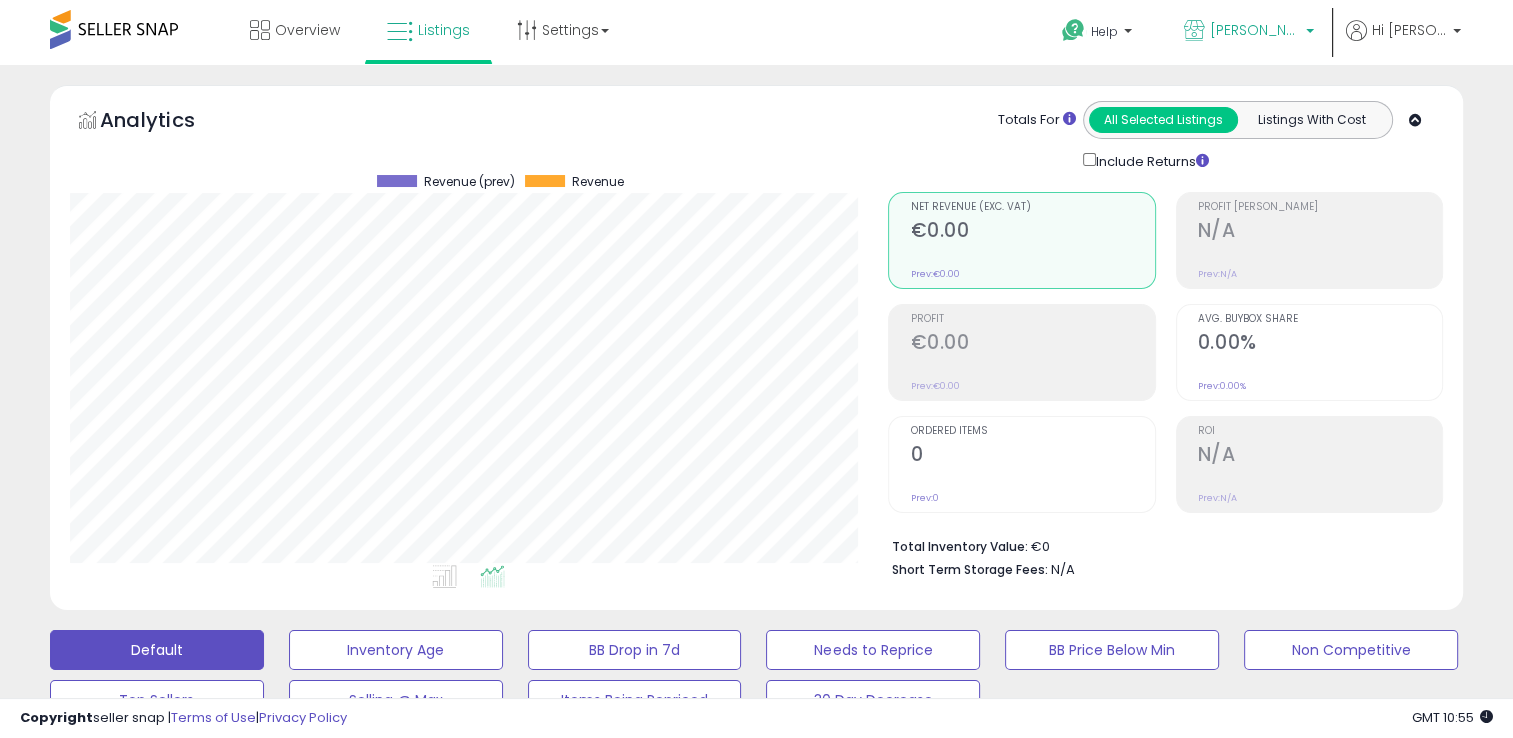 click on "[PERSON_NAME] Retail ES" at bounding box center [1255, 30] 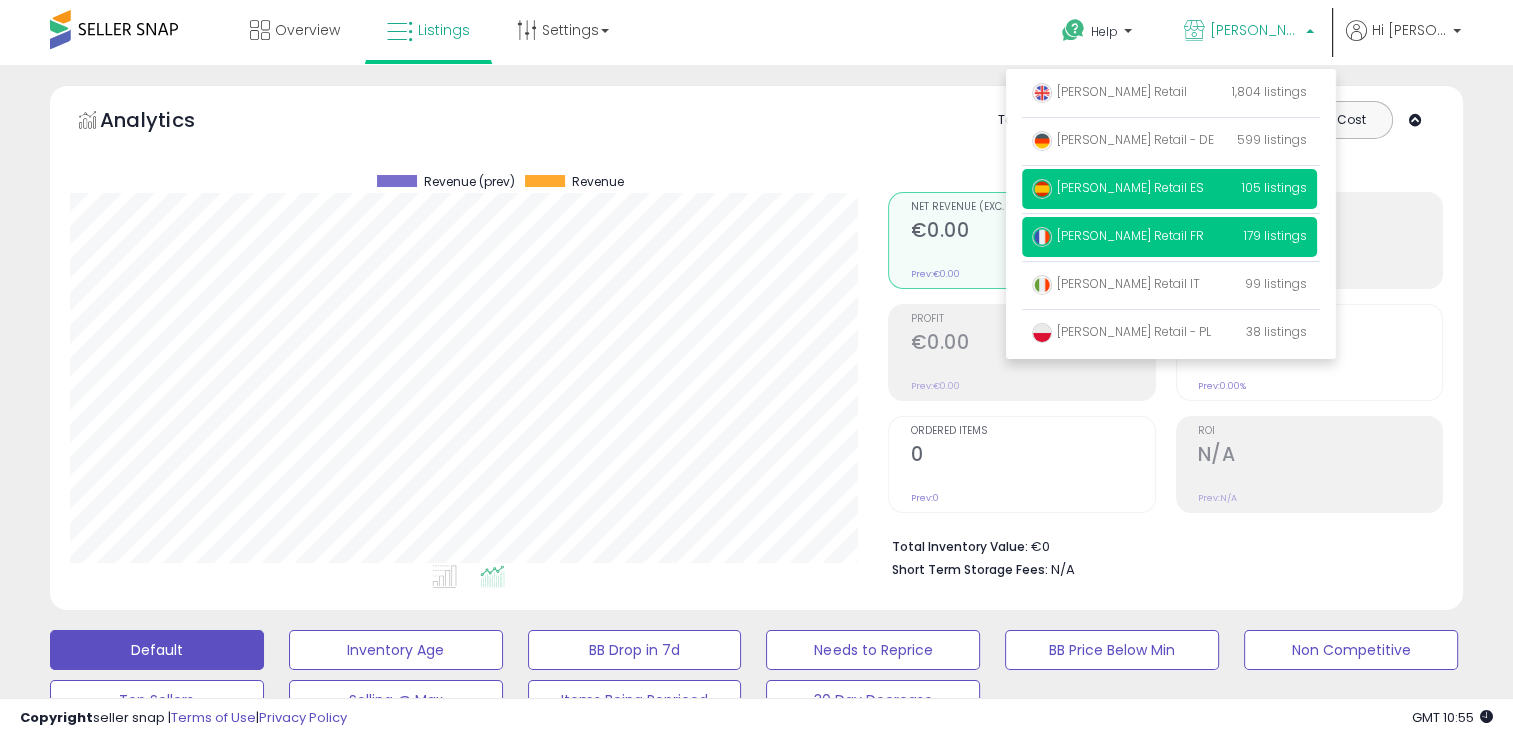 click on "Forde Retail FR
179
listings" at bounding box center [1169, 237] 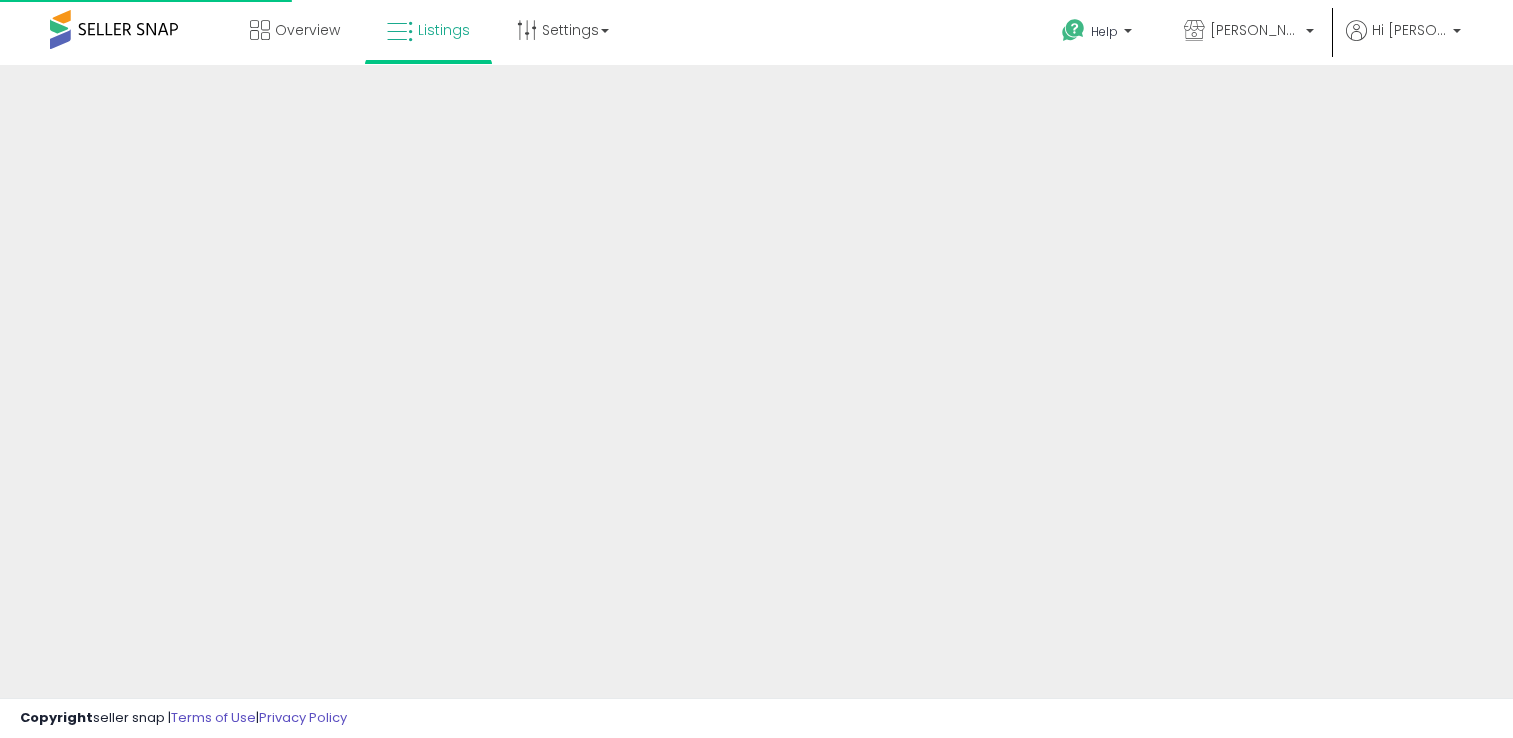 scroll, scrollTop: 0, scrollLeft: 0, axis: both 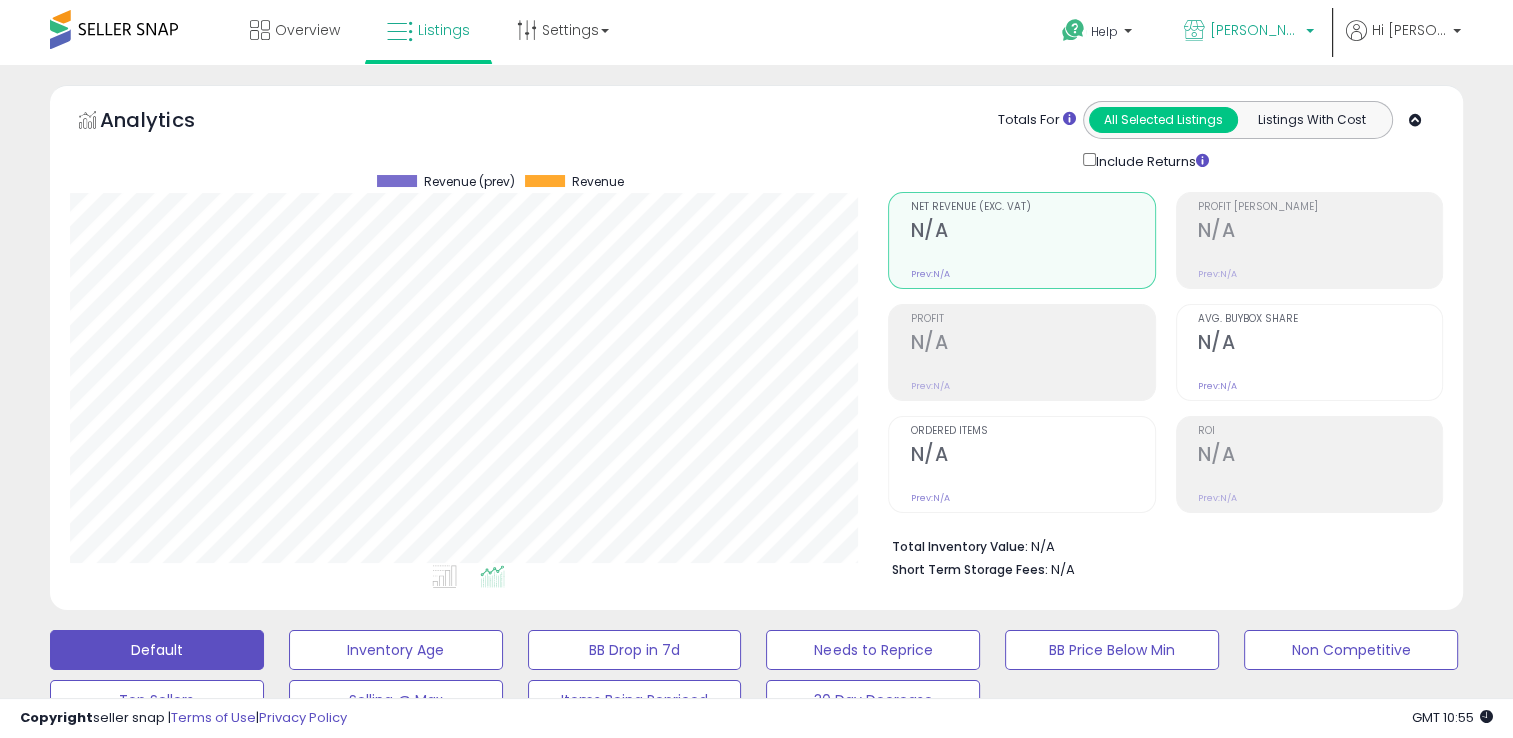 click on "[PERSON_NAME] Retail FR" at bounding box center [1255, 30] 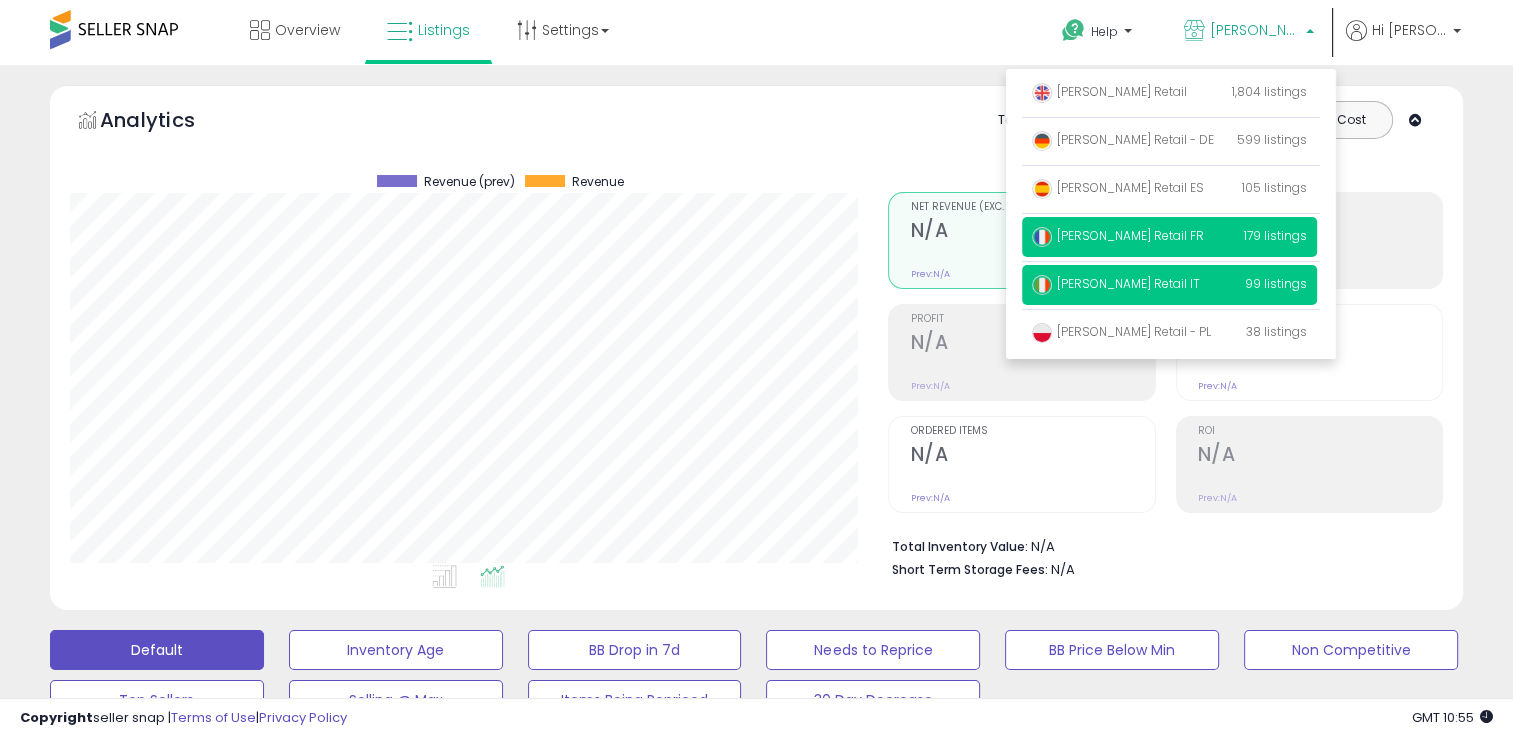 click on "[PERSON_NAME] Retail IT
99
listings" at bounding box center [1169, 285] 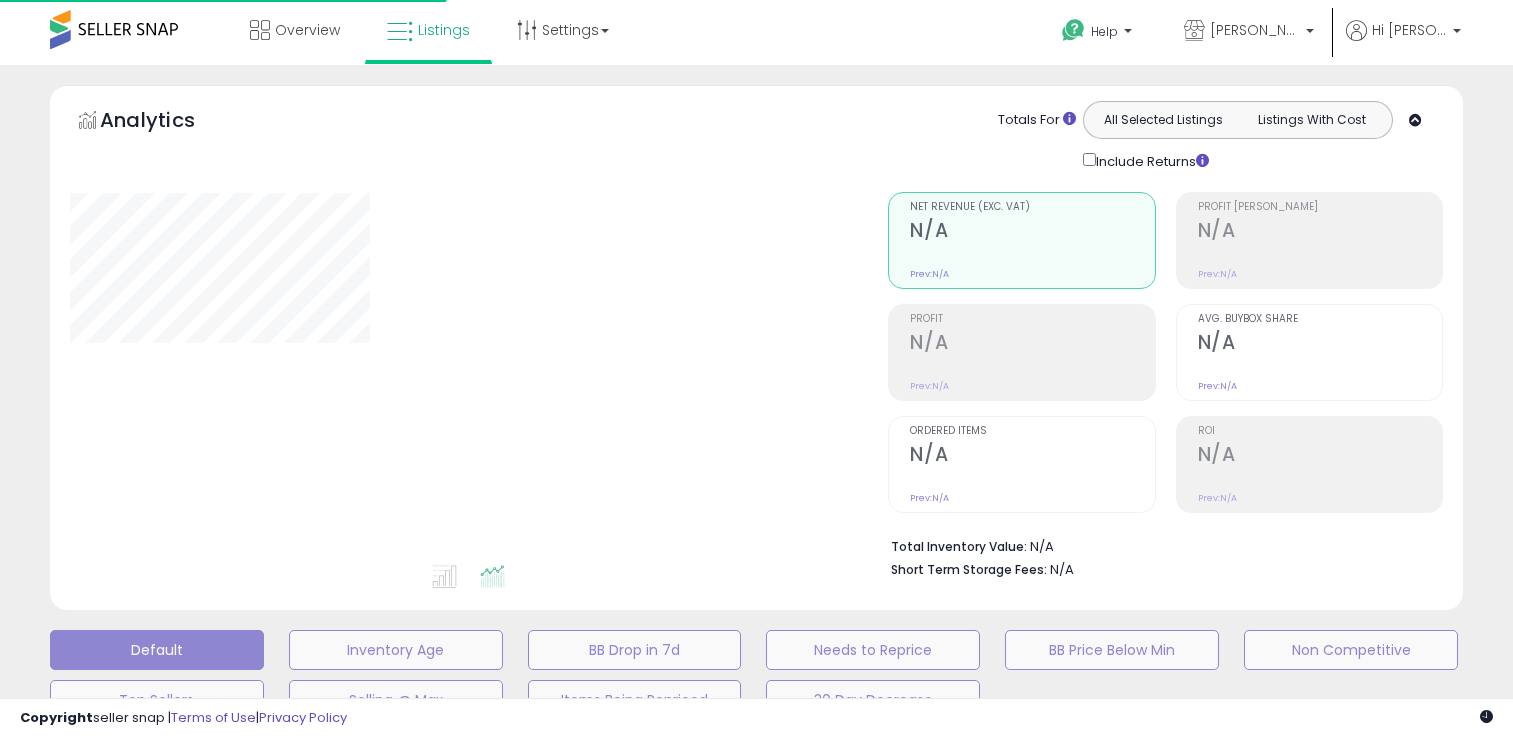 scroll, scrollTop: 0, scrollLeft: 0, axis: both 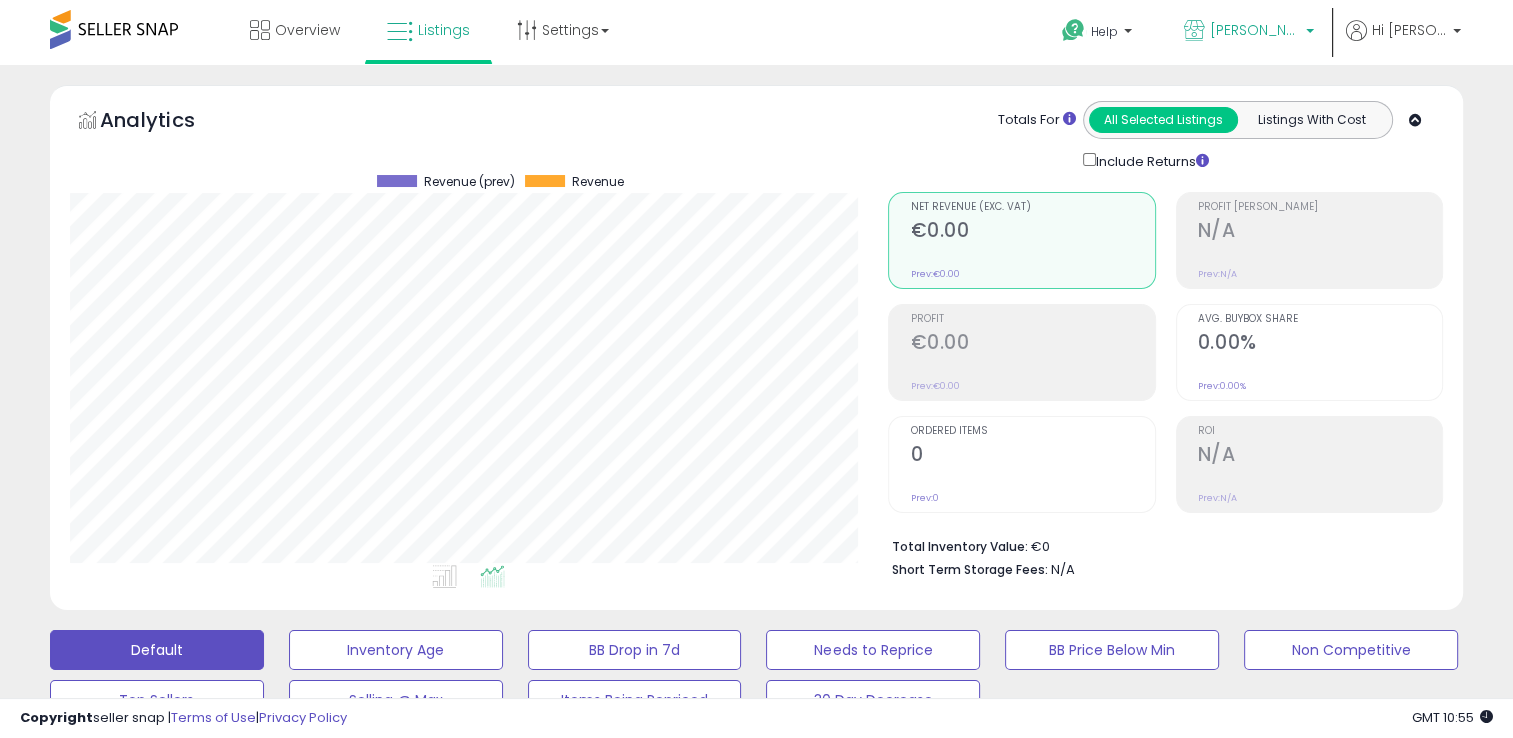 click on "[PERSON_NAME] Retail IT" at bounding box center (1255, 30) 